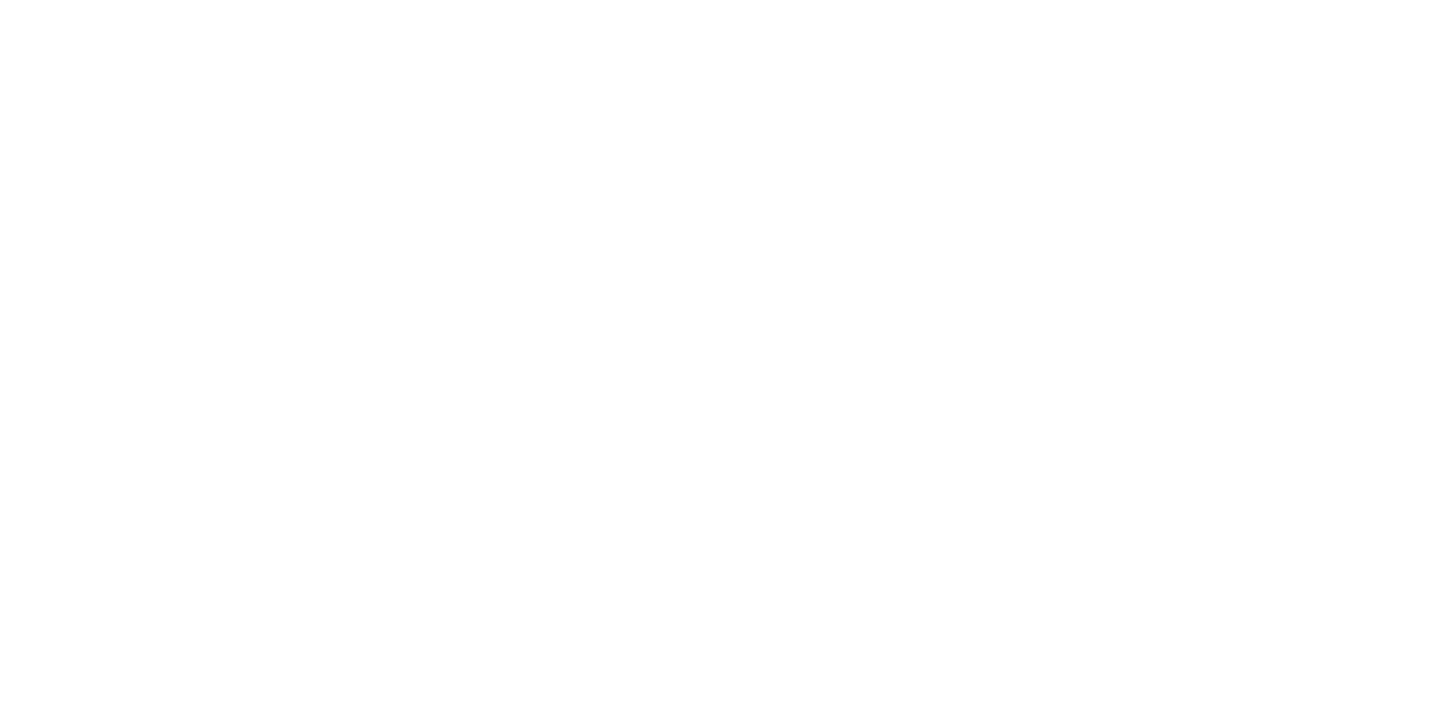 scroll, scrollTop: 0, scrollLeft: 0, axis: both 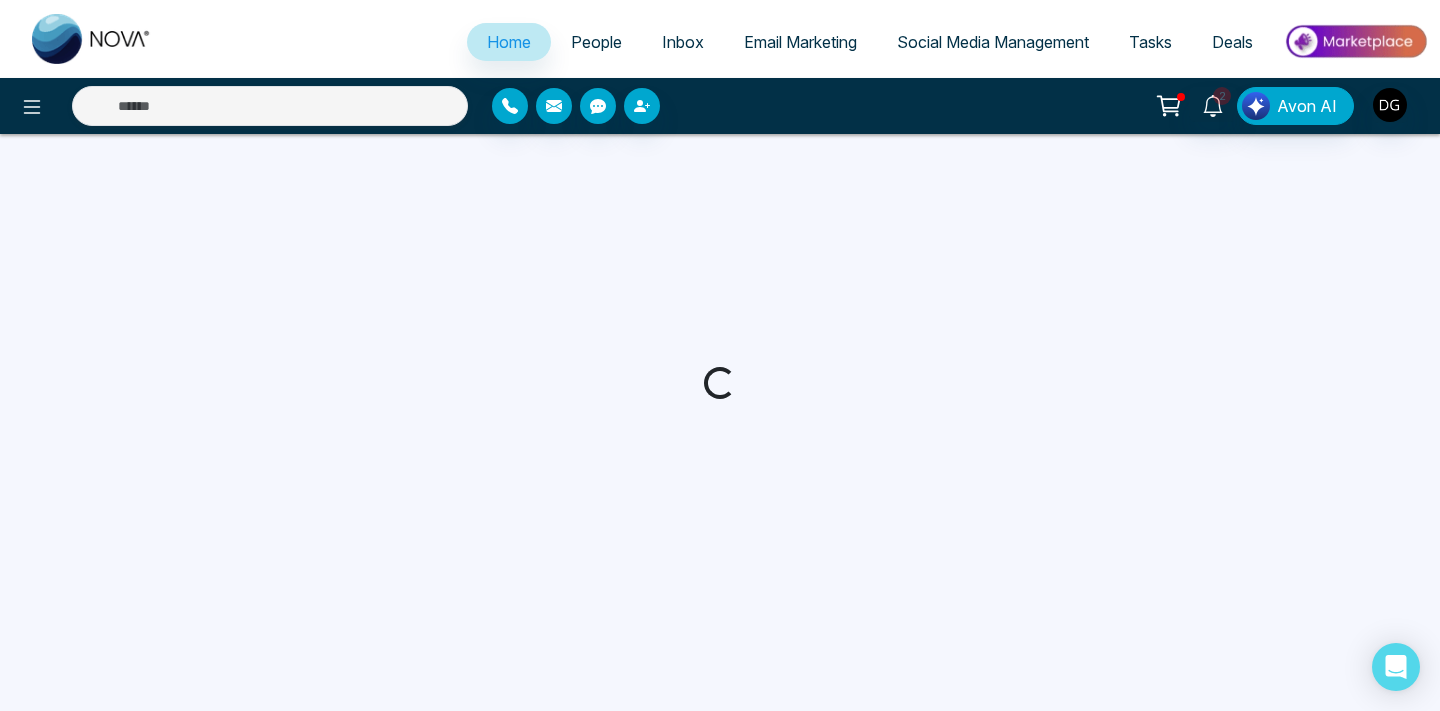 select on "*" 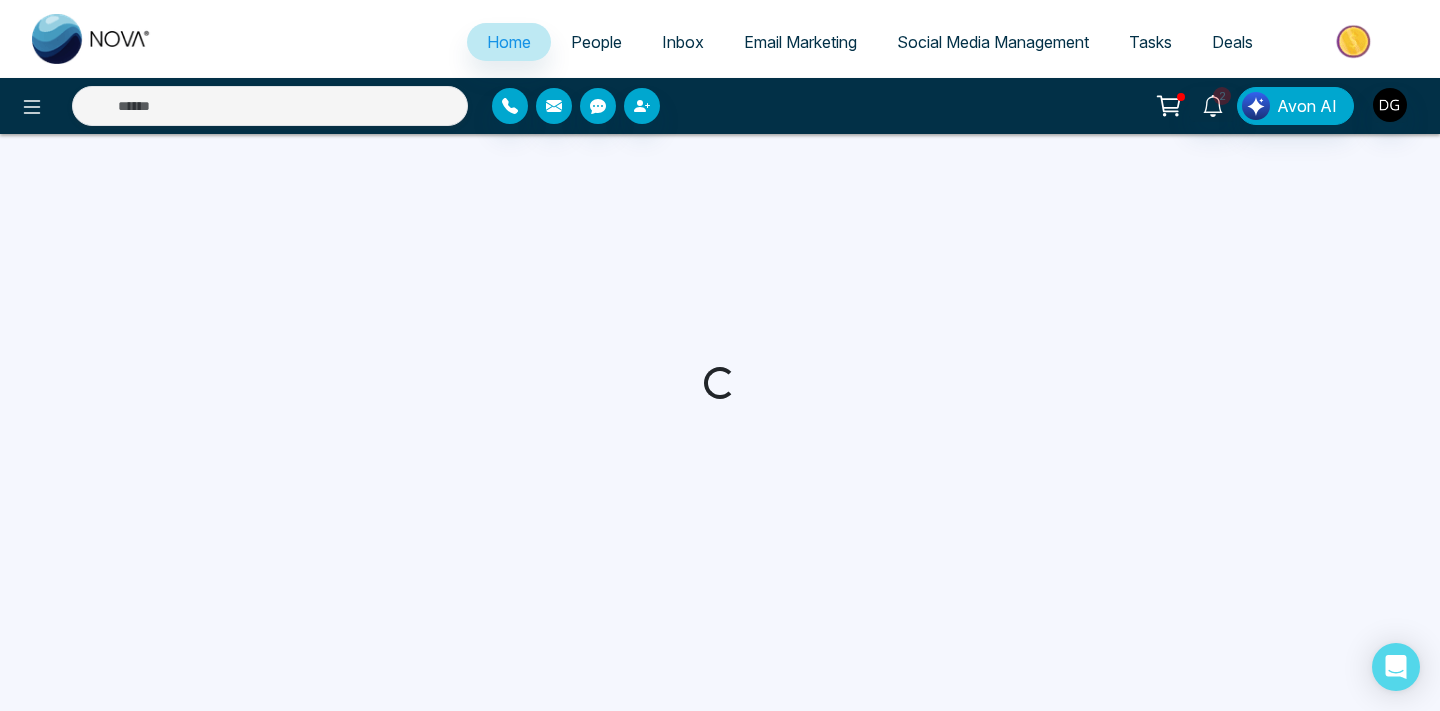 select on "*" 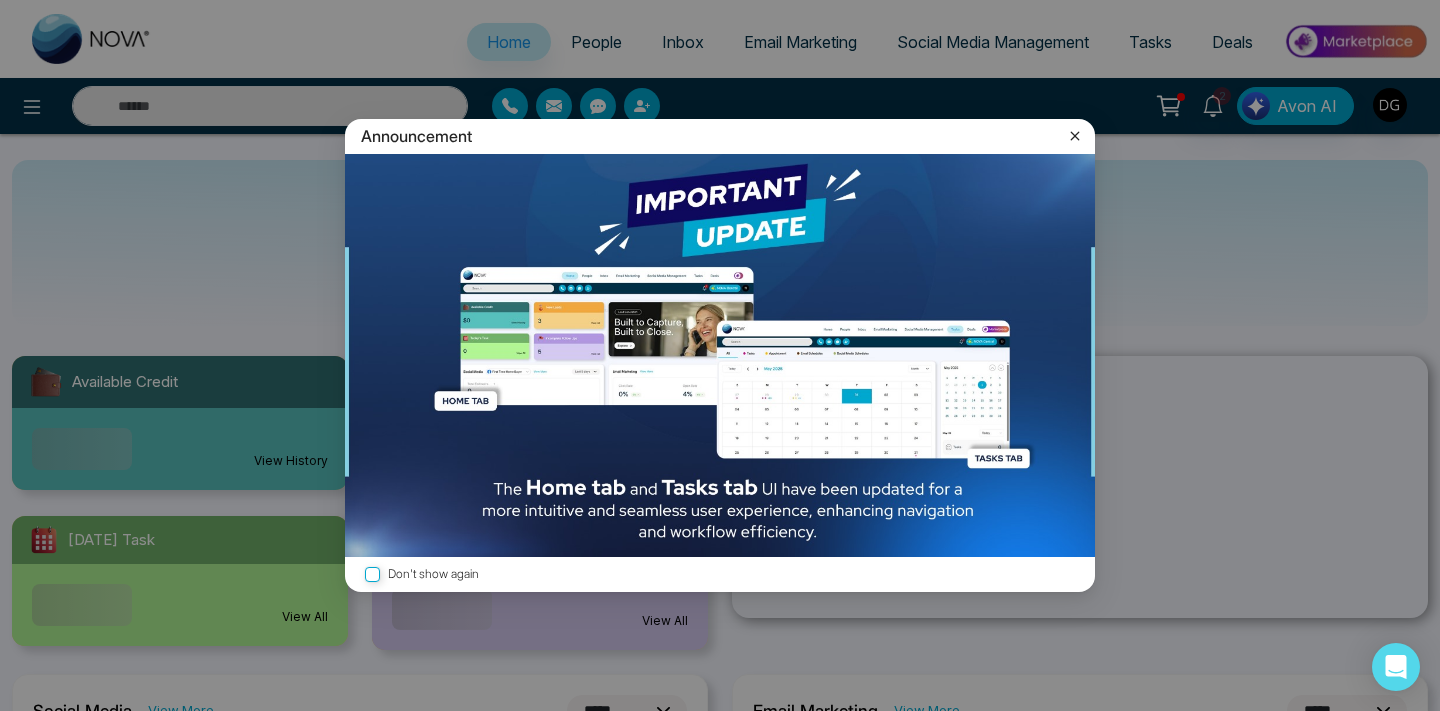 click 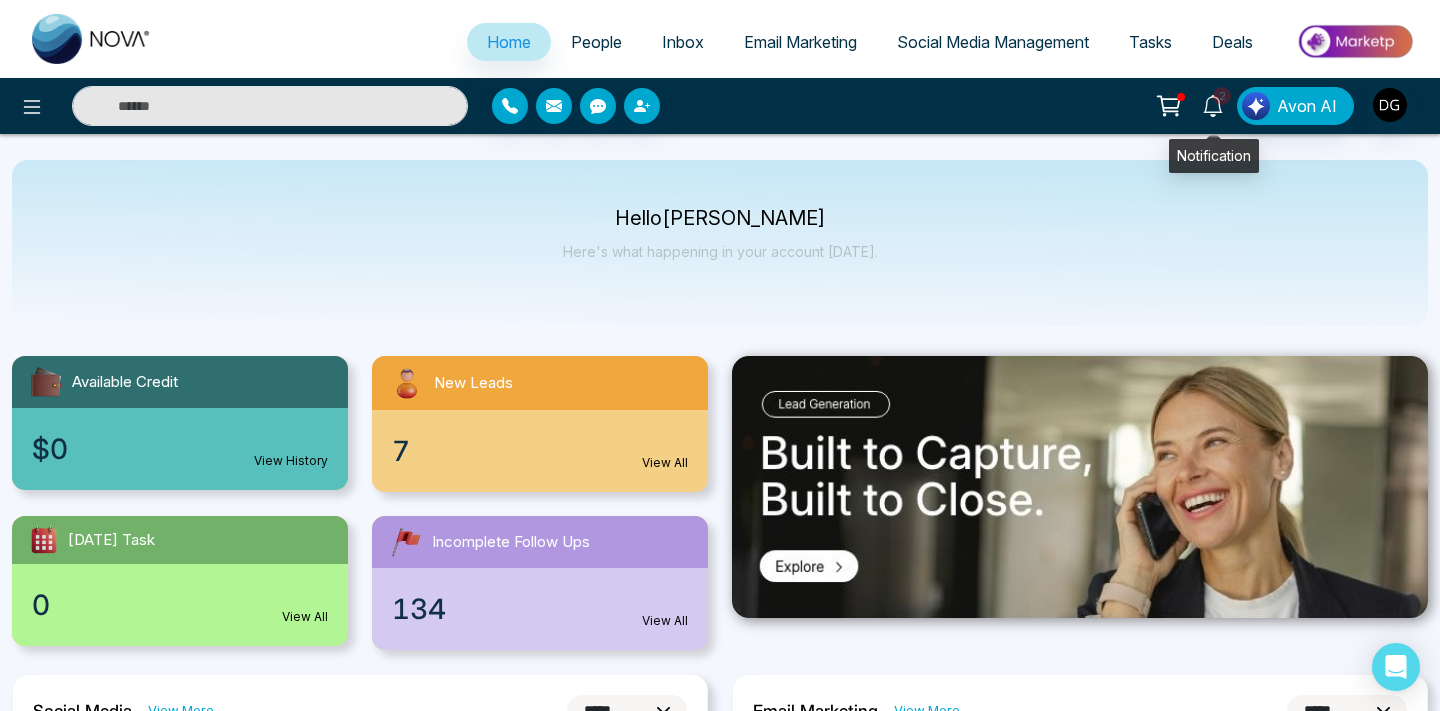 click 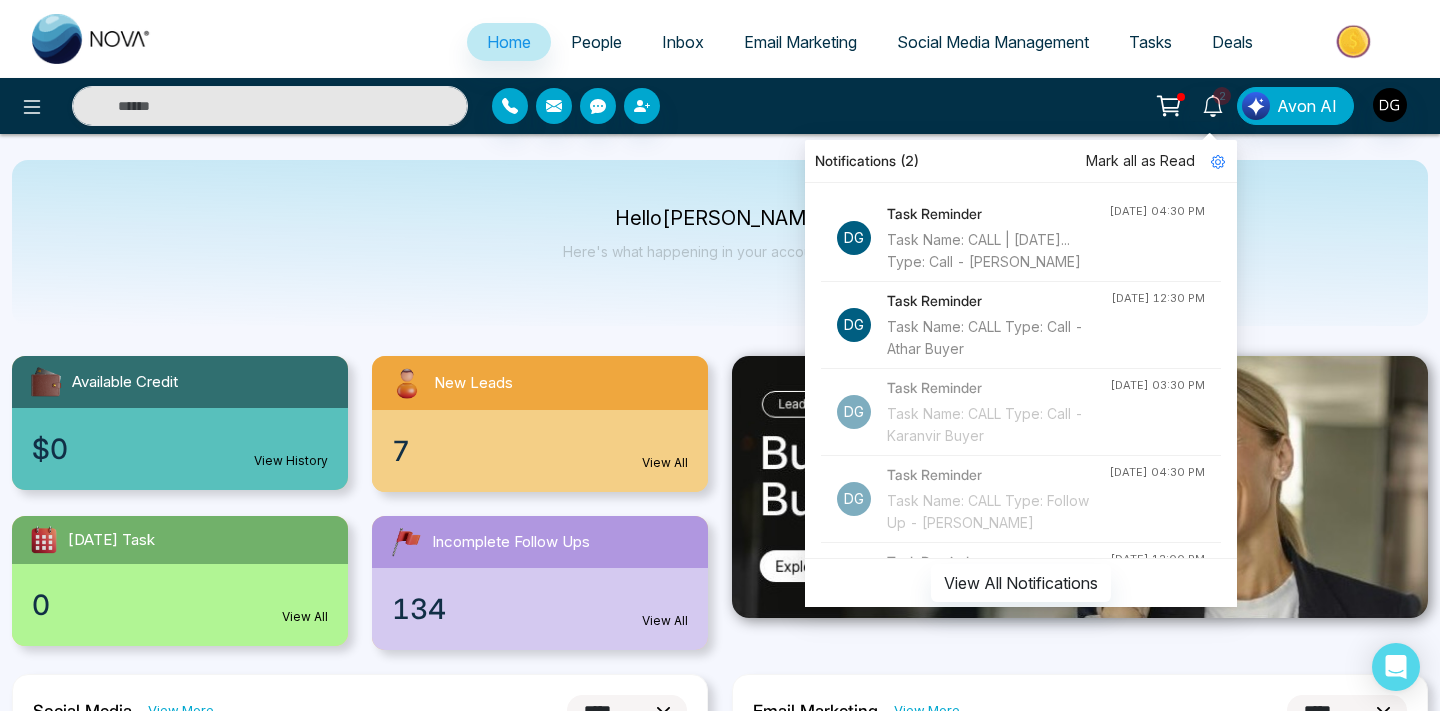 click on "People" at bounding box center [596, 42] 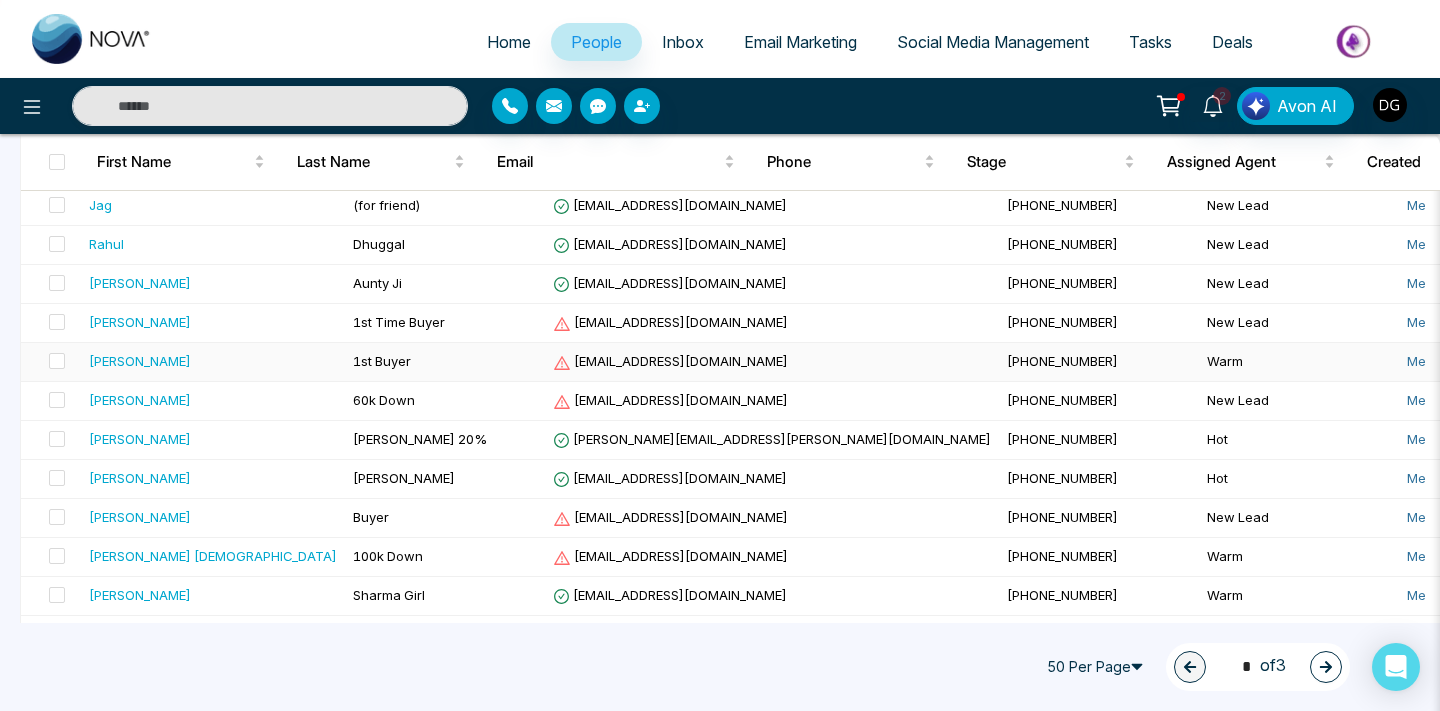 scroll, scrollTop: 0, scrollLeft: 0, axis: both 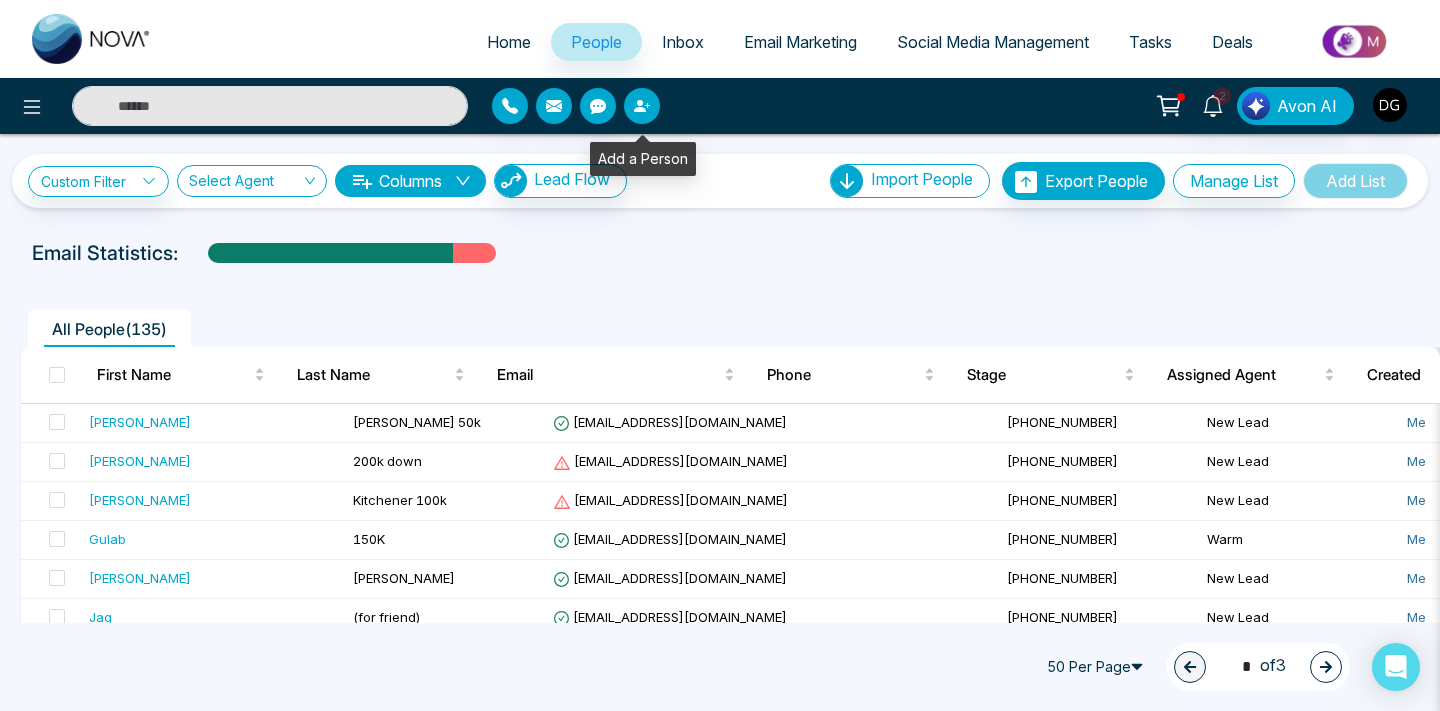 click at bounding box center (642, 106) 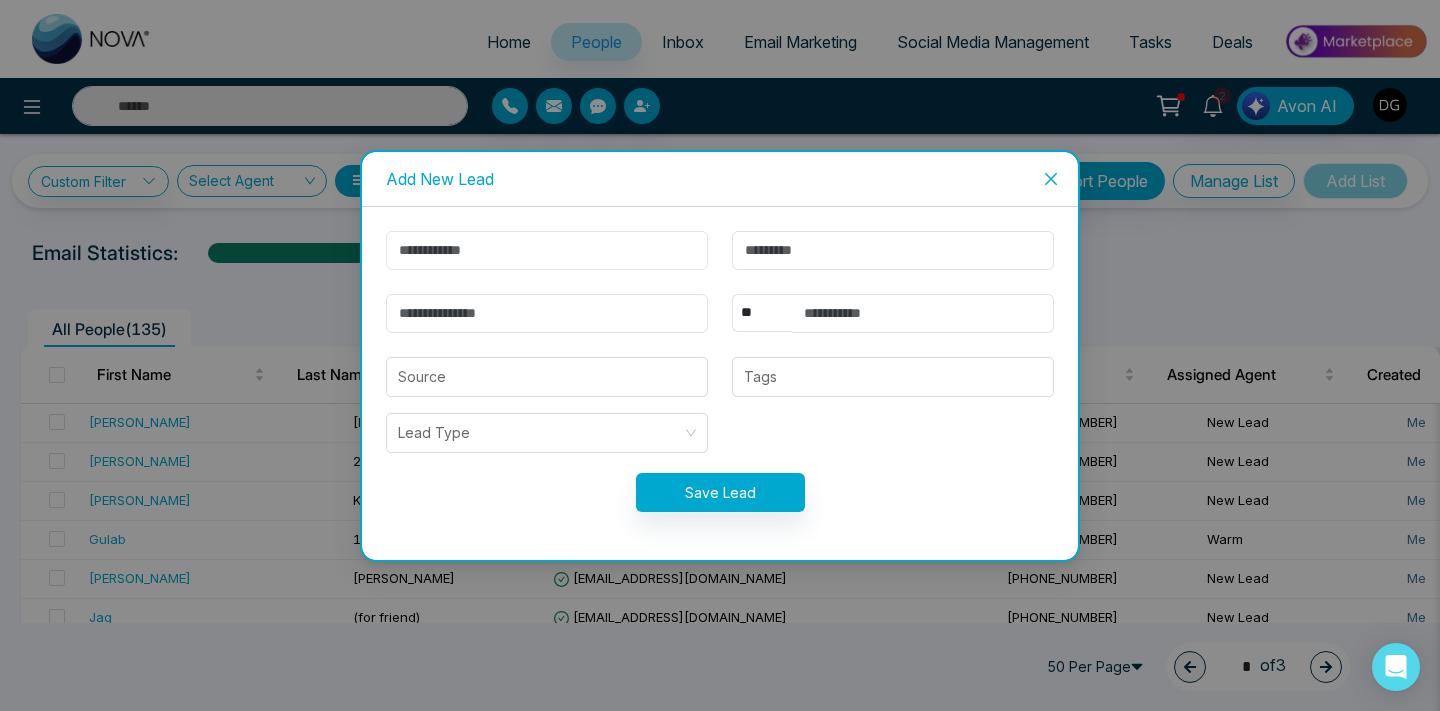 click at bounding box center (547, 250) 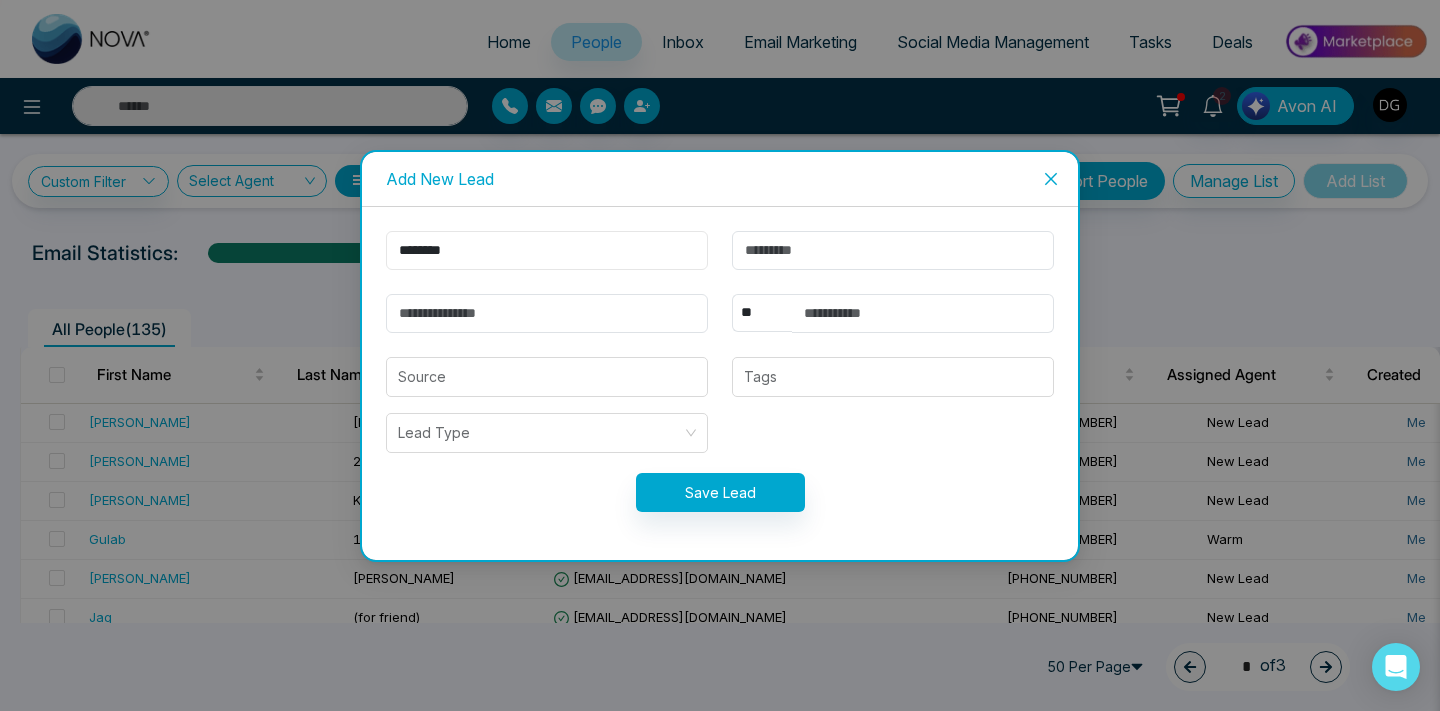 type on "********" 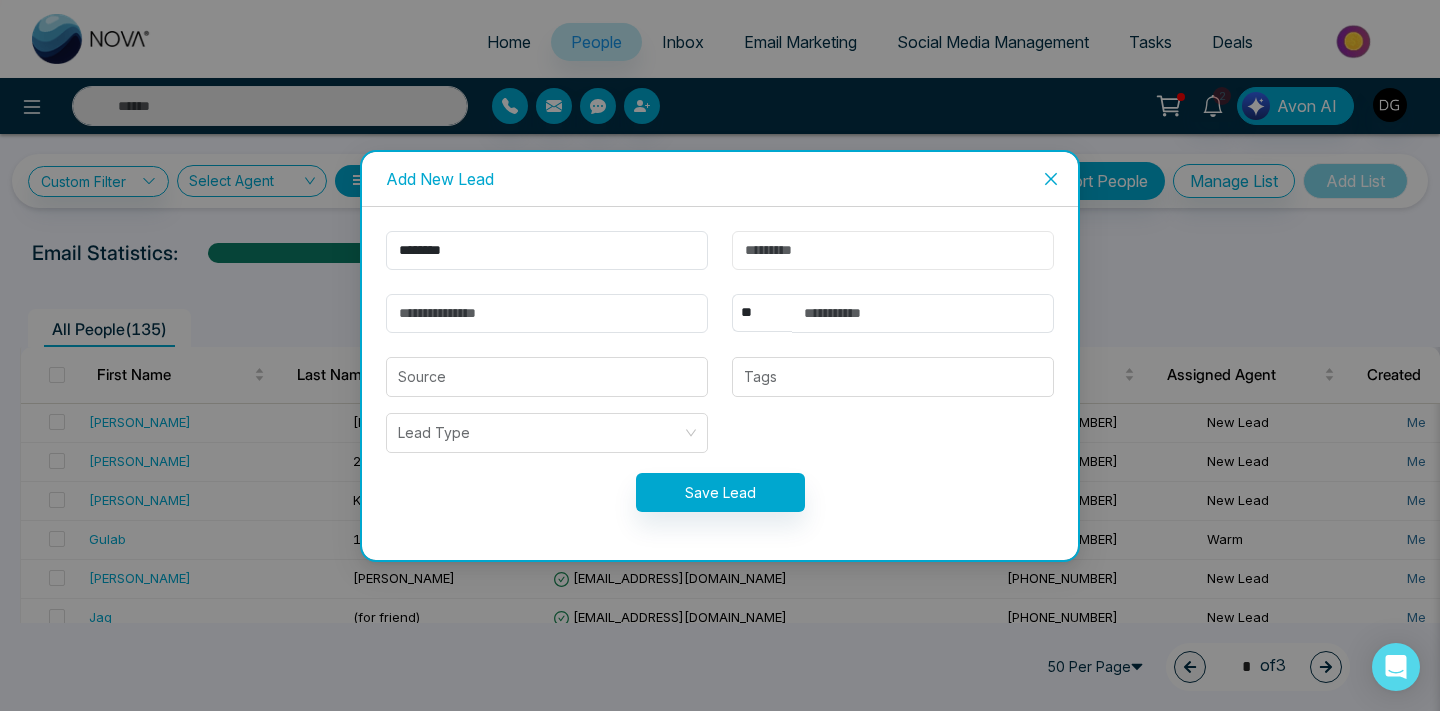 click at bounding box center [893, 250] 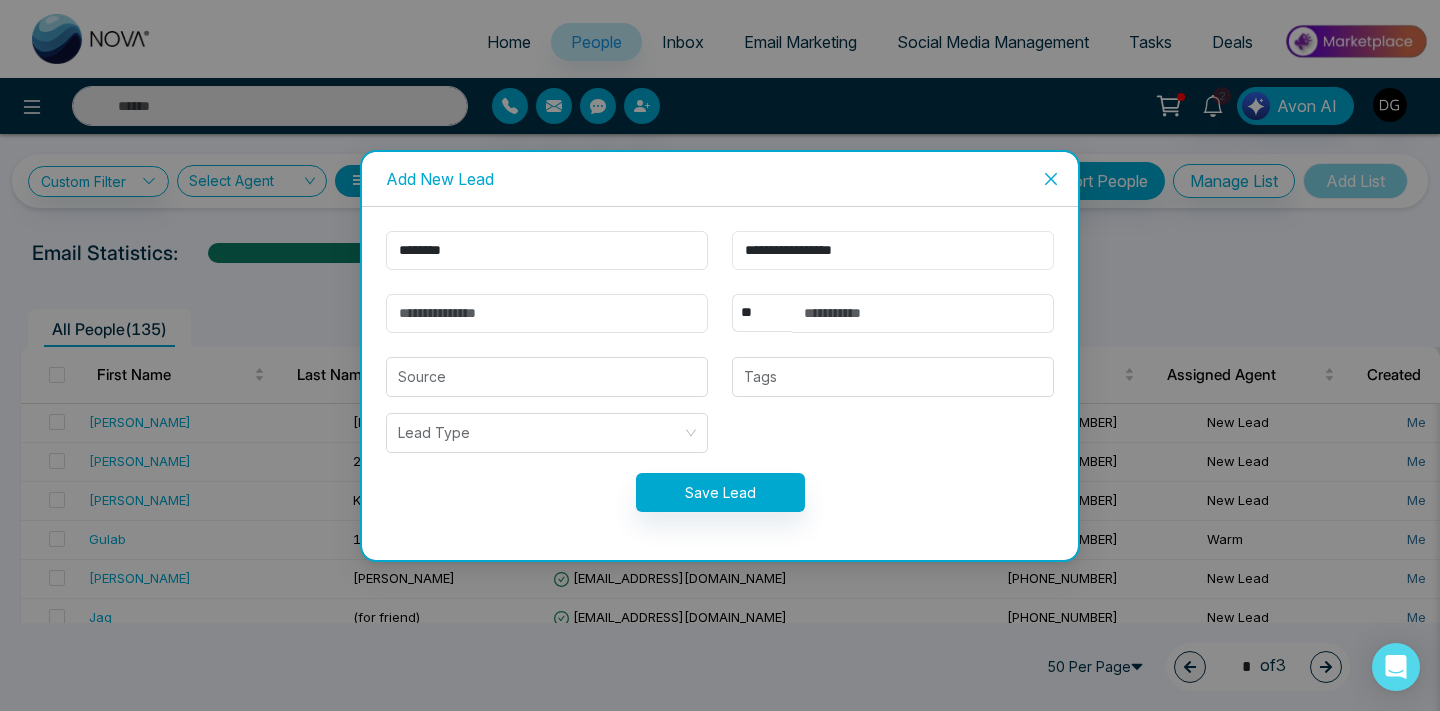 type on "**********" 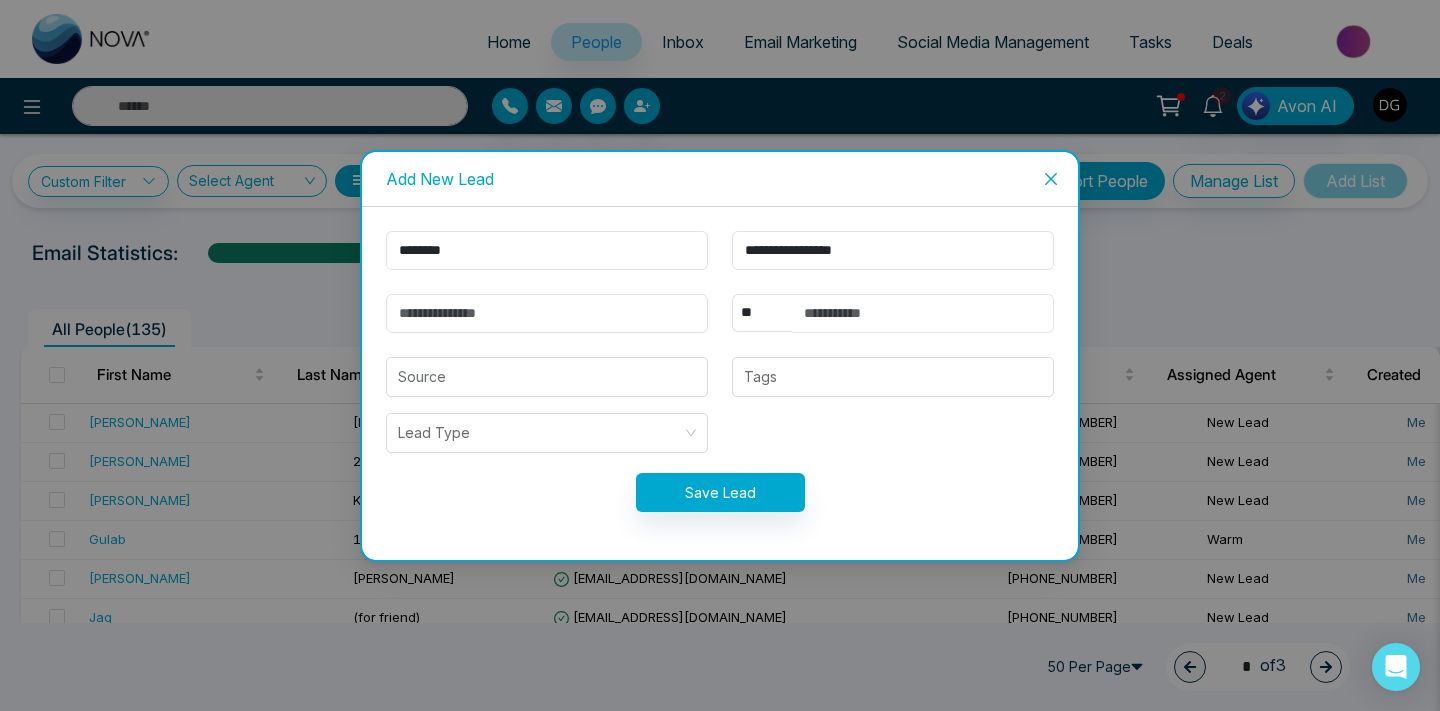 click at bounding box center (923, 313) 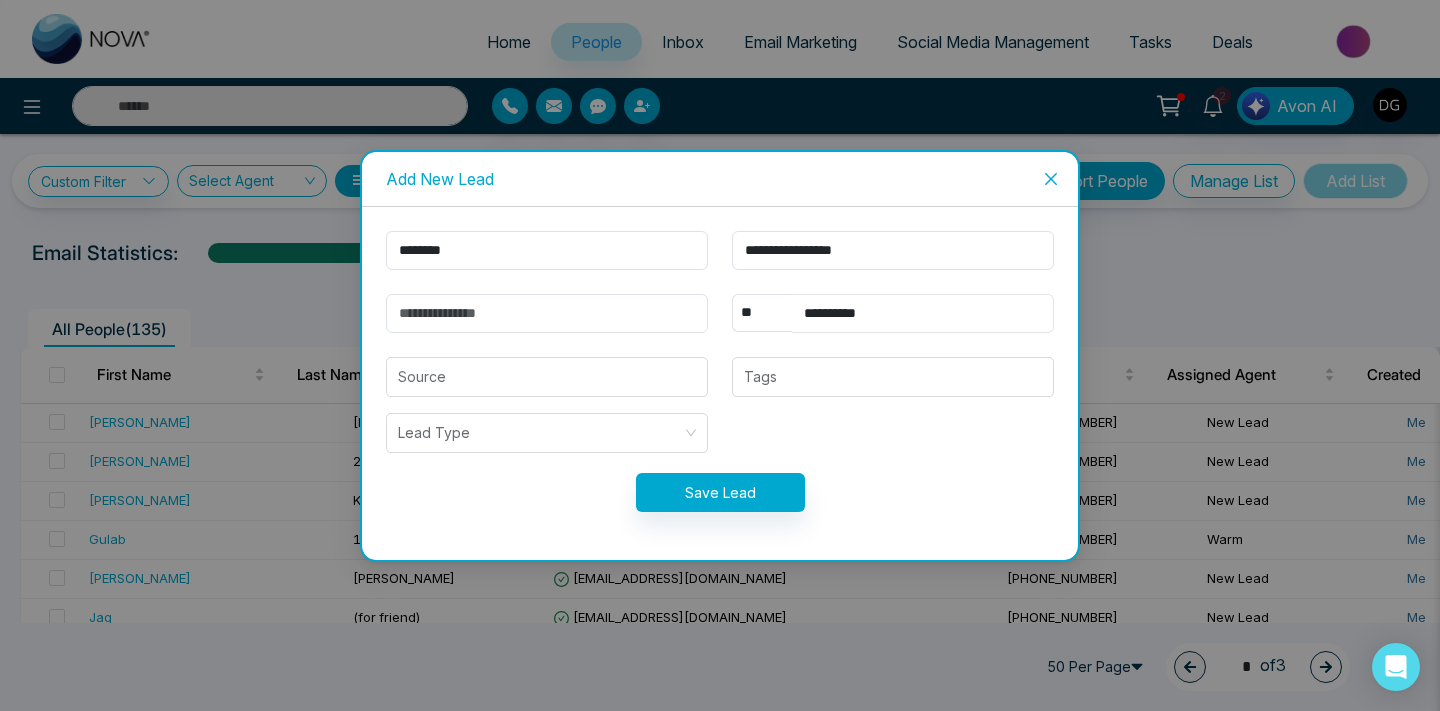type on "**********" 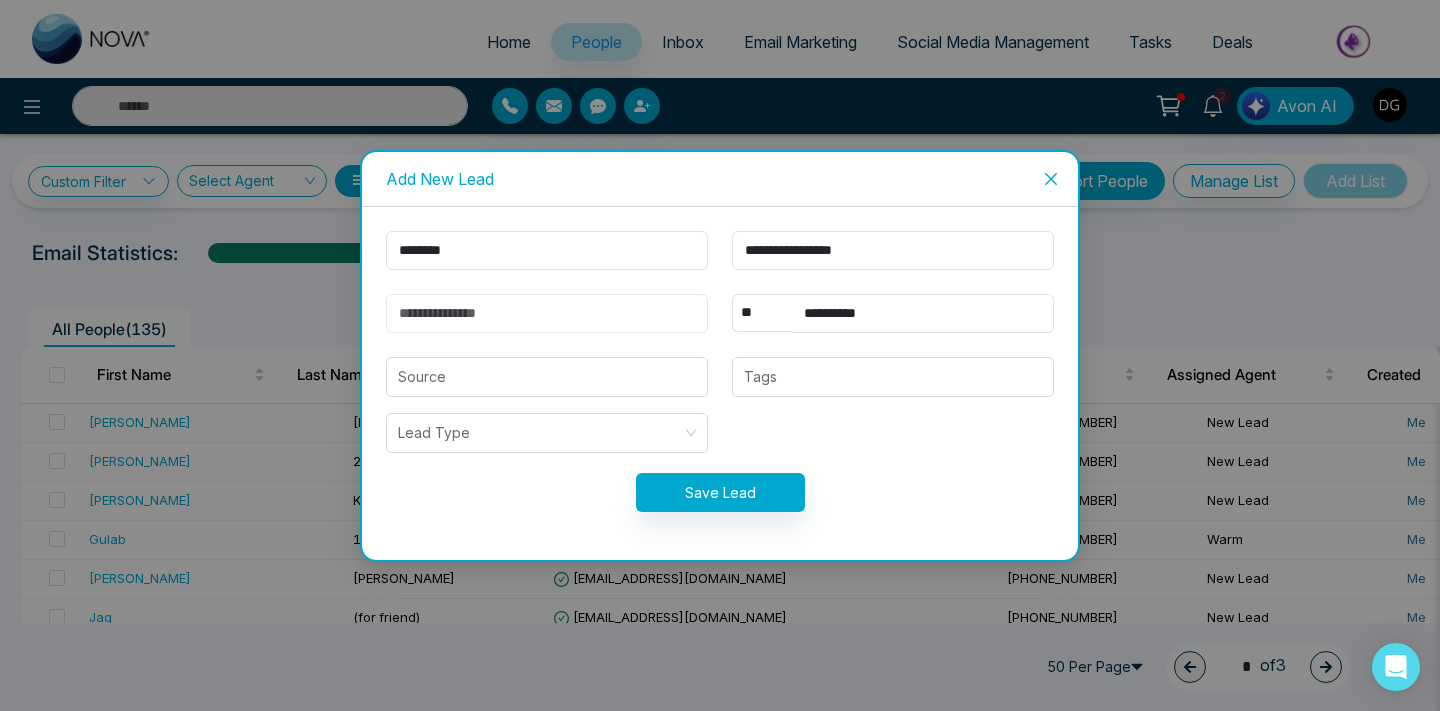 click at bounding box center [547, 313] 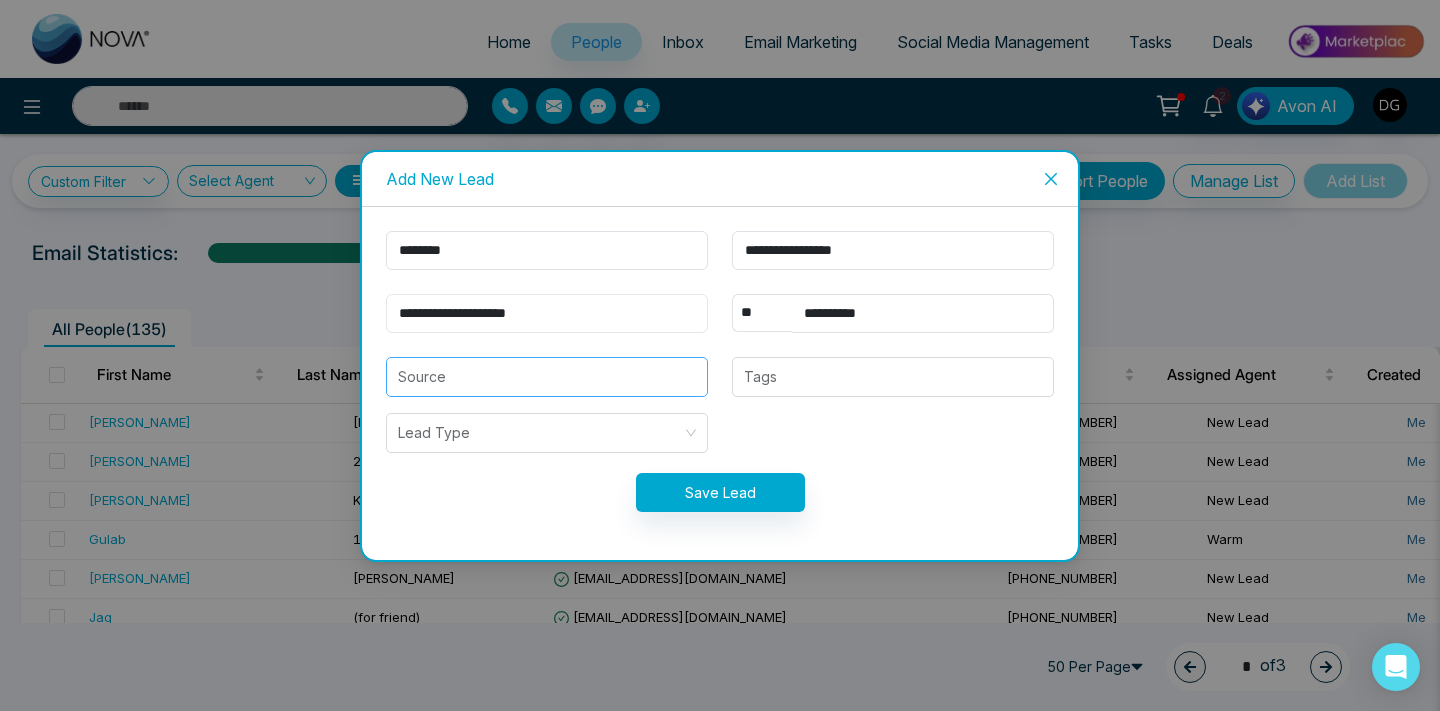 type on "**********" 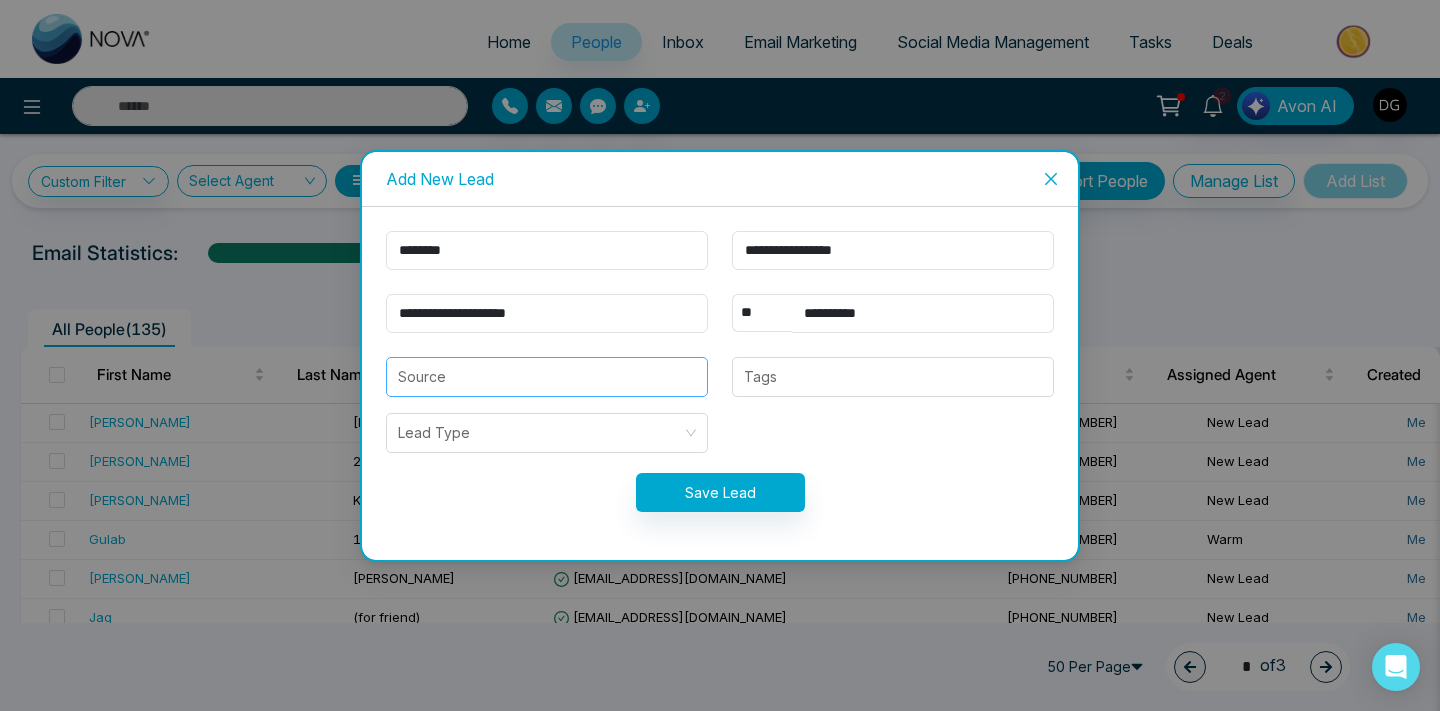 click at bounding box center [547, 377] 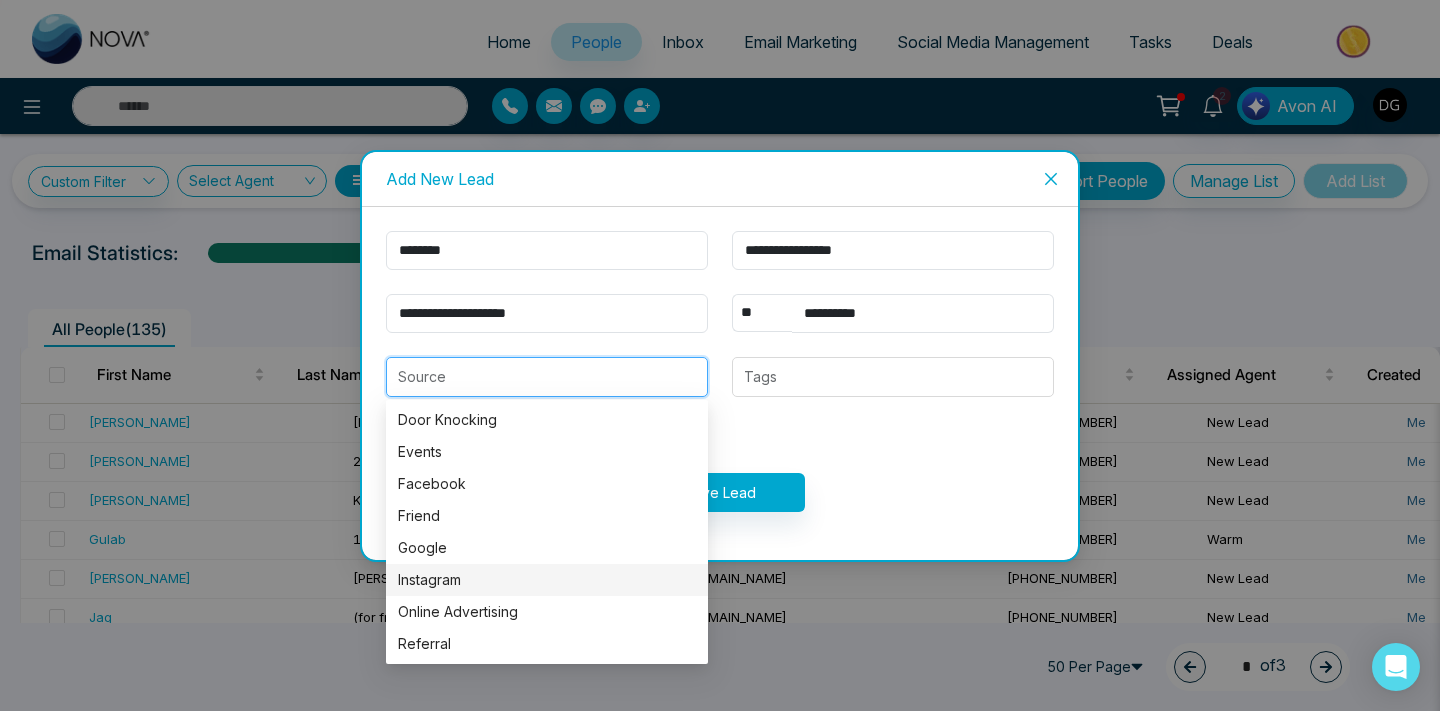 click on "Instagram" at bounding box center (547, 580) 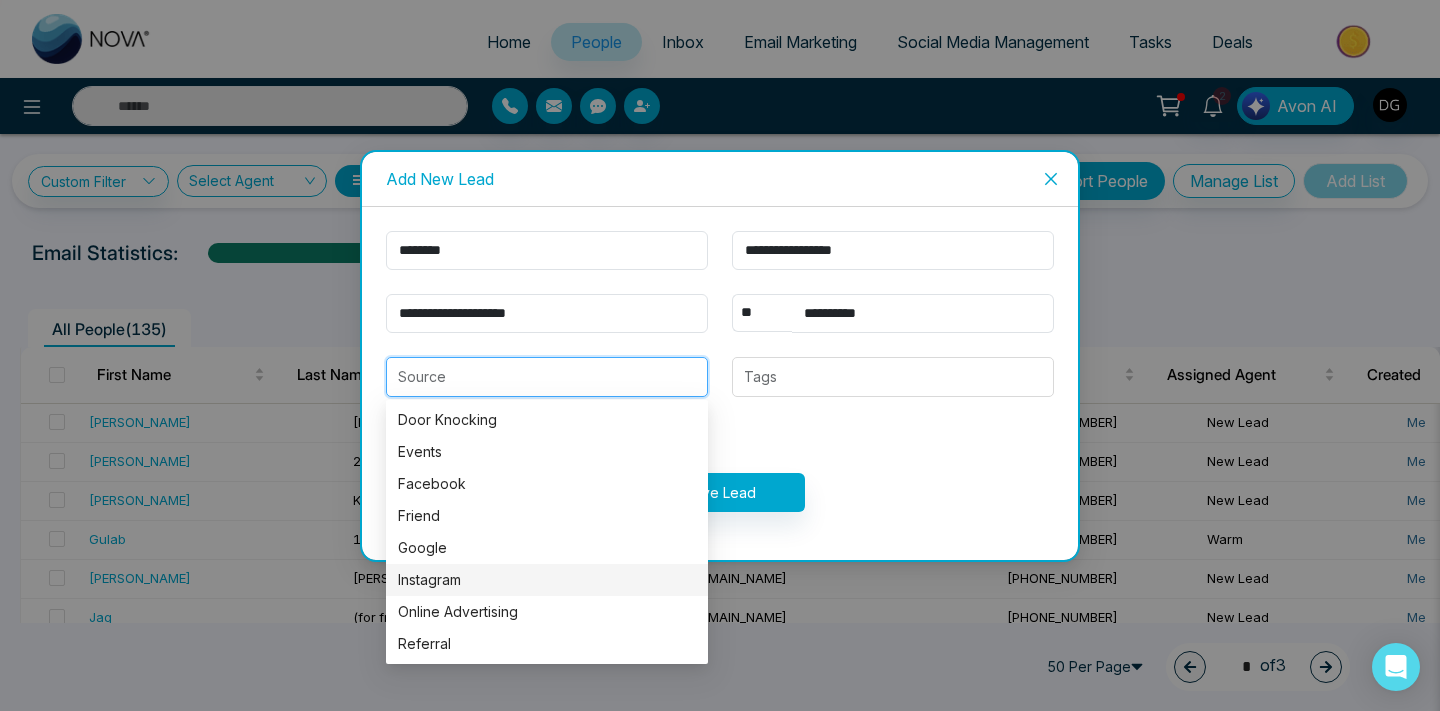 type on "*********" 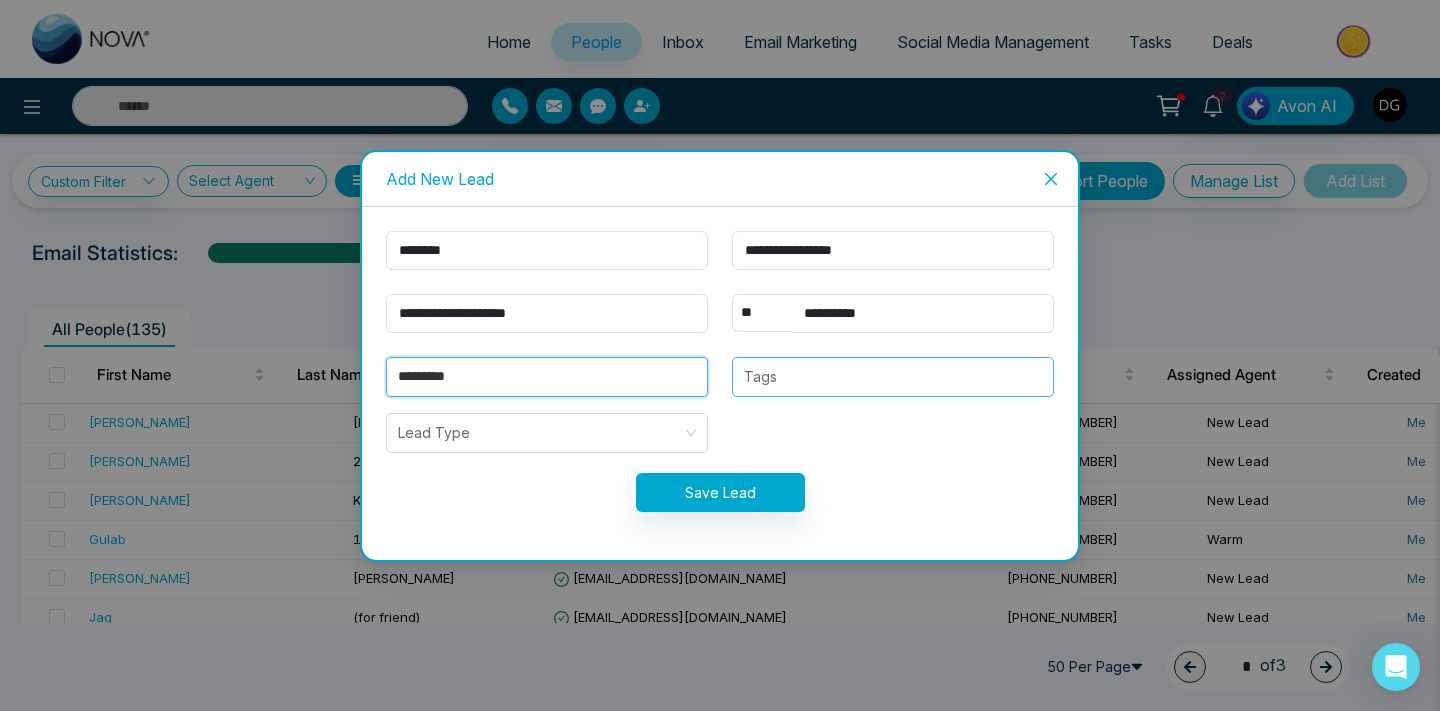 click on "Tags" at bounding box center [893, 377] 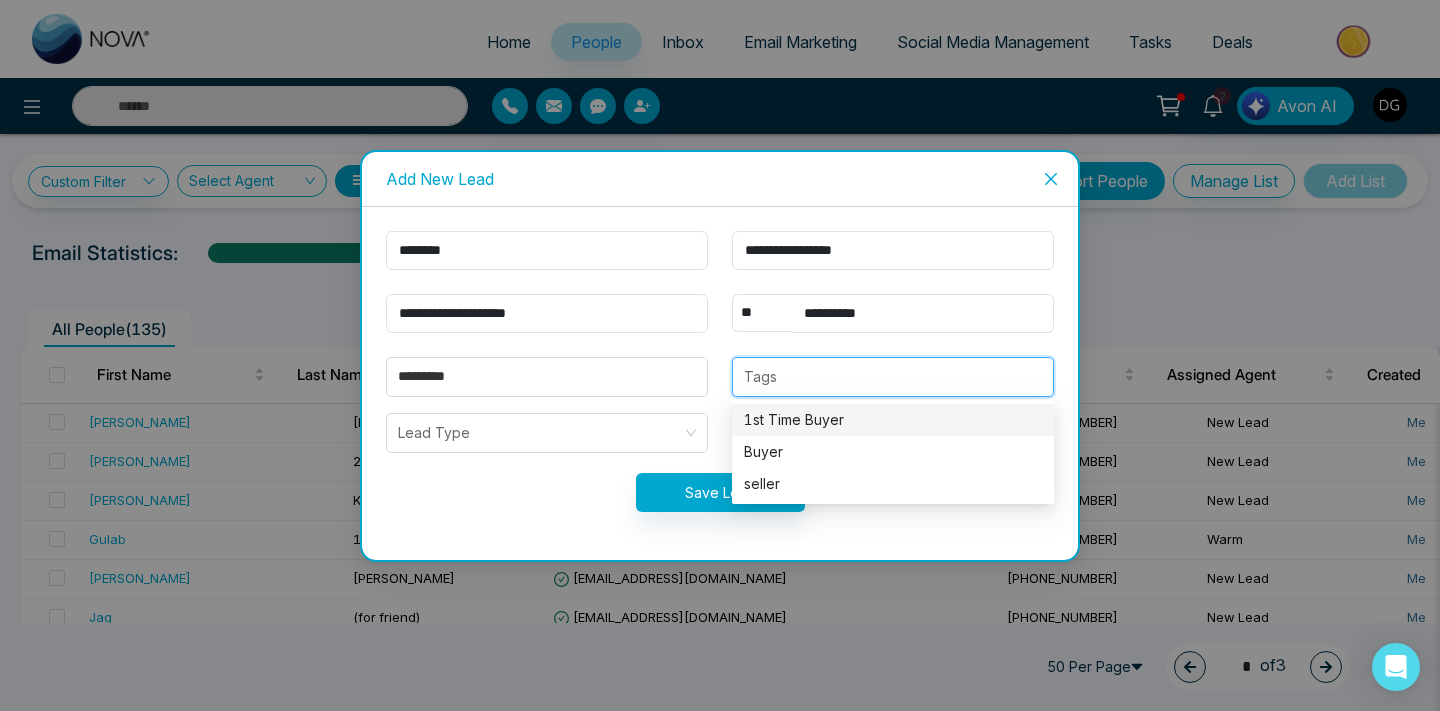 click on "1st Time Buyer" at bounding box center (893, 420) 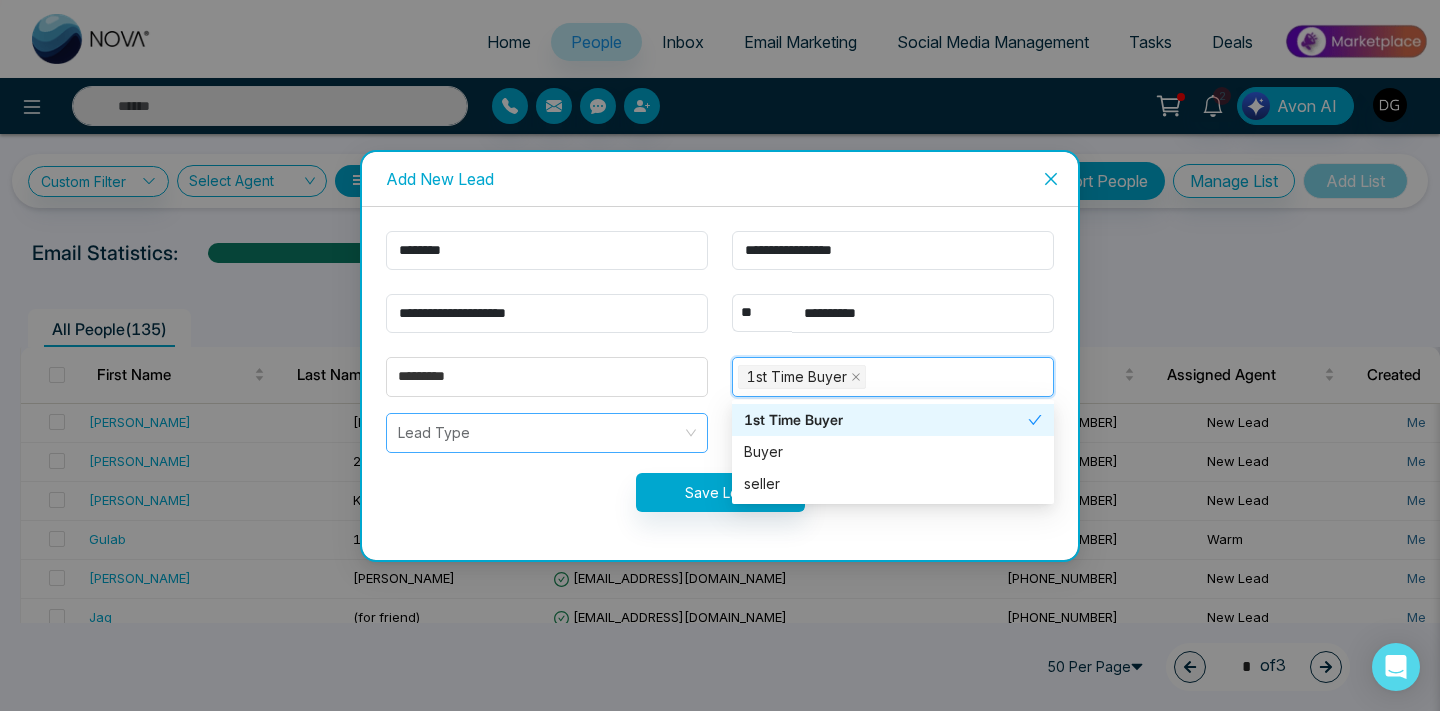 click at bounding box center (540, 433) 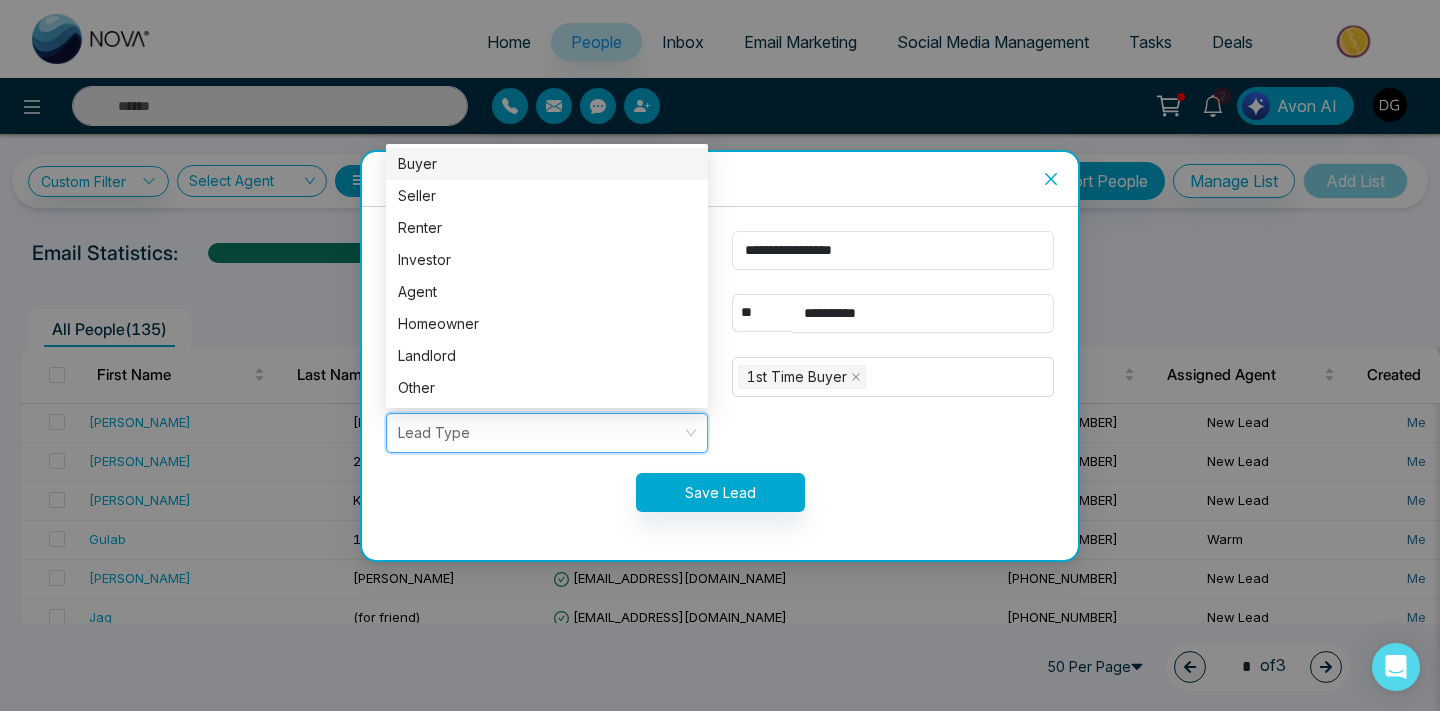 click on "Buyer" at bounding box center (547, 164) 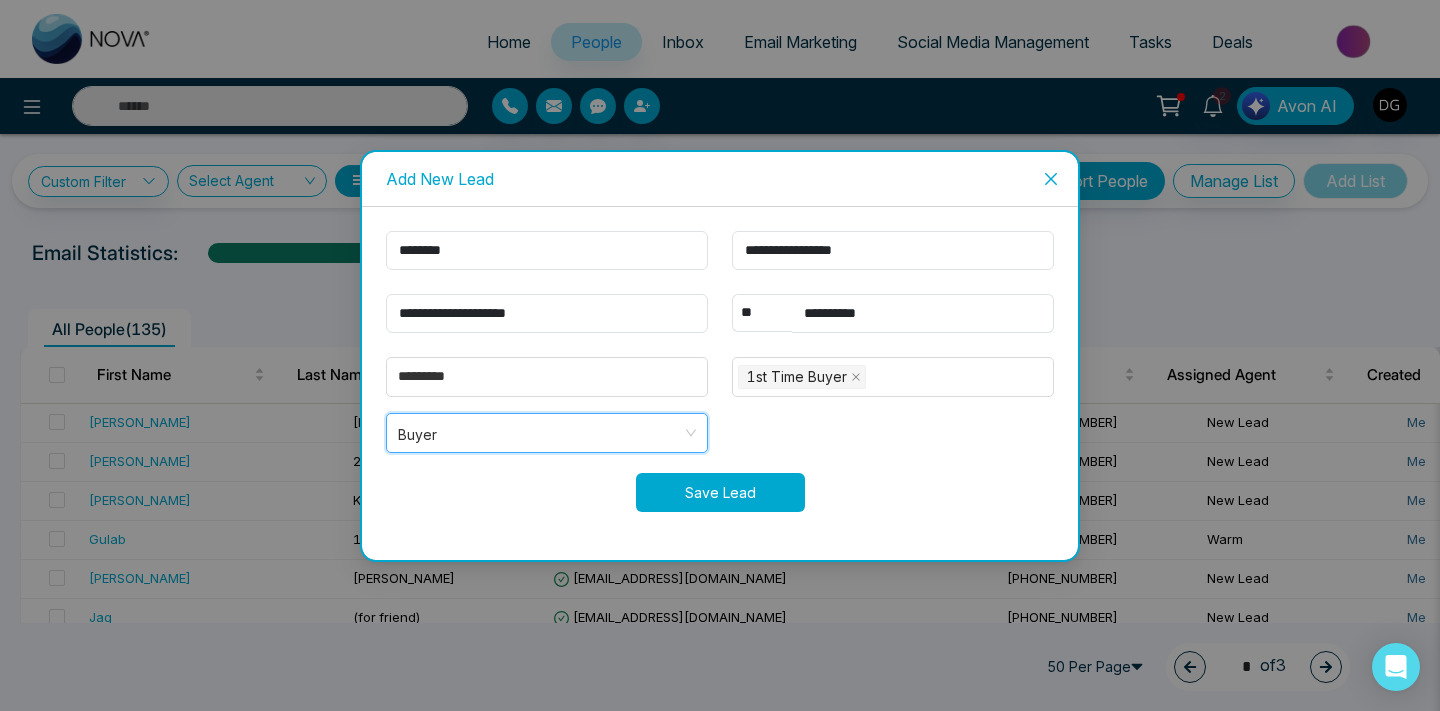 click on "Save Lead" at bounding box center (720, 492) 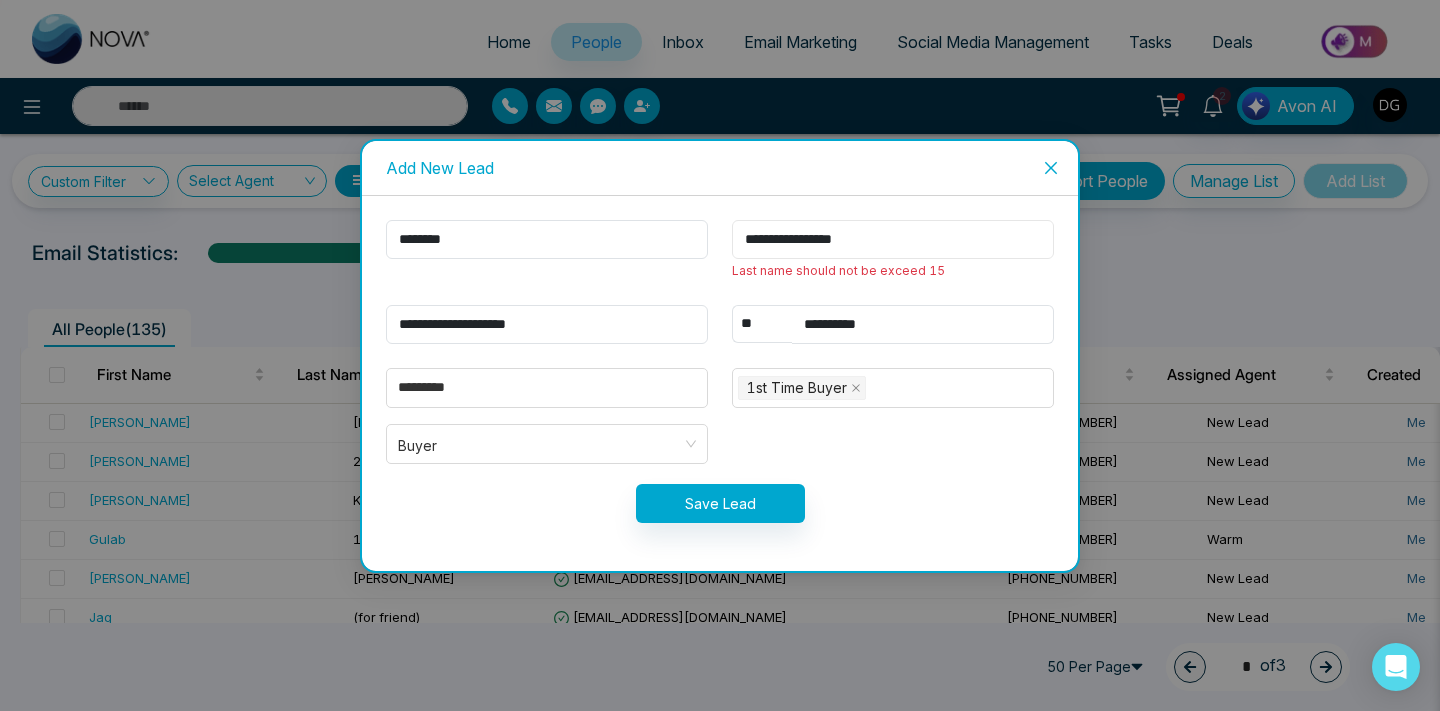 click on "**********" at bounding box center (893, 239) 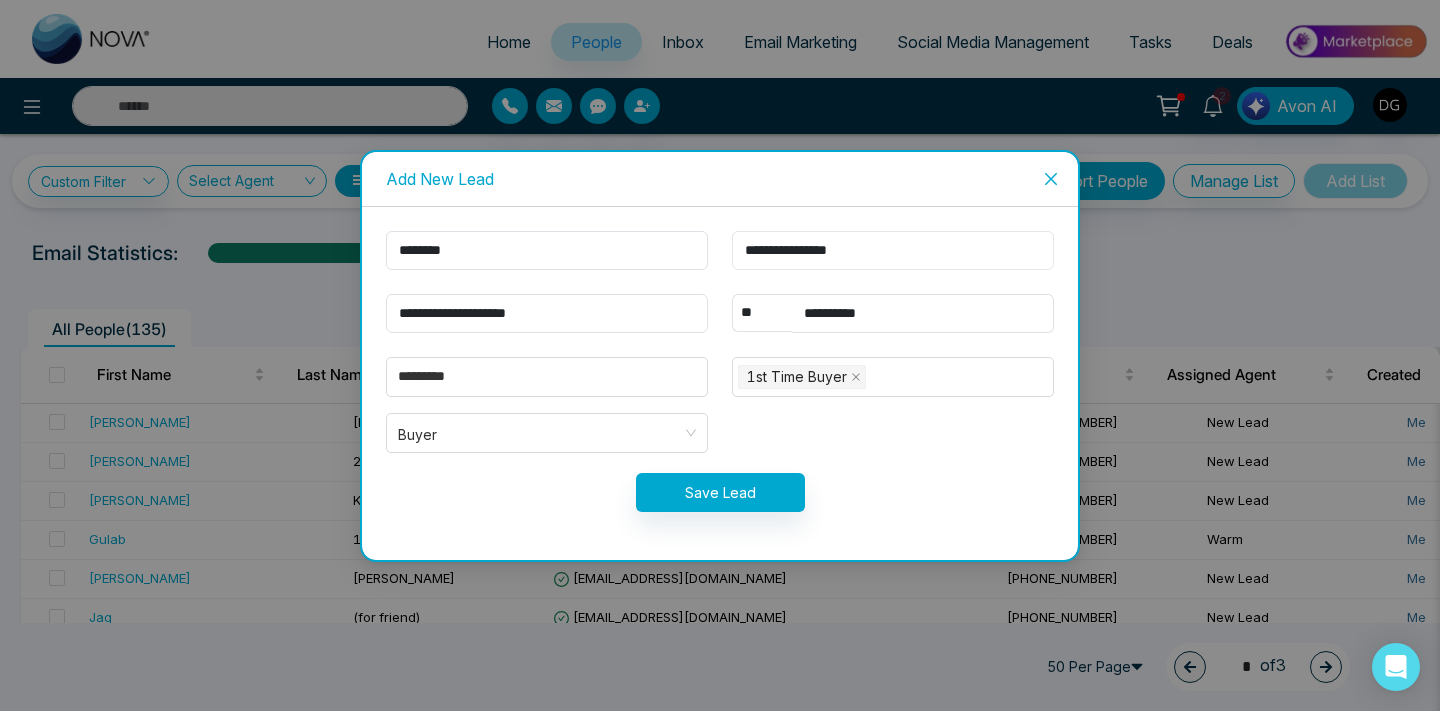 type on "**********" 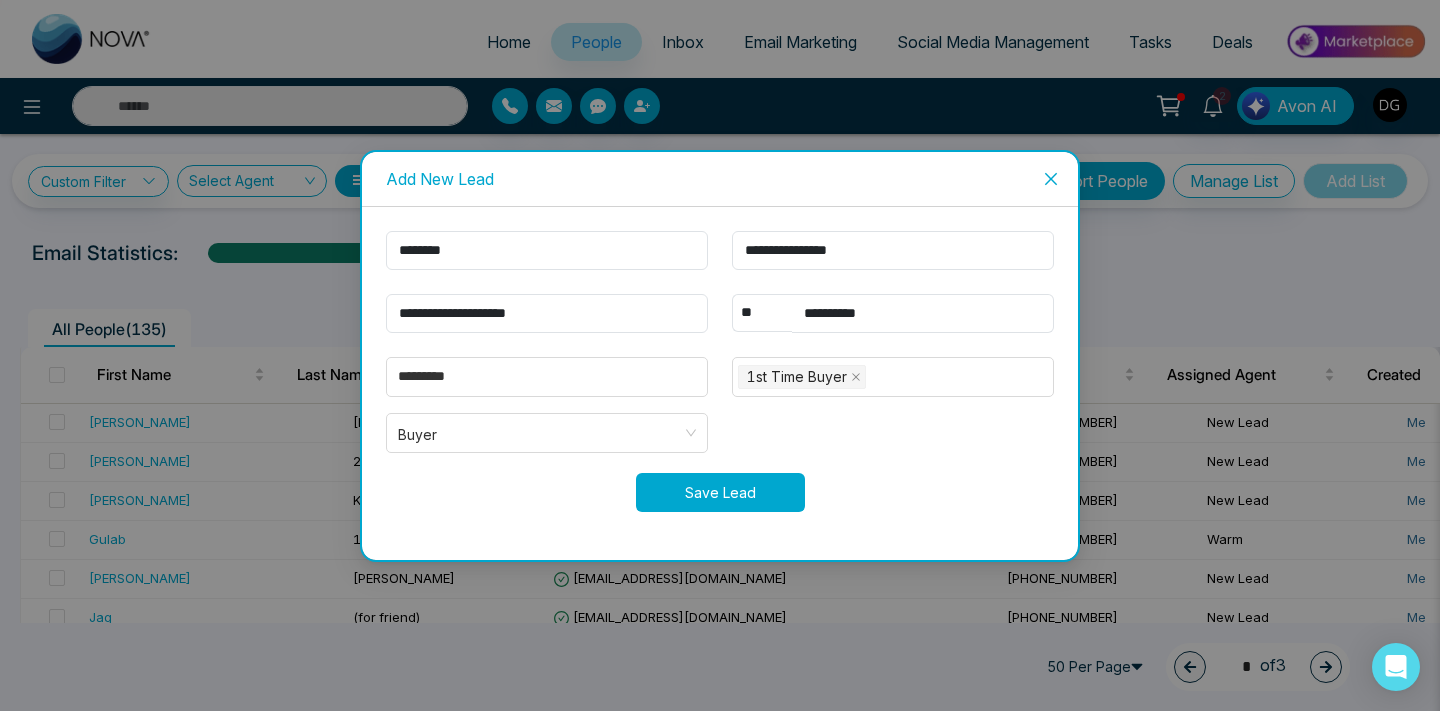 click on "Save Lead" at bounding box center [720, 492] 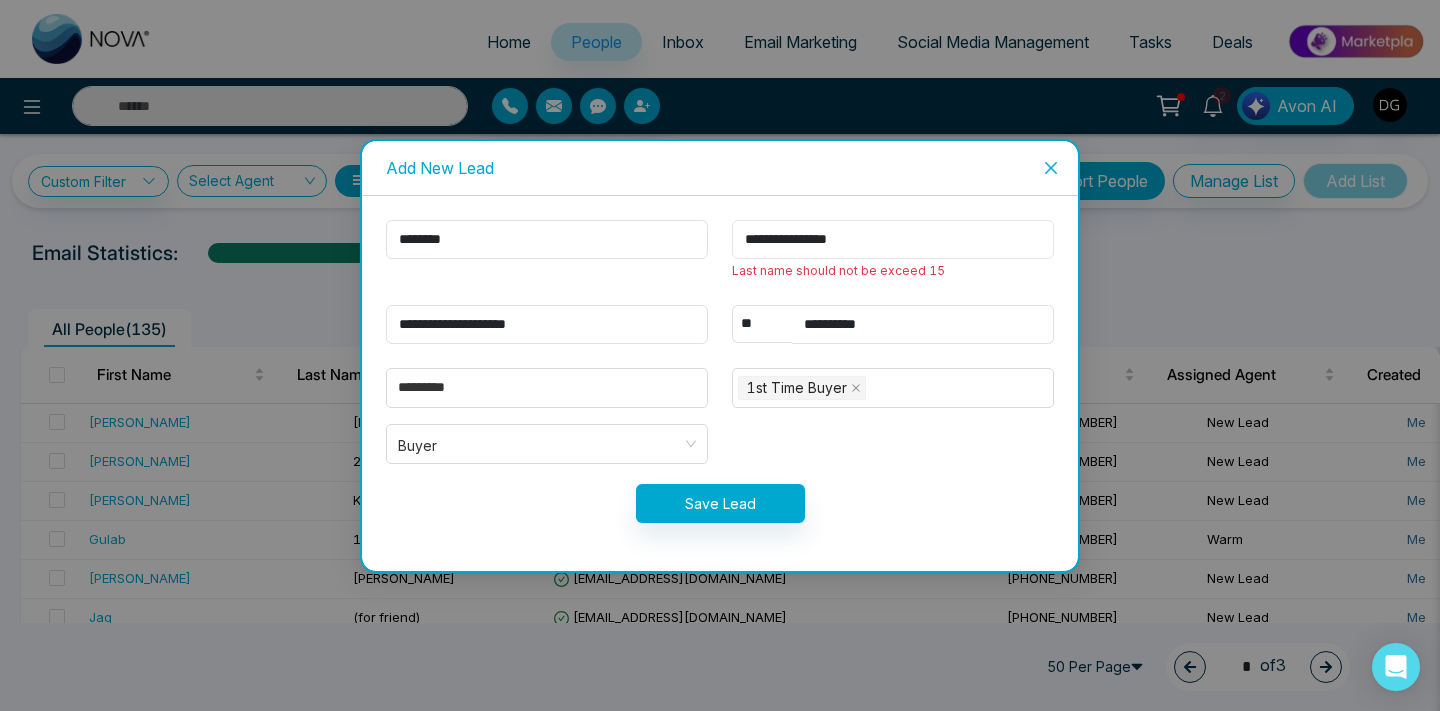 click on "**********" at bounding box center [893, 239] 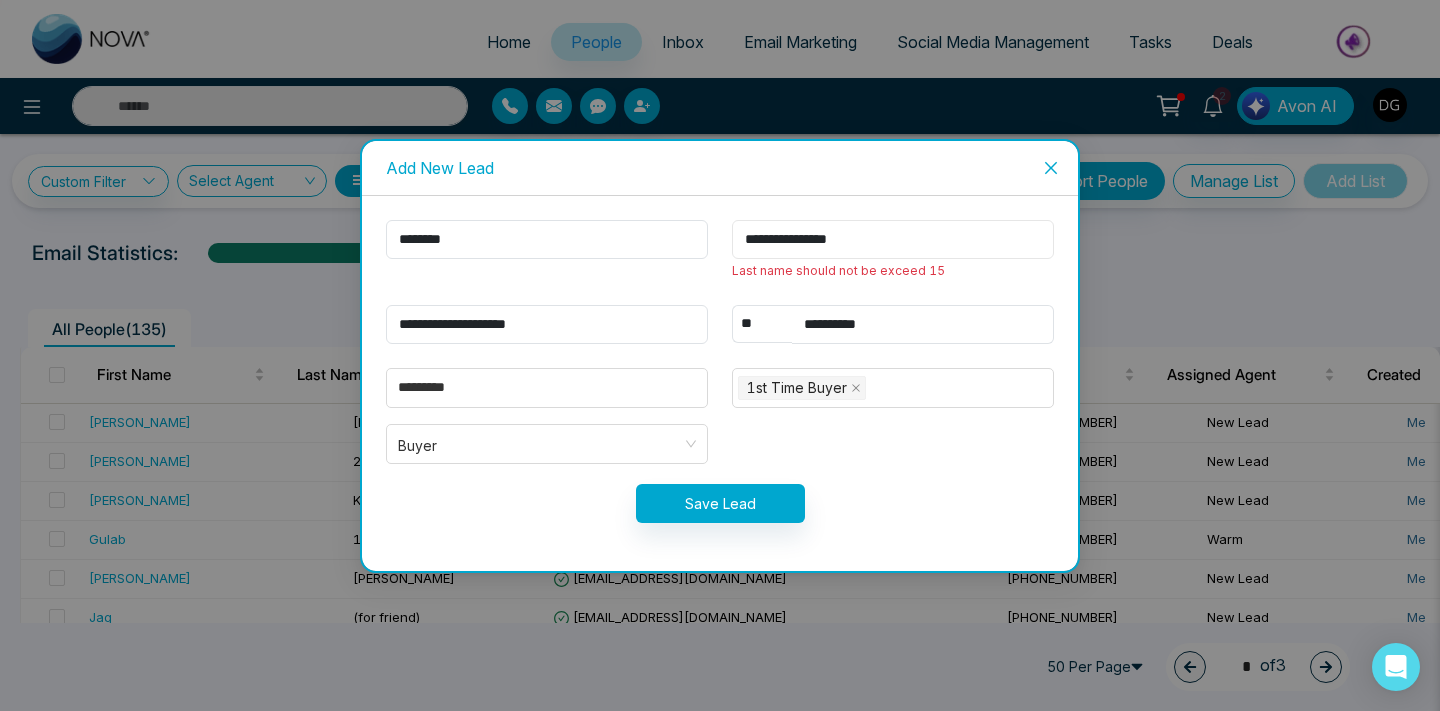 click on "**********" at bounding box center (893, 239) 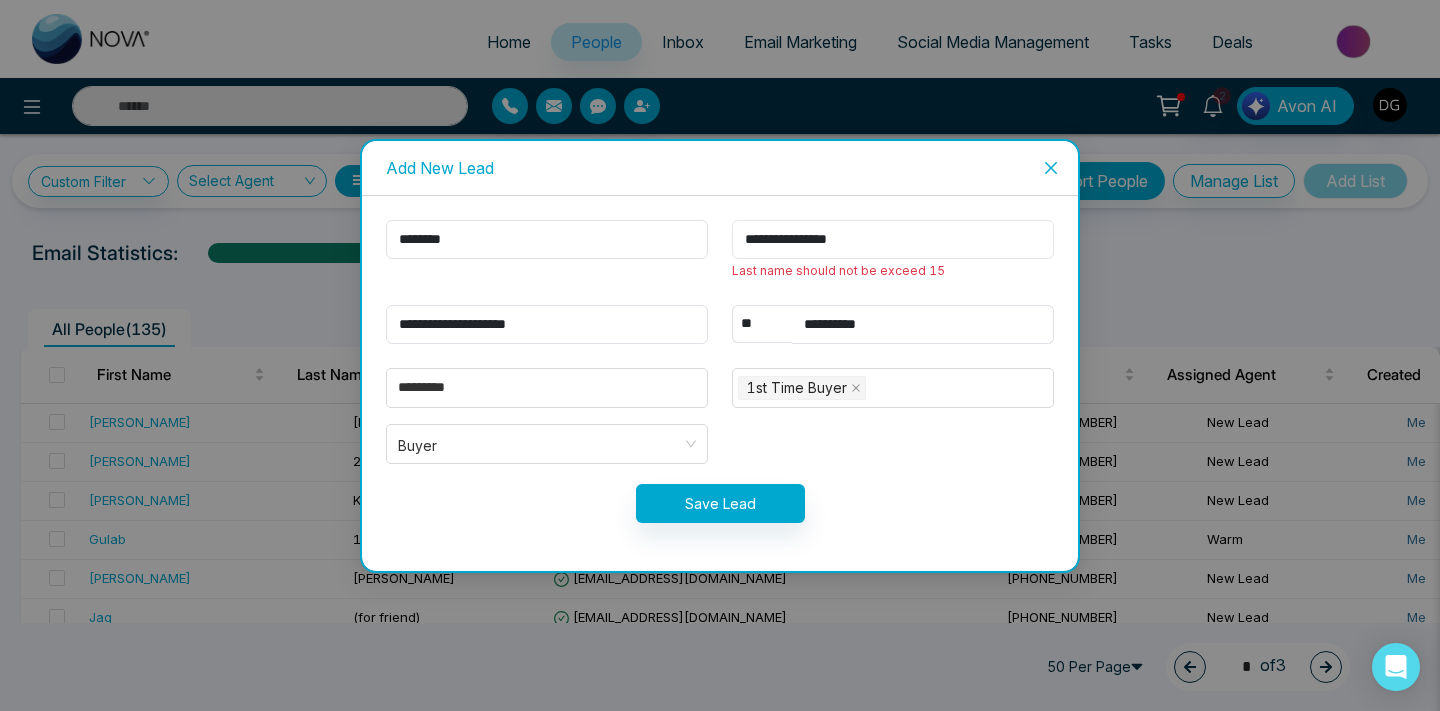 click on "**********" at bounding box center [893, 239] 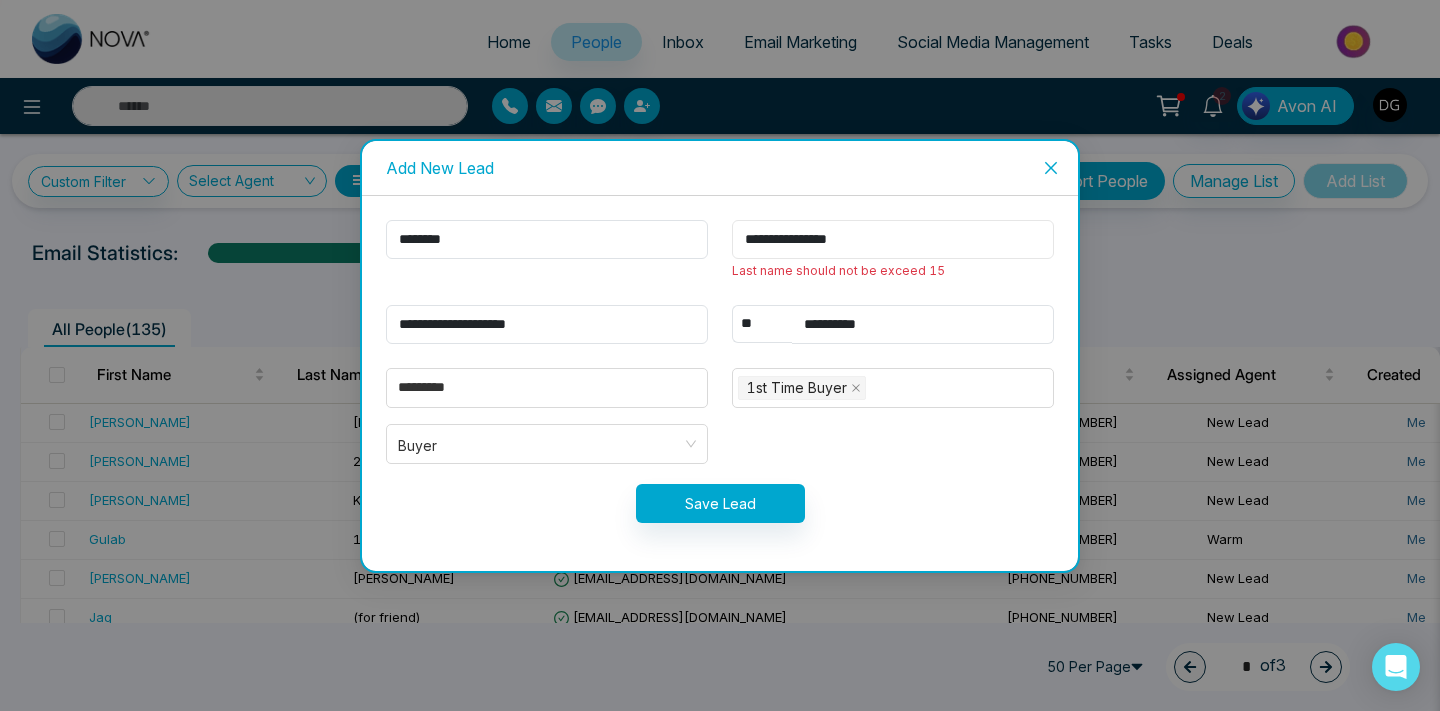 click on "**********" at bounding box center (893, 239) 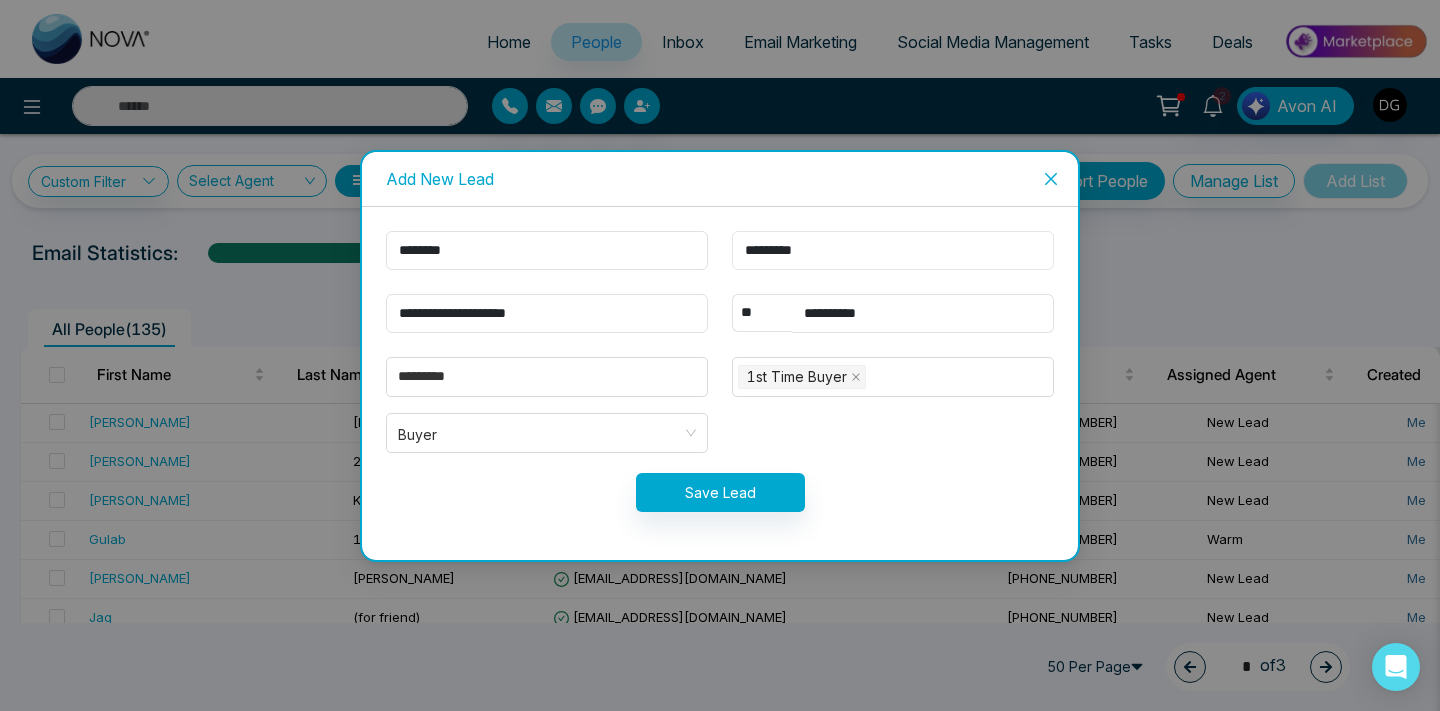 type on "*********" 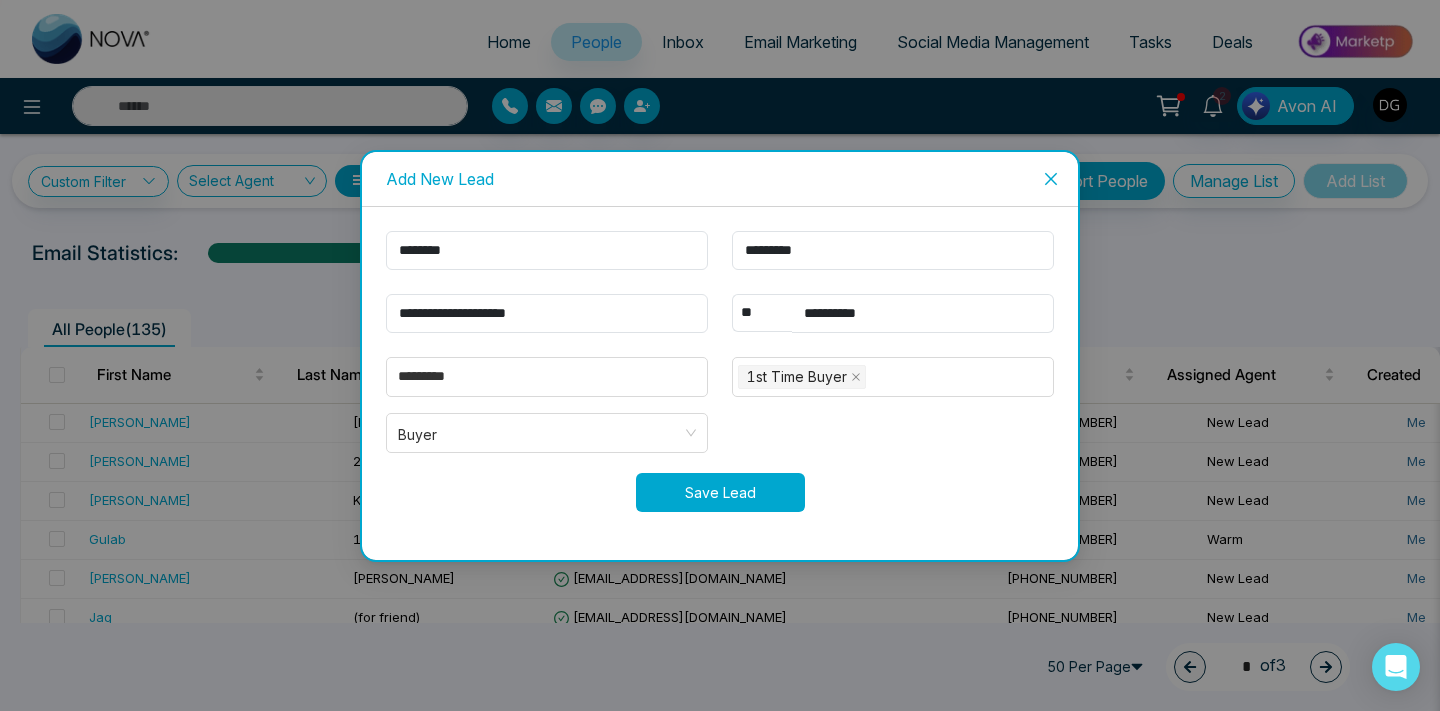 click on "Save Lead" at bounding box center [720, 492] 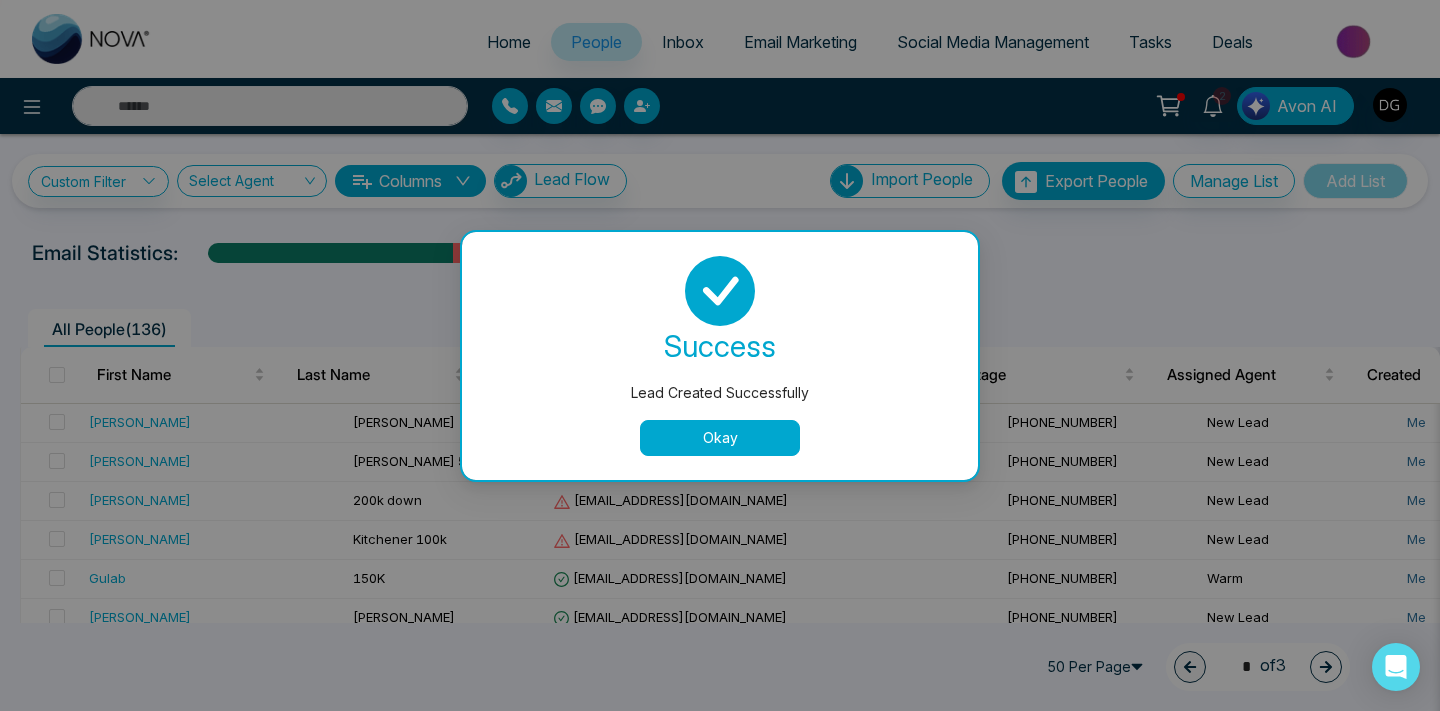 click on "Okay" at bounding box center [720, 438] 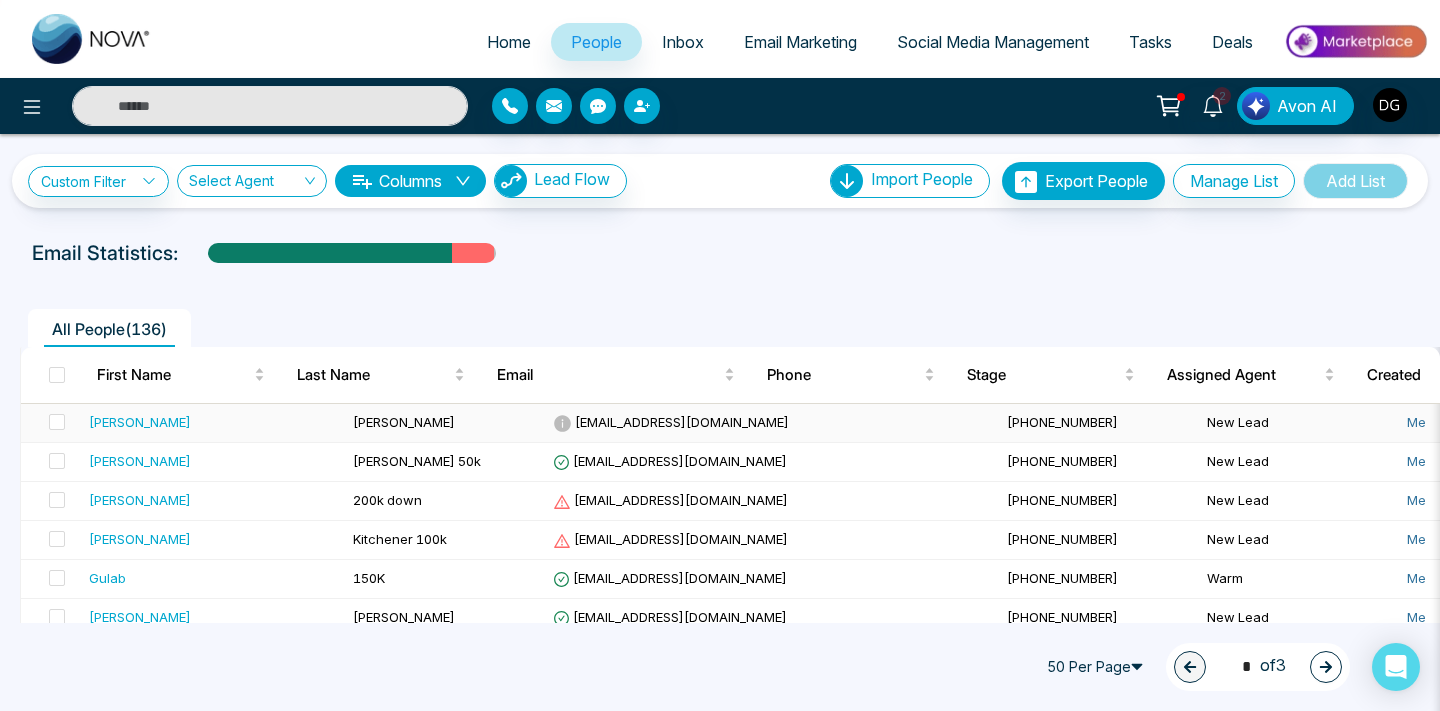 click on "[PERSON_NAME]" at bounding box center (213, 423) 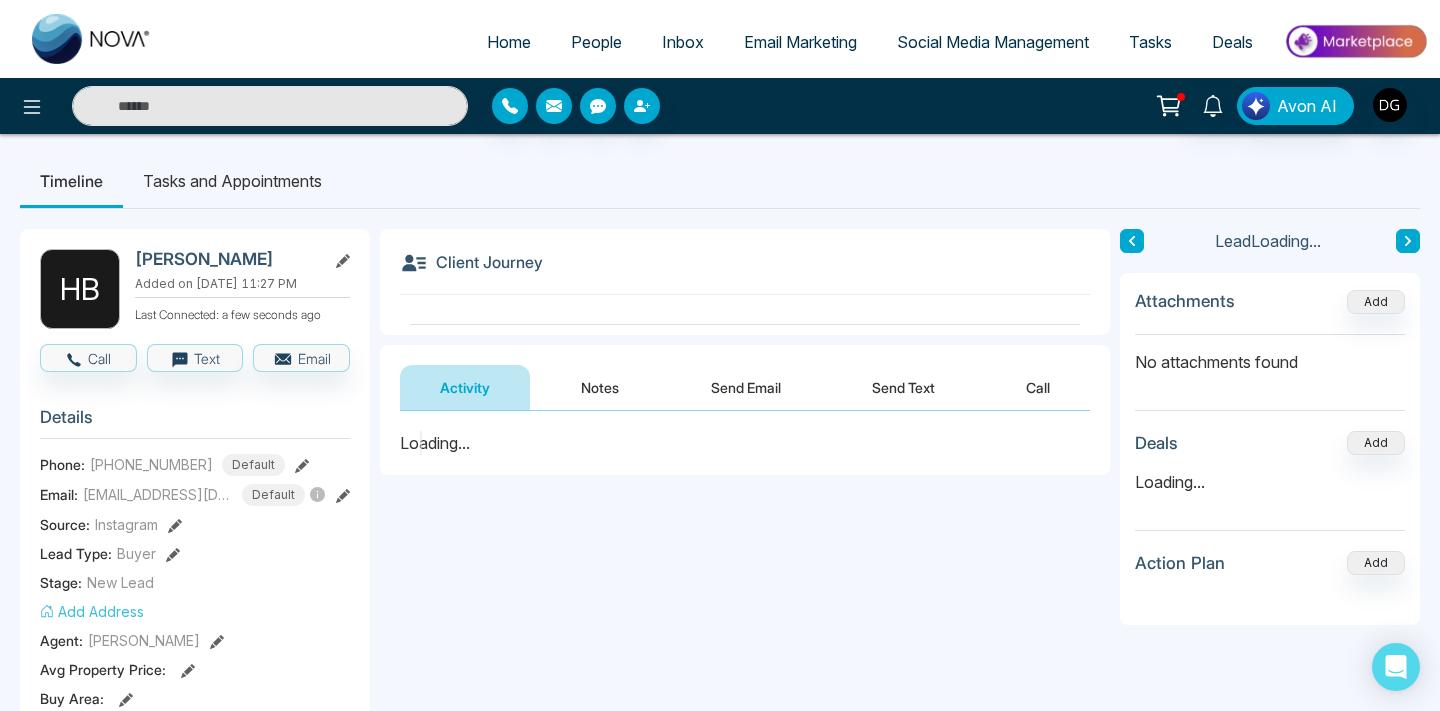 click on "Notes" at bounding box center (600, 387) 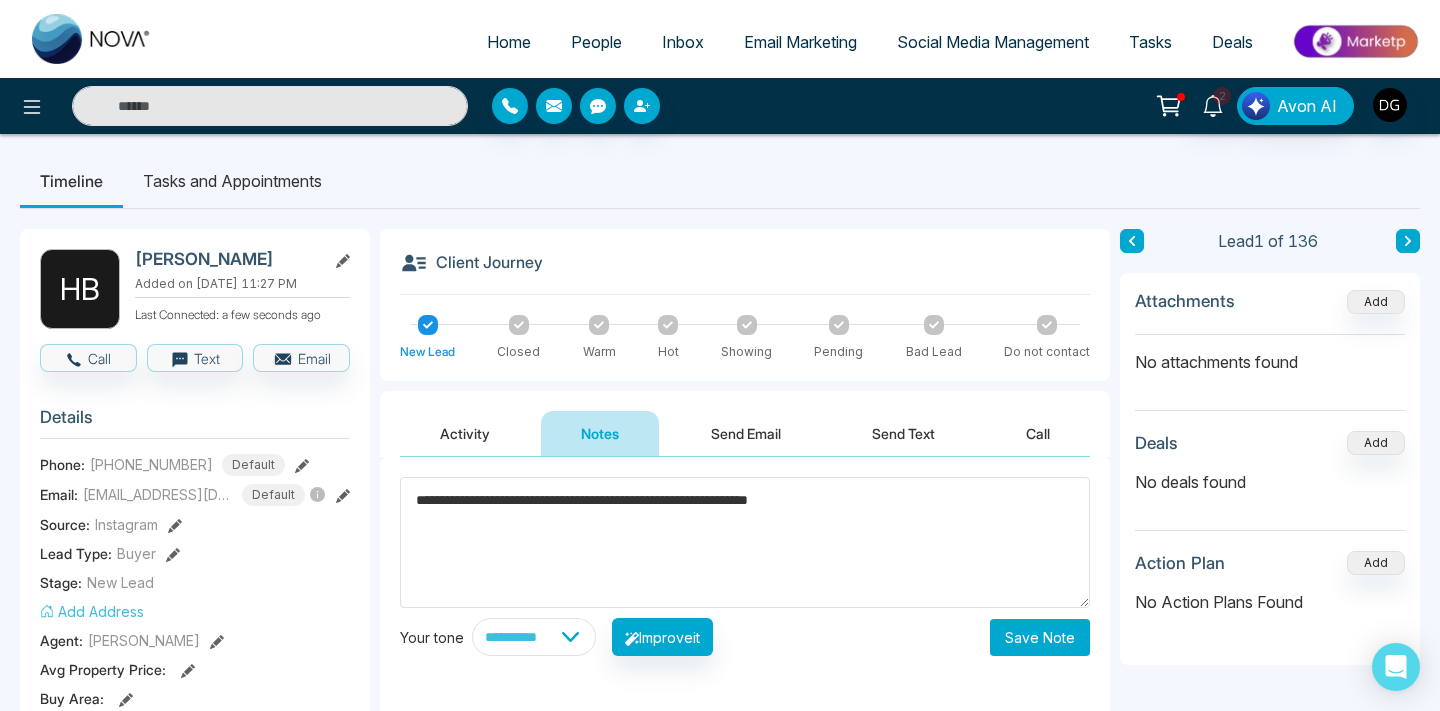 type on "**********" 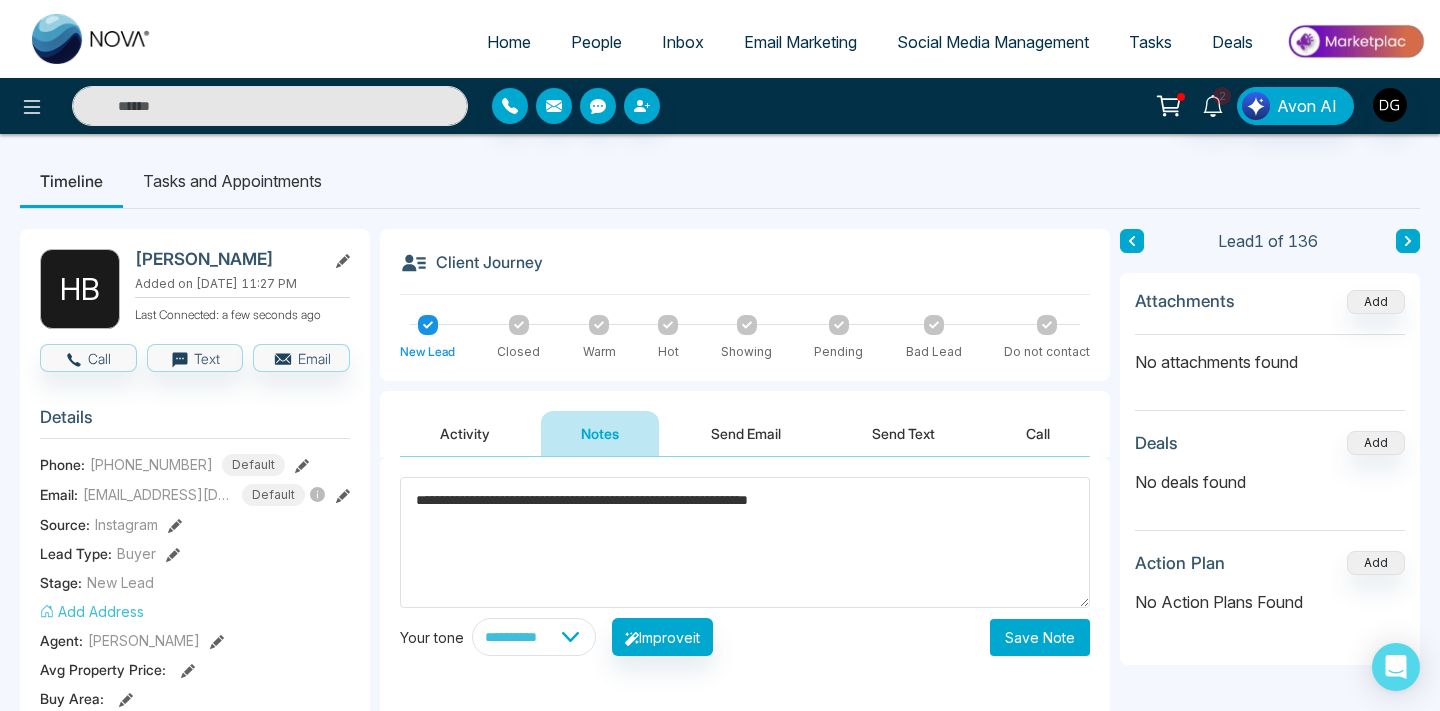 click on "Save Note" at bounding box center (1040, 637) 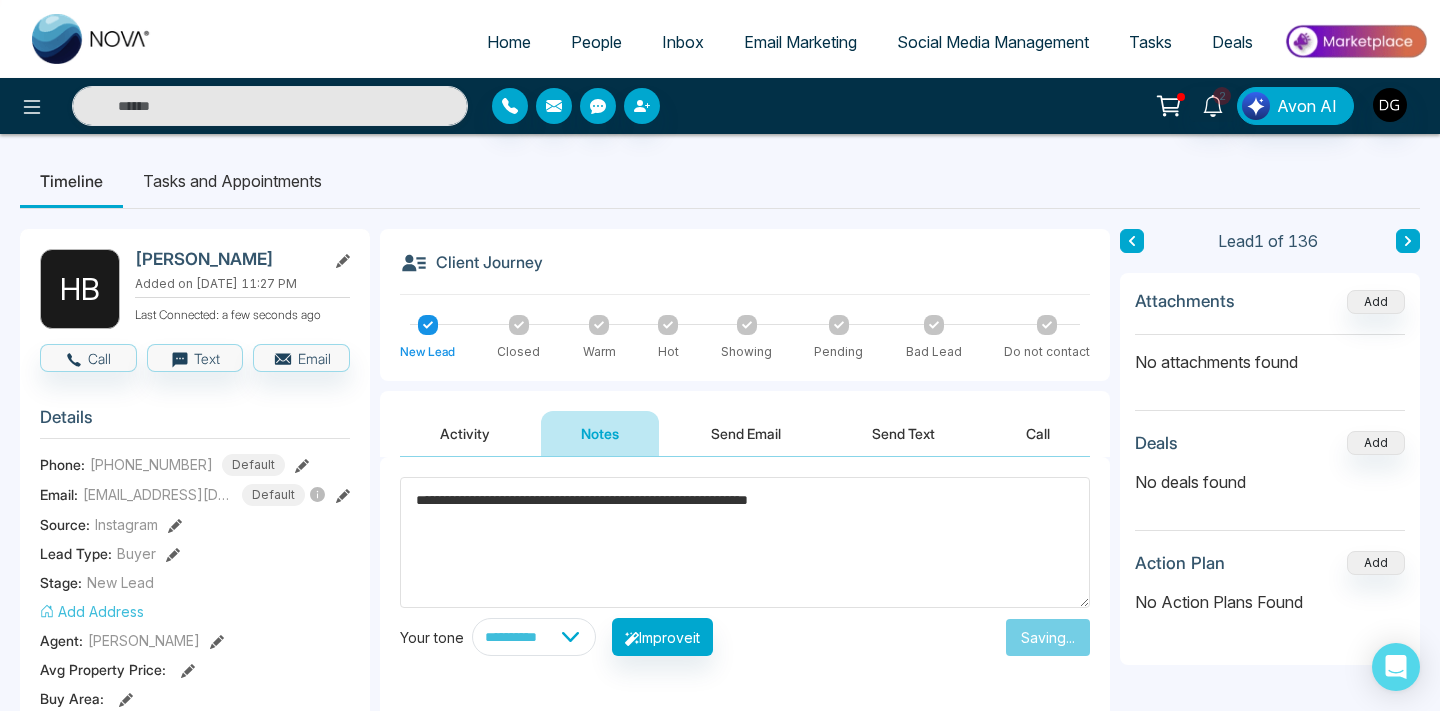 type 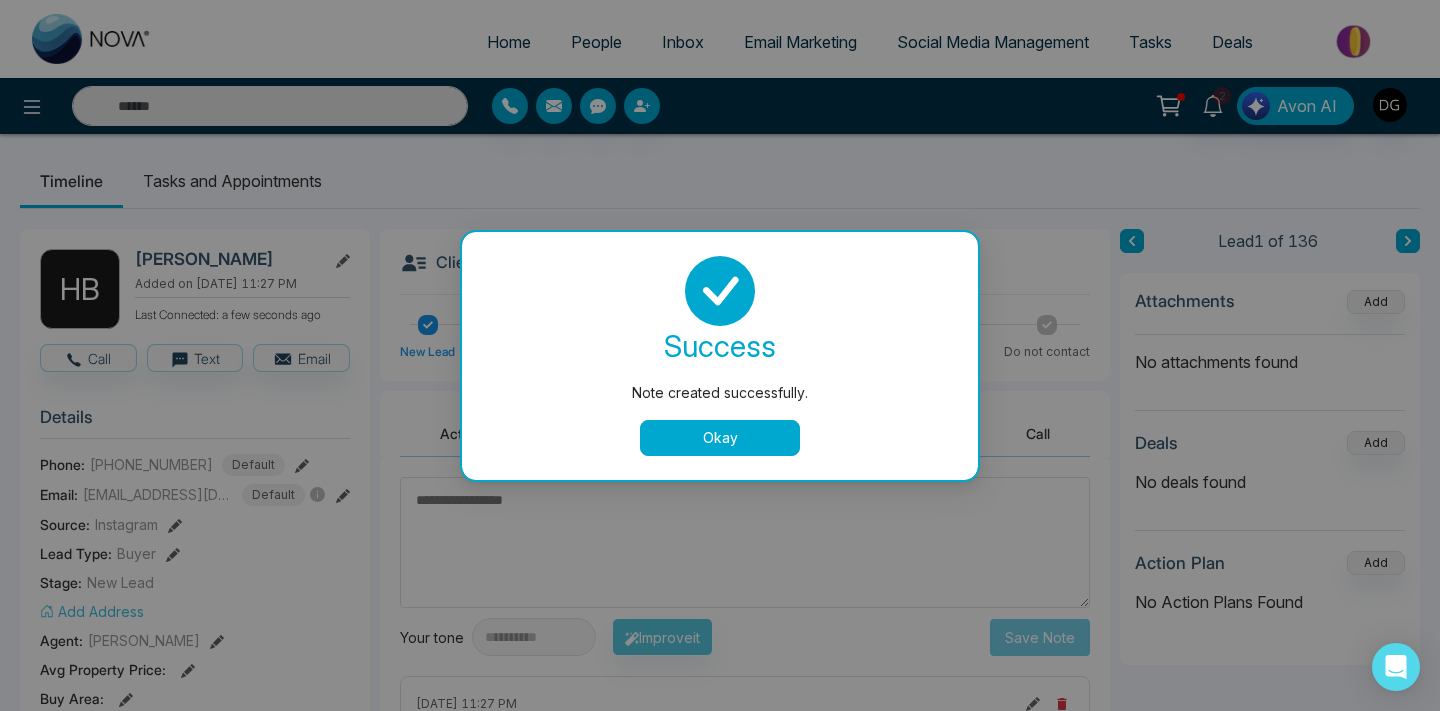 click on "Okay" at bounding box center [720, 438] 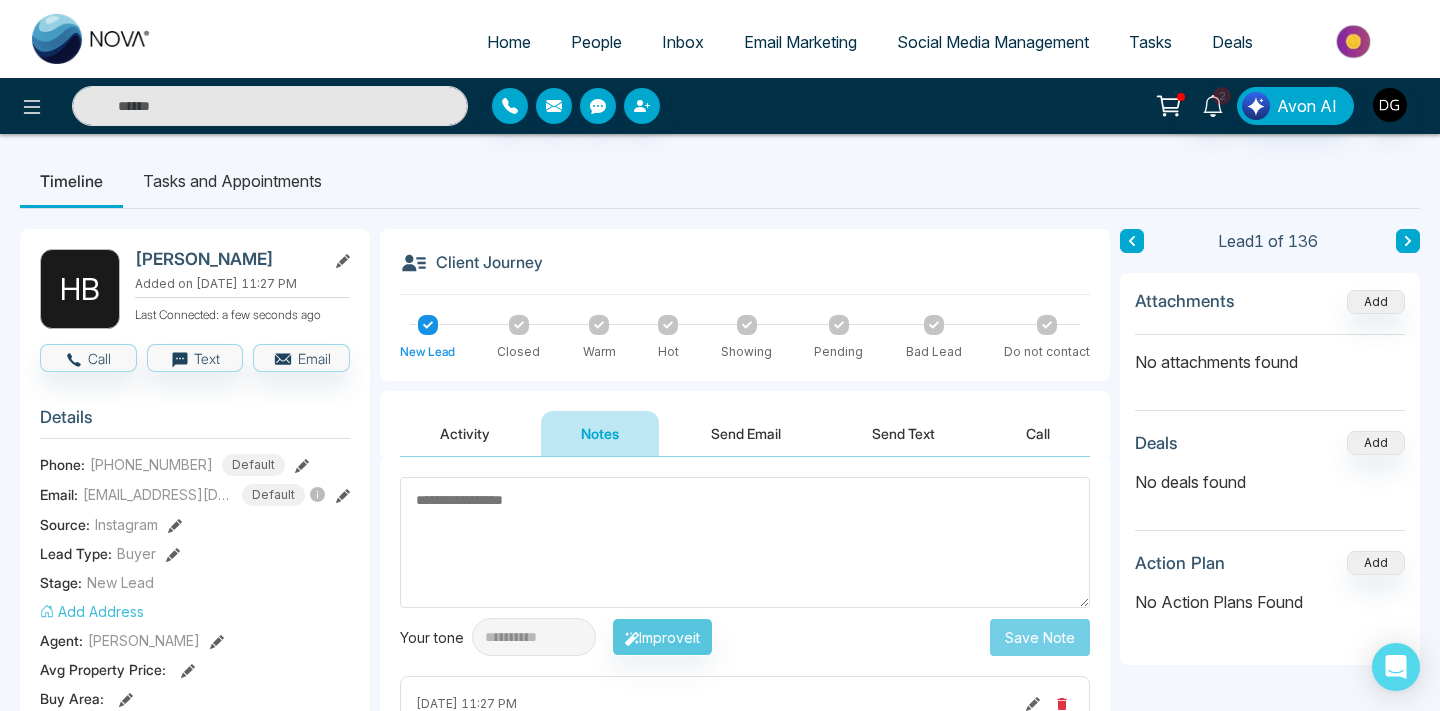 click on "People" at bounding box center [596, 42] 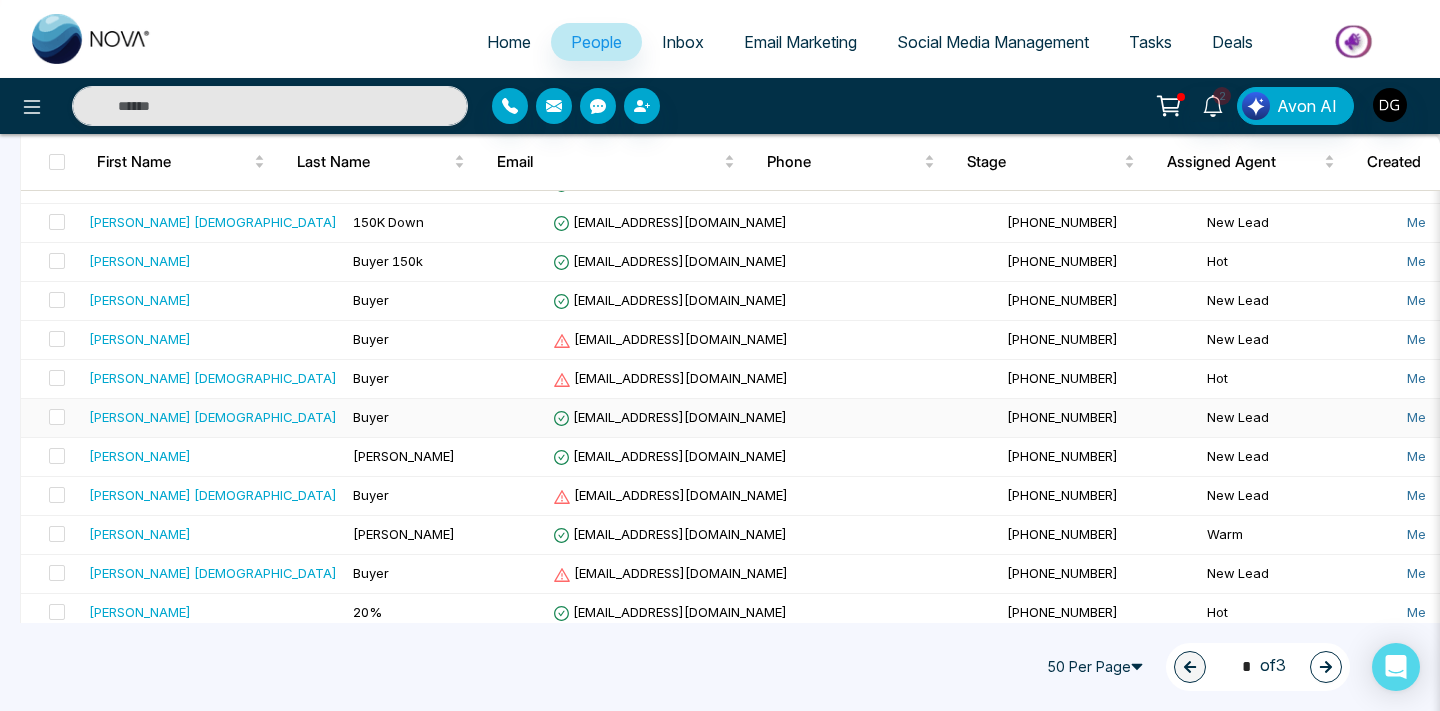 scroll, scrollTop: 1475, scrollLeft: 0, axis: vertical 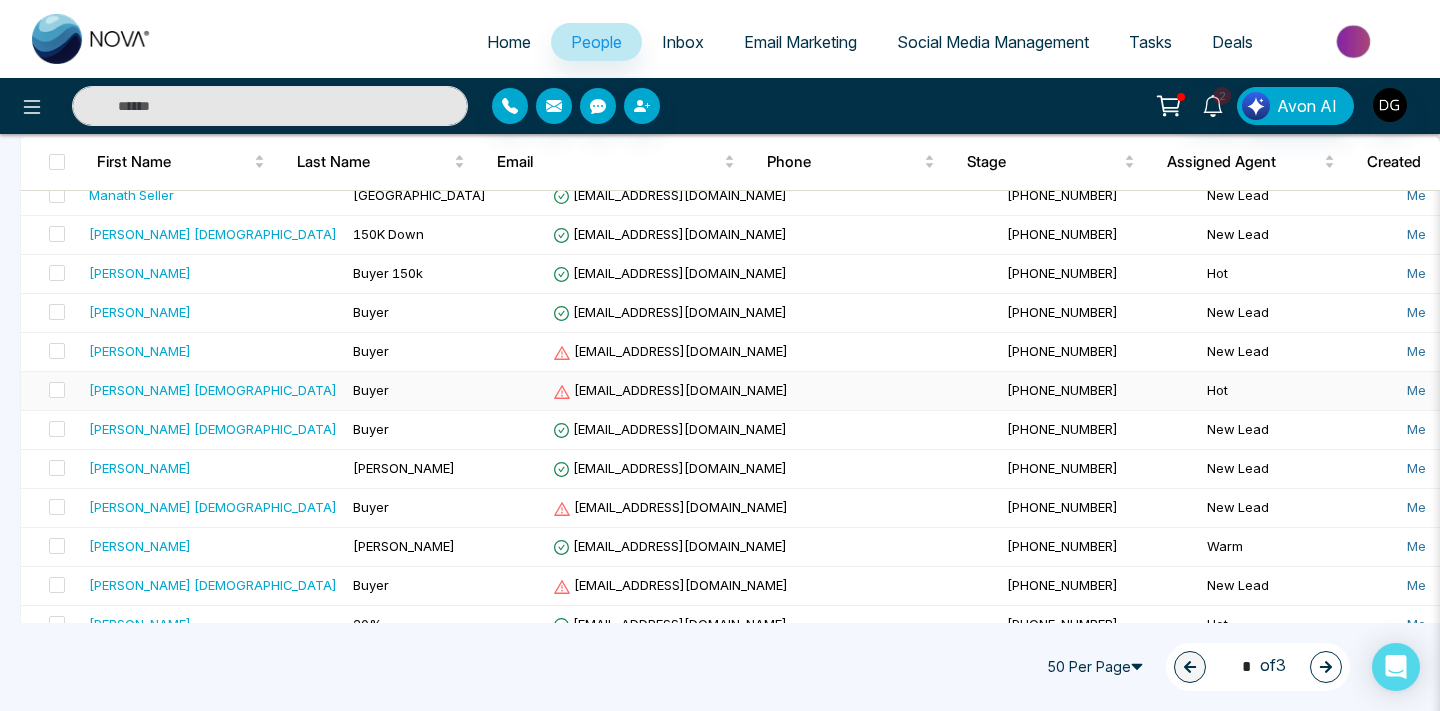 click on "Buyer" at bounding box center [445, 391] 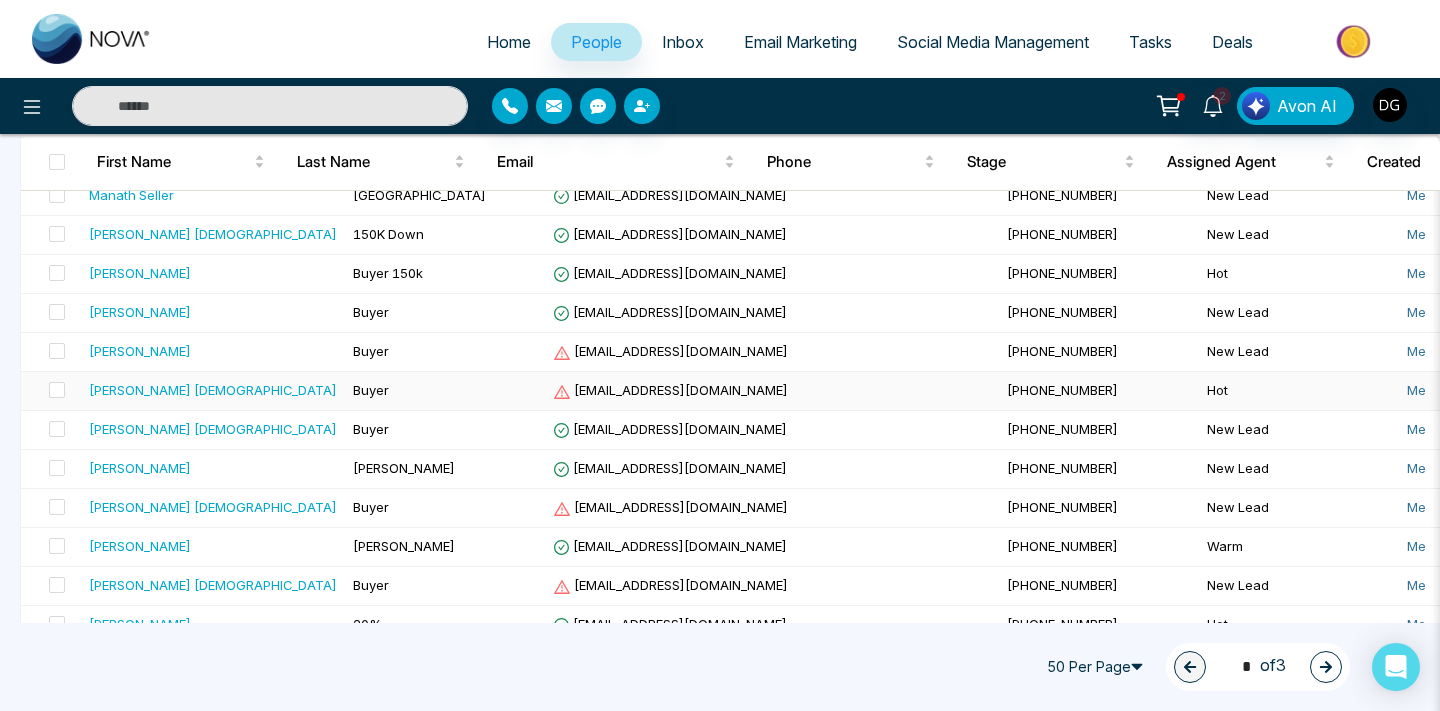 scroll, scrollTop: 0, scrollLeft: 0, axis: both 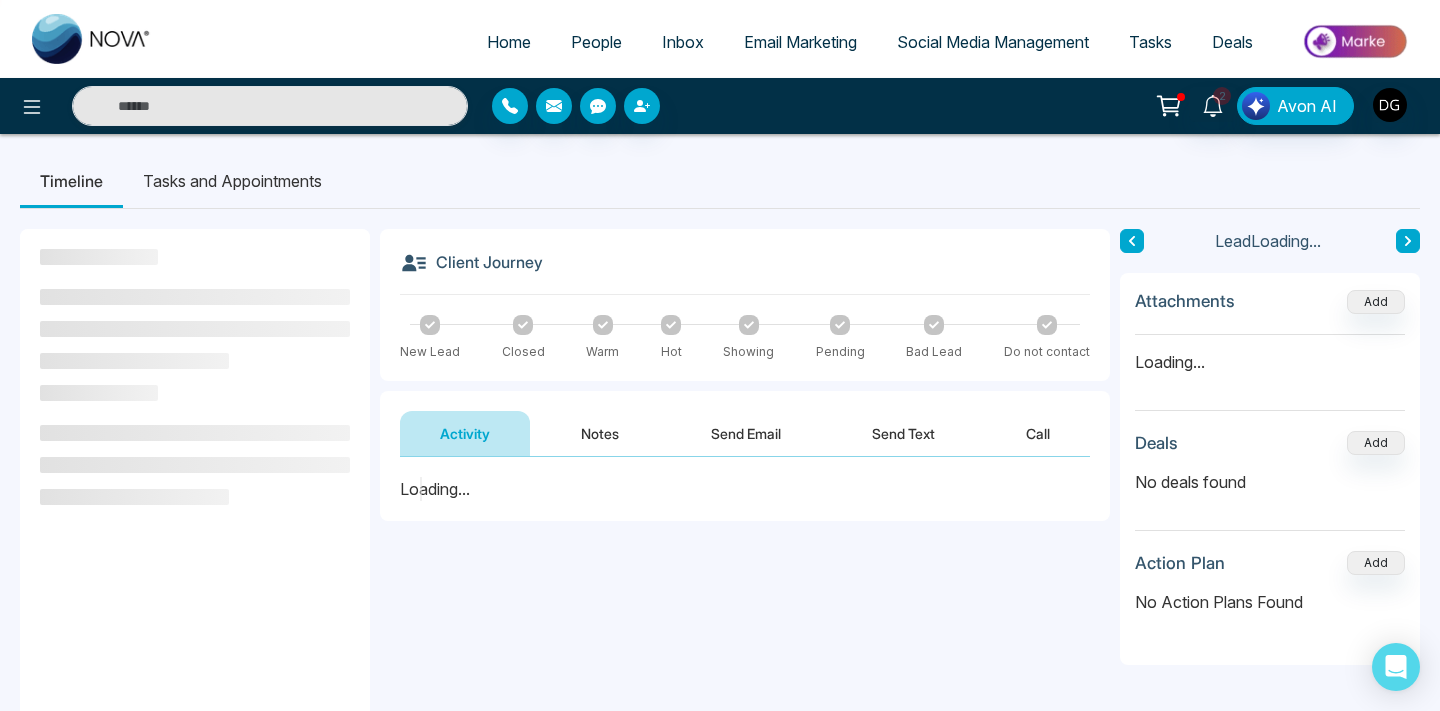 click on "Notes" at bounding box center [600, 433] 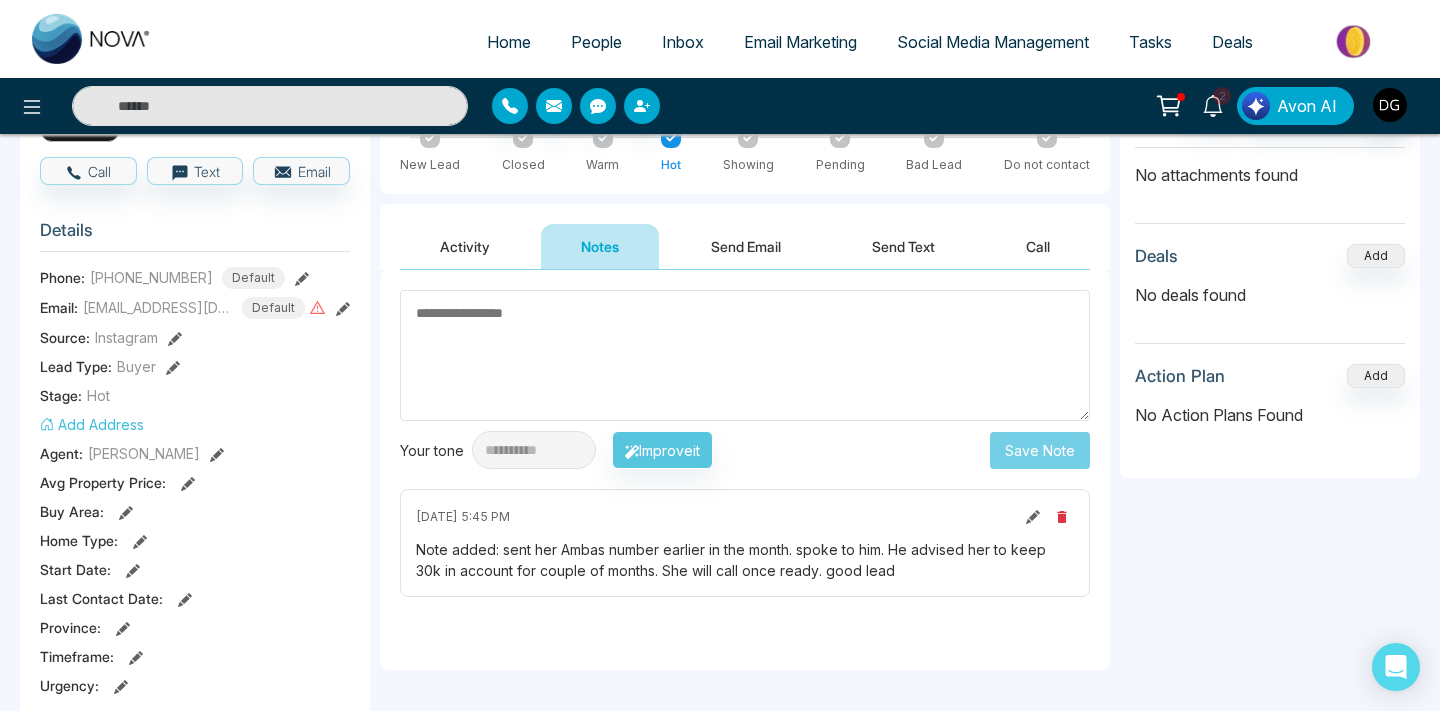 scroll, scrollTop: 191, scrollLeft: 0, axis: vertical 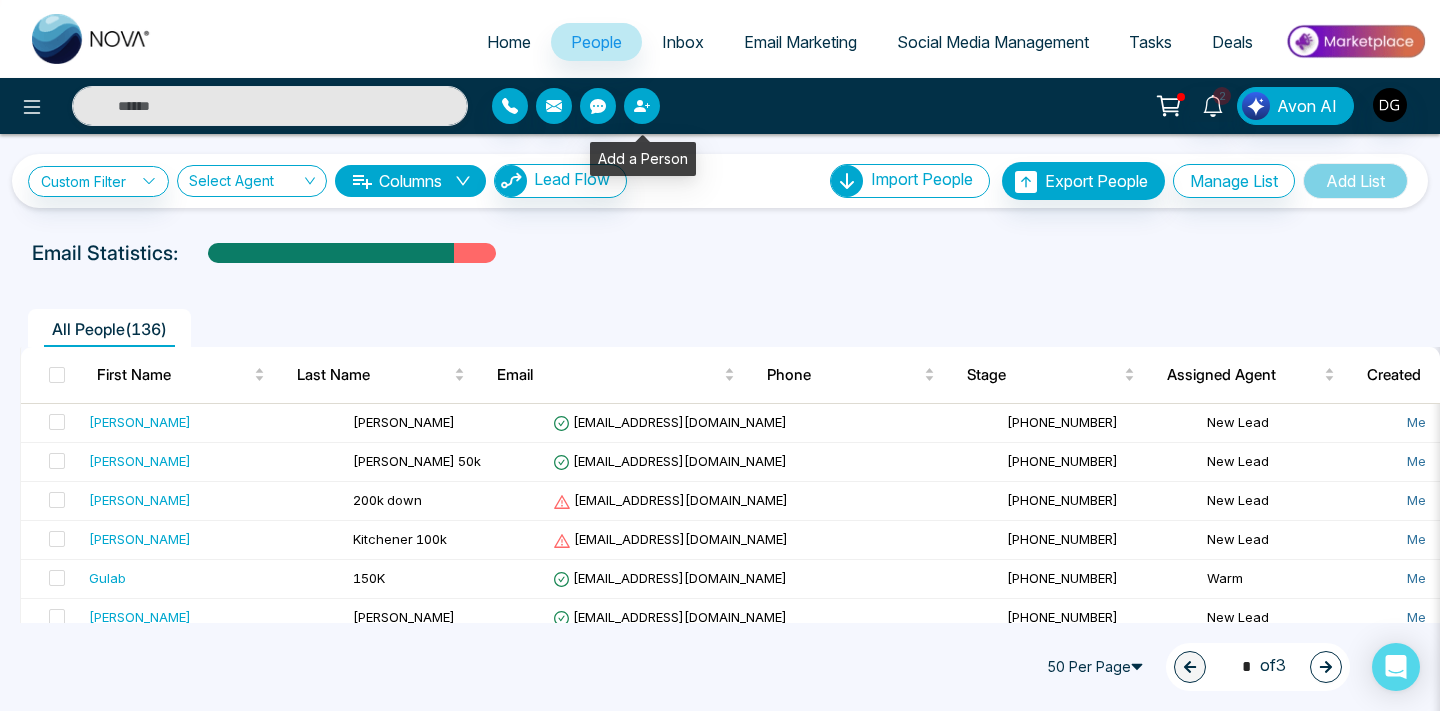click 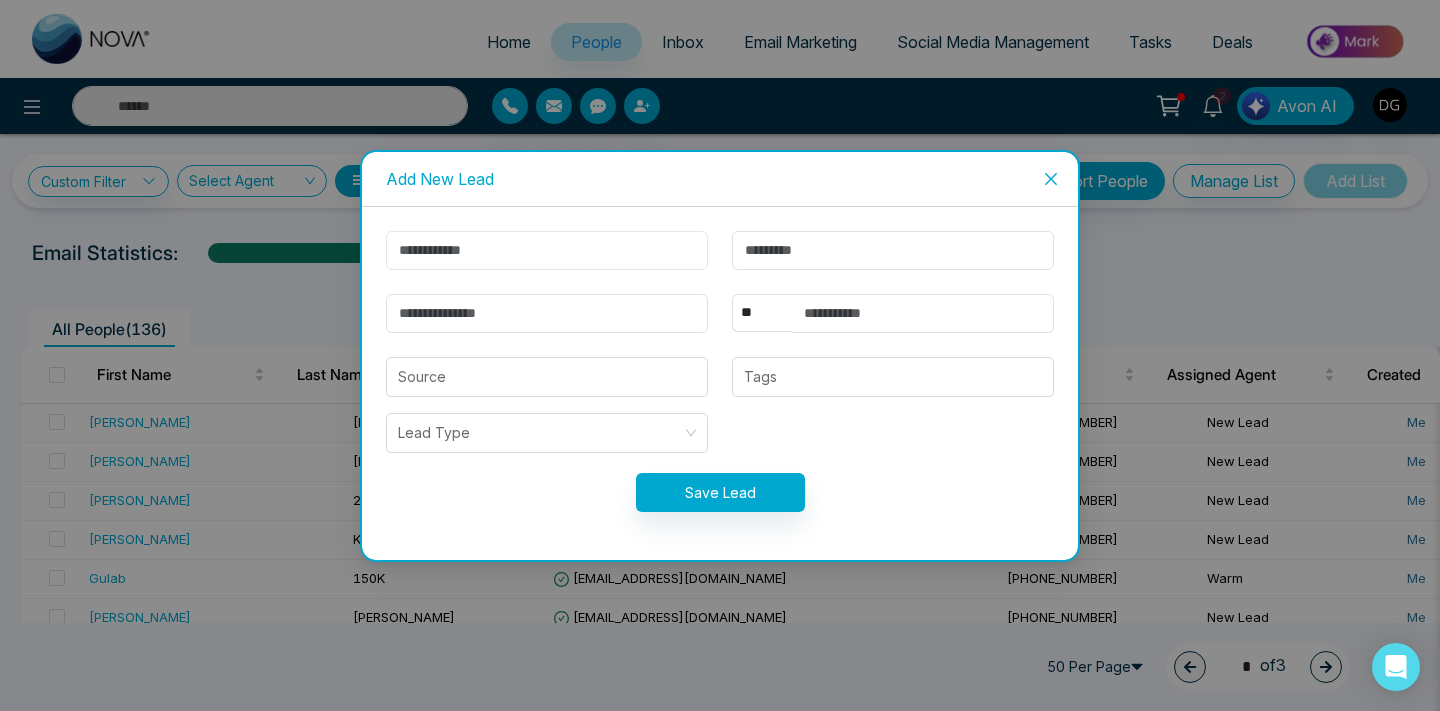click at bounding box center (547, 250) 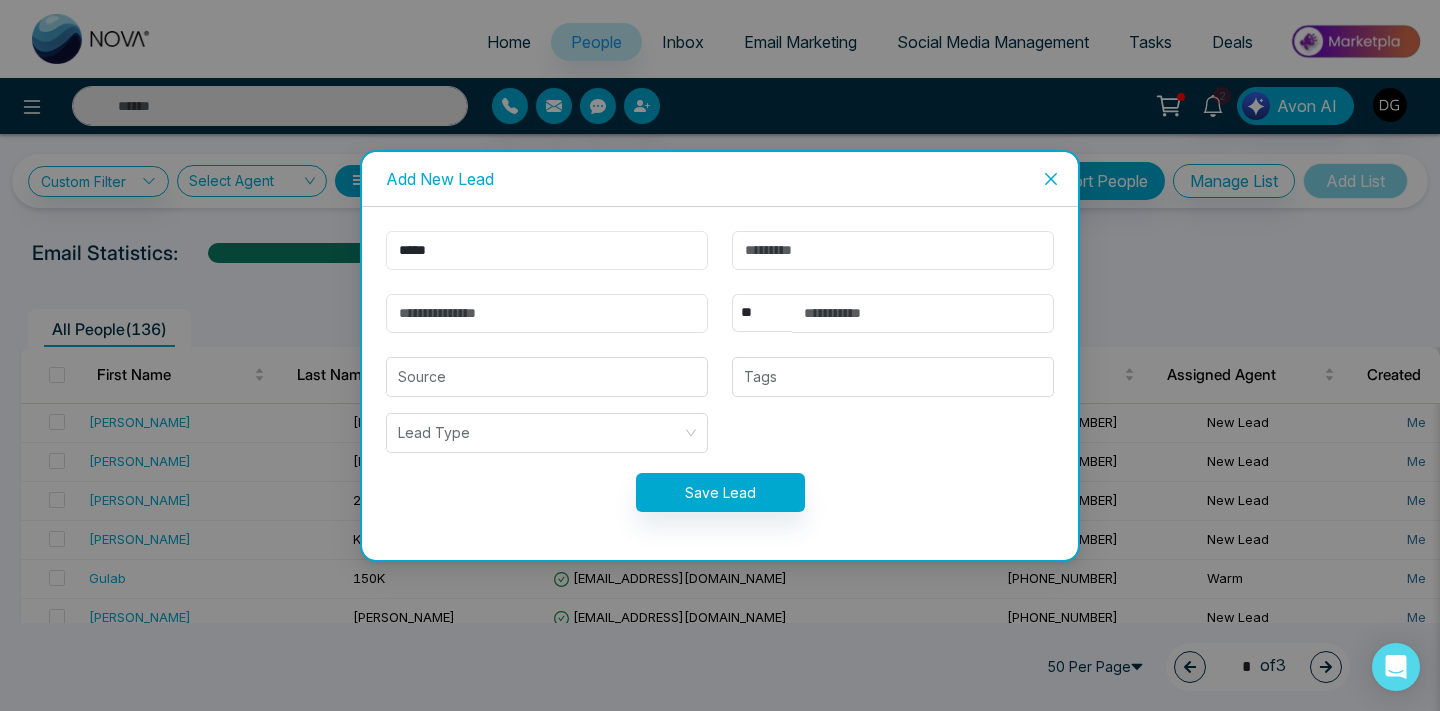 type on "*****" 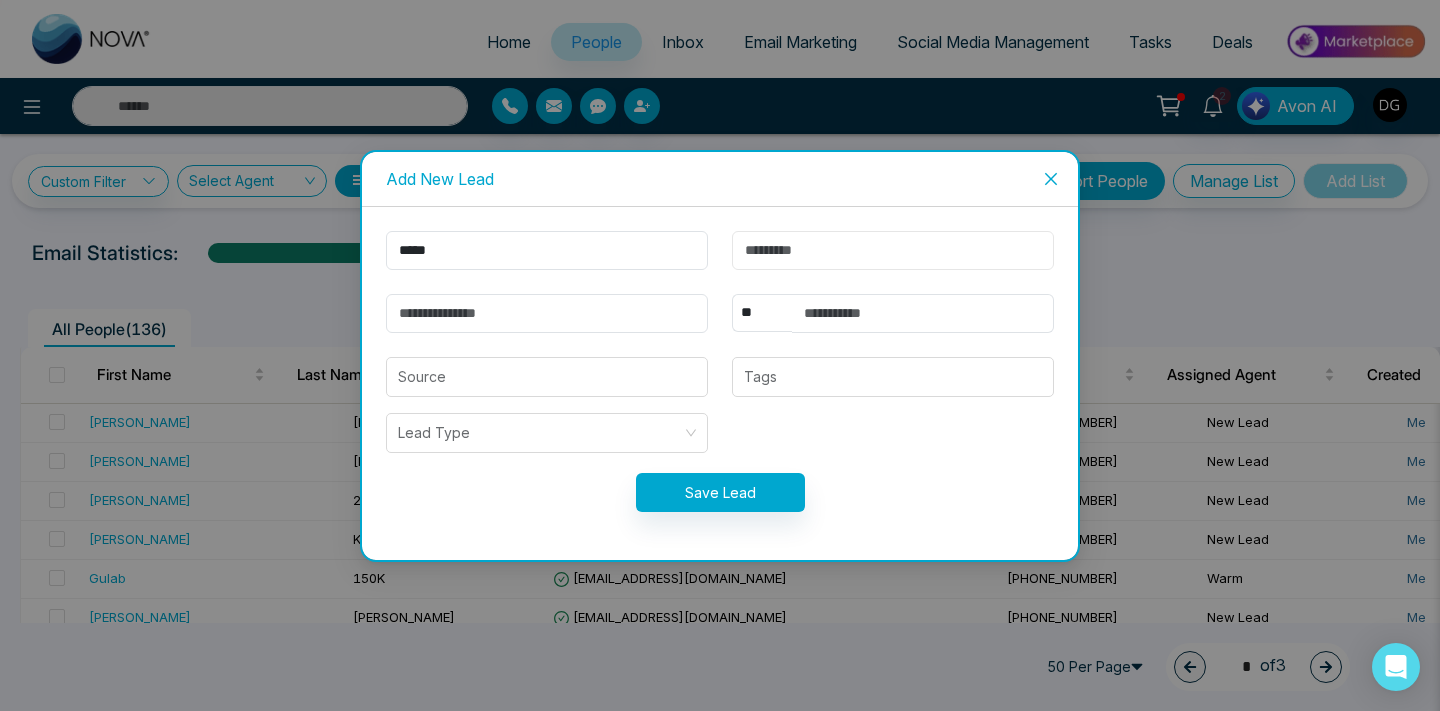 click at bounding box center [893, 250] 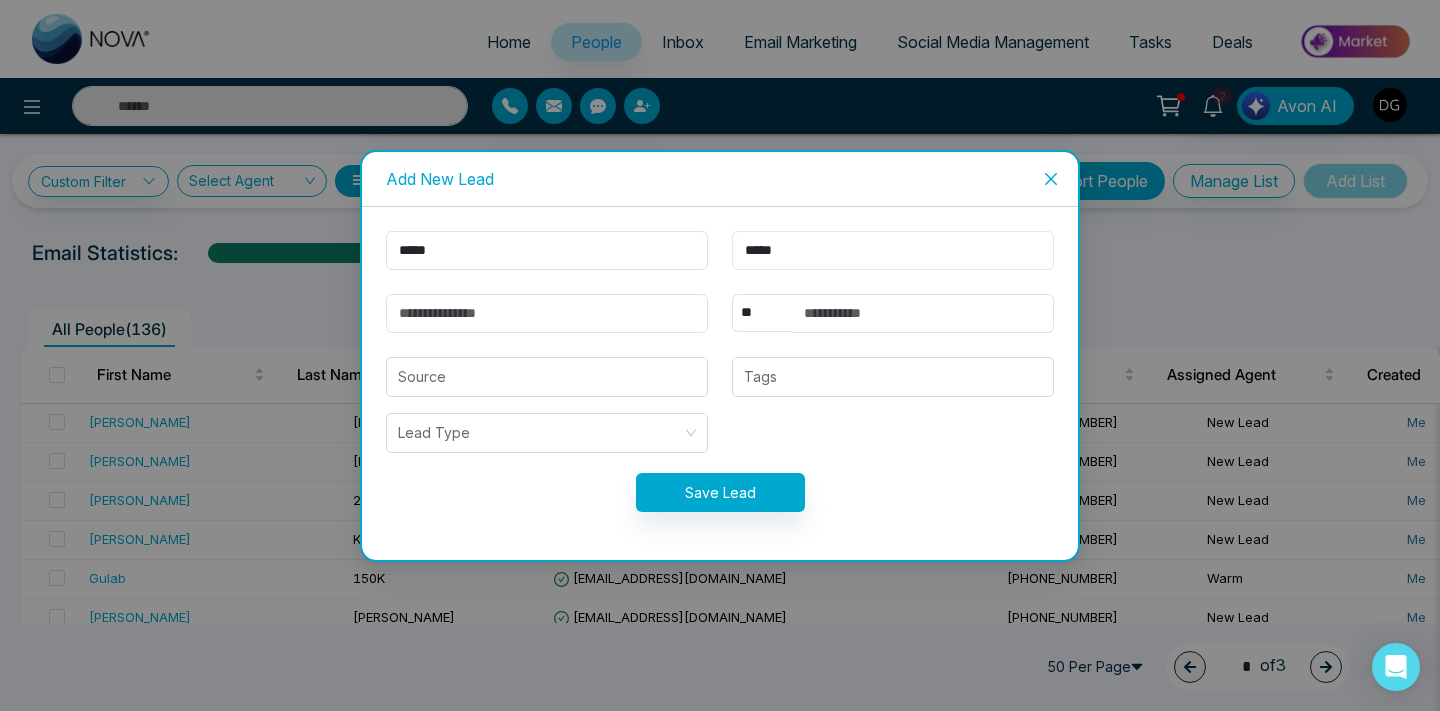 type on "*****" 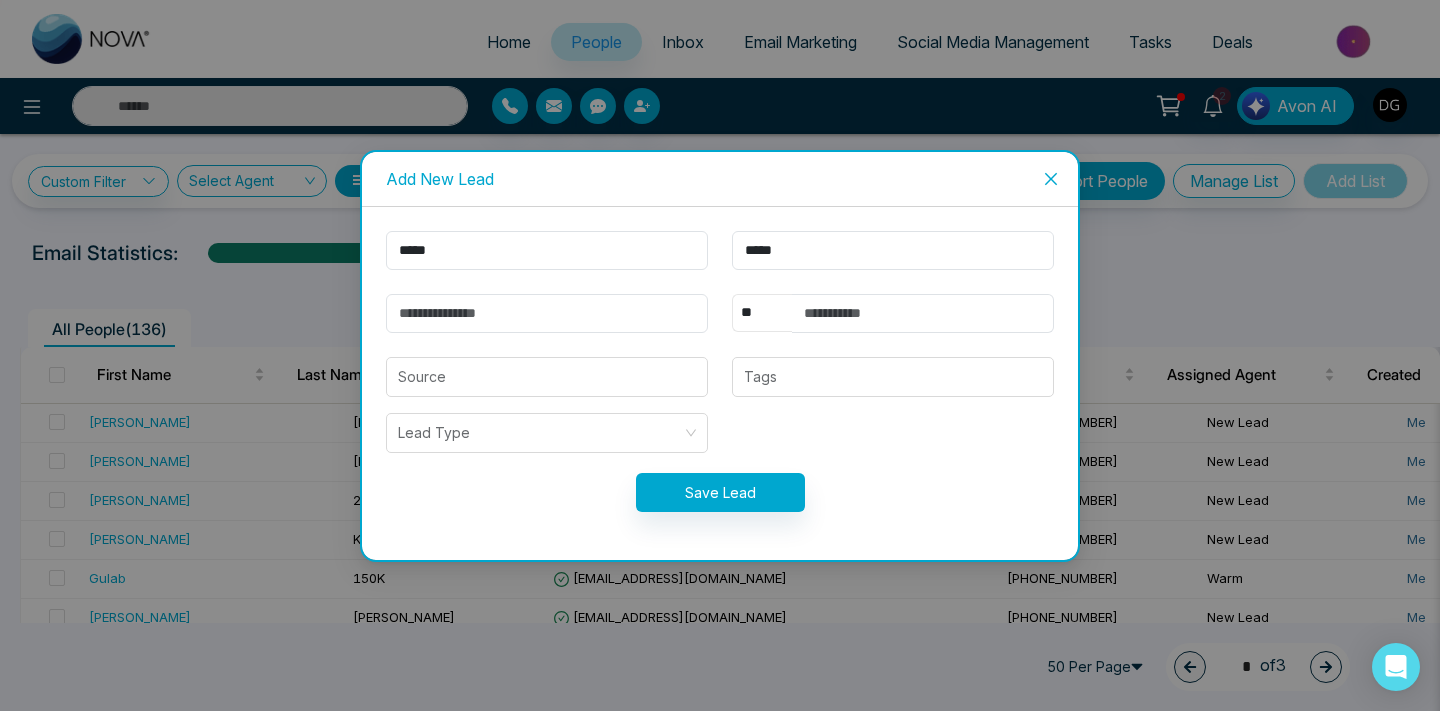 click on "** **** *** *** *** **** ***" at bounding box center (762, 313) 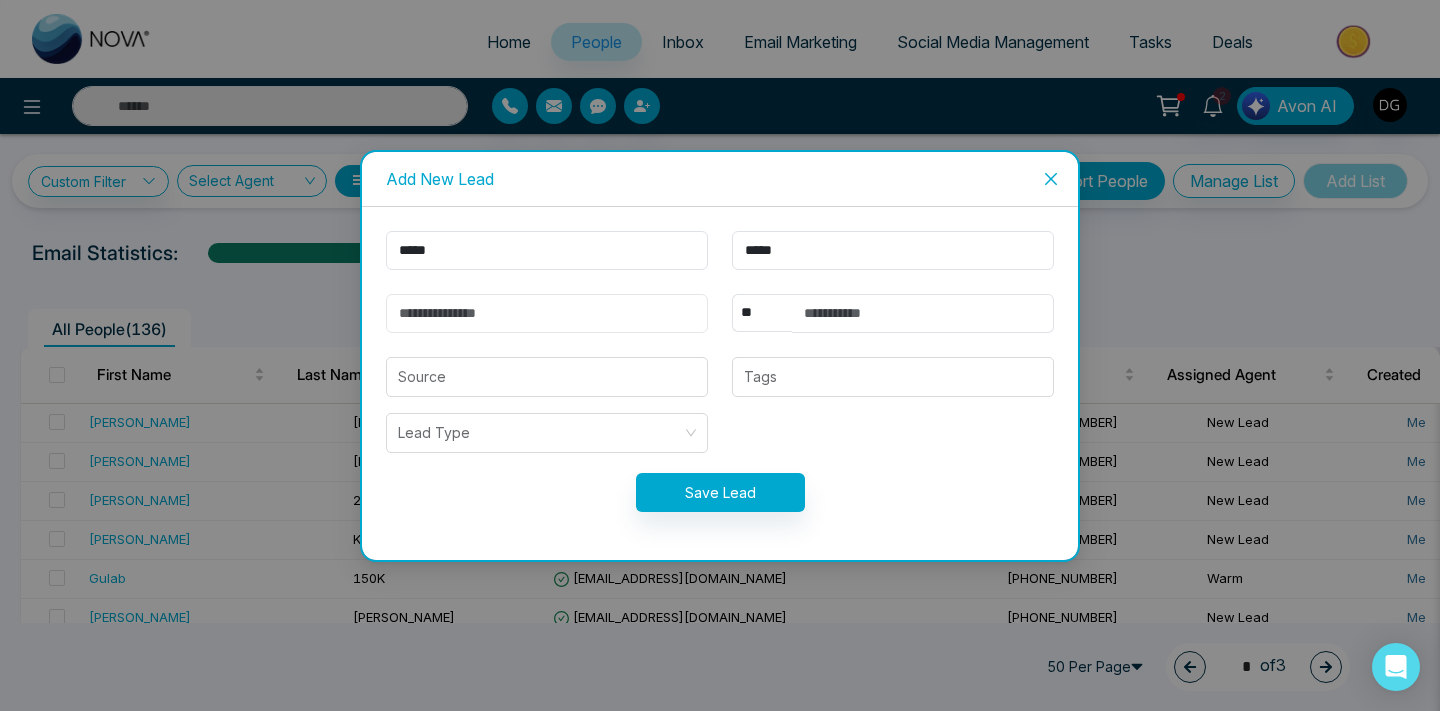 click at bounding box center [547, 313] 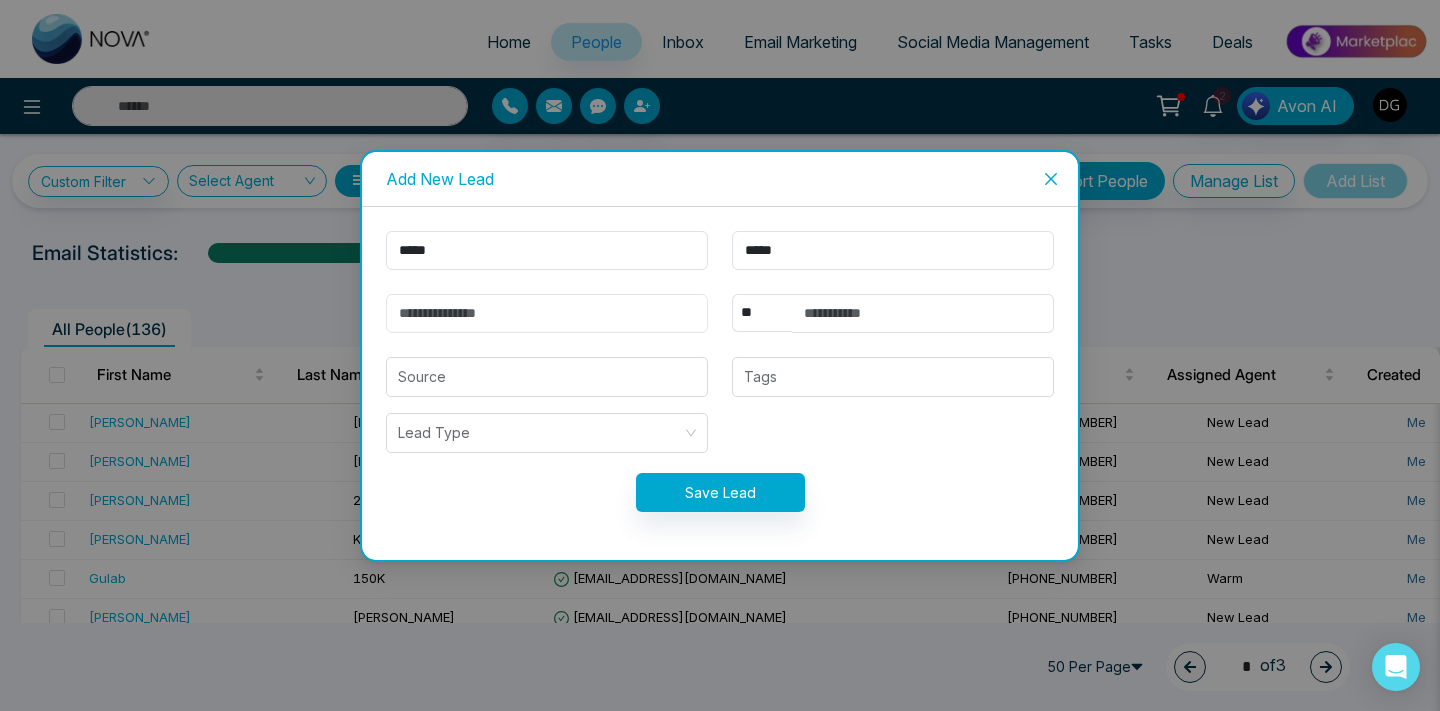 paste on "**********" 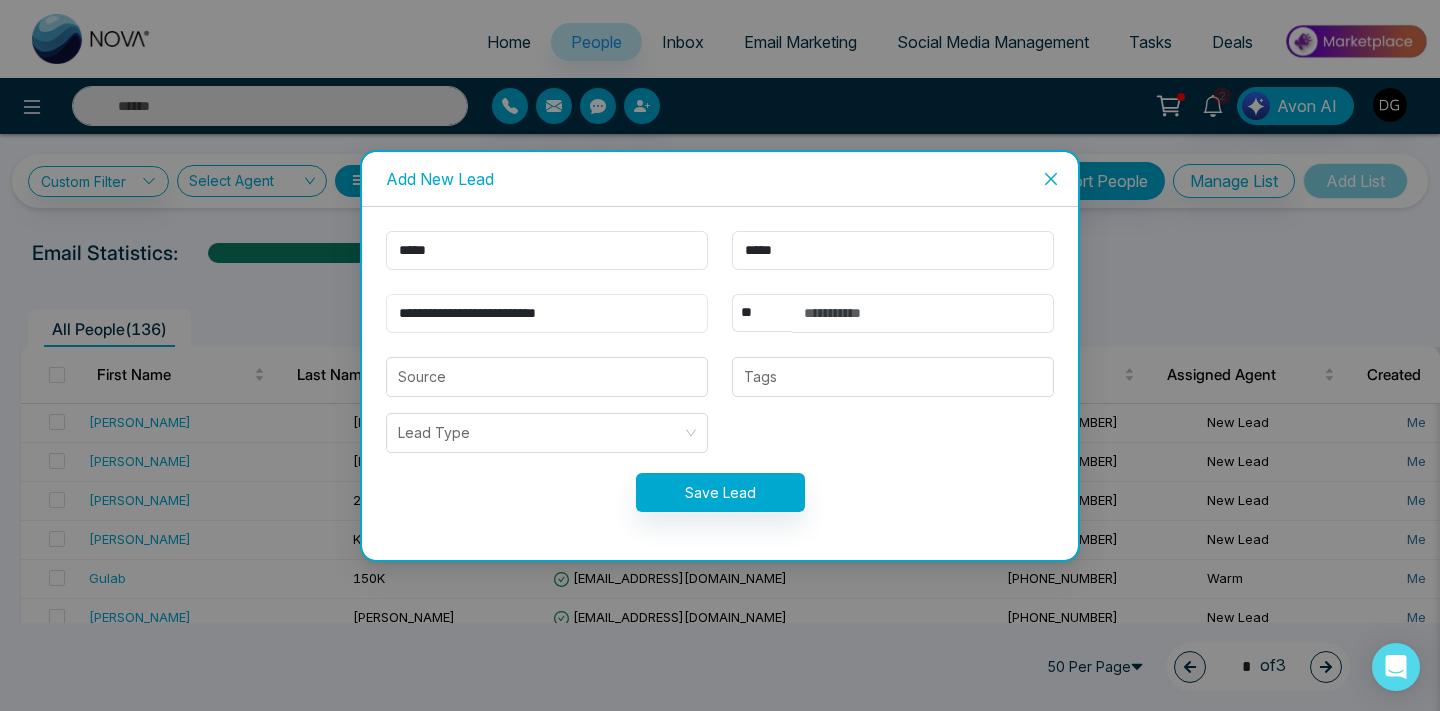 type on "**********" 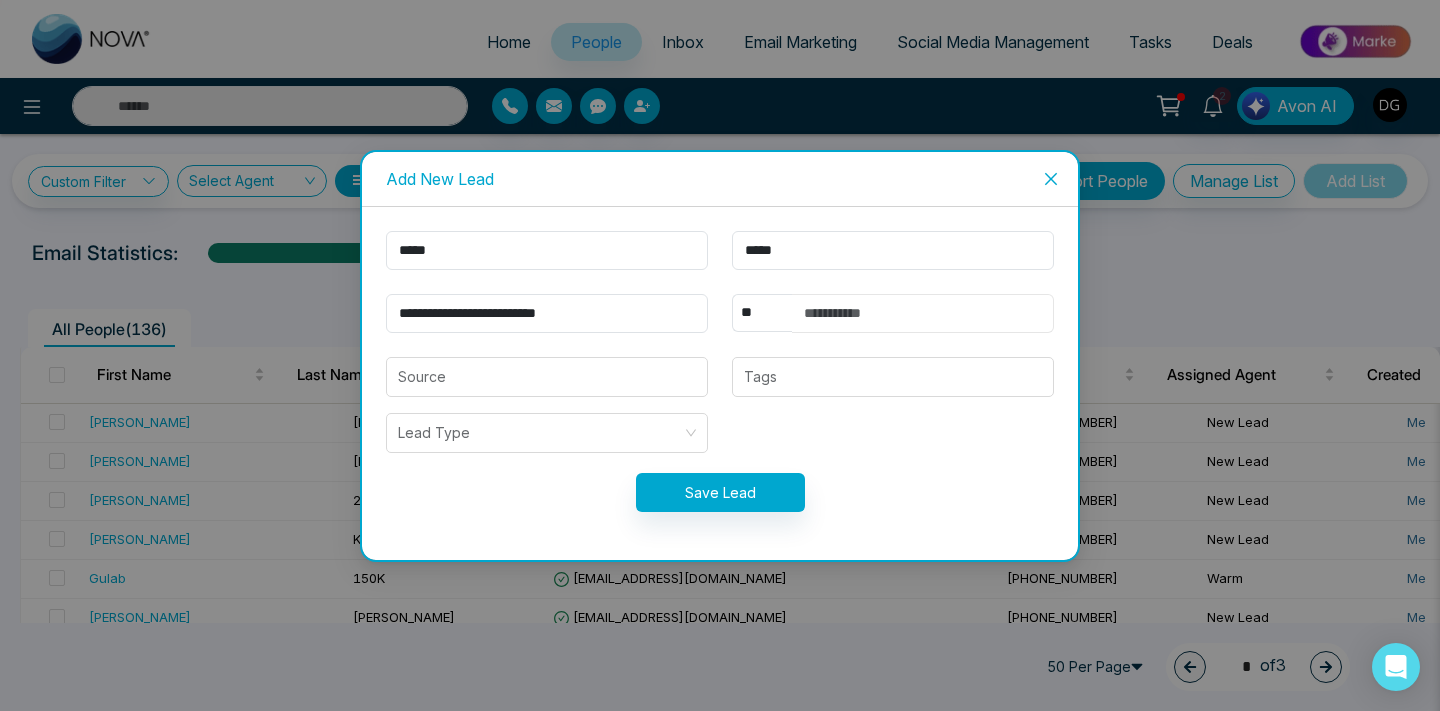 click at bounding box center [923, 313] 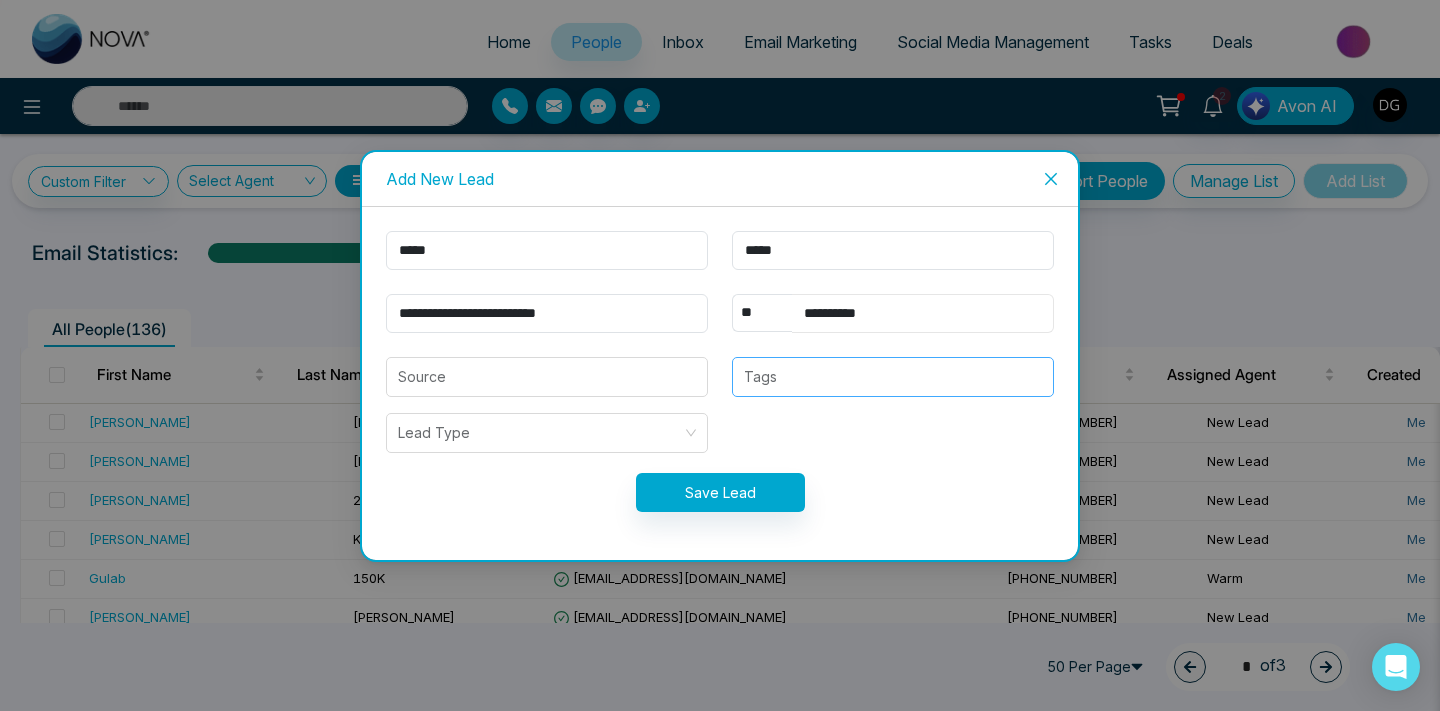 click at bounding box center [741, 377] 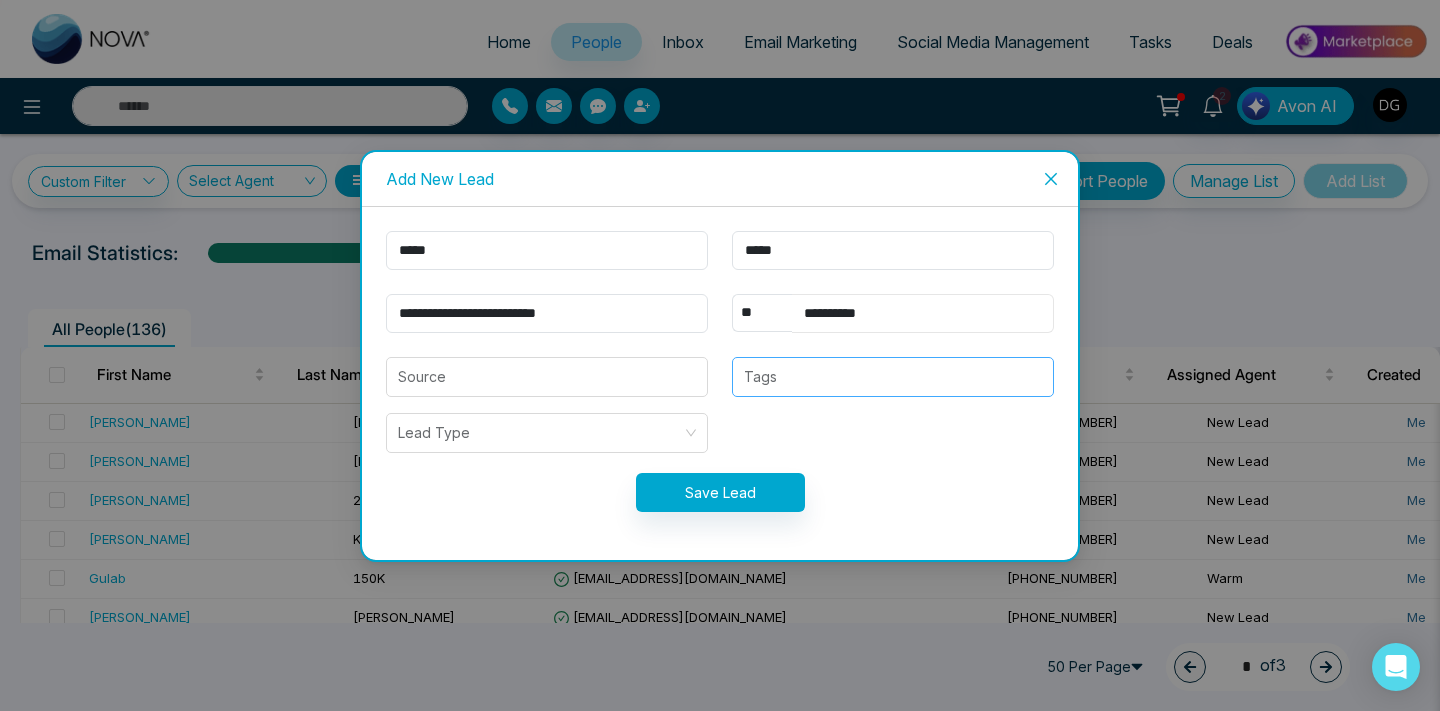 type on "**********" 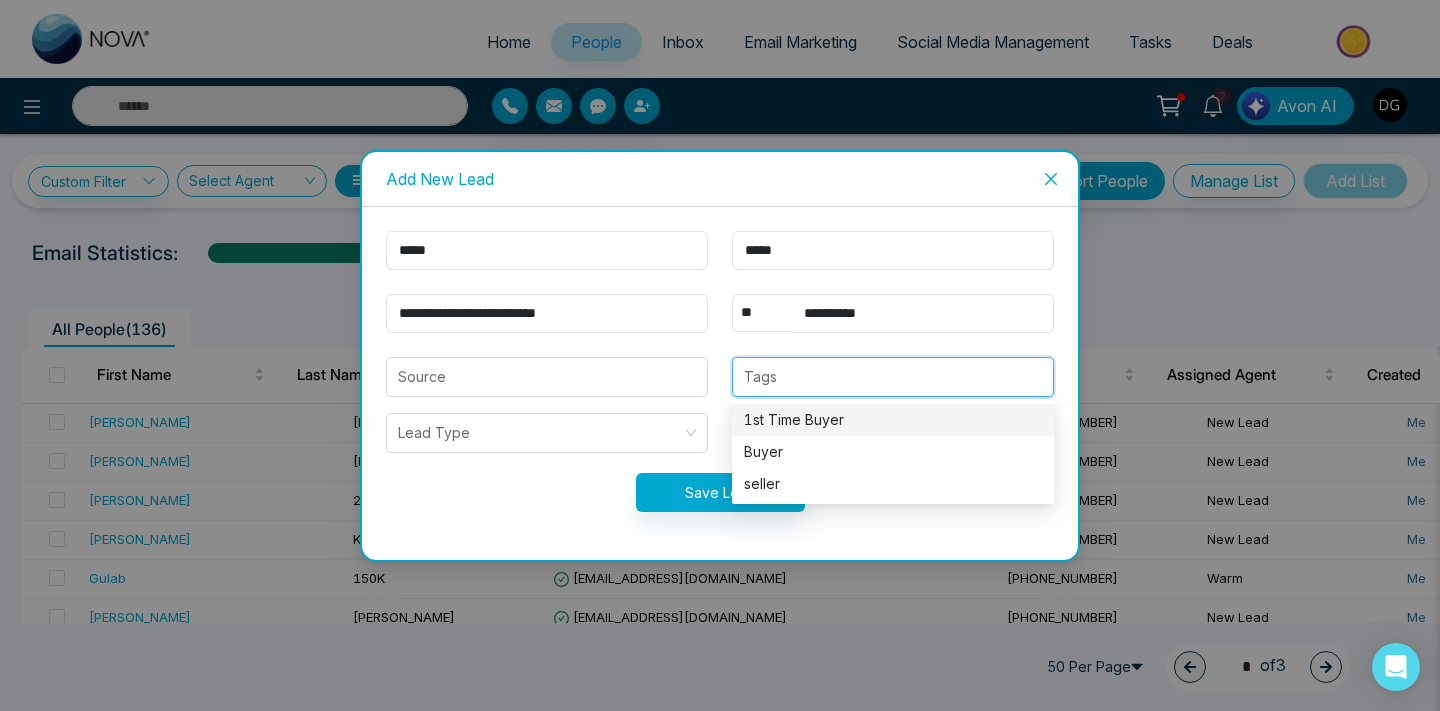 click on "1st Time Buyer" at bounding box center [893, 420] 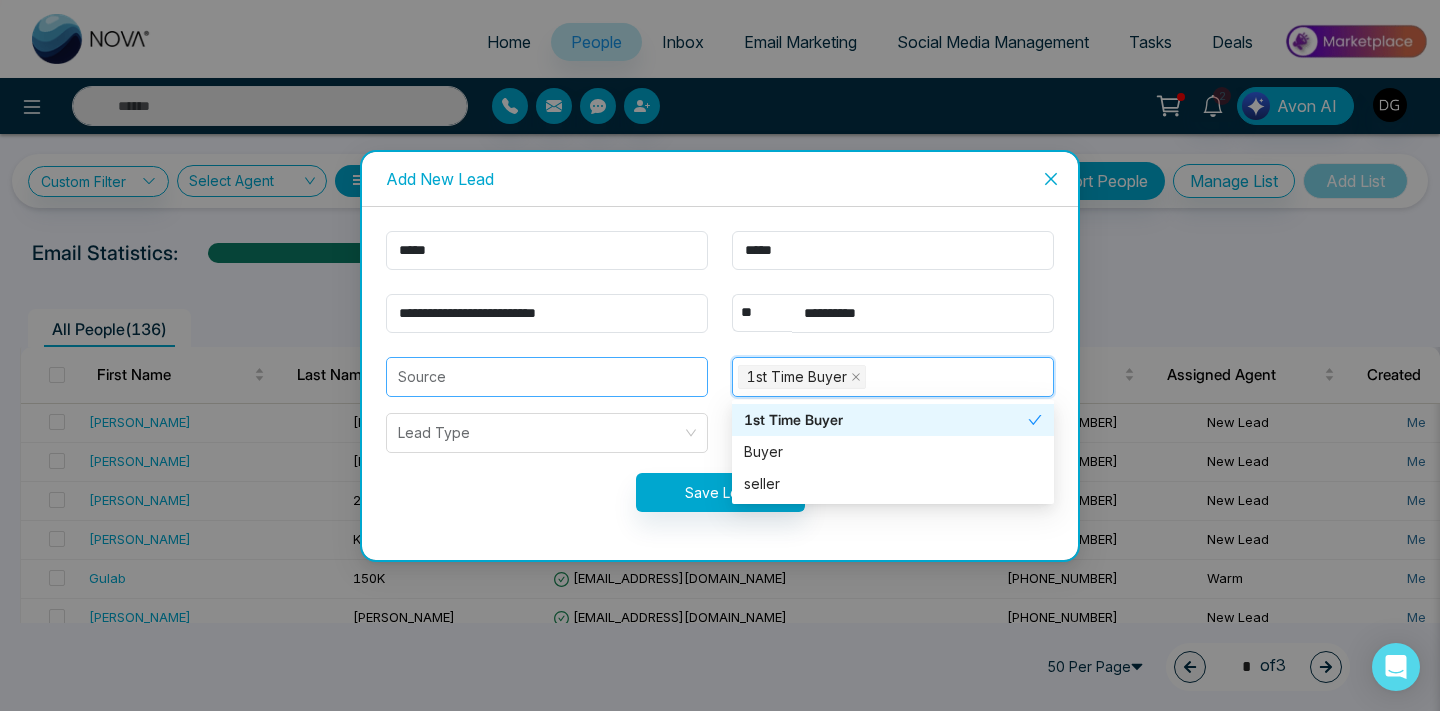 click at bounding box center (547, 377) 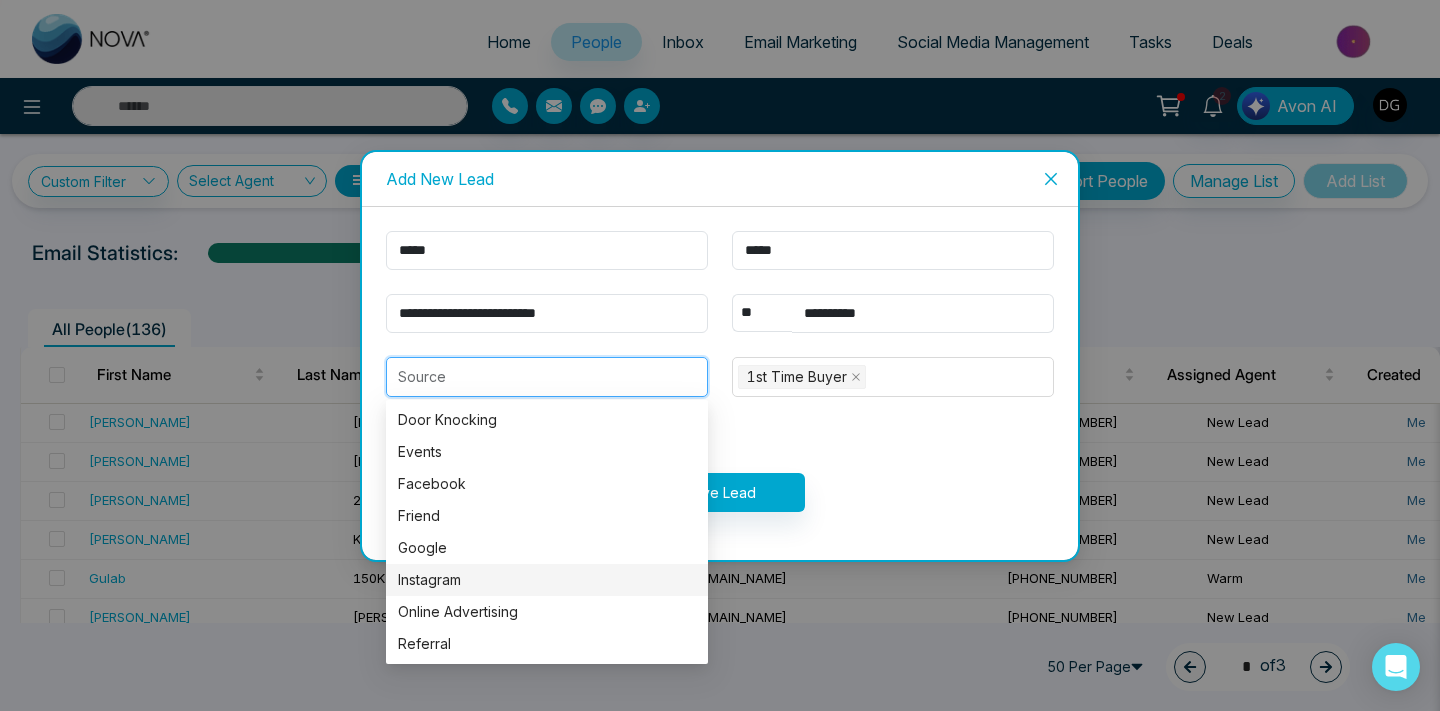 click on "Instagram" at bounding box center (547, 580) 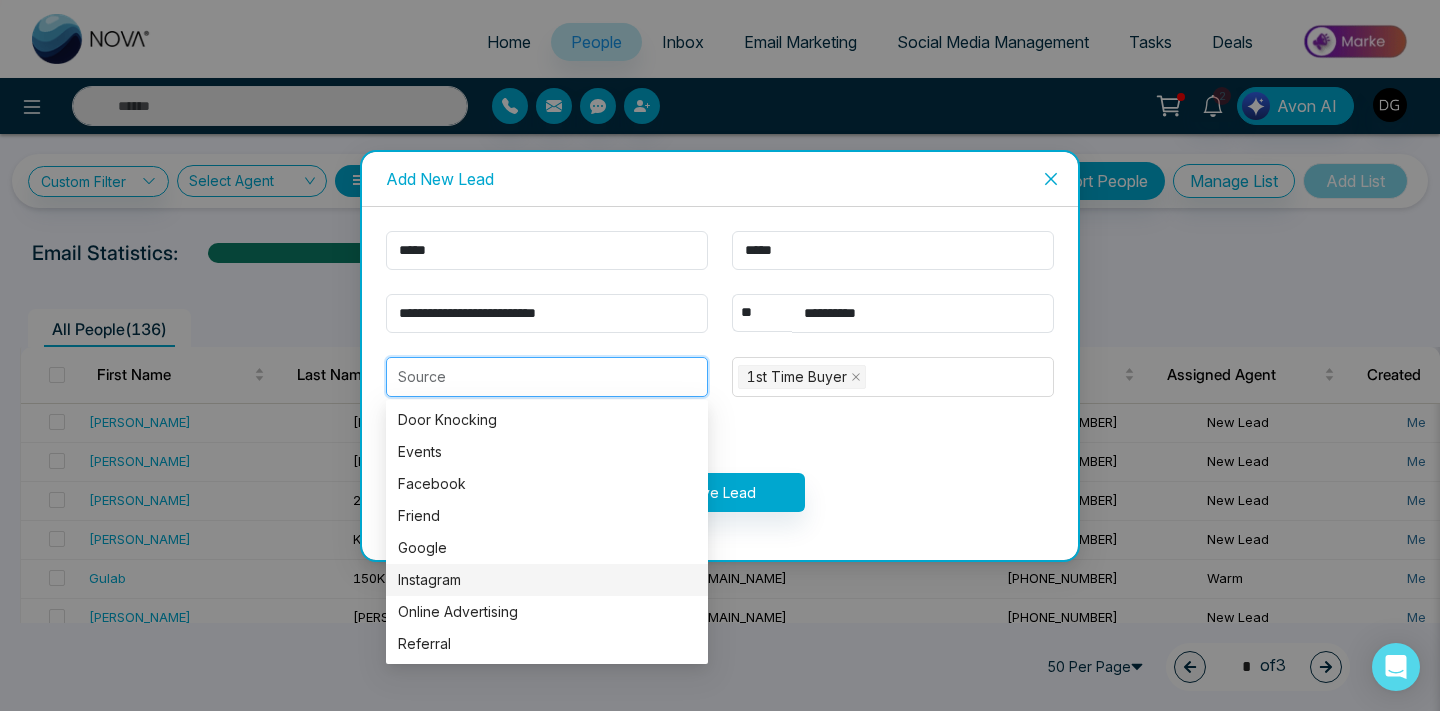 type on "*********" 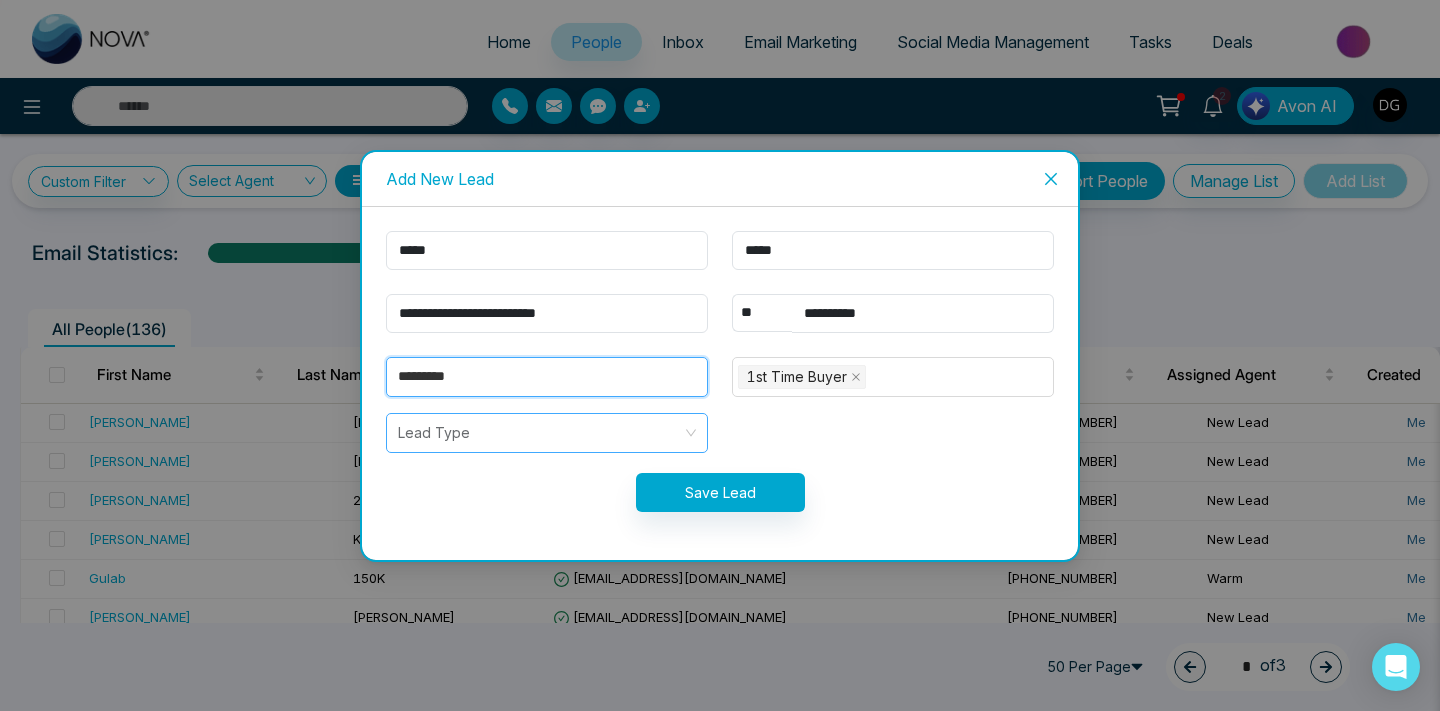 click at bounding box center (540, 433) 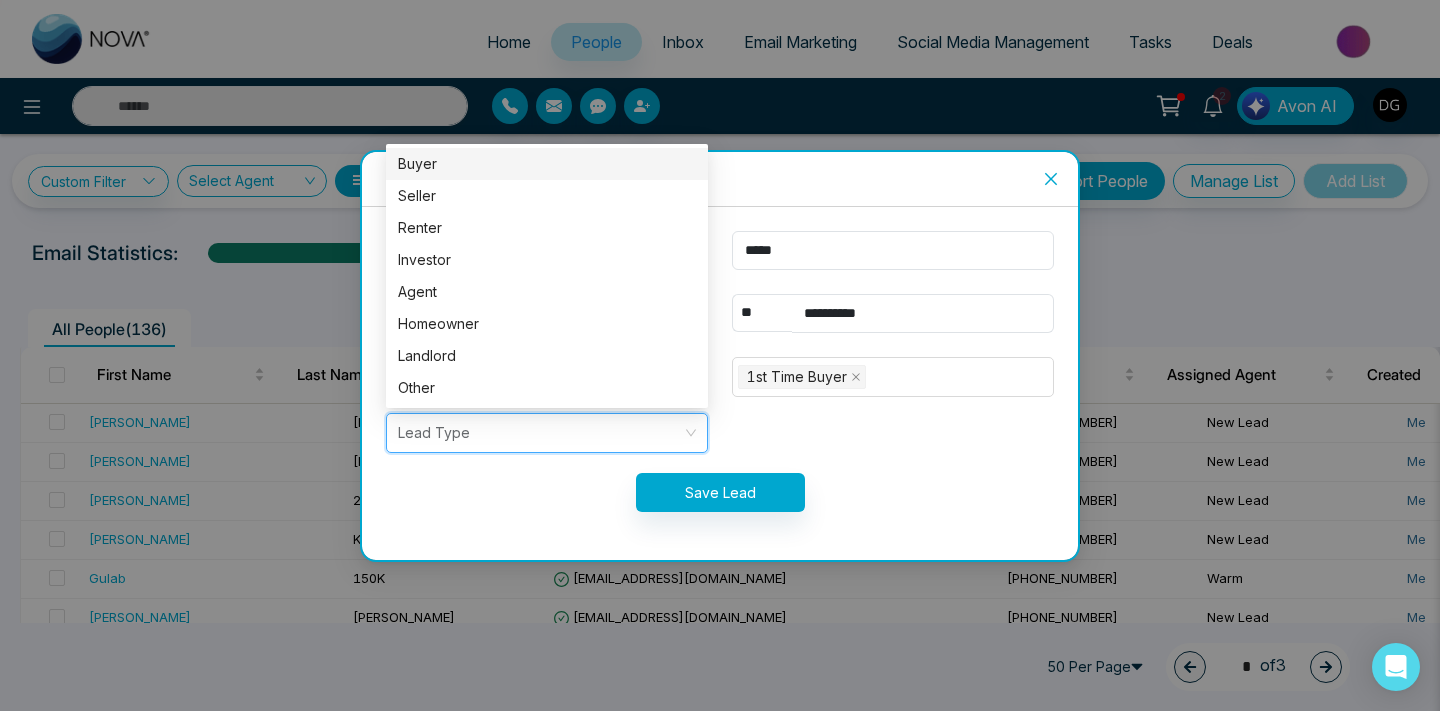 click on "Buyer" at bounding box center (547, 164) 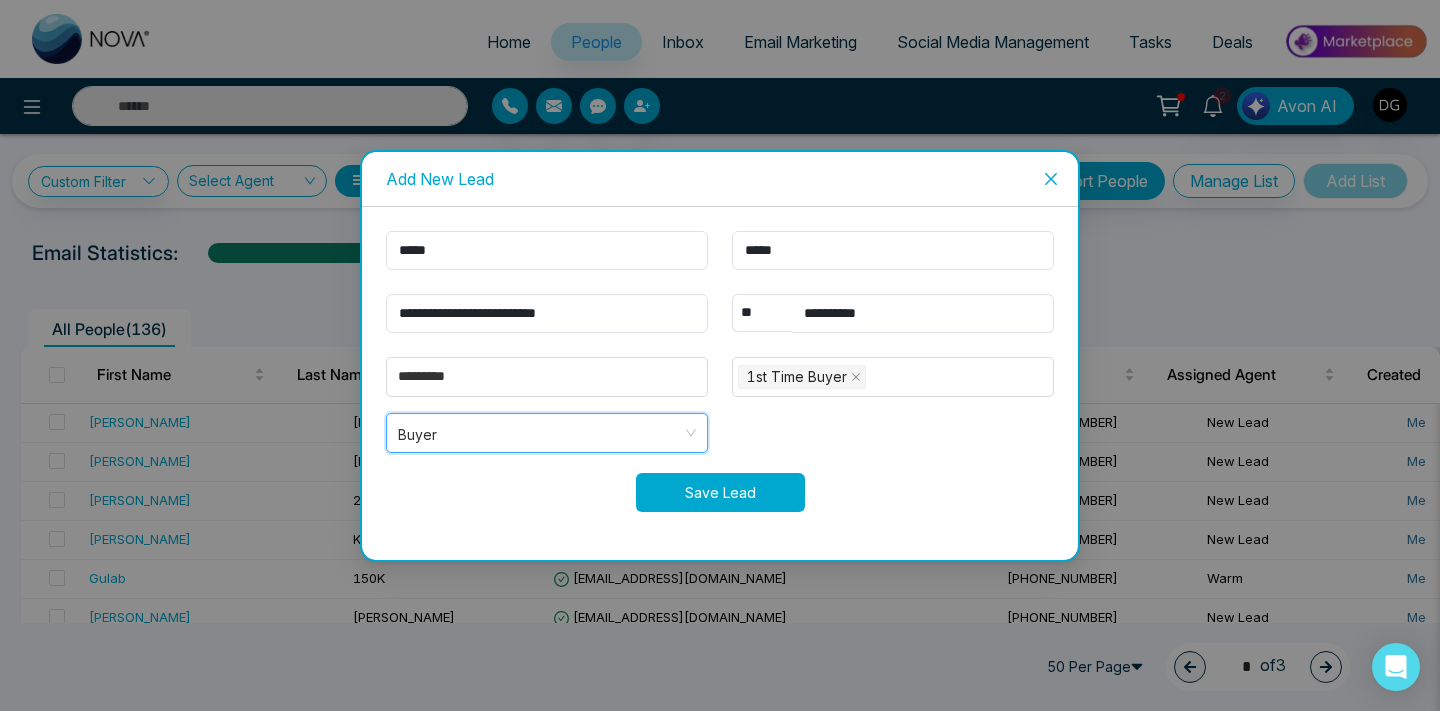 click on "Save Lead" at bounding box center (720, 492) 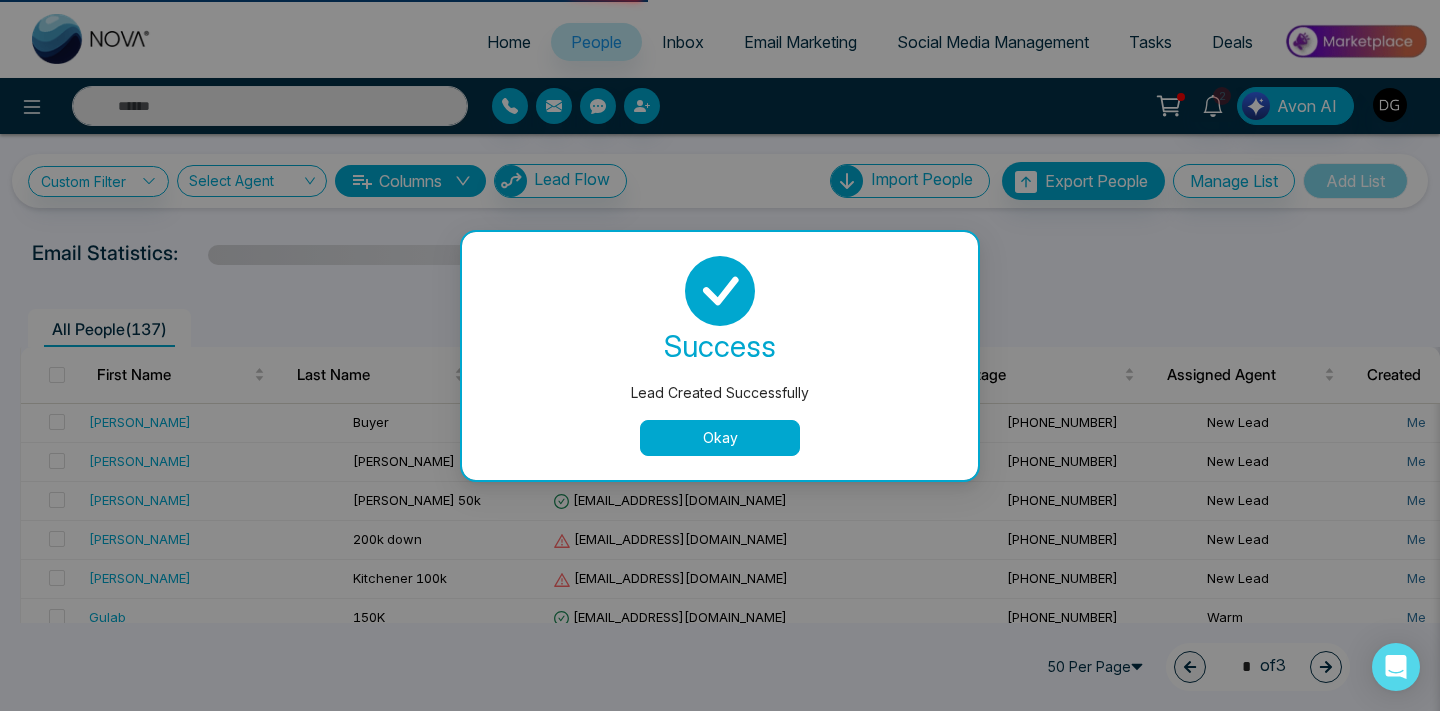 click on "Okay" at bounding box center [720, 438] 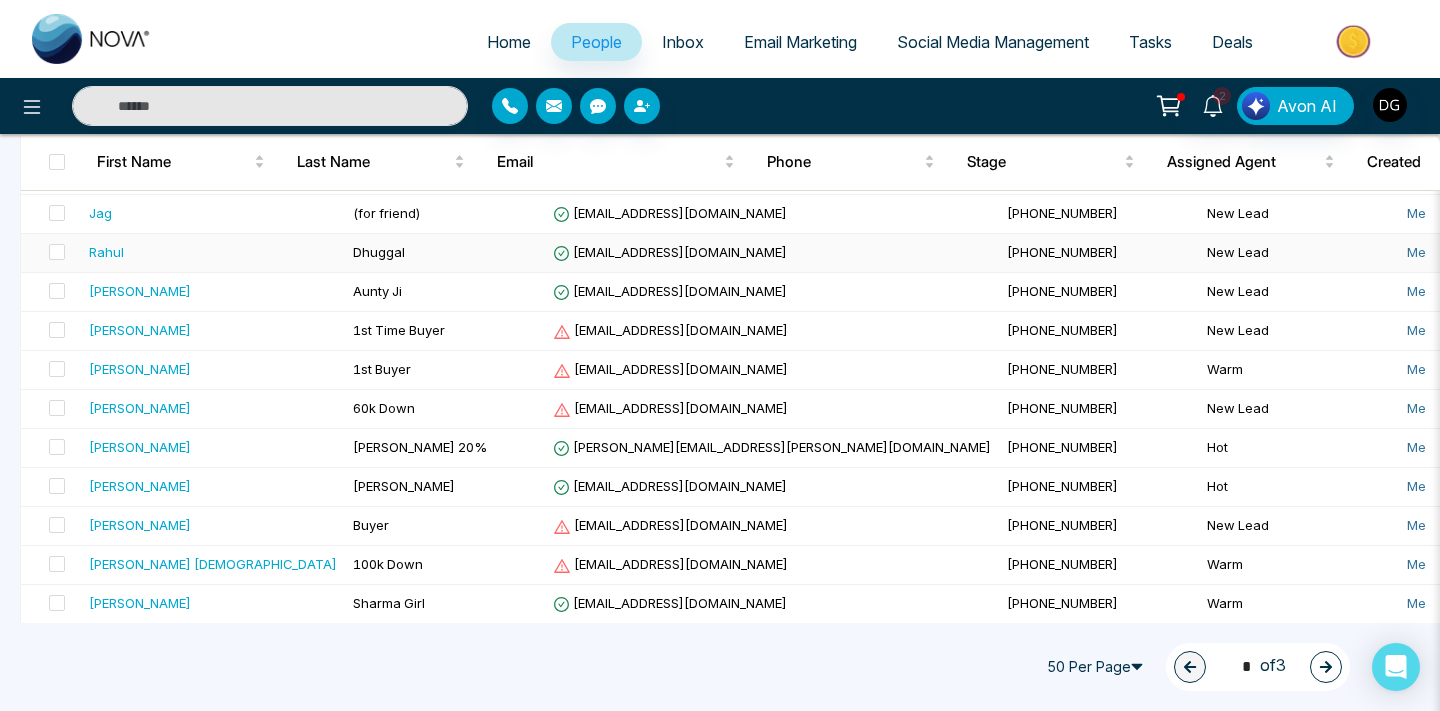 scroll, scrollTop: 484, scrollLeft: 0, axis: vertical 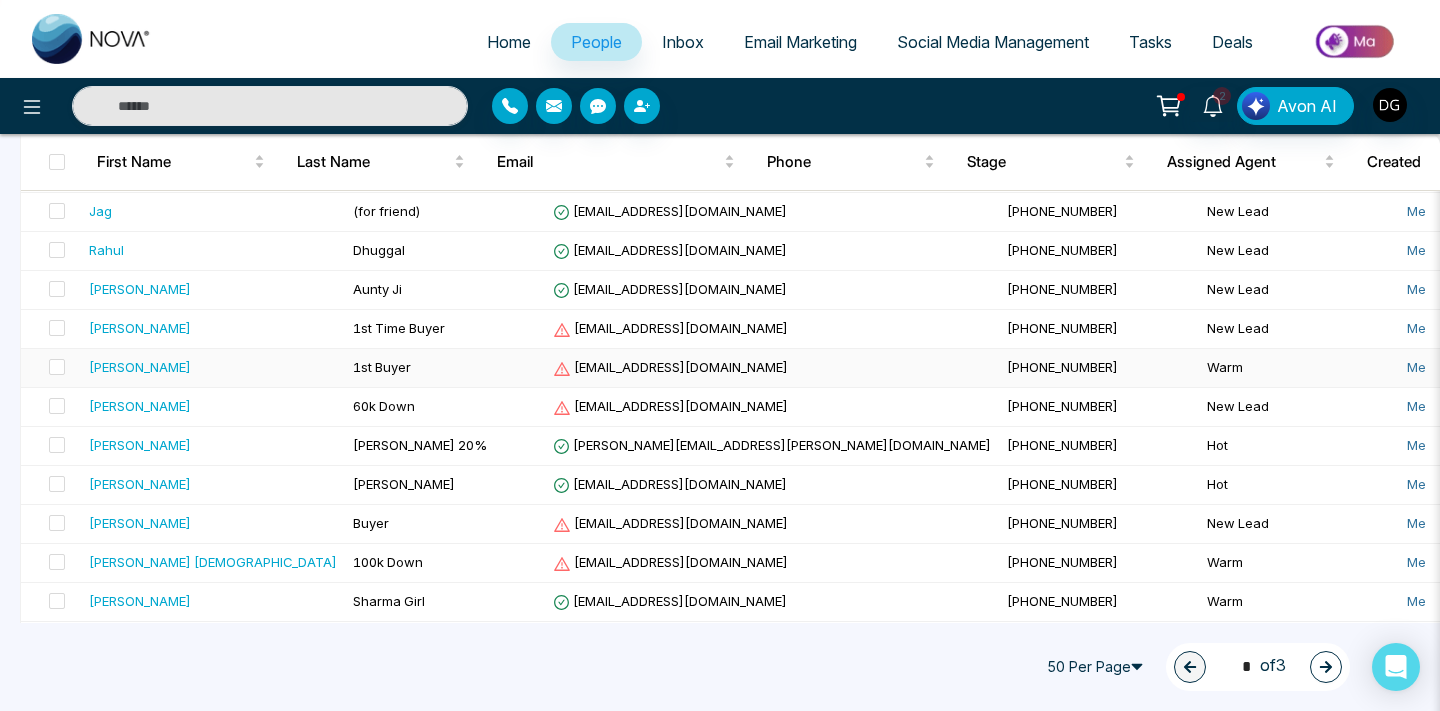 click on "[PERSON_NAME]" at bounding box center [213, 367] 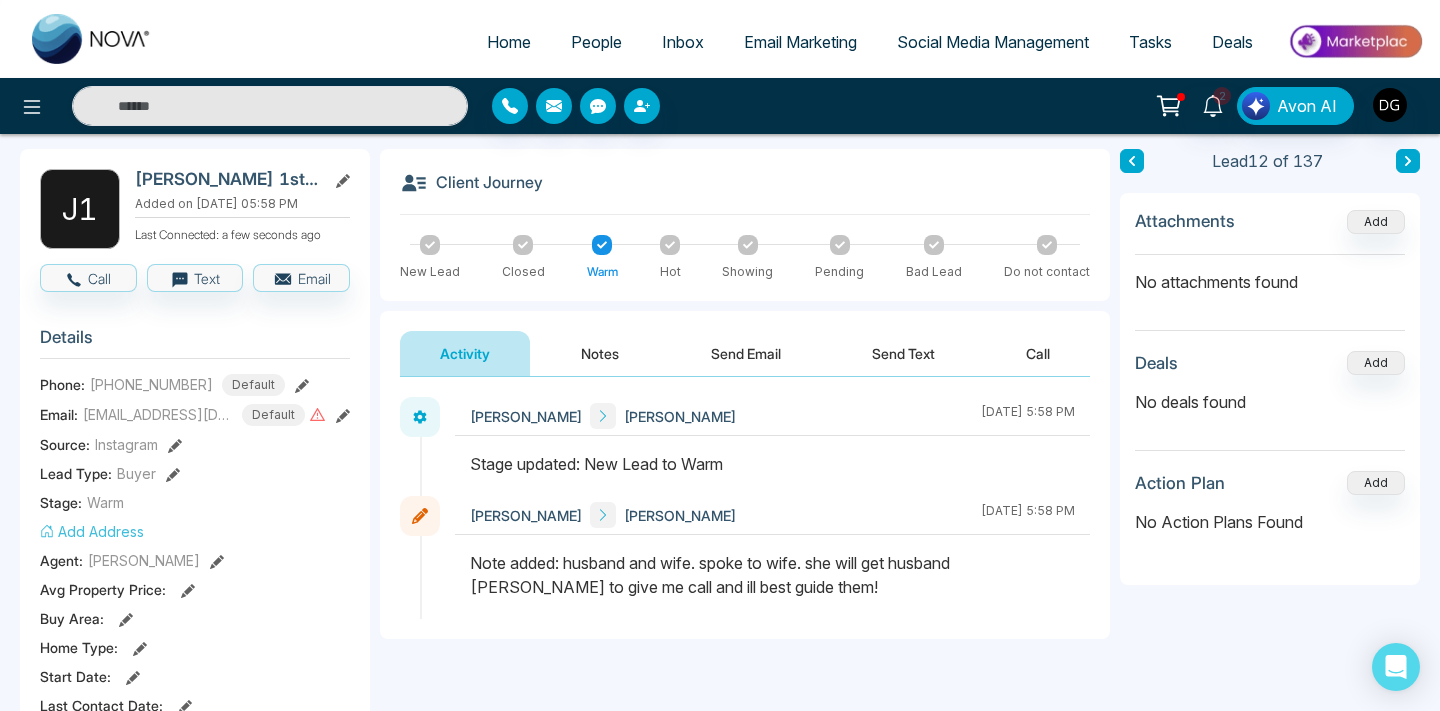 scroll, scrollTop: 81, scrollLeft: 0, axis: vertical 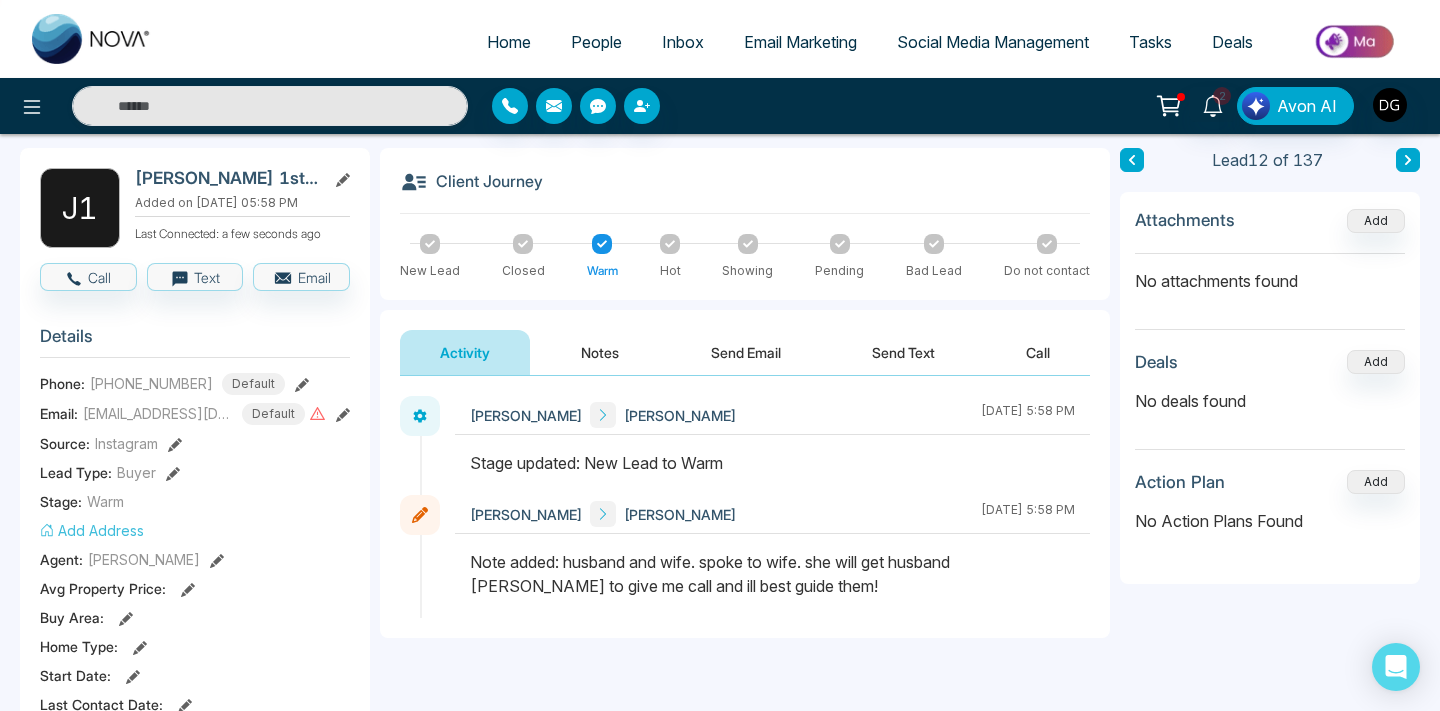 click on "People" at bounding box center (596, 42) 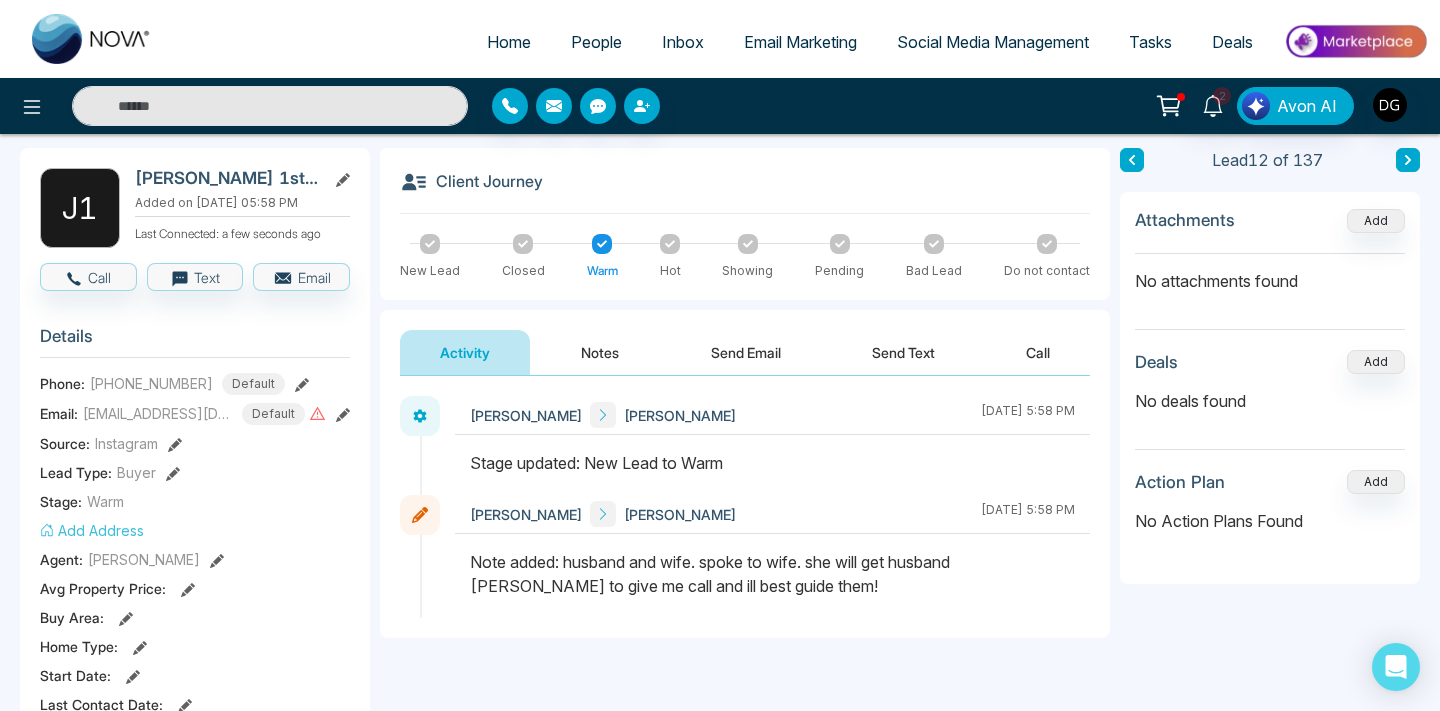 scroll, scrollTop: 0, scrollLeft: 0, axis: both 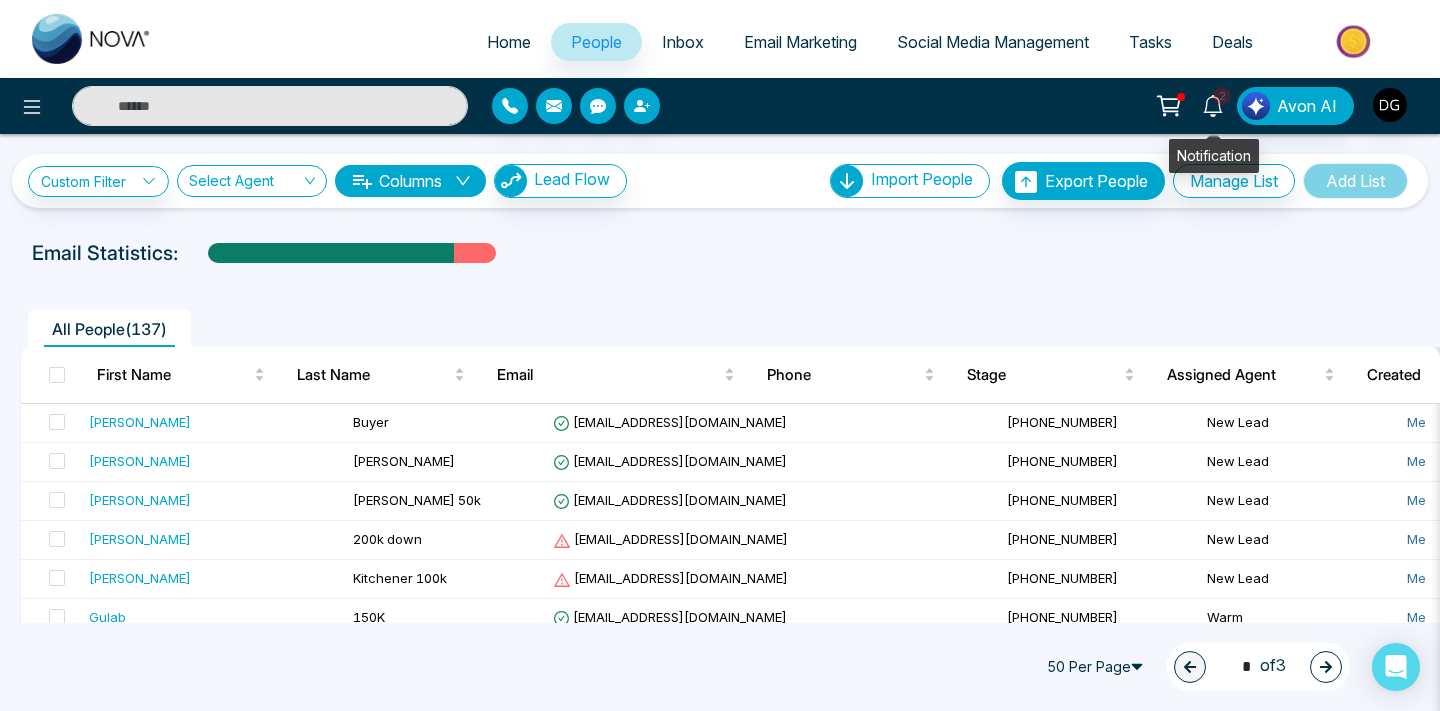 click 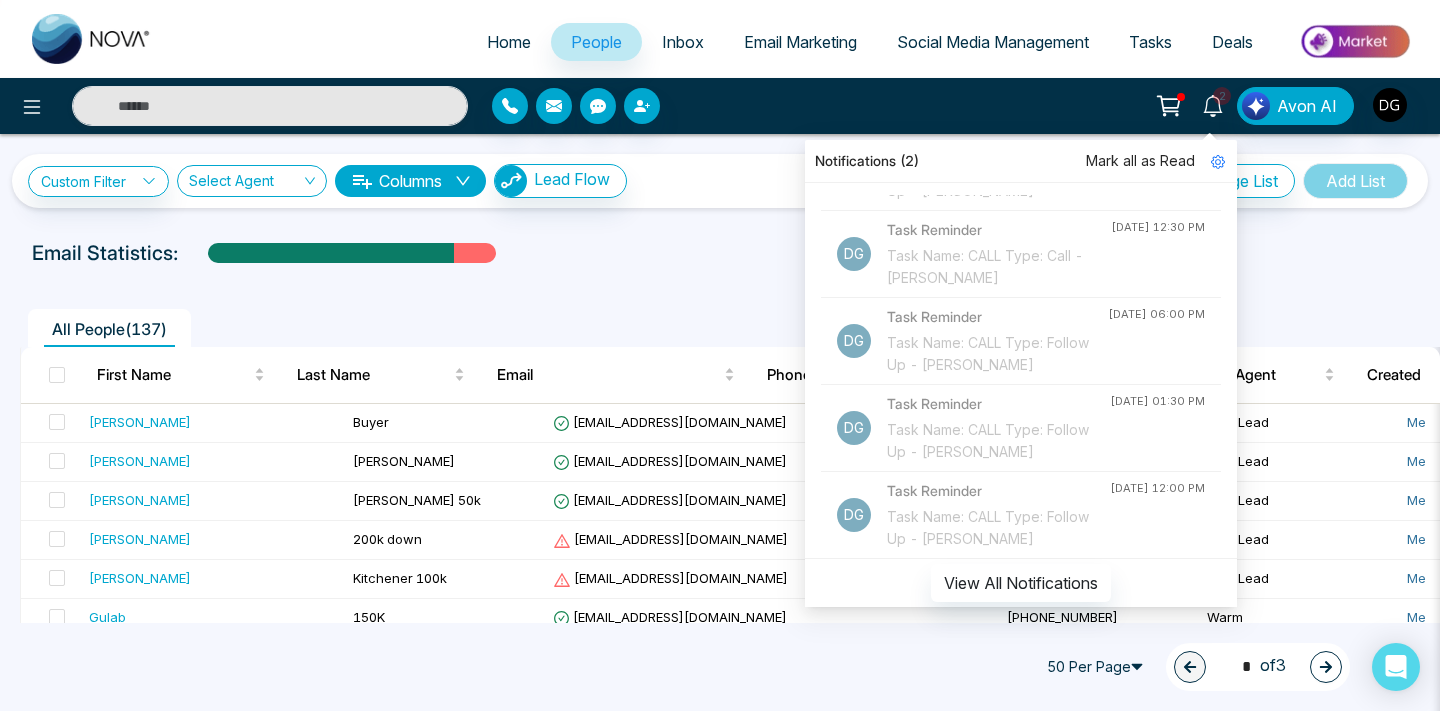 scroll, scrollTop: 507, scrollLeft: 0, axis: vertical 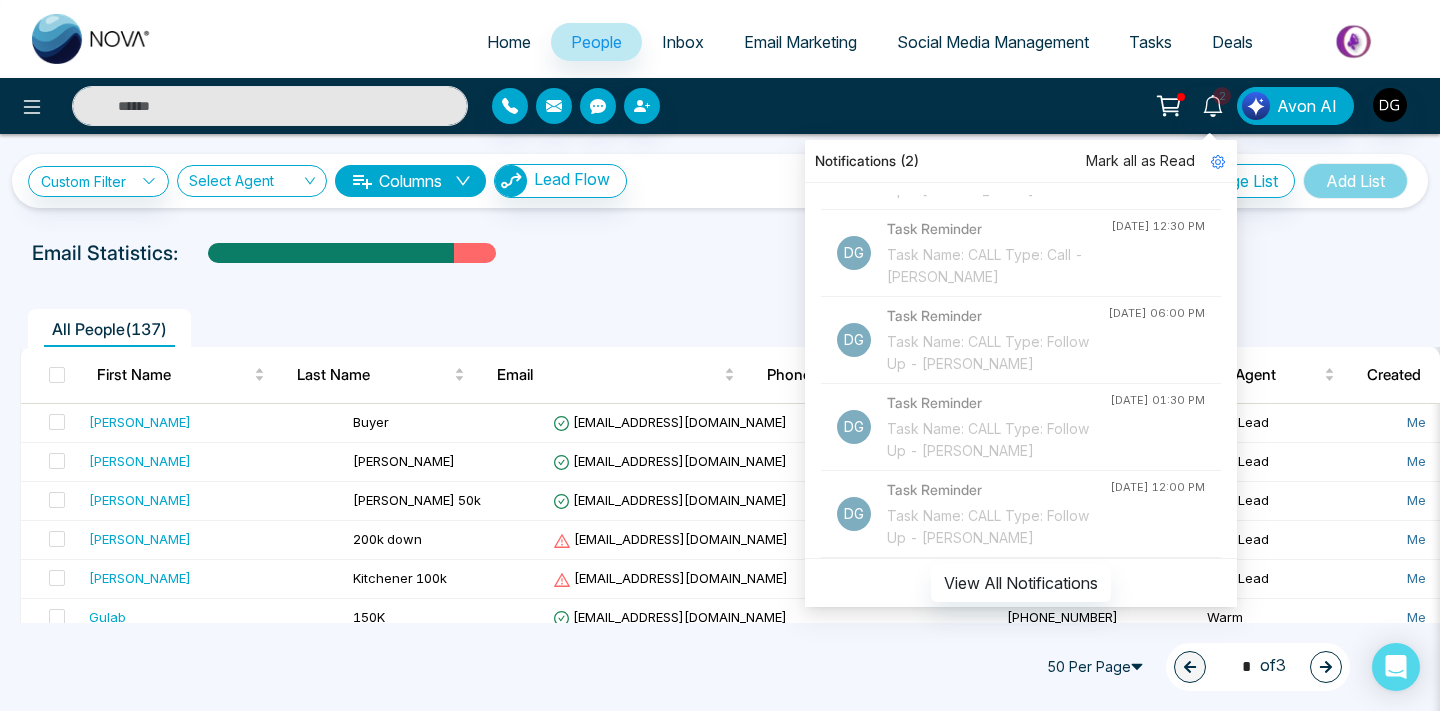 click on "All People  ( 137 )" at bounding box center (675, 328) 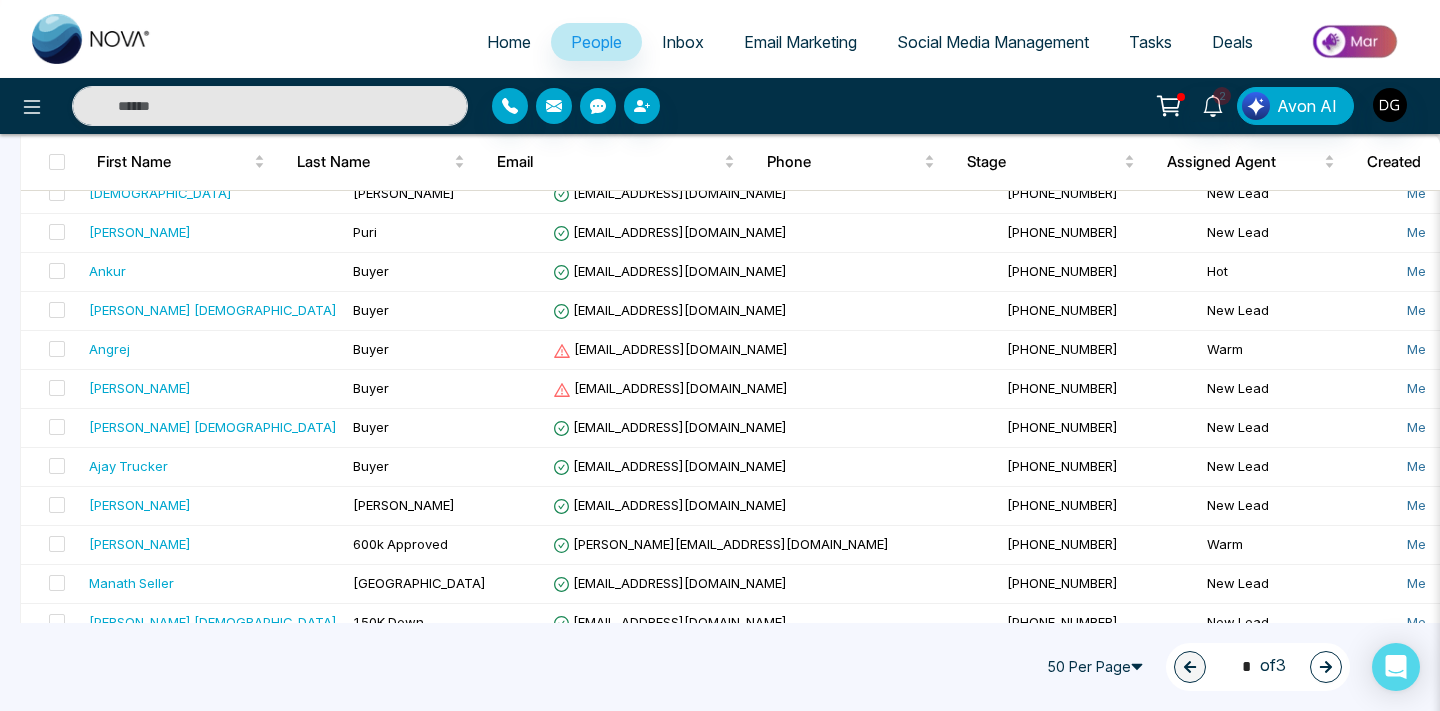 scroll, scrollTop: 1731, scrollLeft: 0, axis: vertical 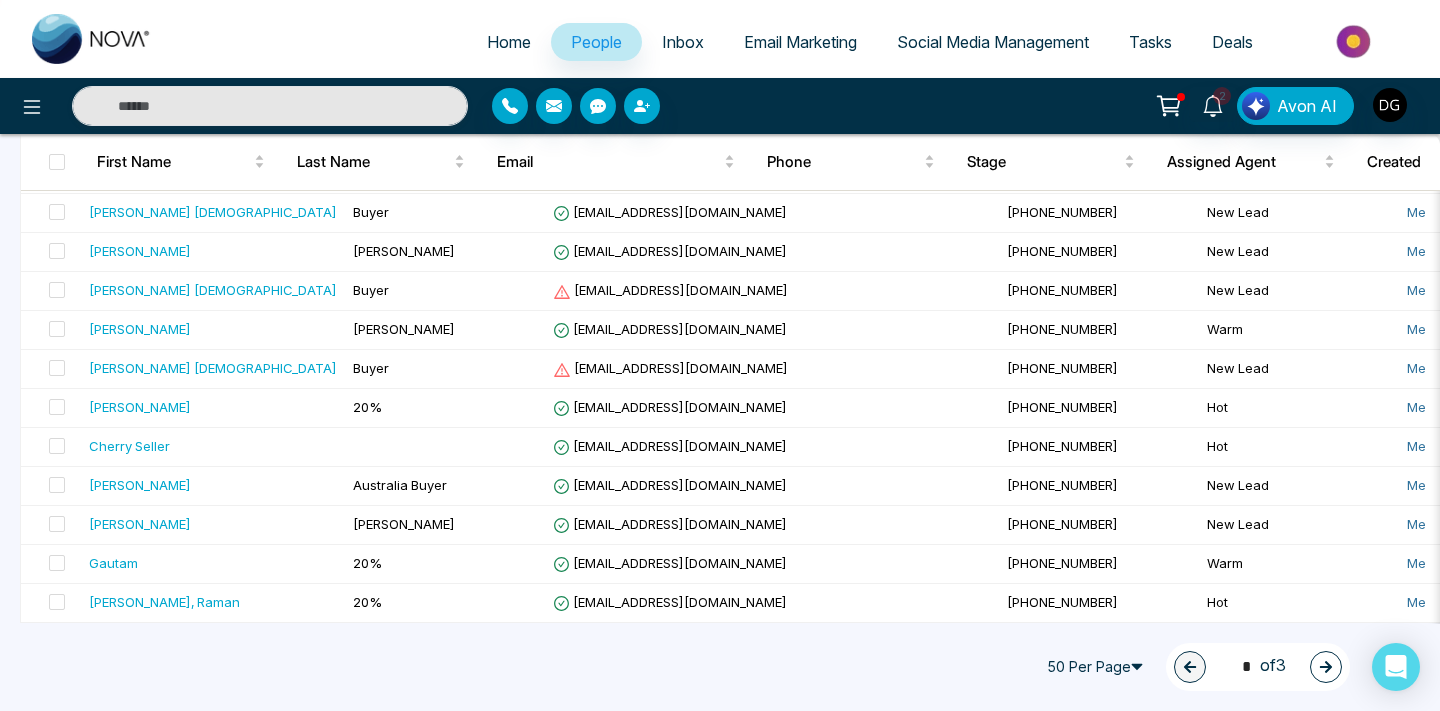 click 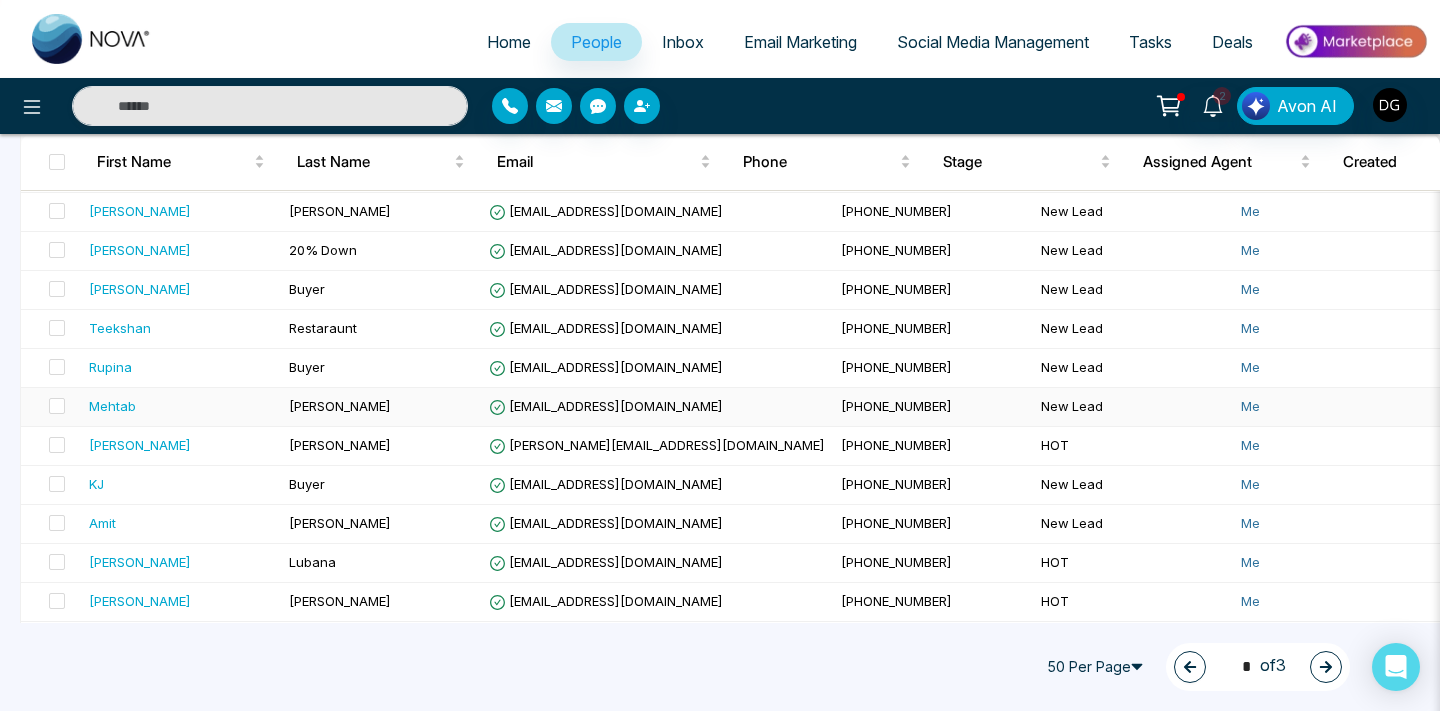 scroll, scrollTop: 723, scrollLeft: 0, axis: vertical 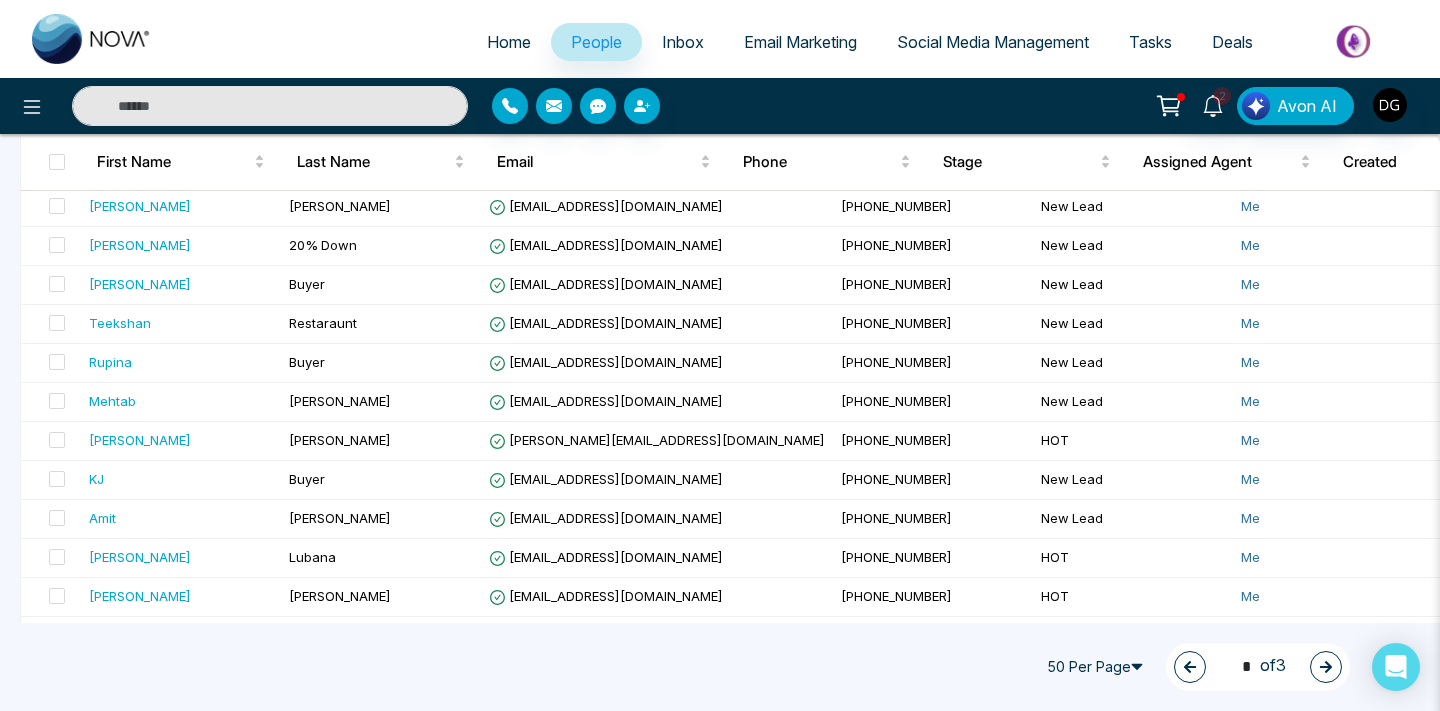 click 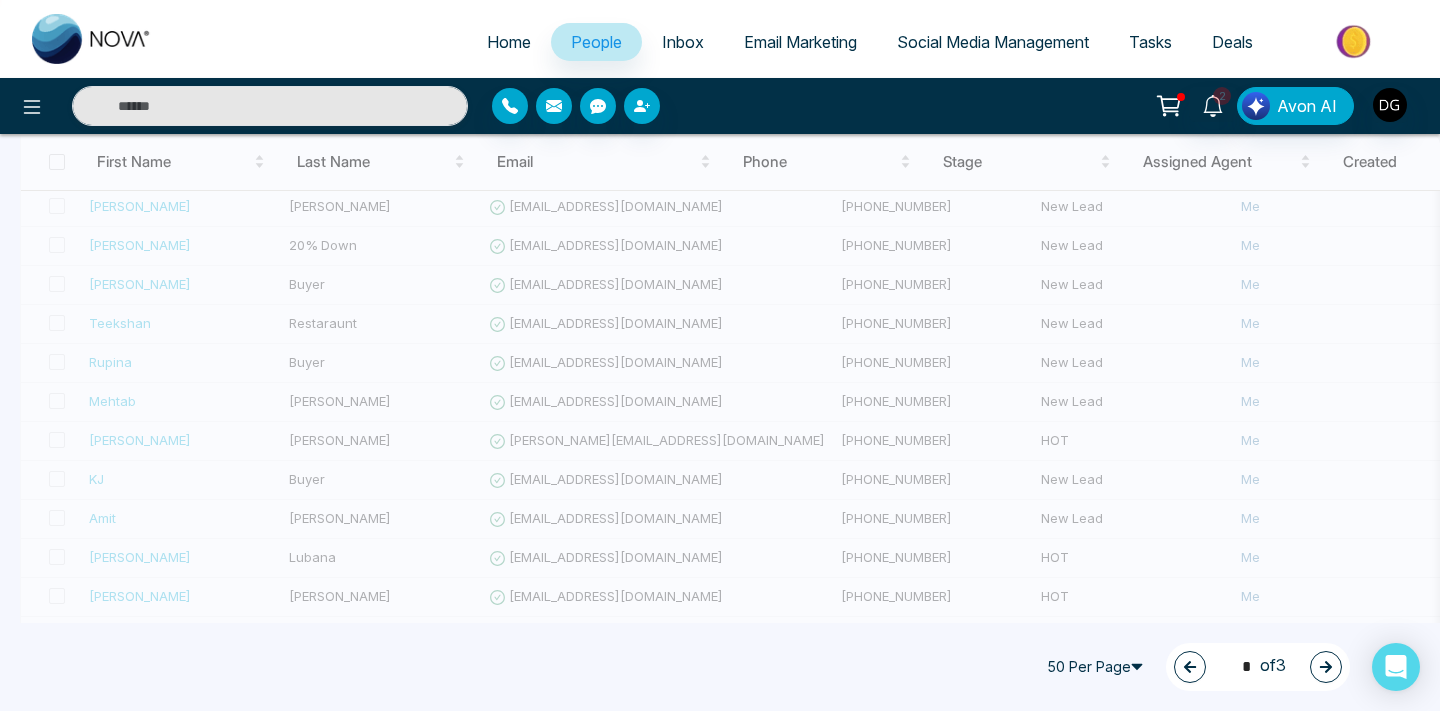 type on "*" 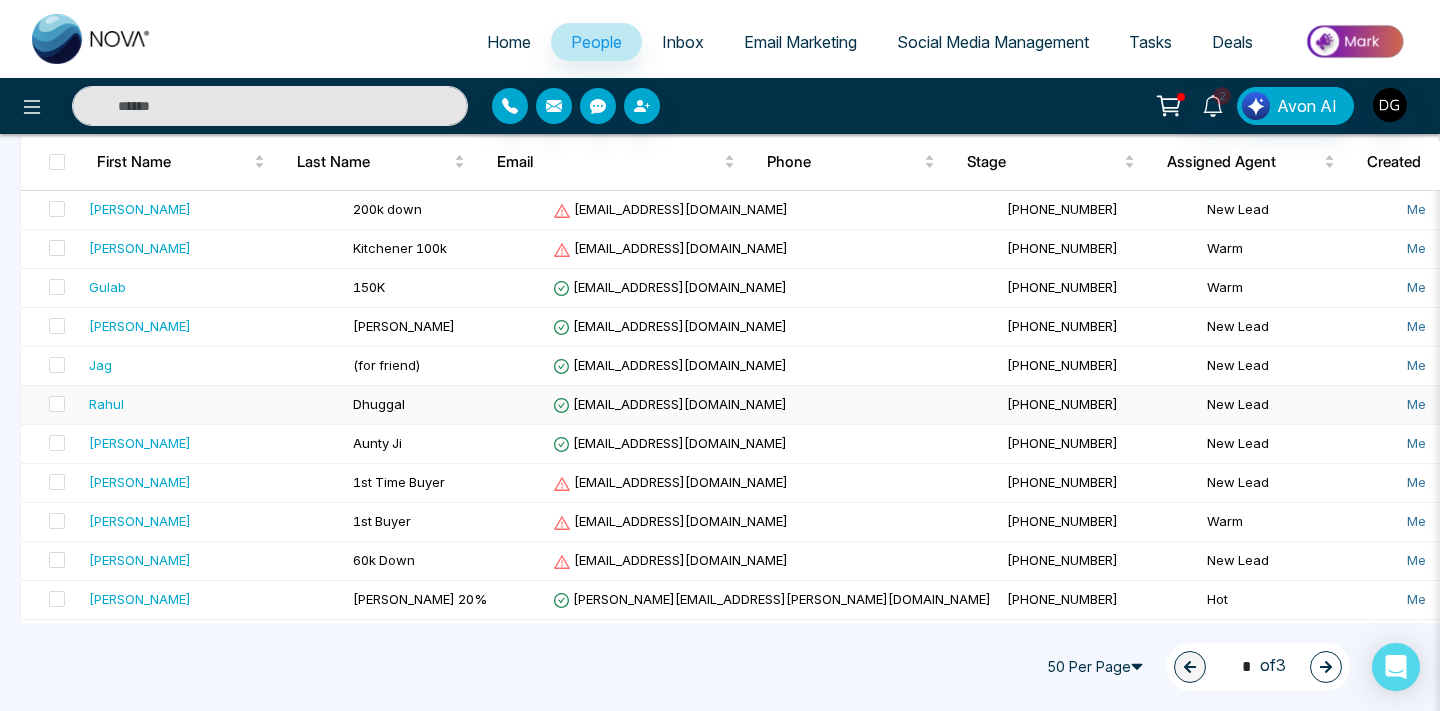 scroll, scrollTop: 298, scrollLeft: 0, axis: vertical 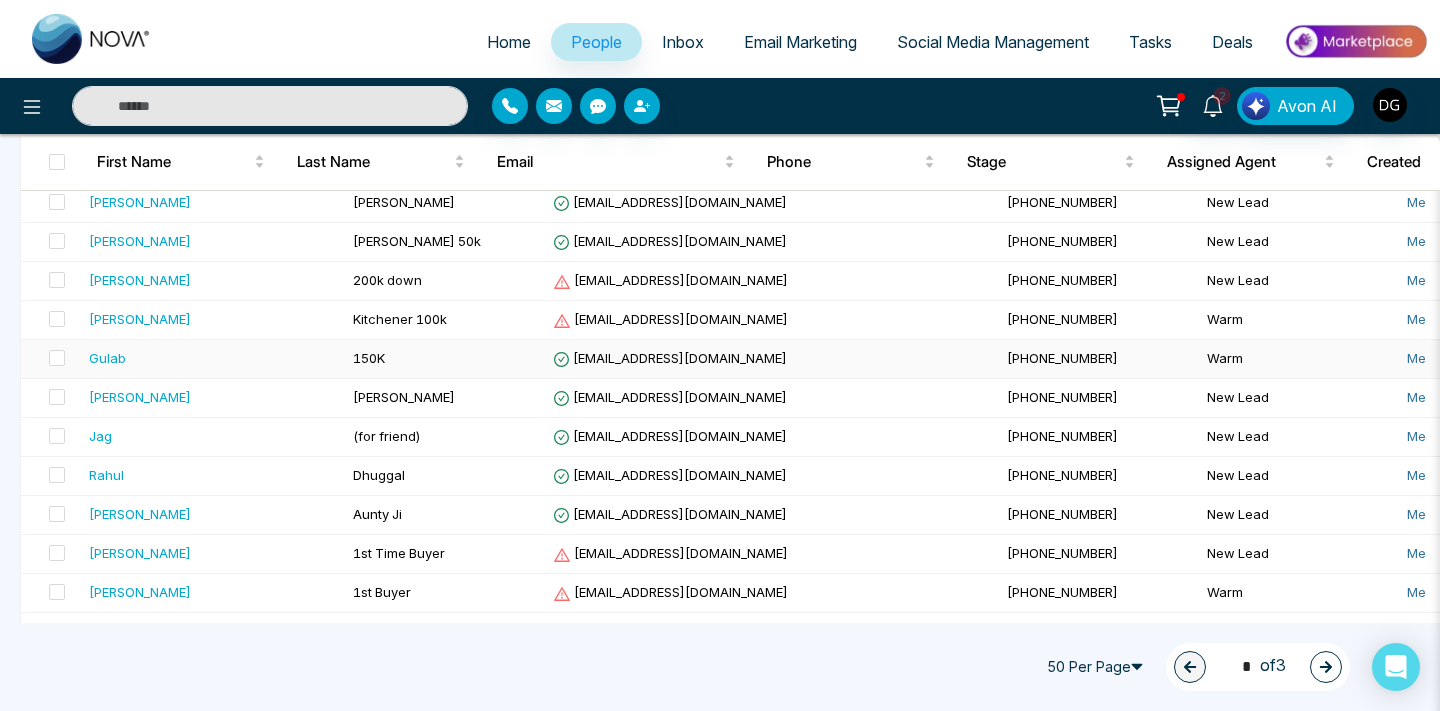 click on "Gulab" at bounding box center (213, 359) 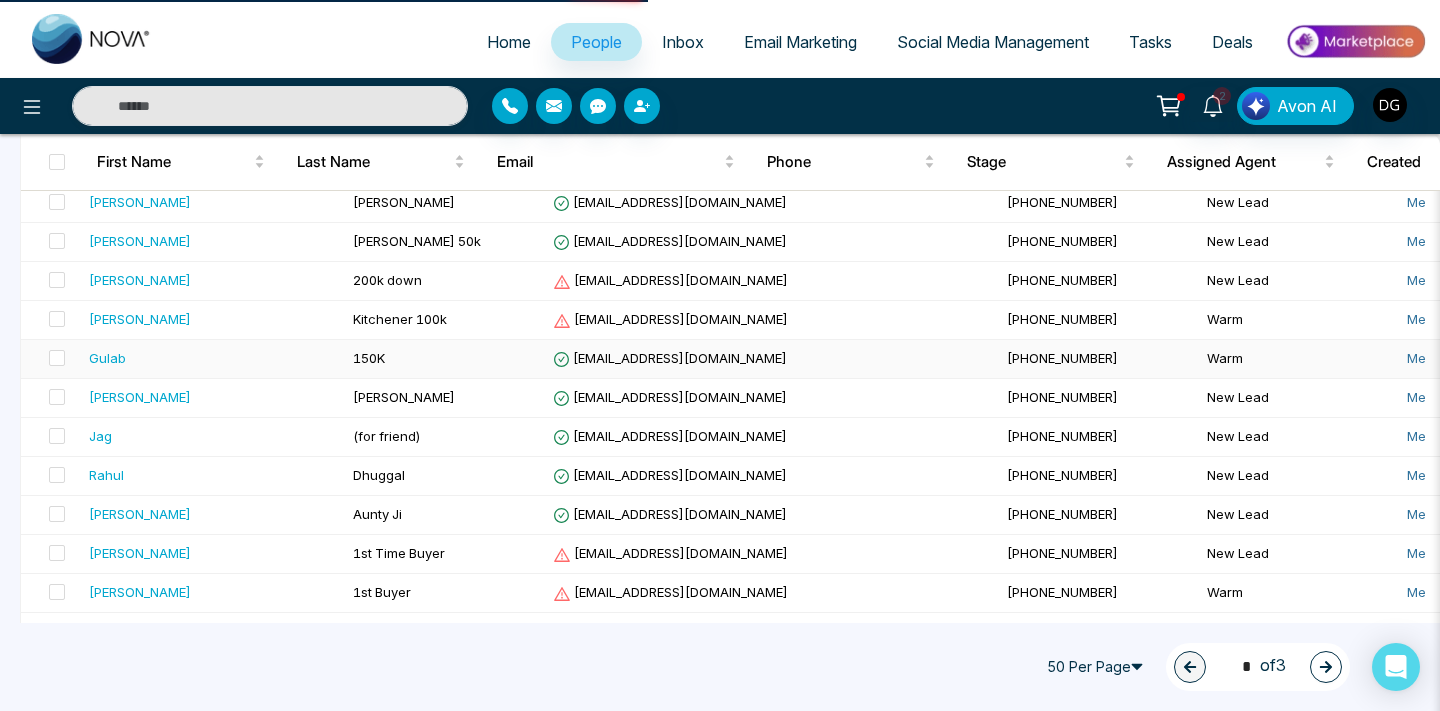 scroll, scrollTop: 0, scrollLeft: 0, axis: both 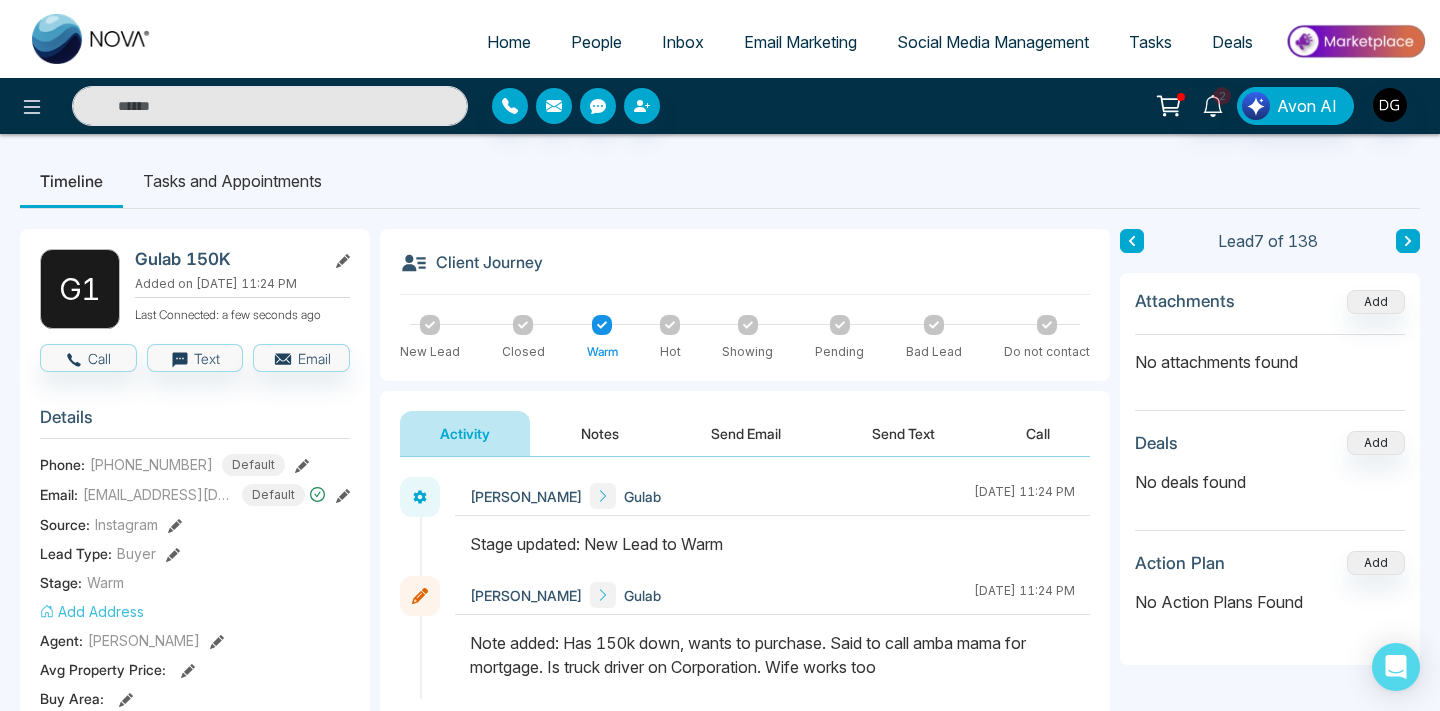 click on "[PHONE_NUMBER]" at bounding box center [151, 464] 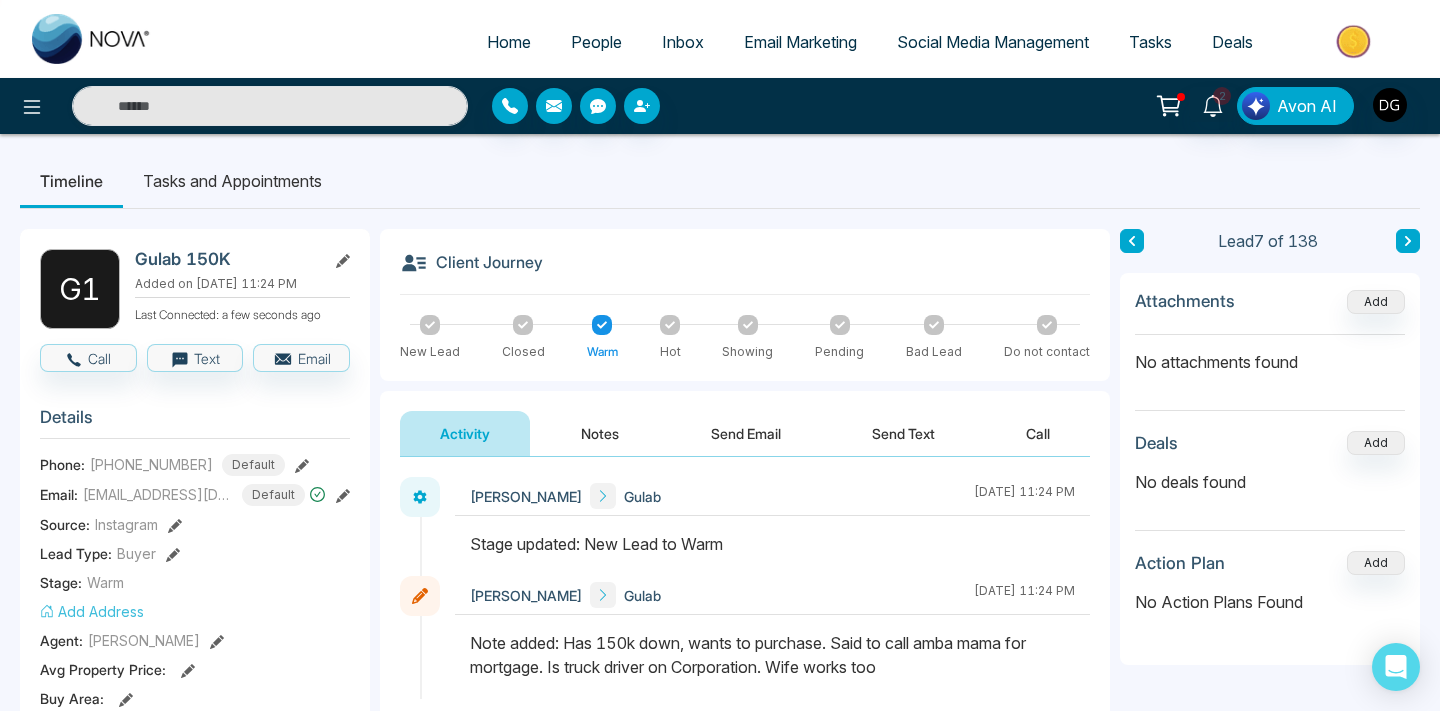 click on "[PHONE_NUMBER]" at bounding box center (151, 464) 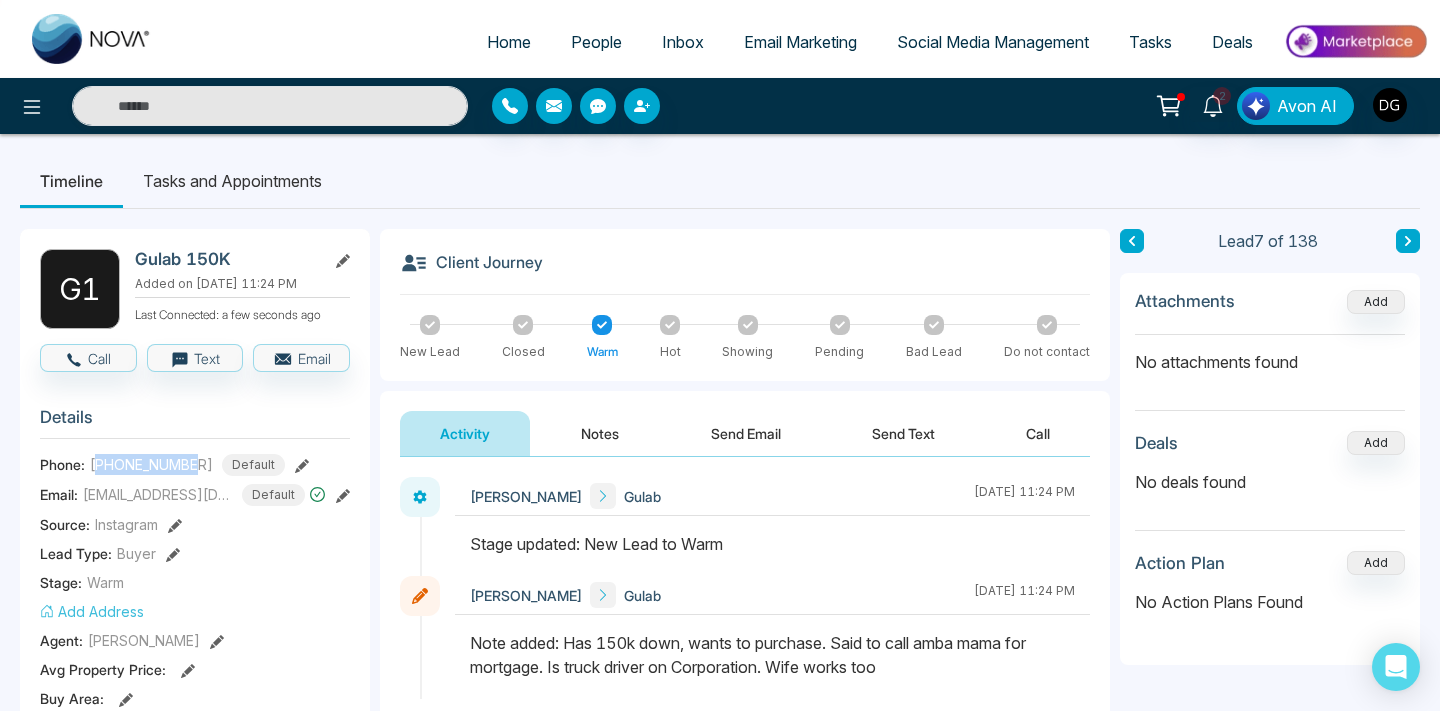 click on "[PHONE_NUMBER]" at bounding box center [151, 464] 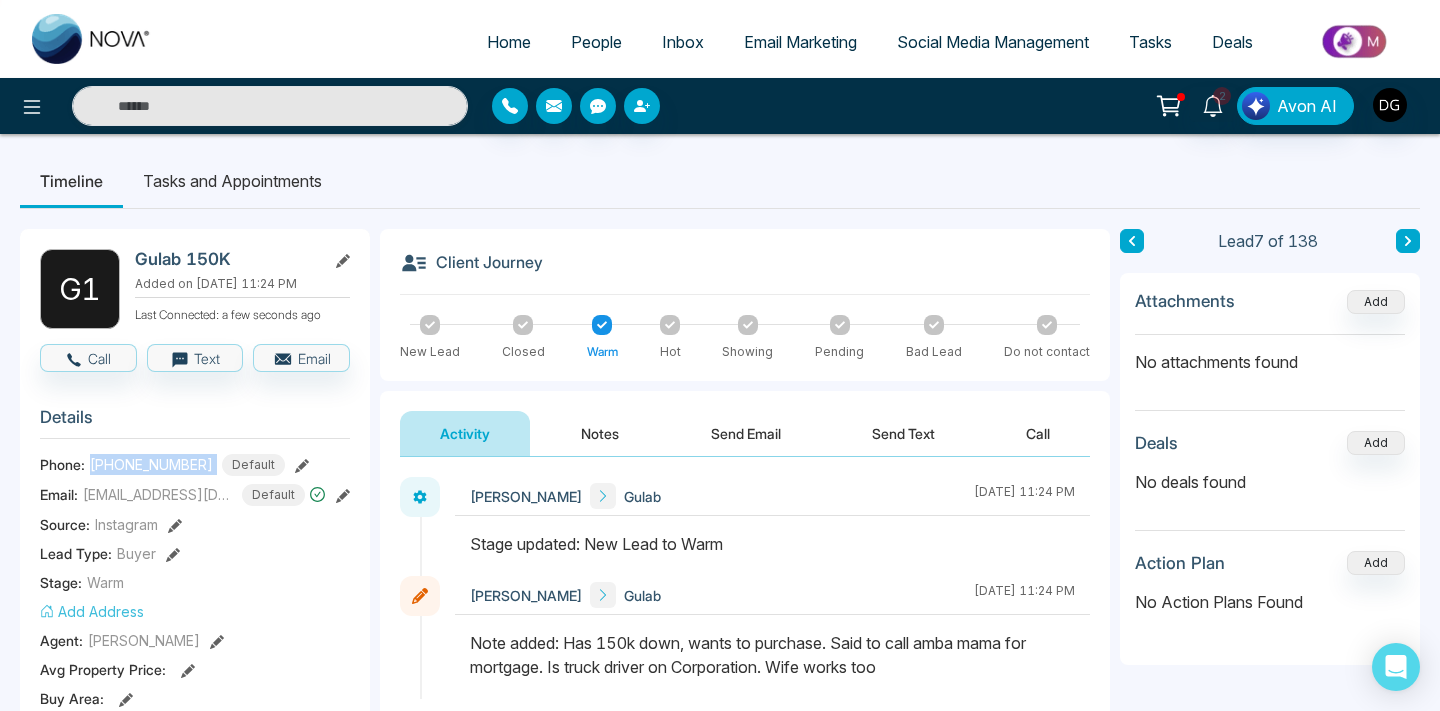 copy on "[PHONE_NUMBER]" 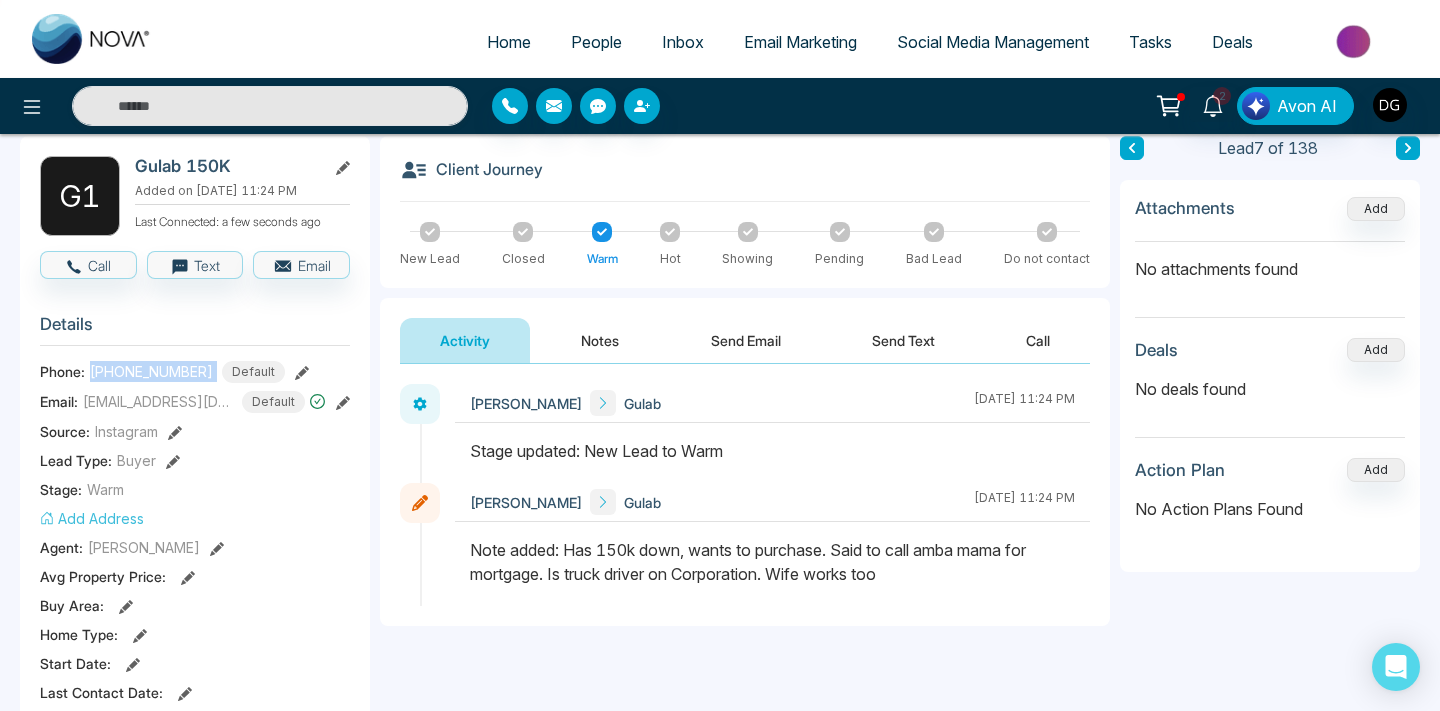 scroll, scrollTop: 121, scrollLeft: 0, axis: vertical 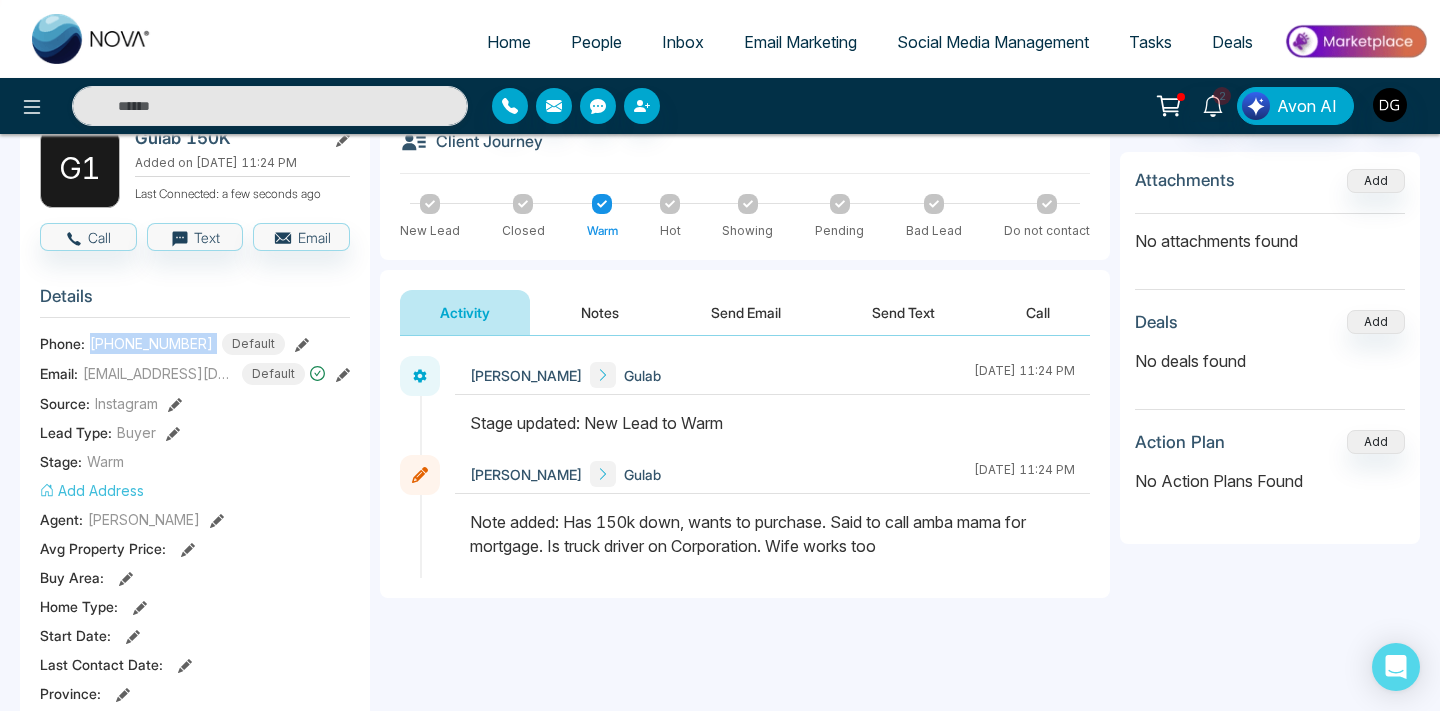 click on "People" at bounding box center (596, 42) 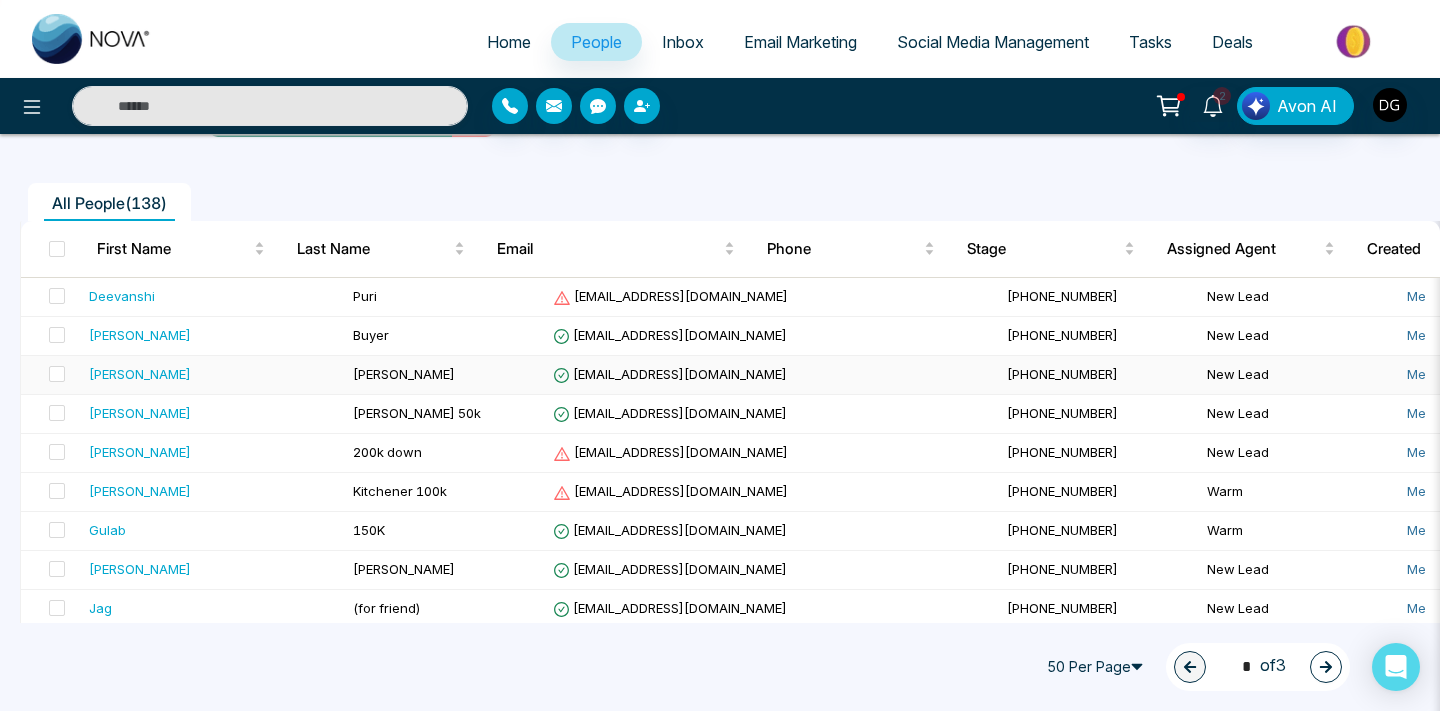 scroll, scrollTop: 149, scrollLeft: 0, axis: vertical 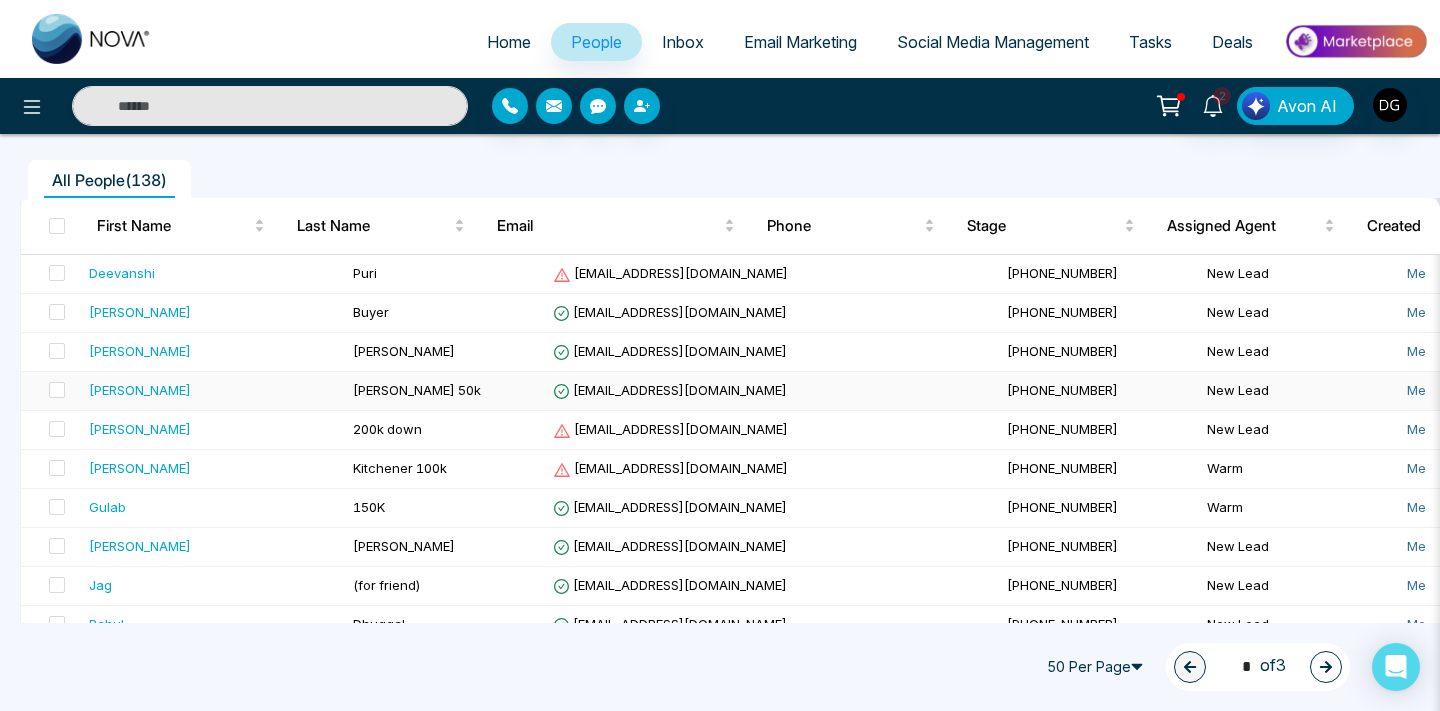 click on "[PERSON_NAME] 50k" at bounding box center (445, 391) 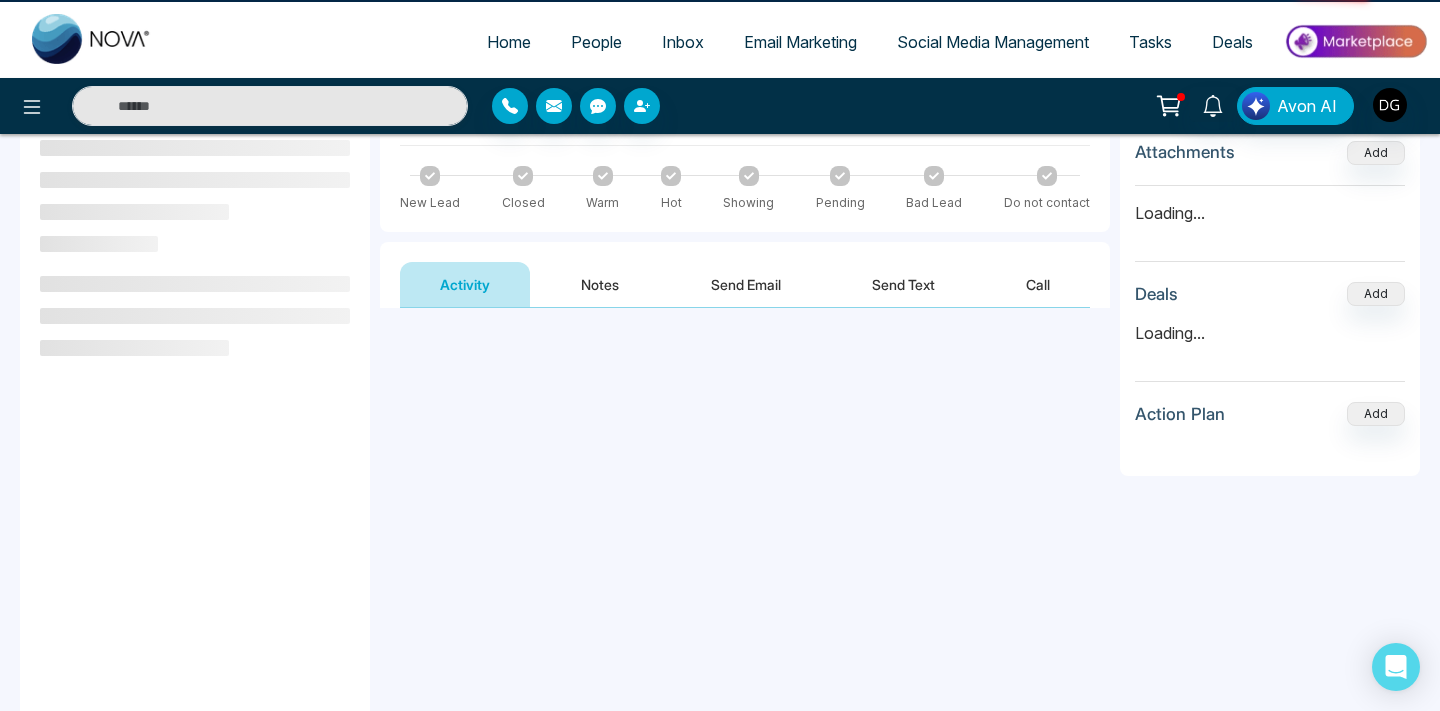 scroll, scrollTop: 0, scrollLeft: 0, axis: both 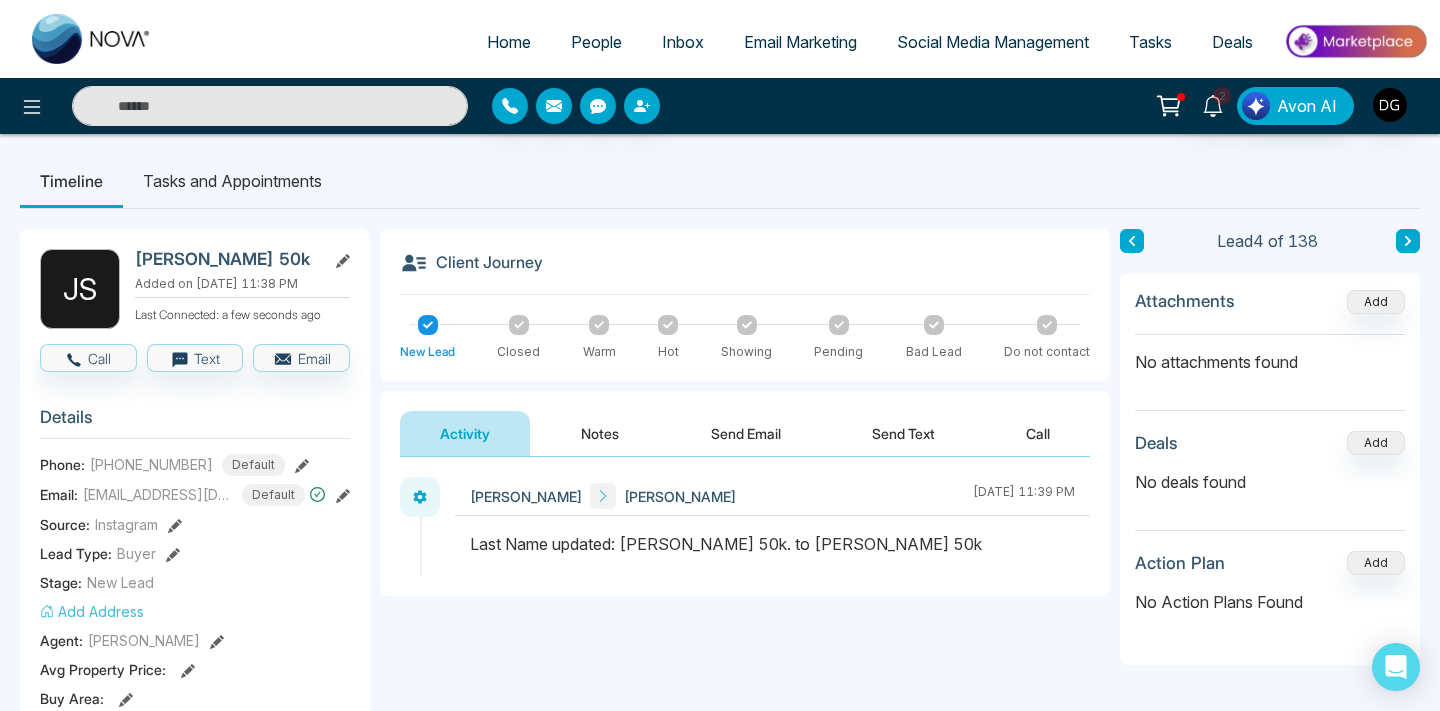 click on "People" at bounding box center [596, 42] 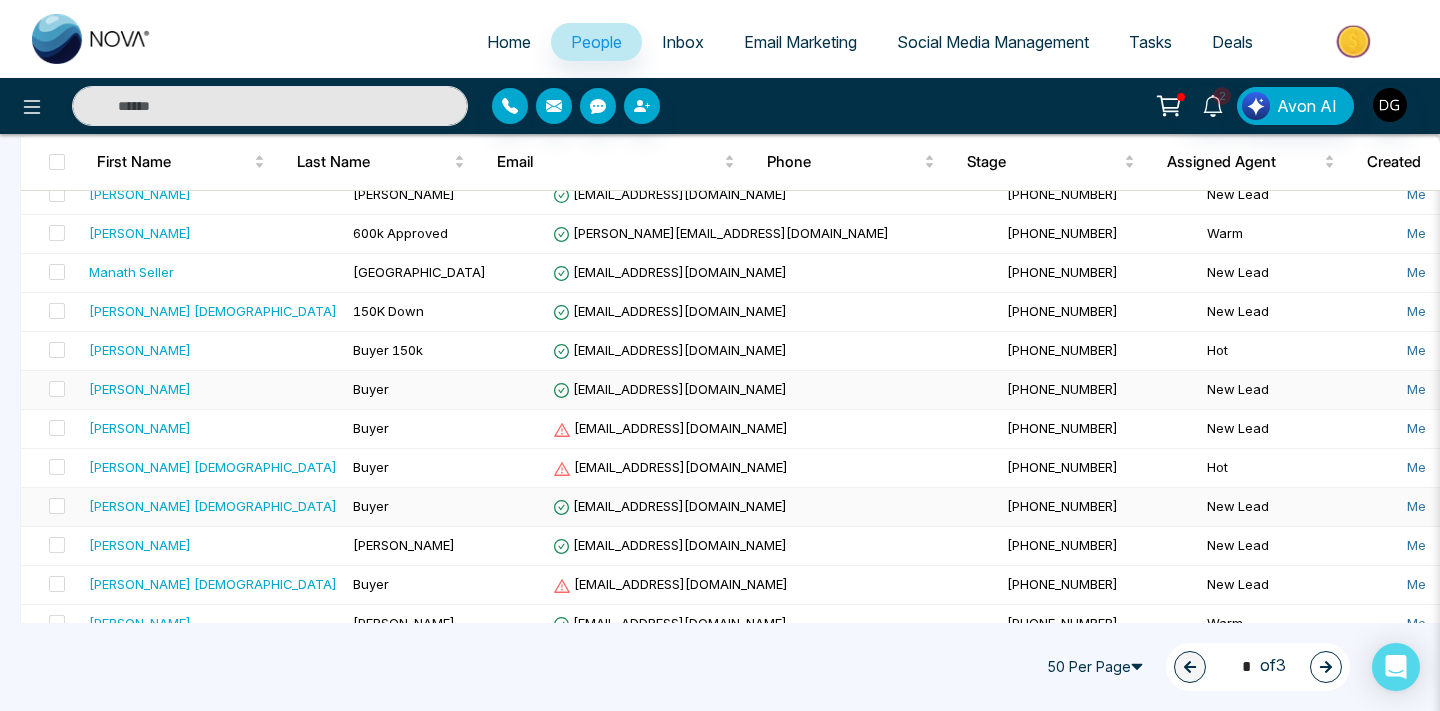 scroll, scrollTop: 1478, scrollLeft: 0, axis: vertical 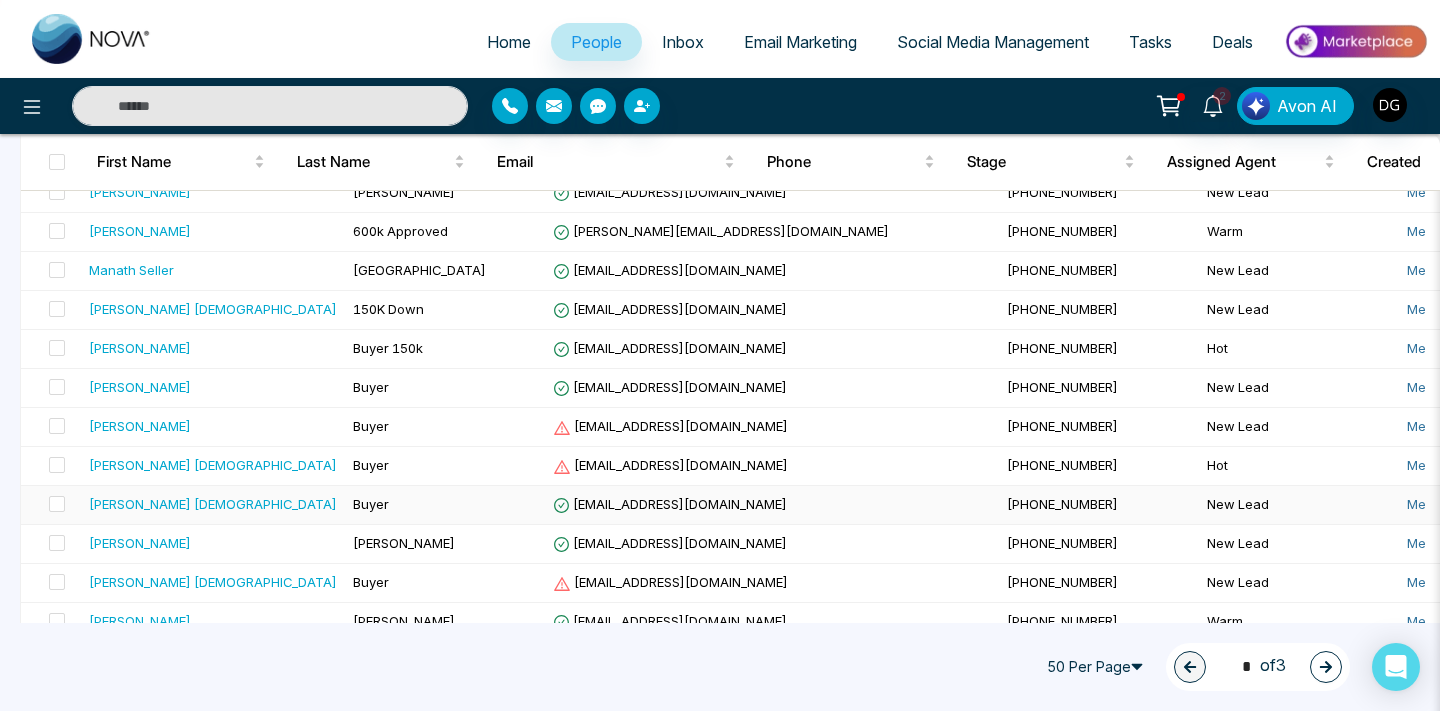 click on "Buyer" at bounding box center [445, 505] 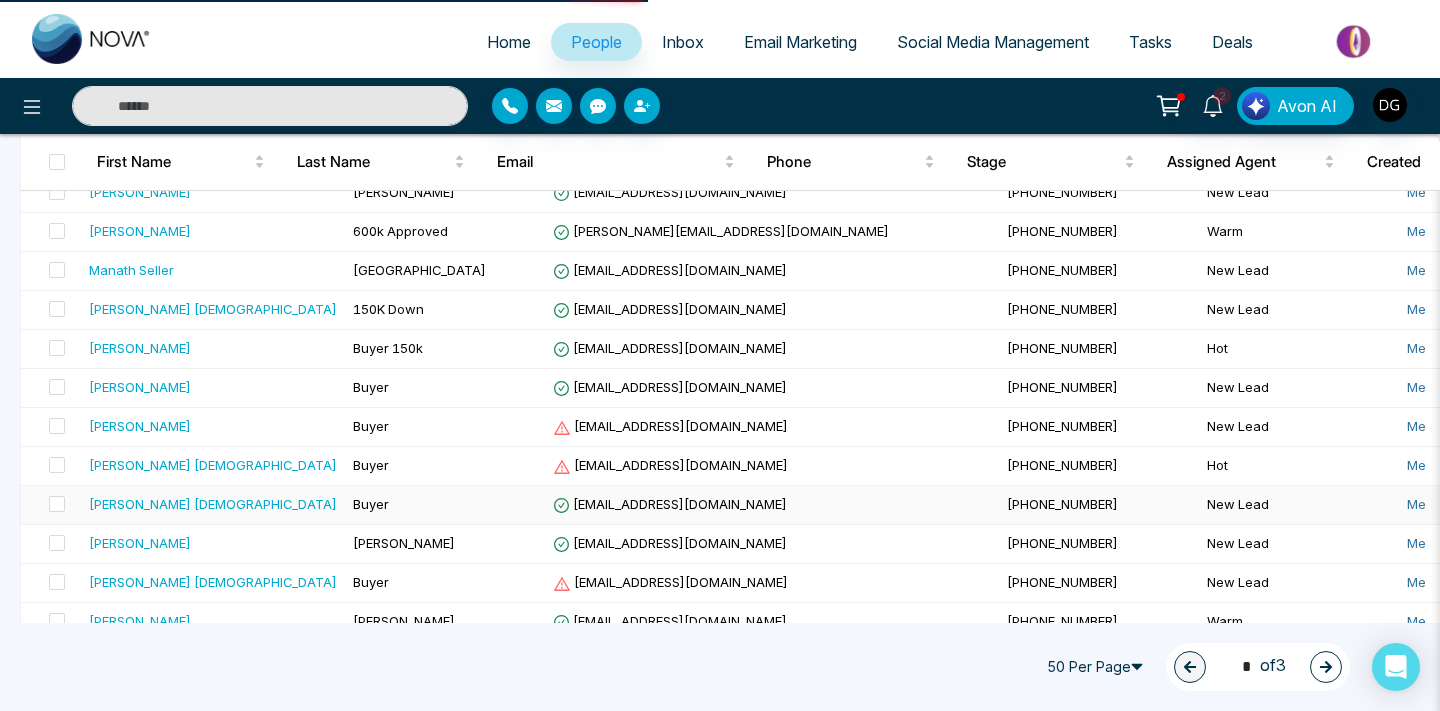 scroll, scrollTop: 0, scrollLeft: 0, axis: both 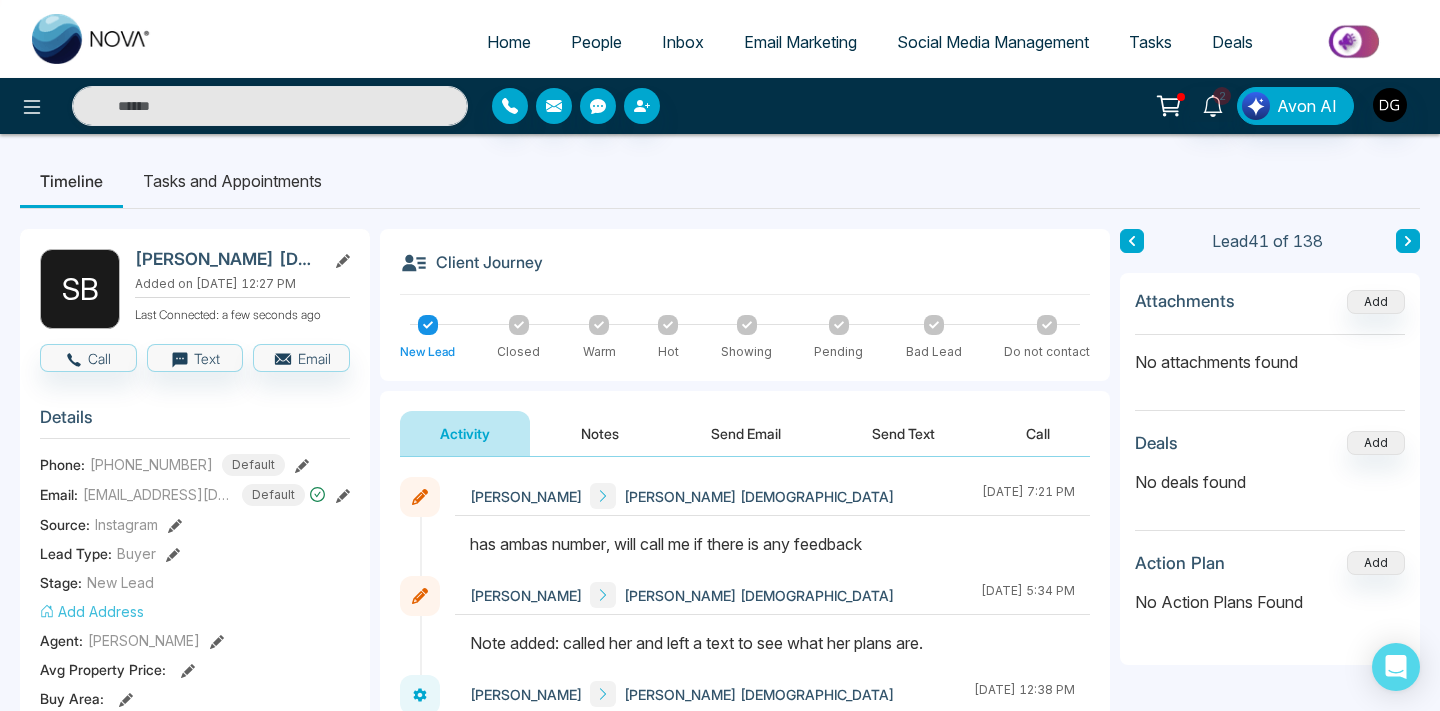 click on "Notes" at bounding box center (600, 433) 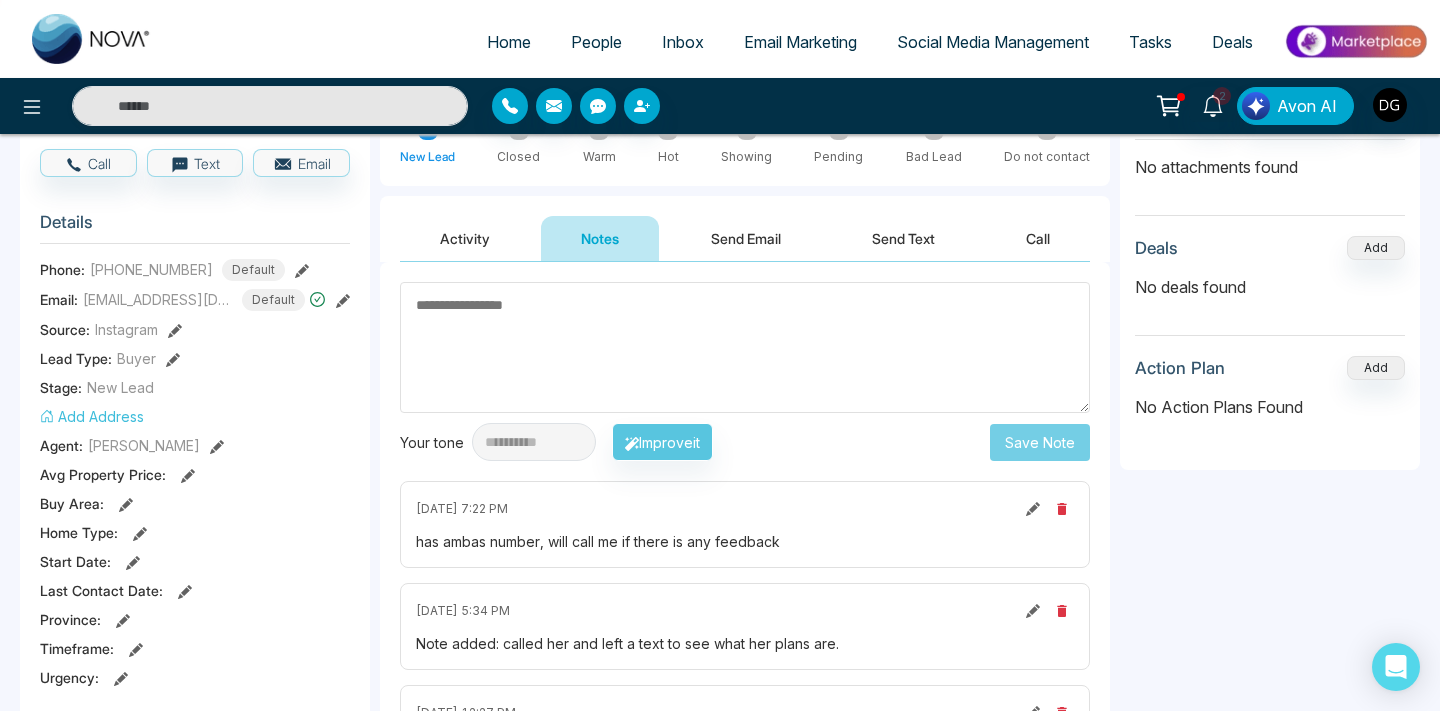 scroll, scrollTop: 0, scrollLeft: 0, axis: both 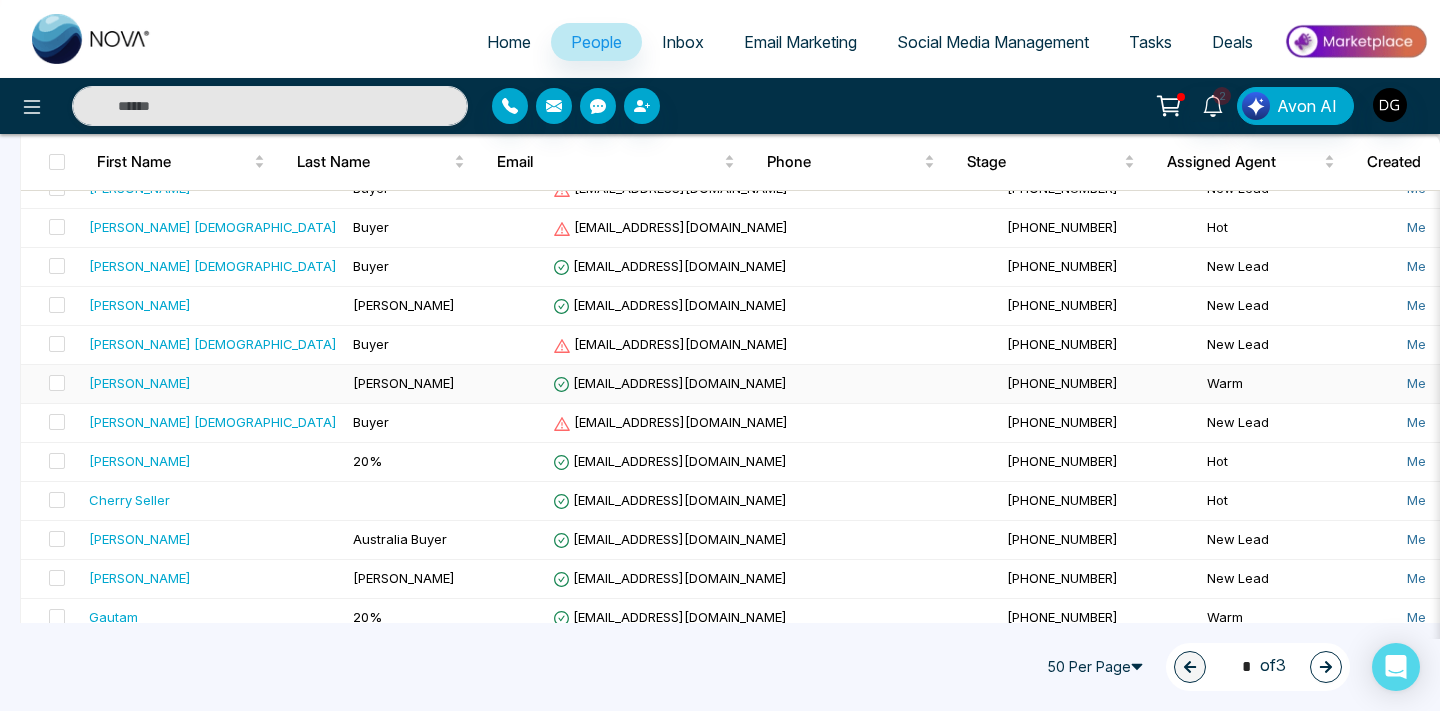 click on "[PERSON_NAME]" at bounding box center (404, 383) 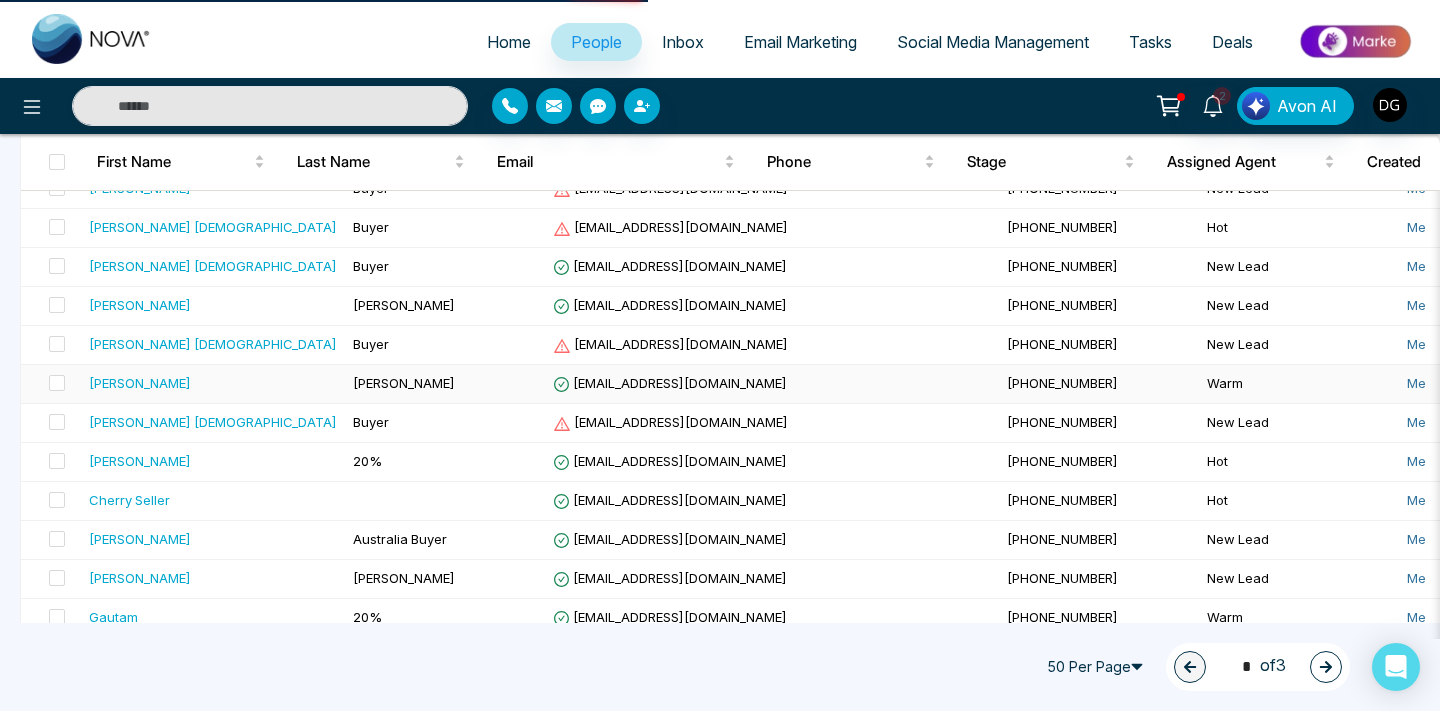scroll, scrollTop: 0, scrollLeft: 0, axis: both 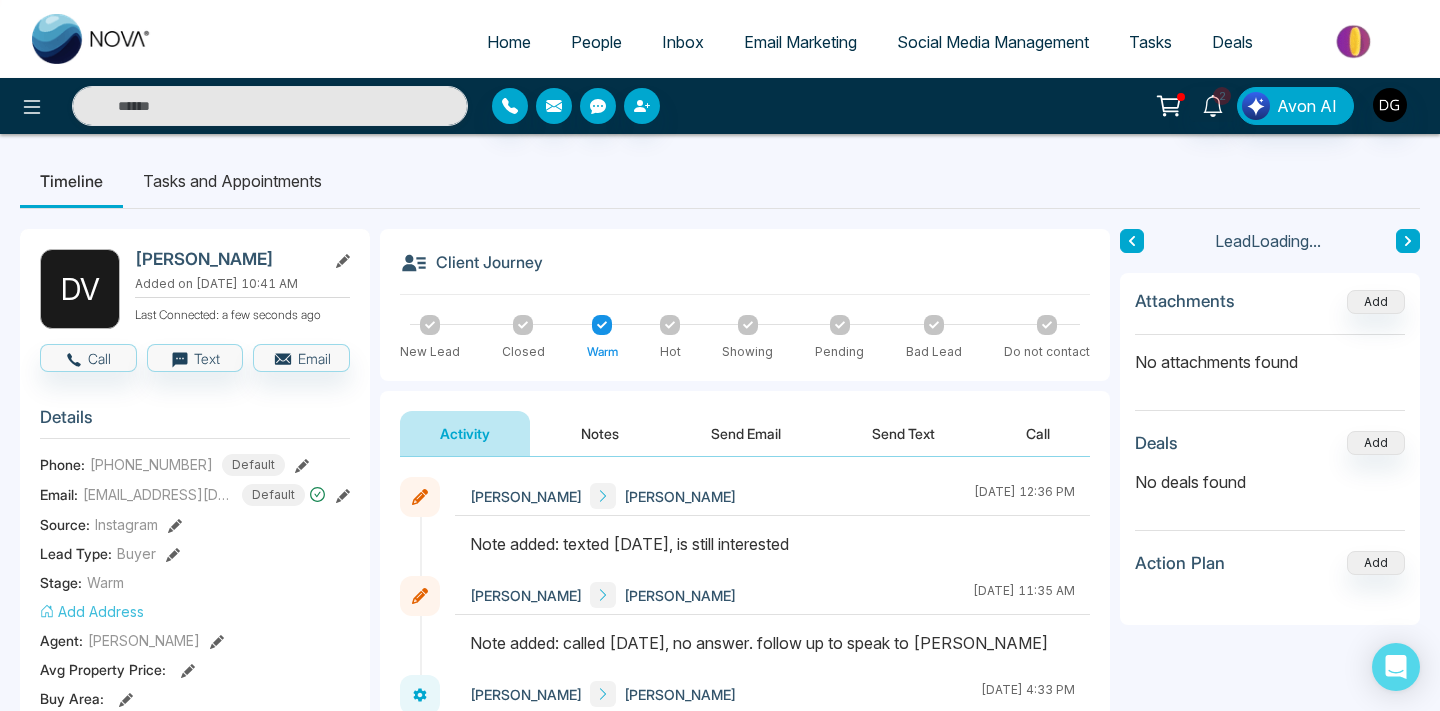 click on "Notes" at bounding box center (600, 433) 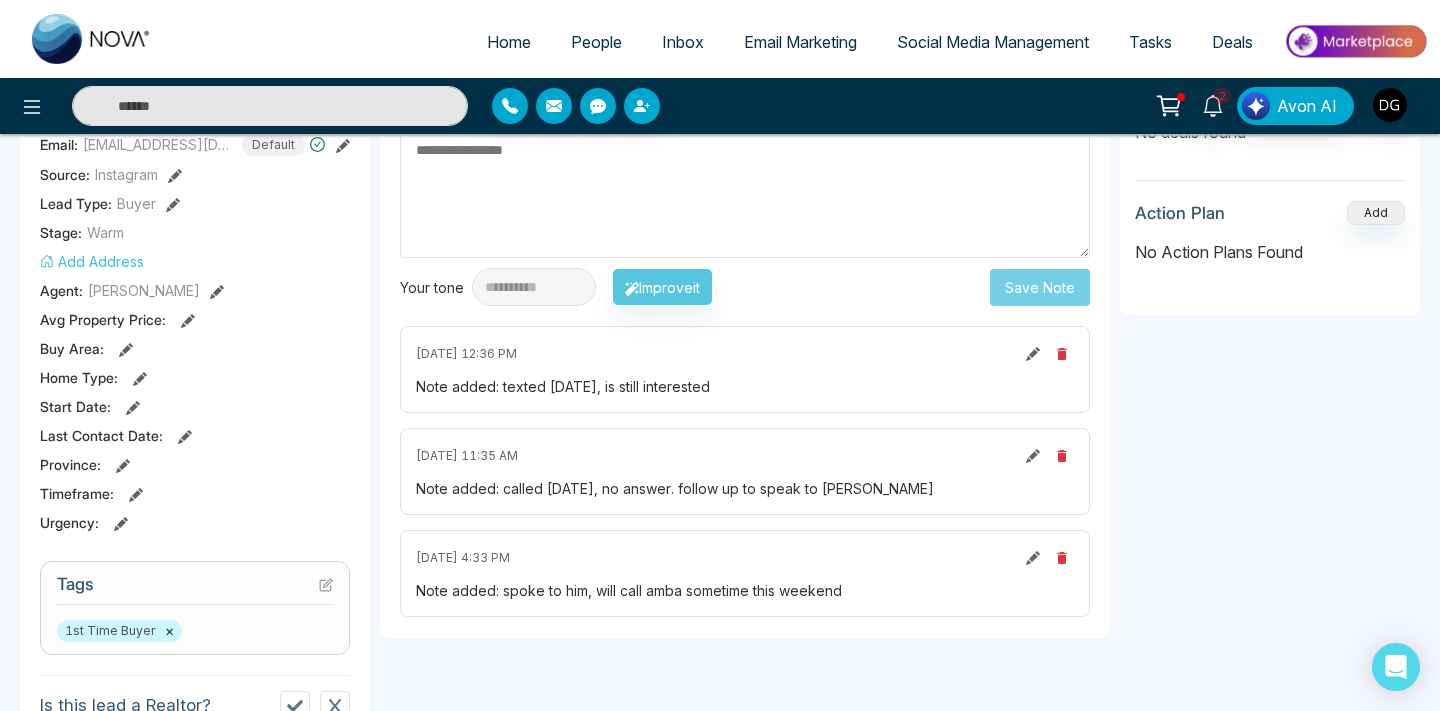 scroll, scrollTop: 359, scrollLeft: 0, axis: vertical 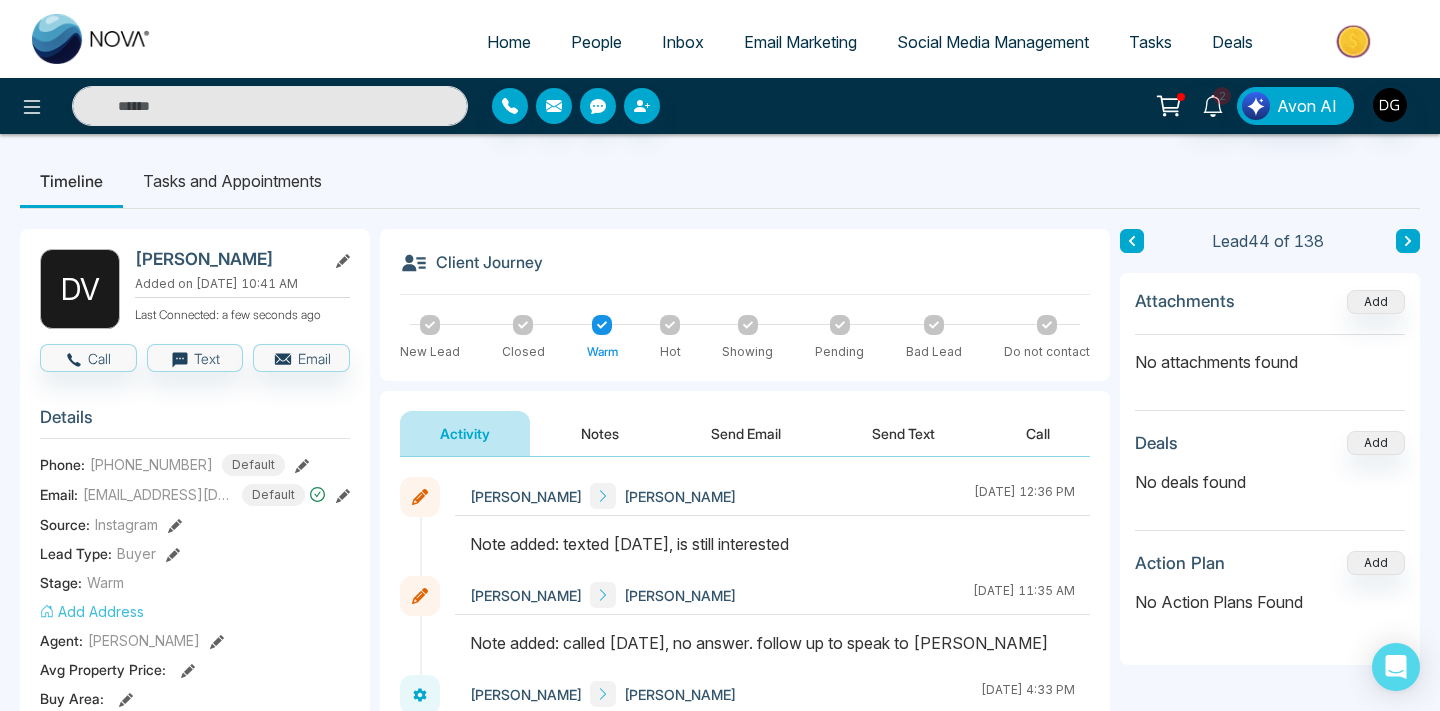 click on "People" at bounding box center [596, 42] 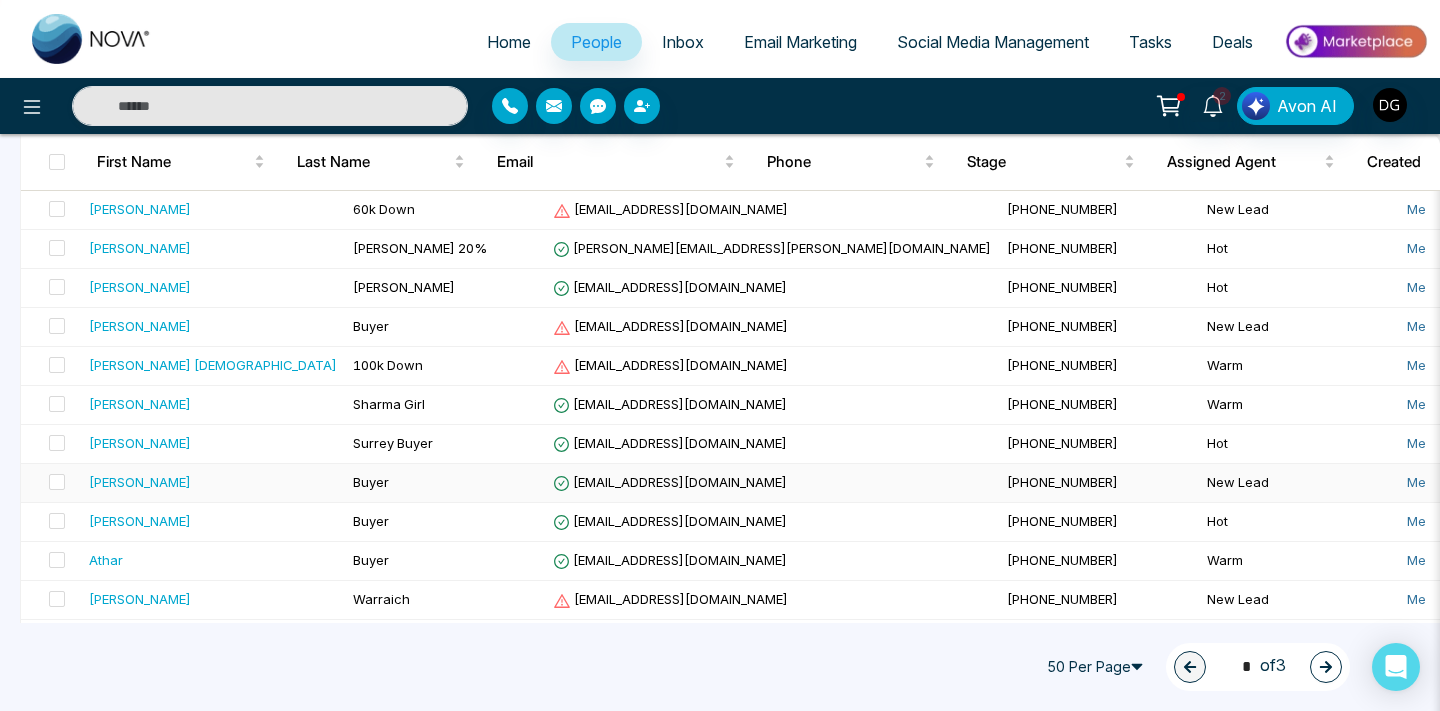 scroll, scrollTop: 705, scrollLeft: 0, axis: vertical 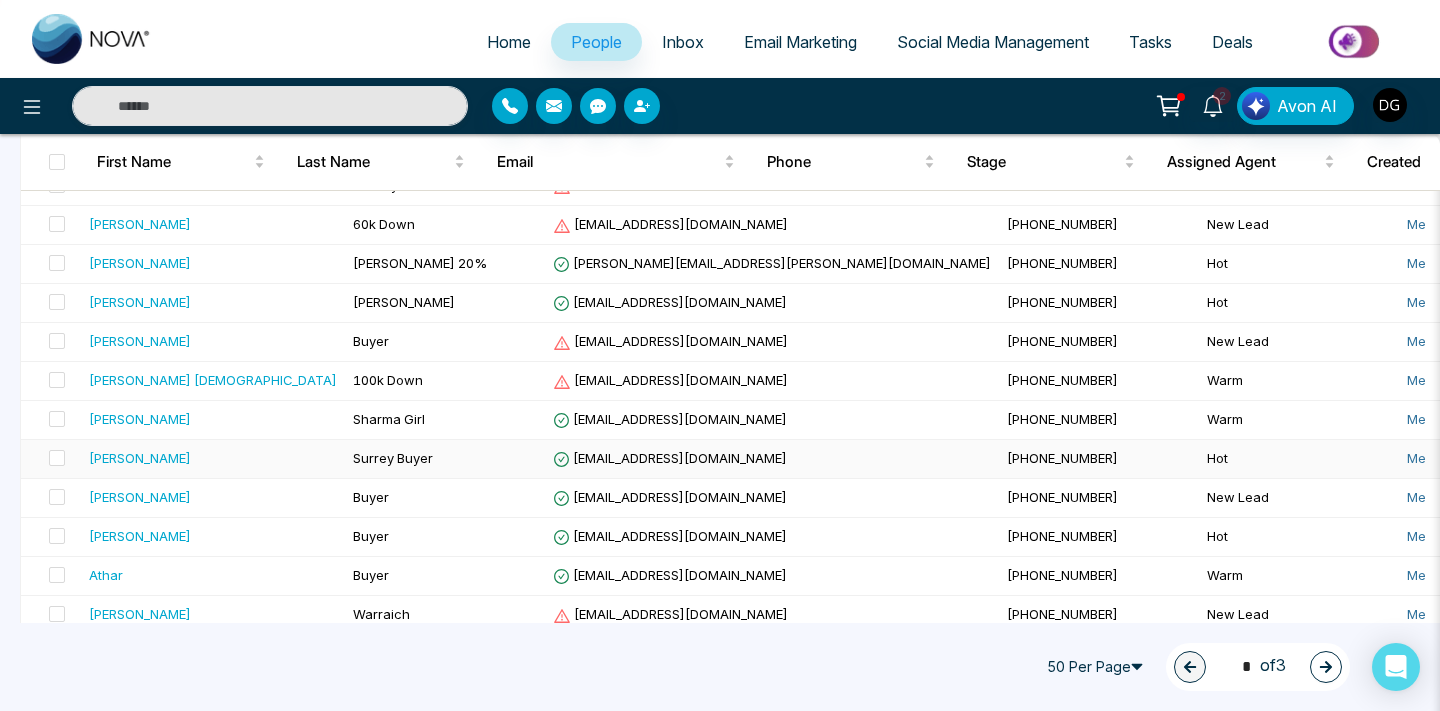click on "[PERSON_NAME]" at bounding box center (213, 458) 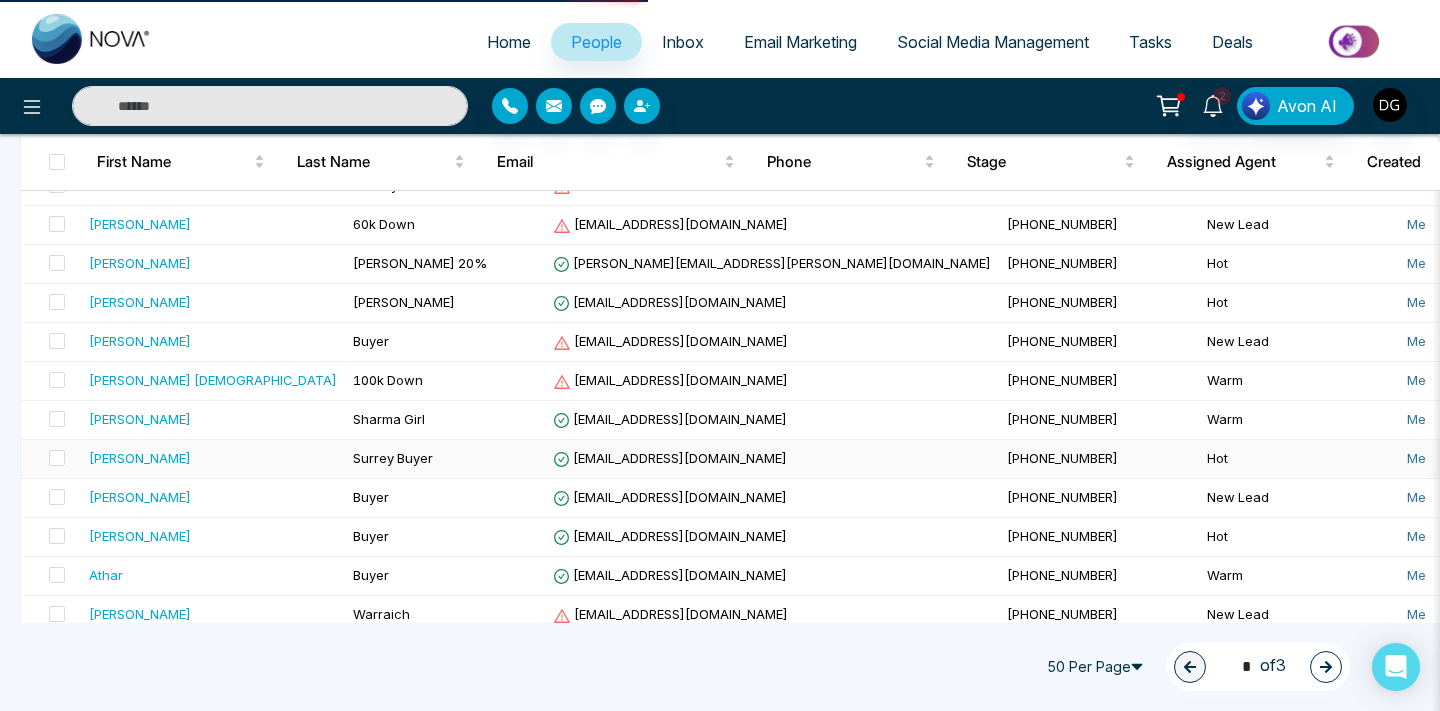 scroll, scrollTop: 0, scrollLeft: 0, axis: both 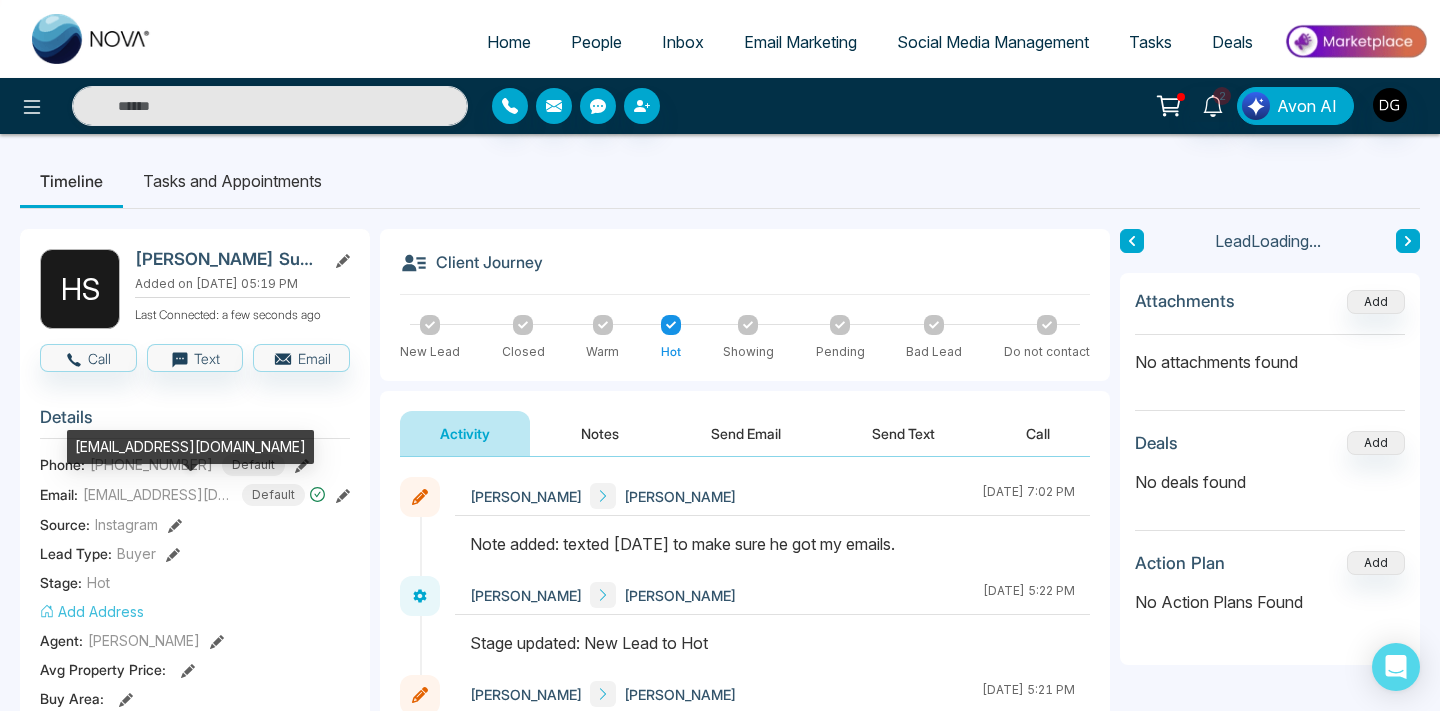 click on "[EMAIL_ADDRESS][DOMAIN_NAME]" at bounding box center (158, 494) 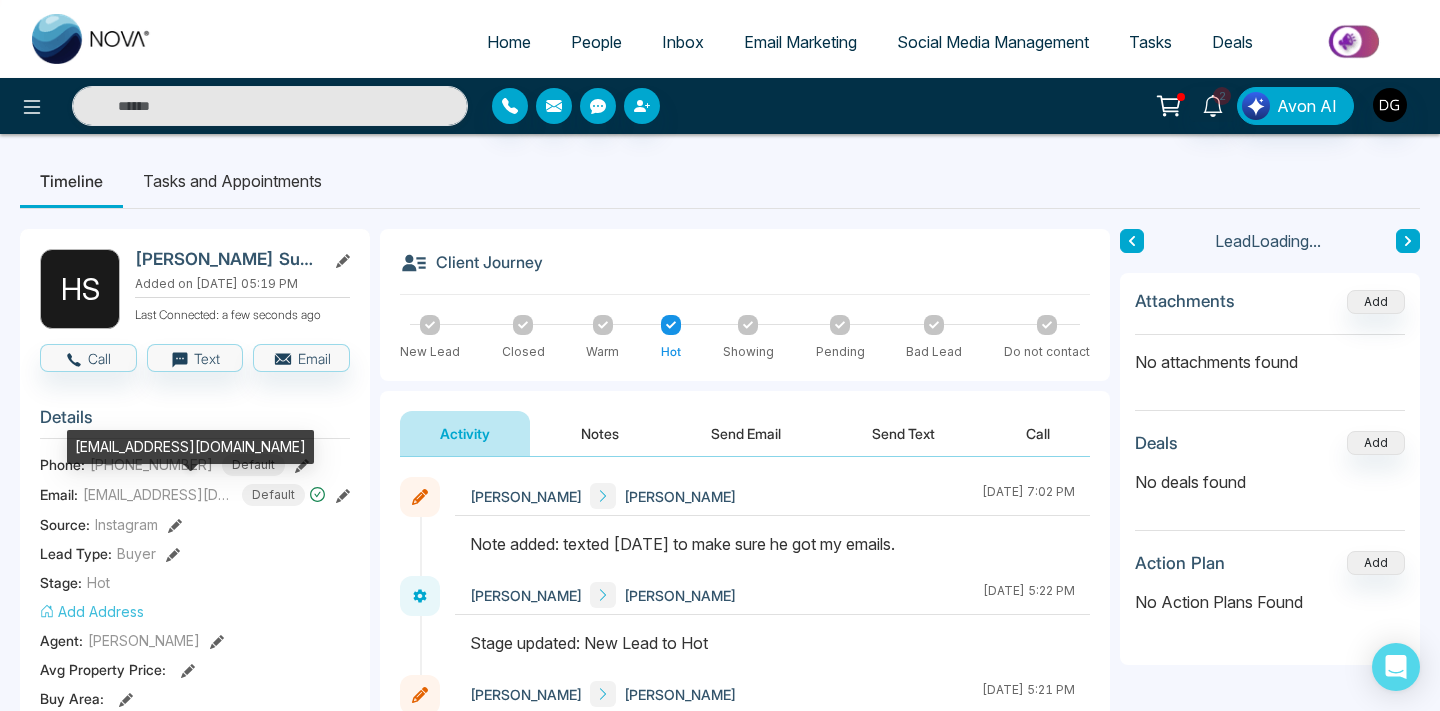 click on "[EMAIL_ADDRESS][DOMAIN_NAME]" at bounding box center (158, 494) 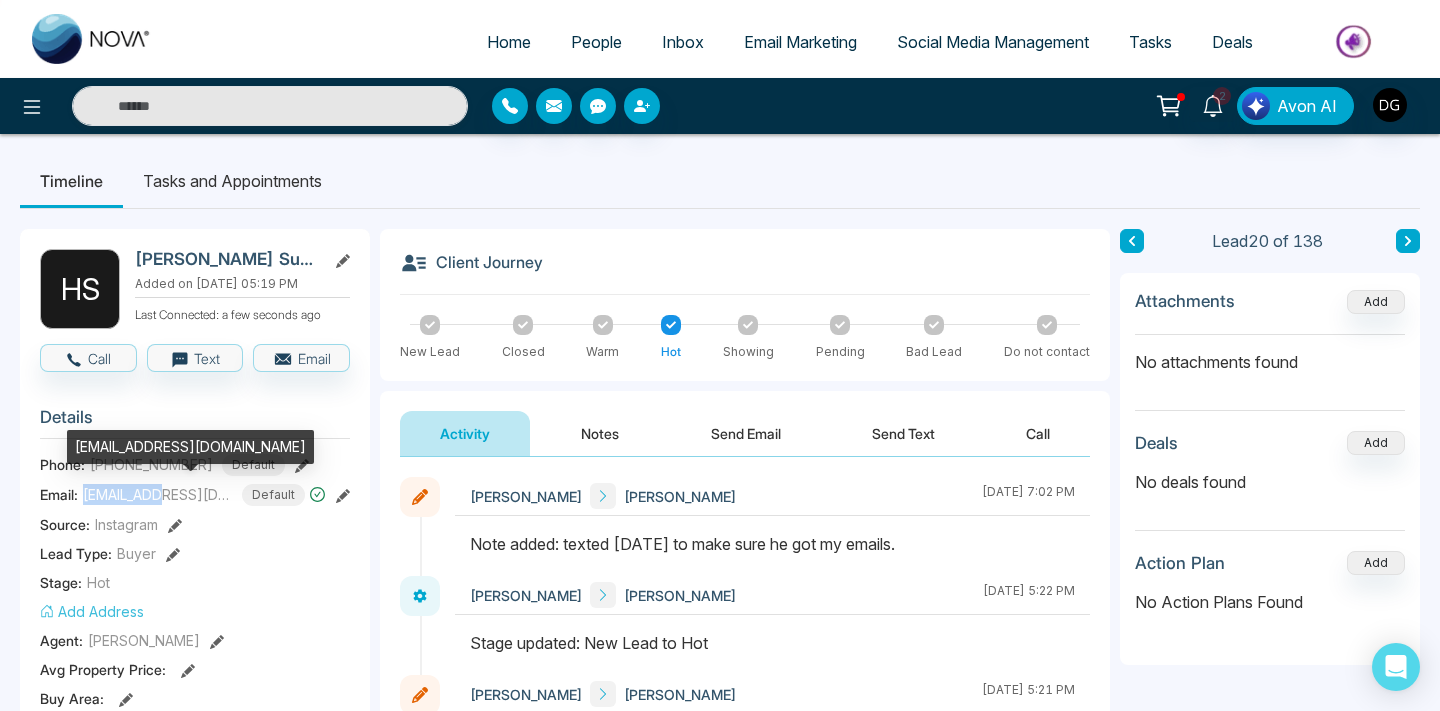 click on "[EMAIL_ADDRESS][DOMAIN_NAME]" at bounding box center (158, 494) 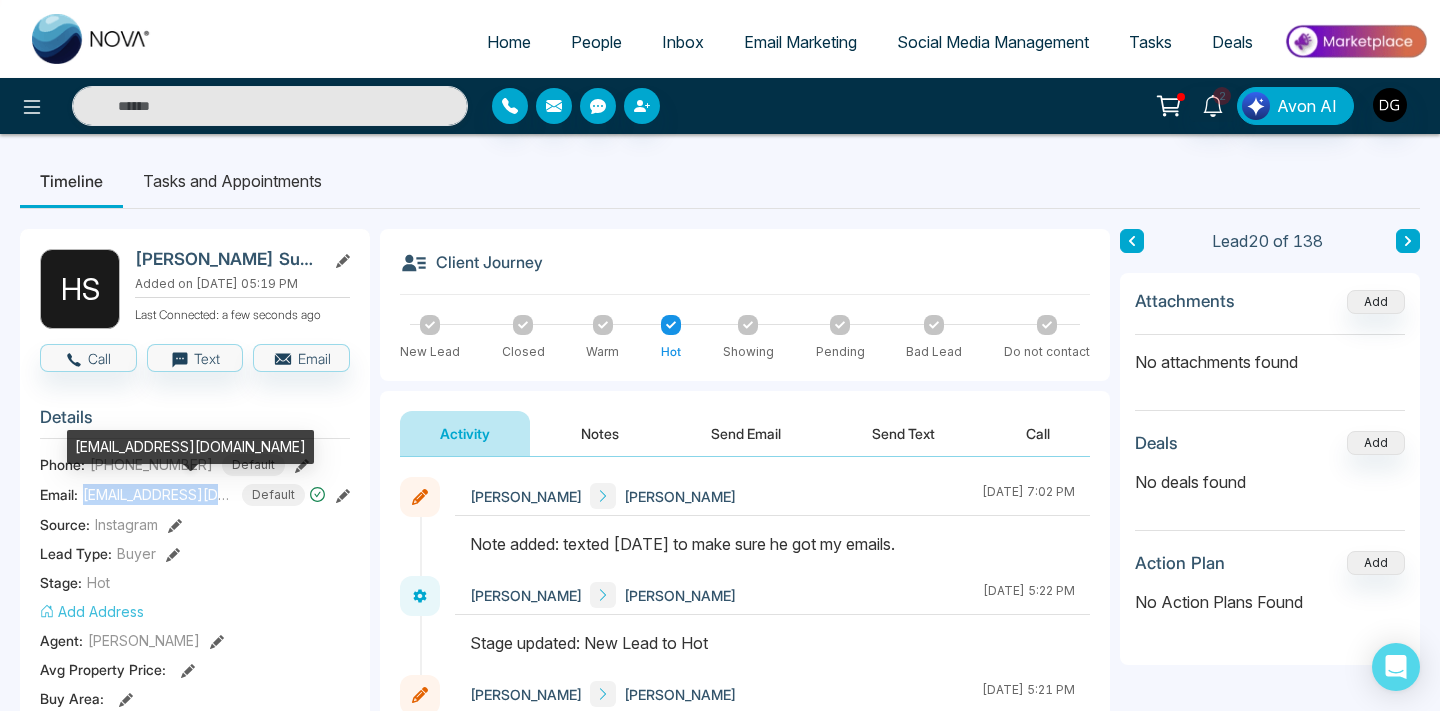 copy on "[EMAIL_ADDRESS][DOMAIN_NAME]" 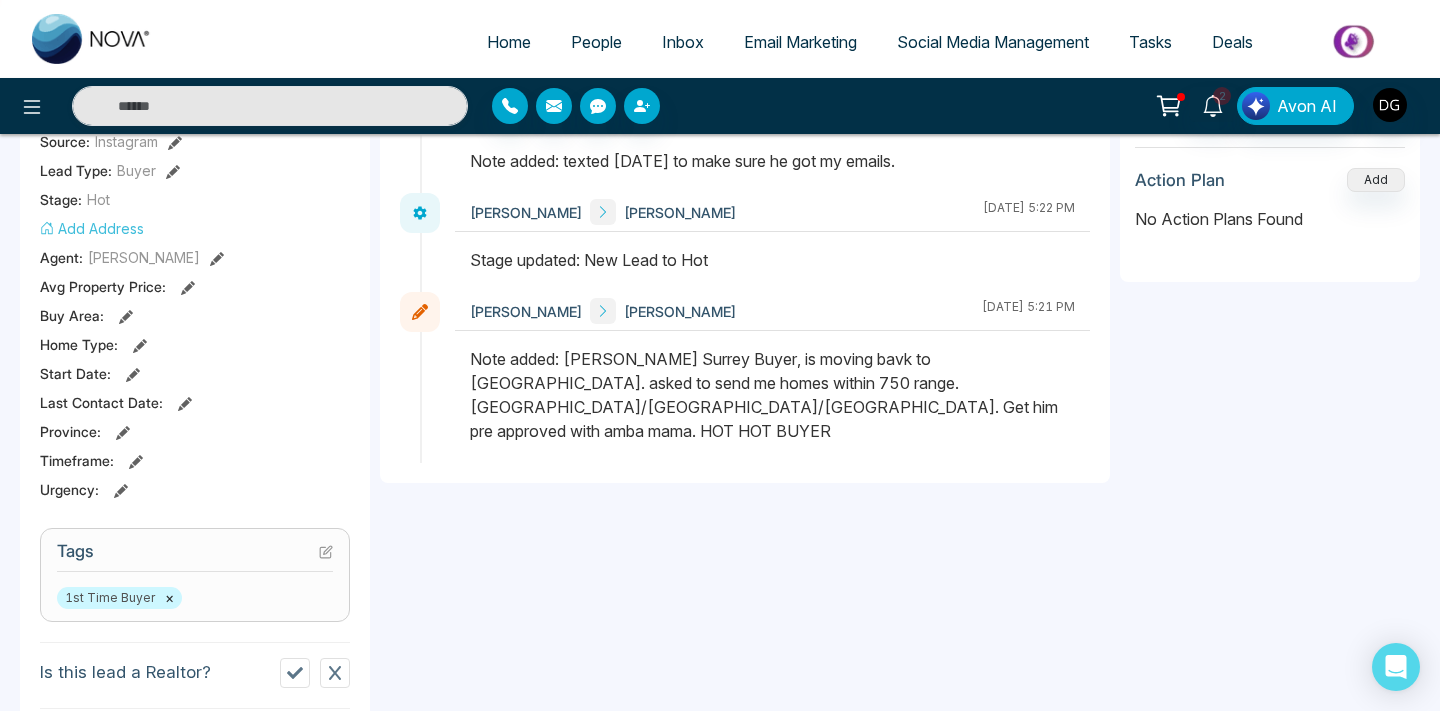 scroll, scrollTop: 387, scrollLeft: 0, axis: vertical 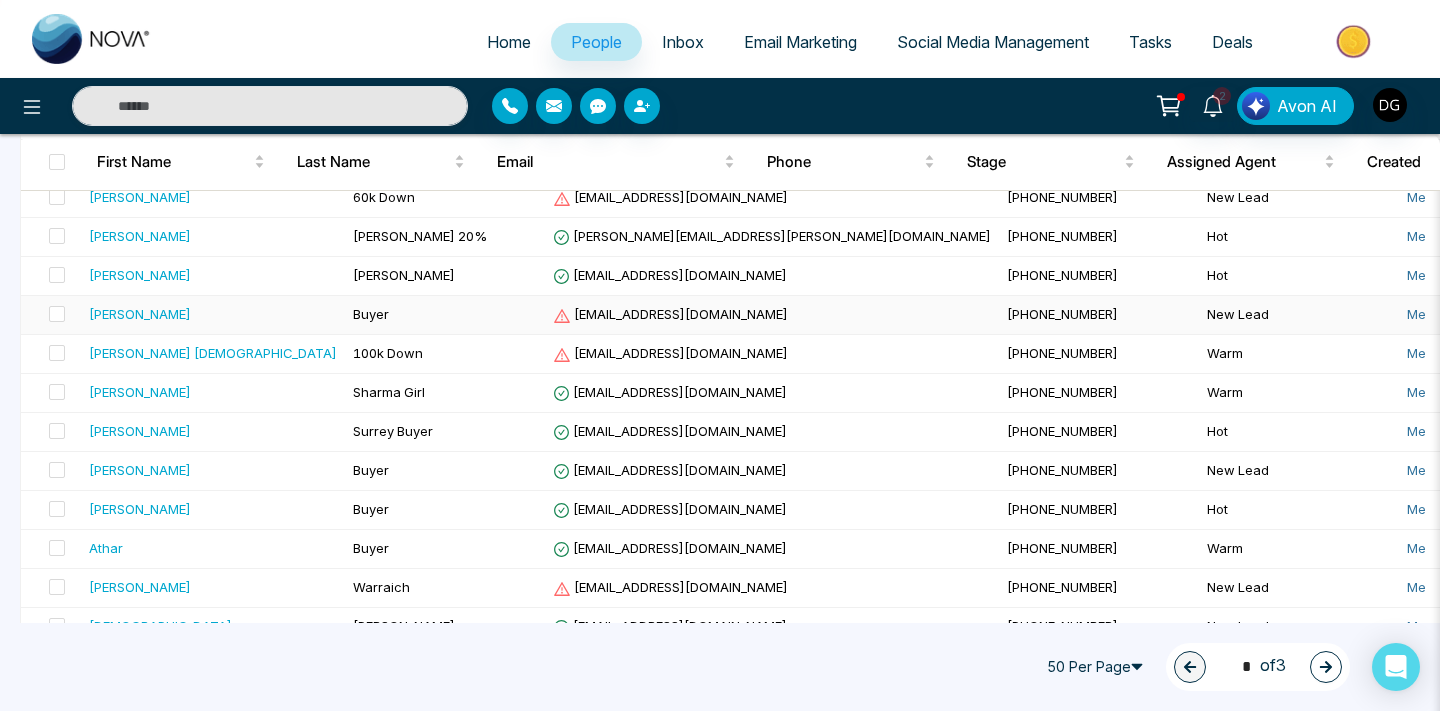 click on "Buyer" at bounding box center (445, 315) 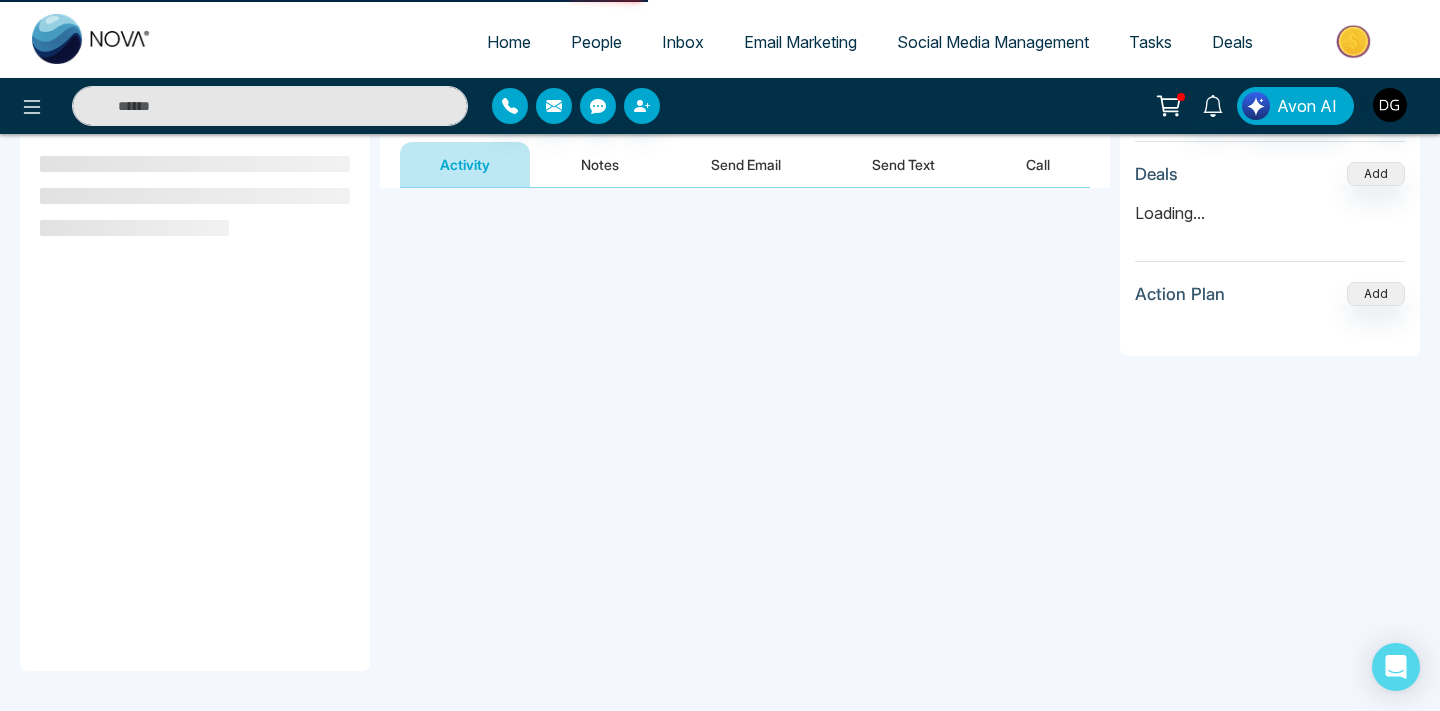 scroll, scrollTop: 0, scrollLeft: 0, axis: both 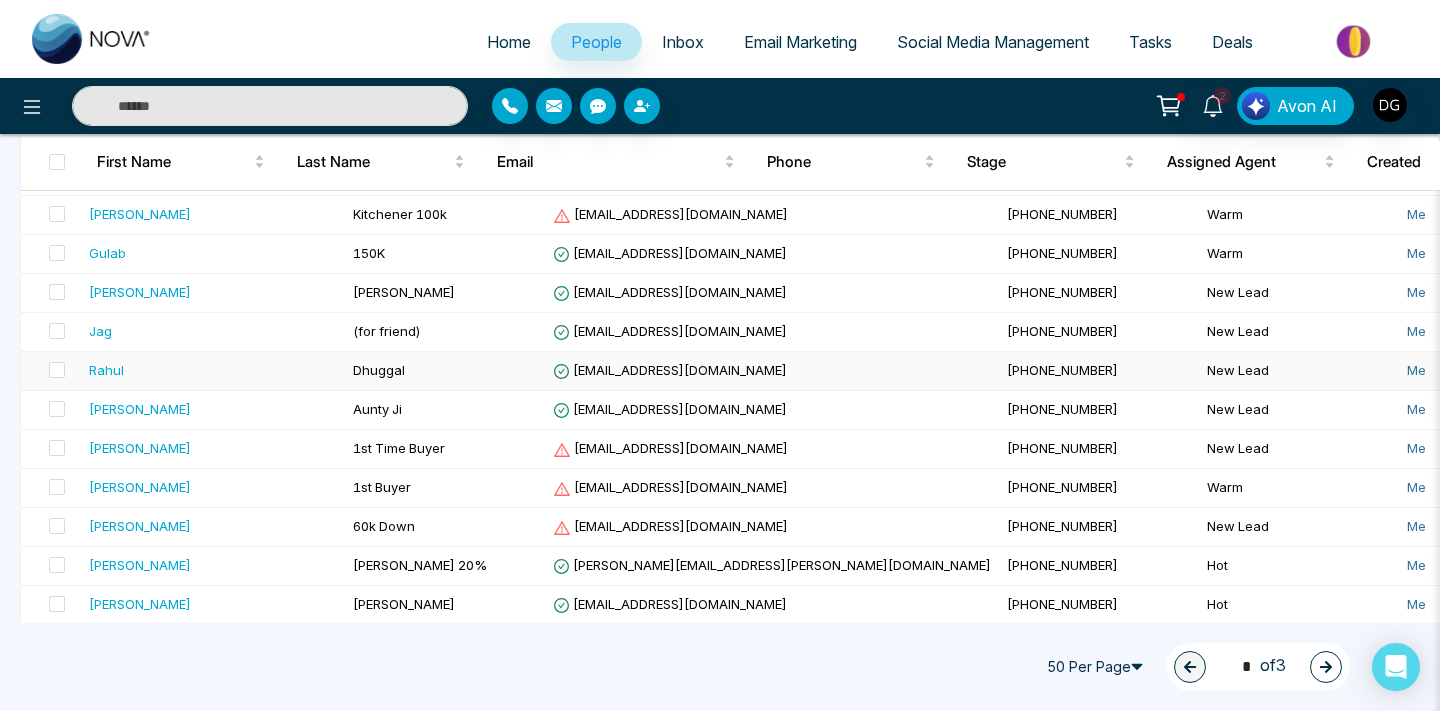 click on "Dhuggal" at bounding box center (379, 370) 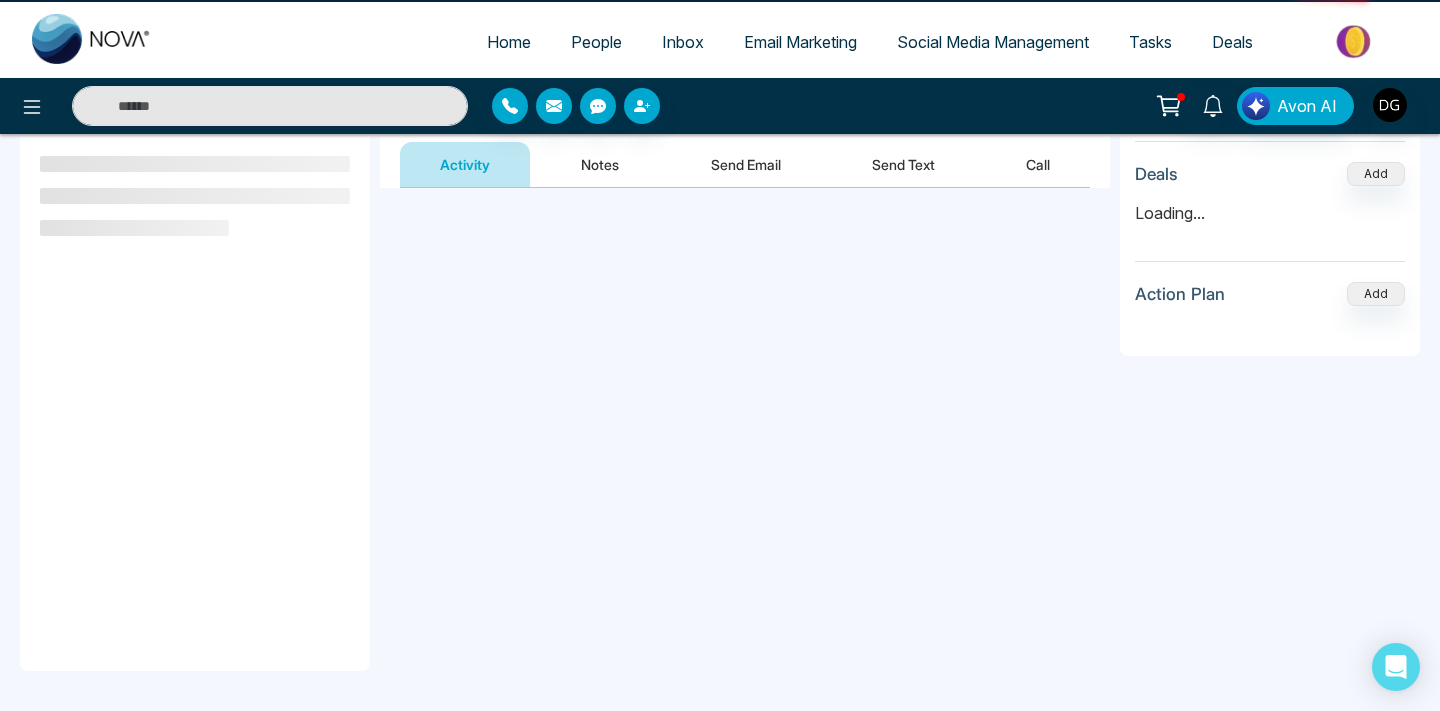 scroll, scrollTop: 0, scrollLeft: 0, axis: both 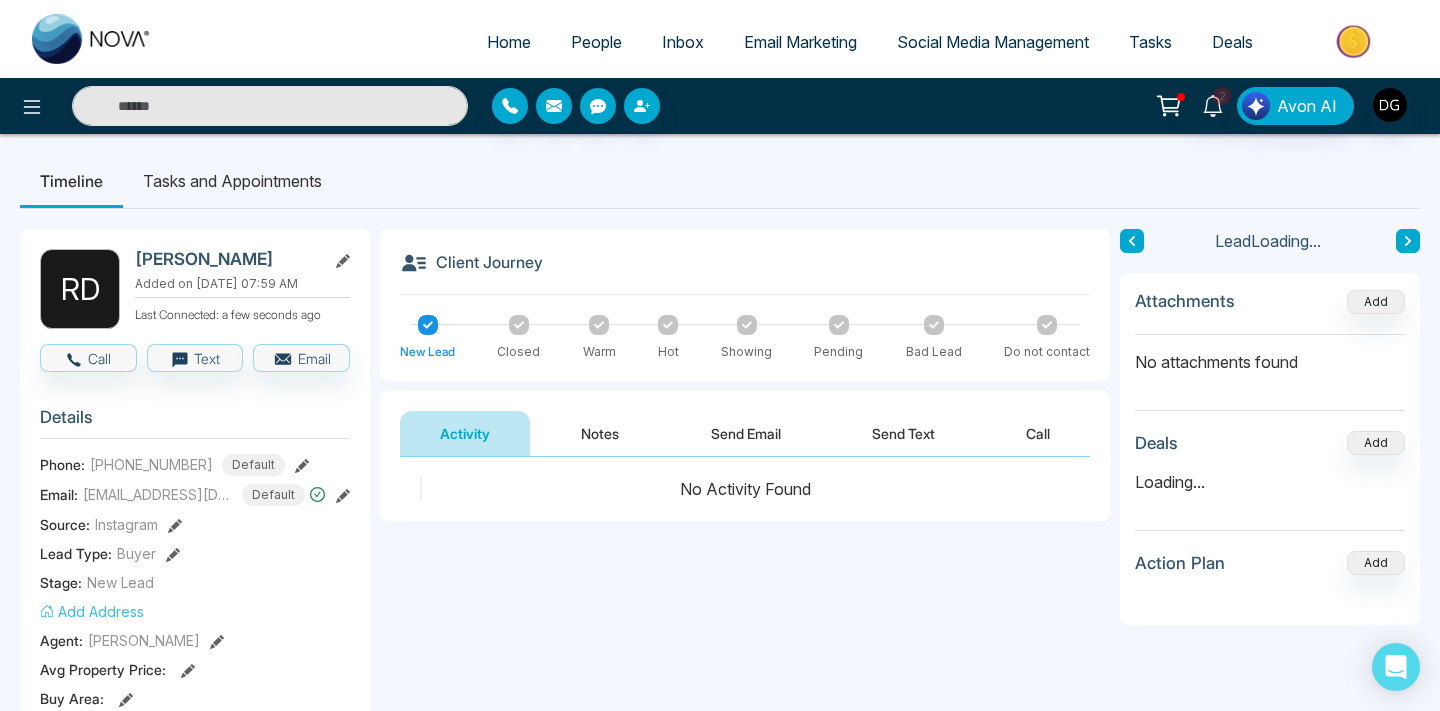 click on "Notes" at bounding box center [600, 433] 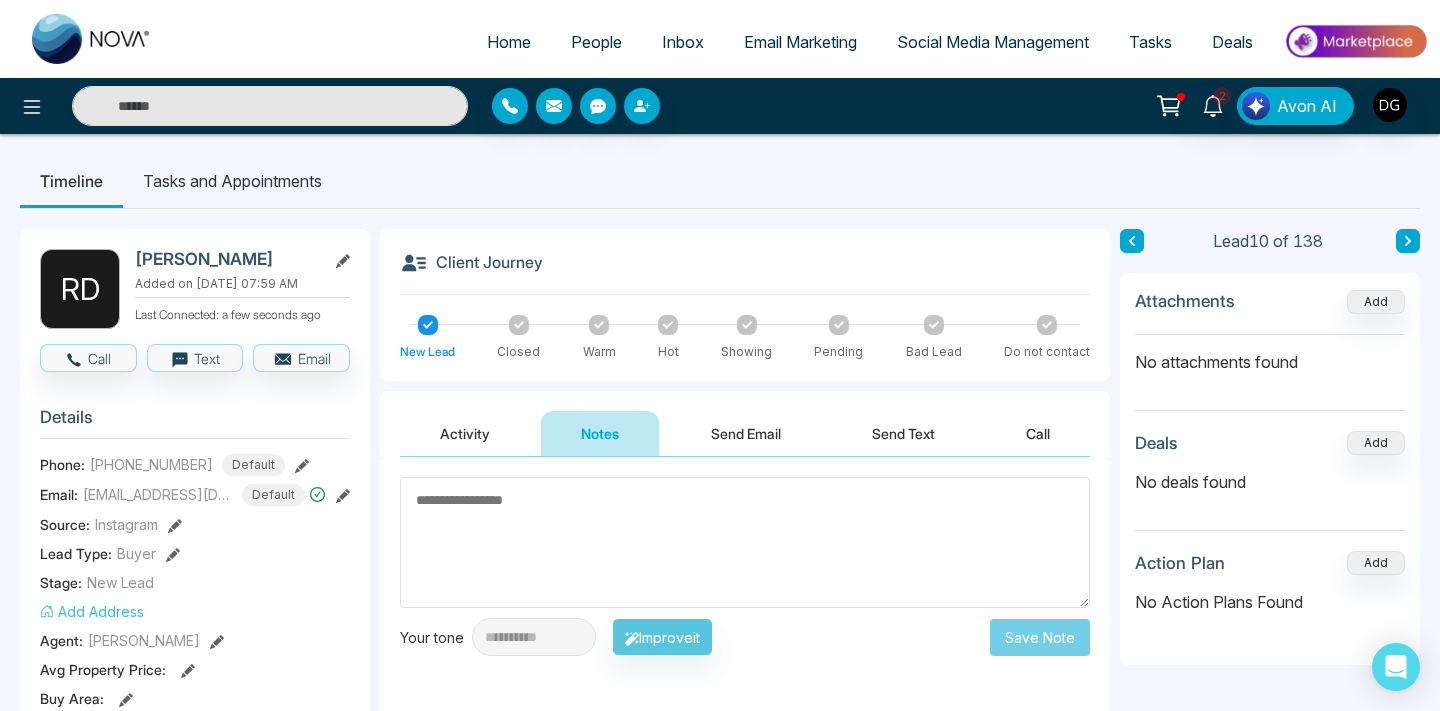 click on "People" at bounding box center [596, 42] 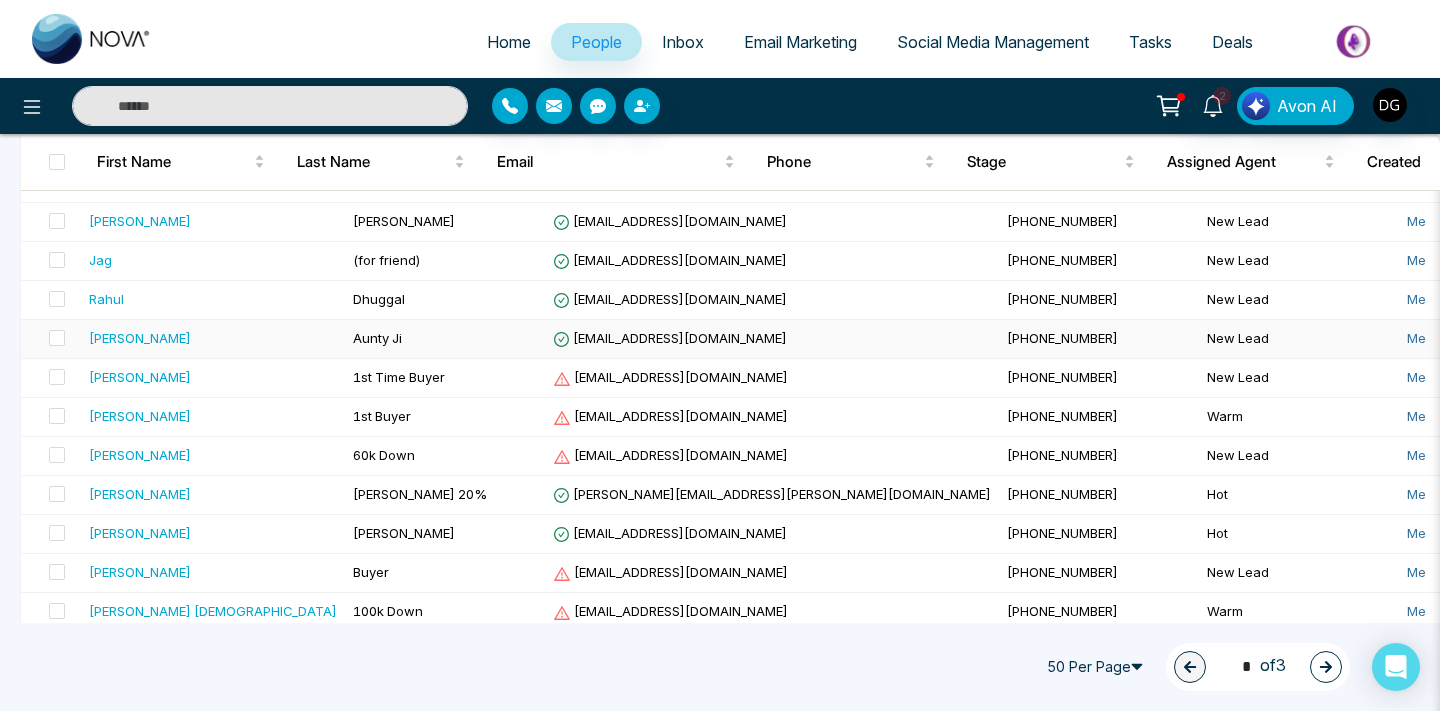 scroll, scrollTop: 477, scrollLeft: 0, axis: vertical 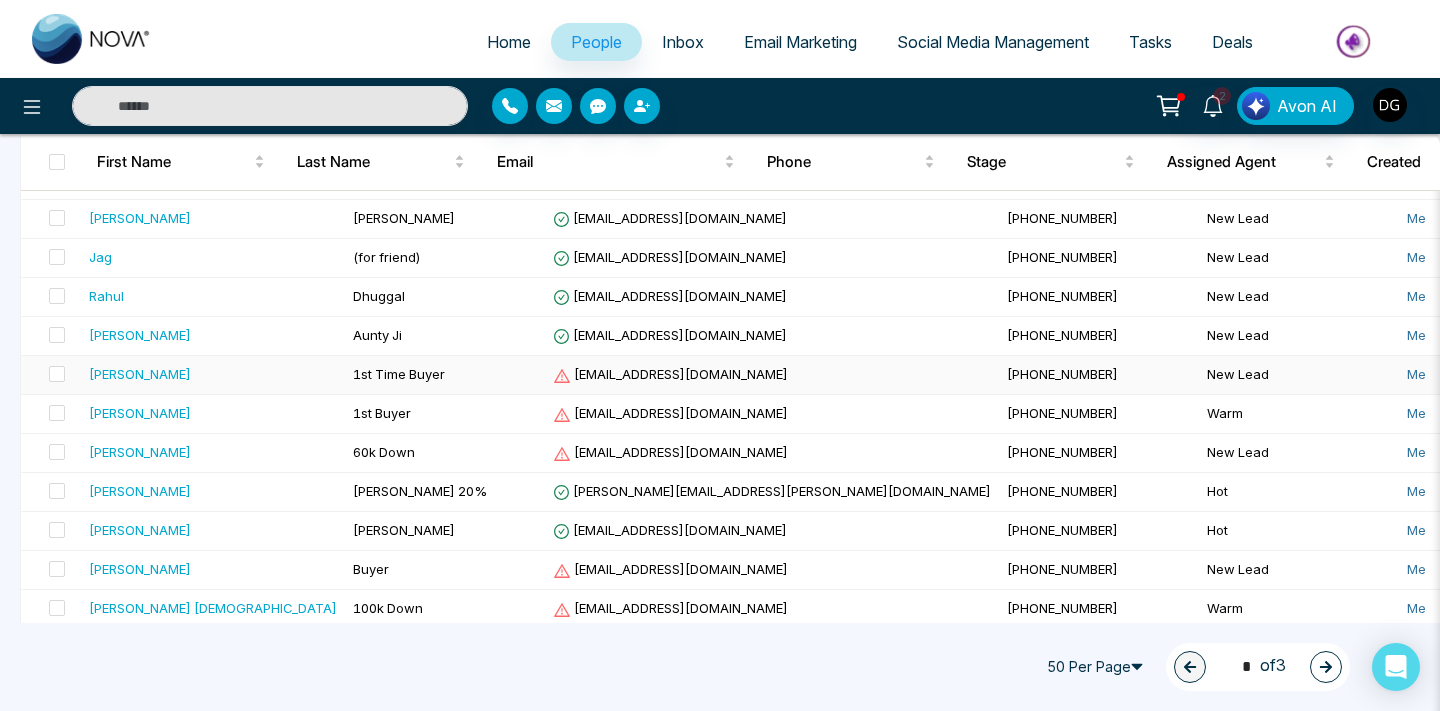 click on "[PERSON_NAME]" at bounding box center (213, 375) 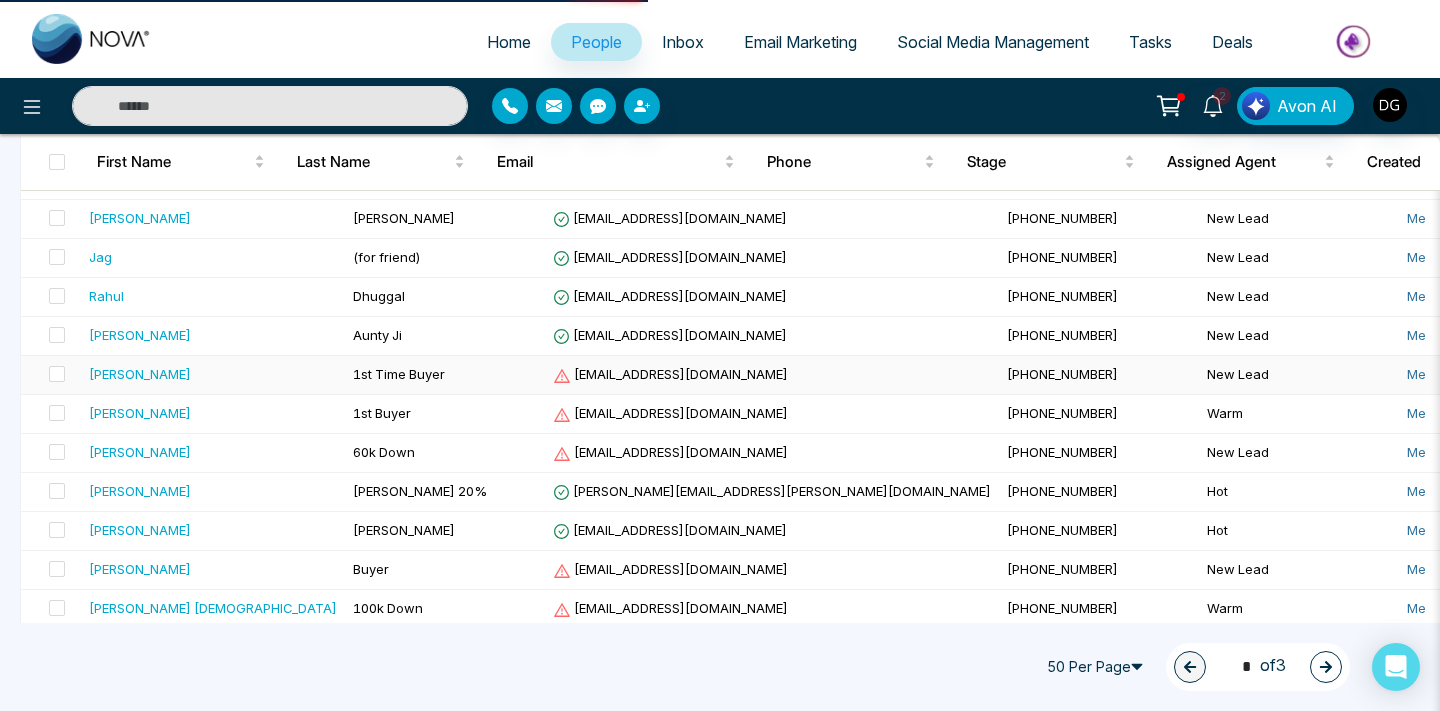 scroll, scrollTop: 0, scrollLeft: 0, axis: both 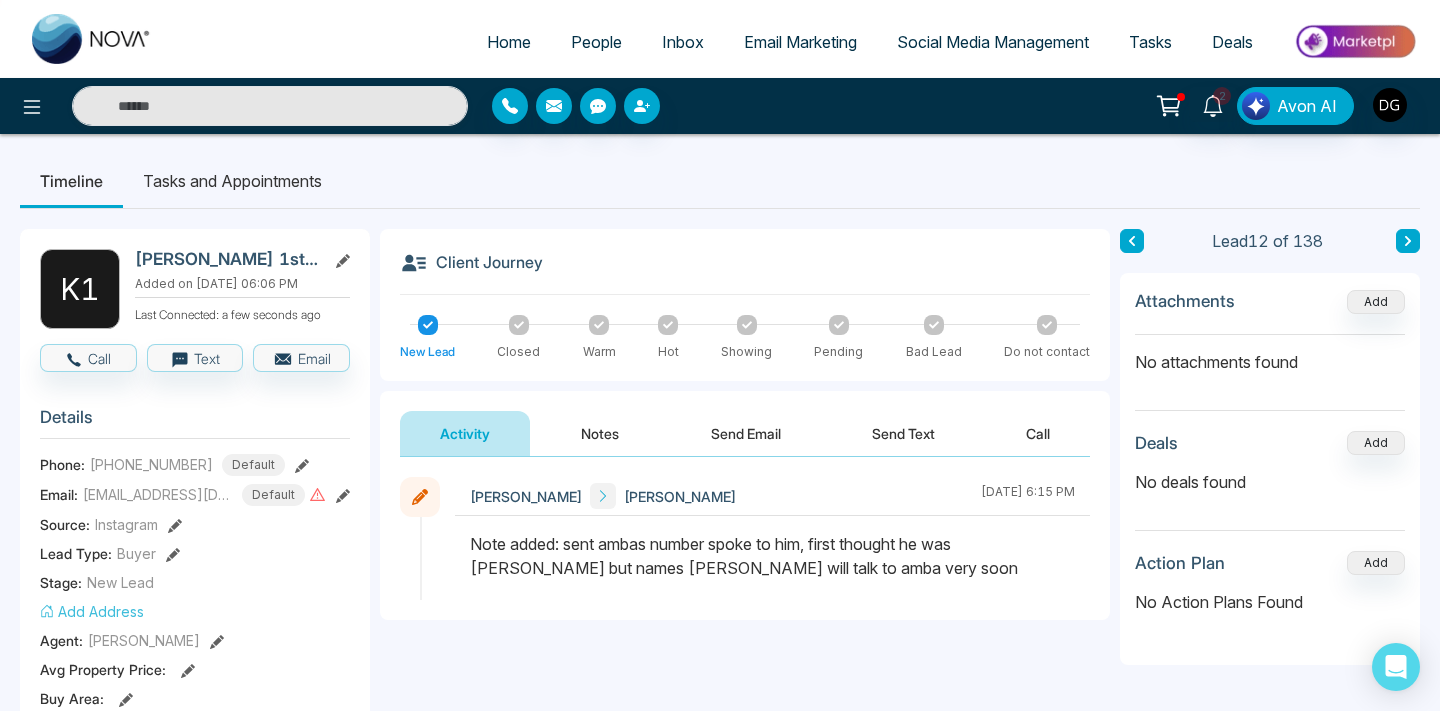 click on "People" at bounding box center (596, 42) 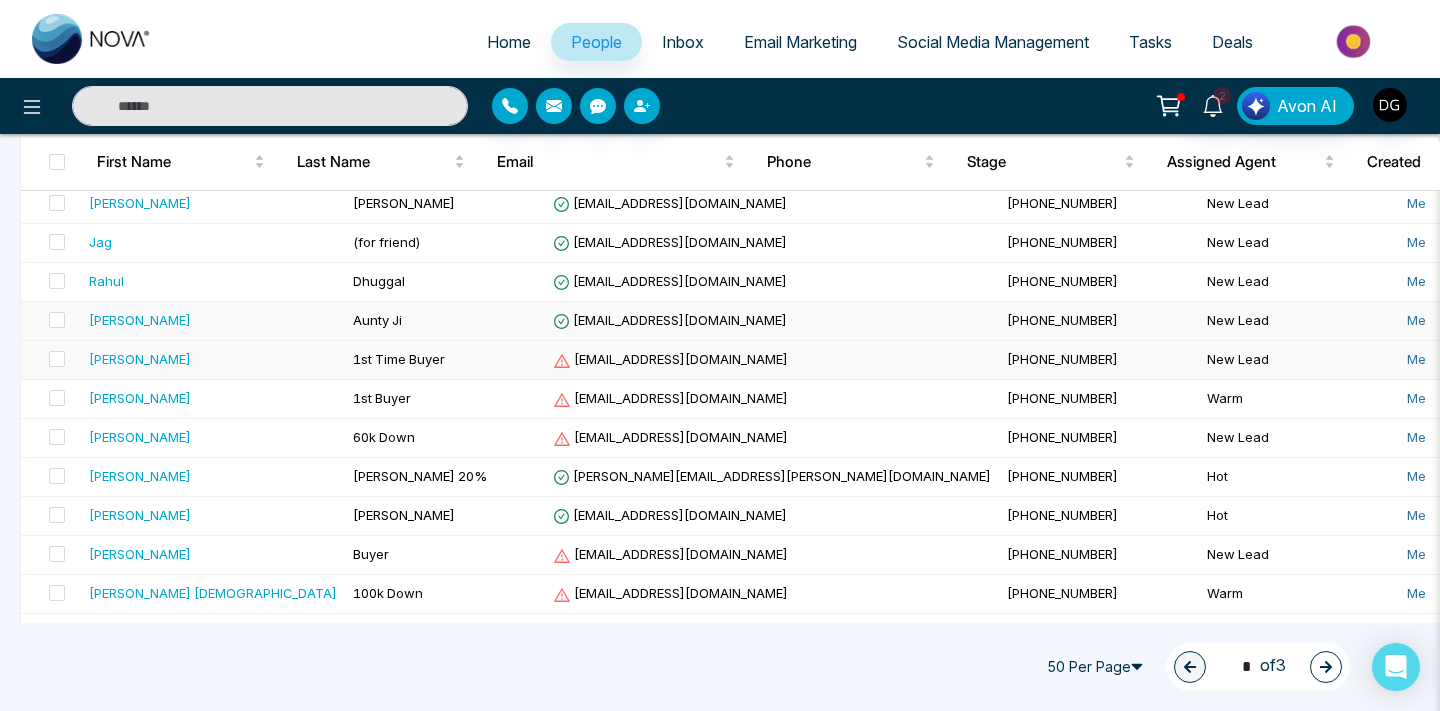 scroll, scrollTop: 494, scrollLeft: 0, axis: vertical 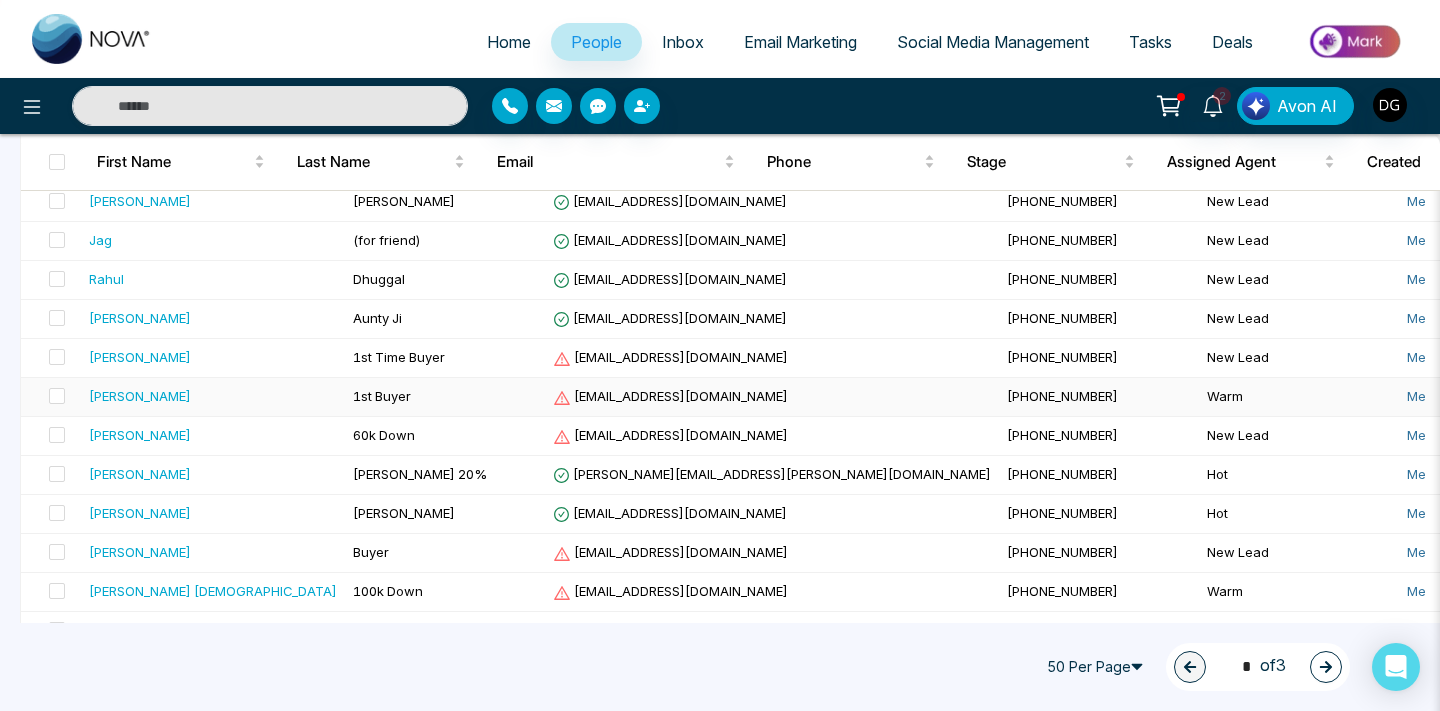 click on "[PERSON_NAME]" at bounding box center [213, 396] 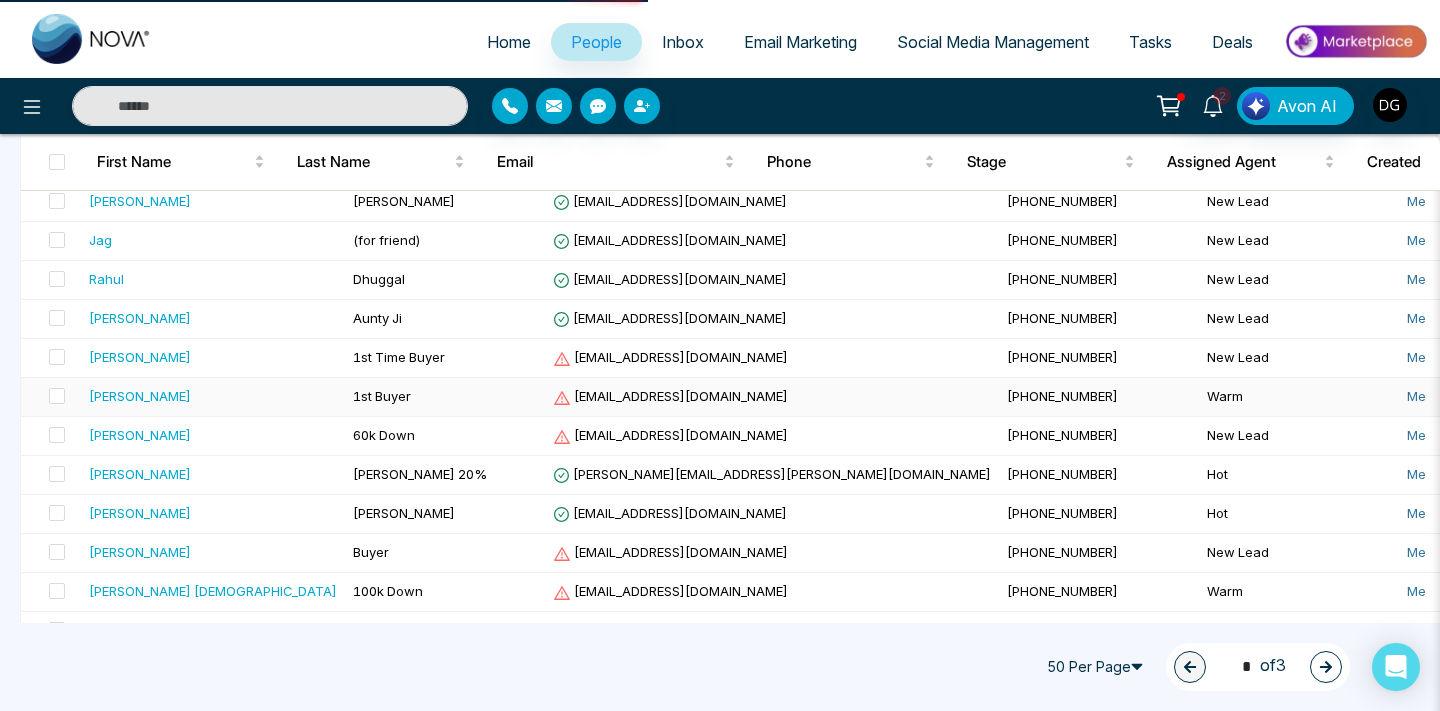 scroll, scrollTop: 0, scrollLeft: 0, axis: both 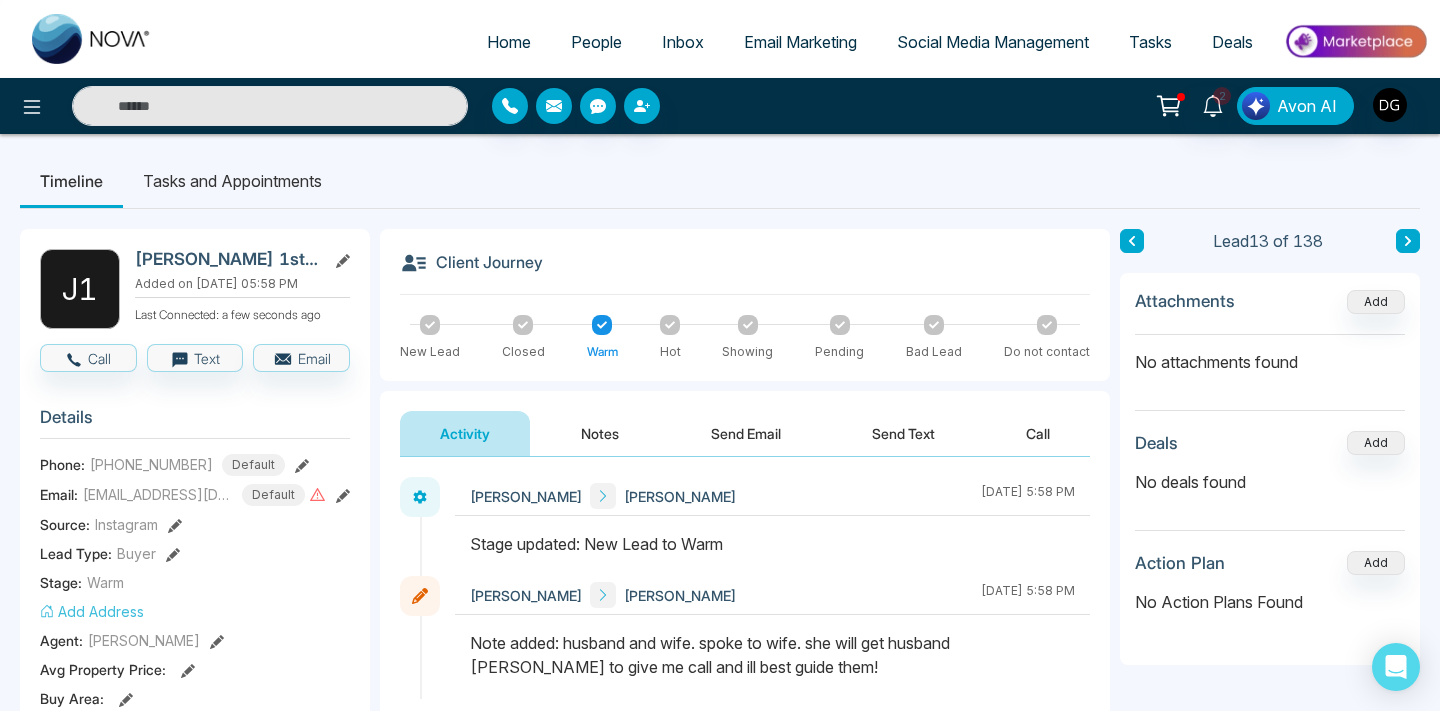 click on "Notes" at bounding box center (600, 433) 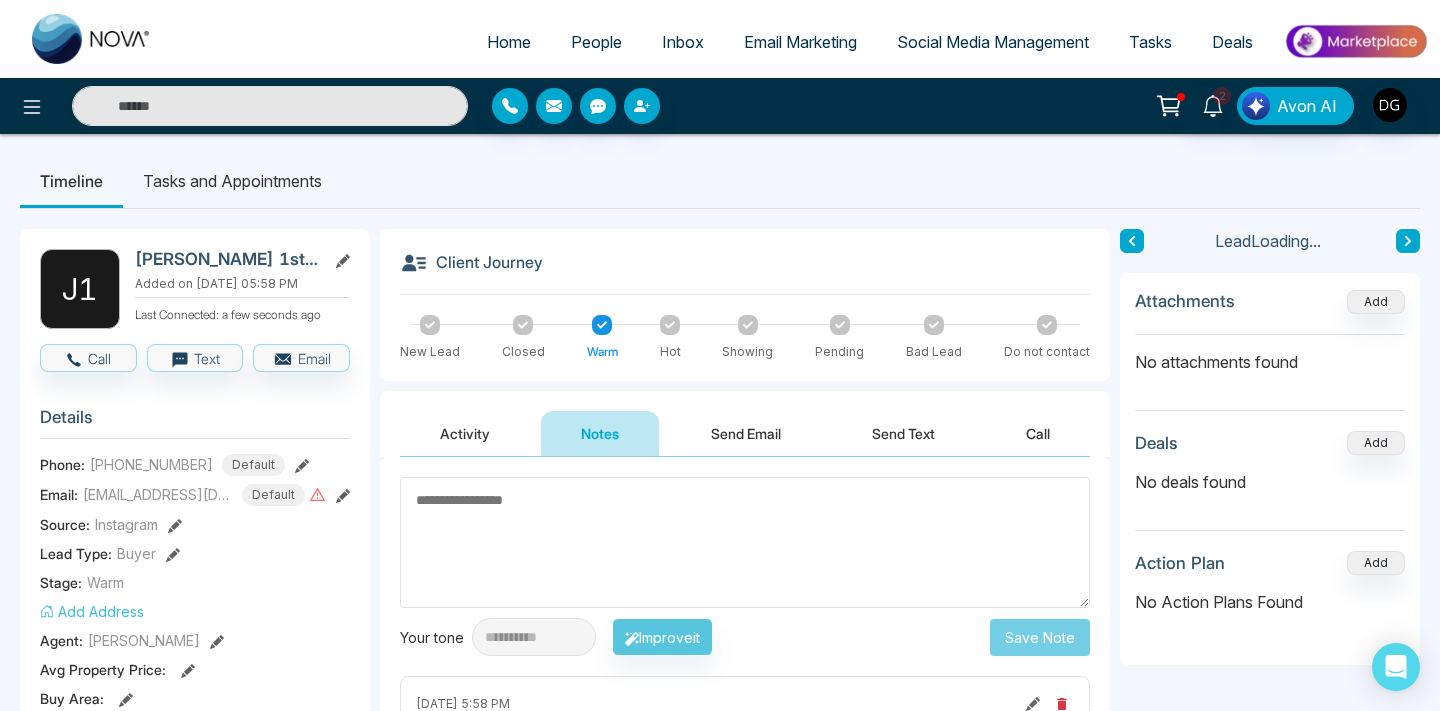 click on "Activity" at bounding box center [465, 433] 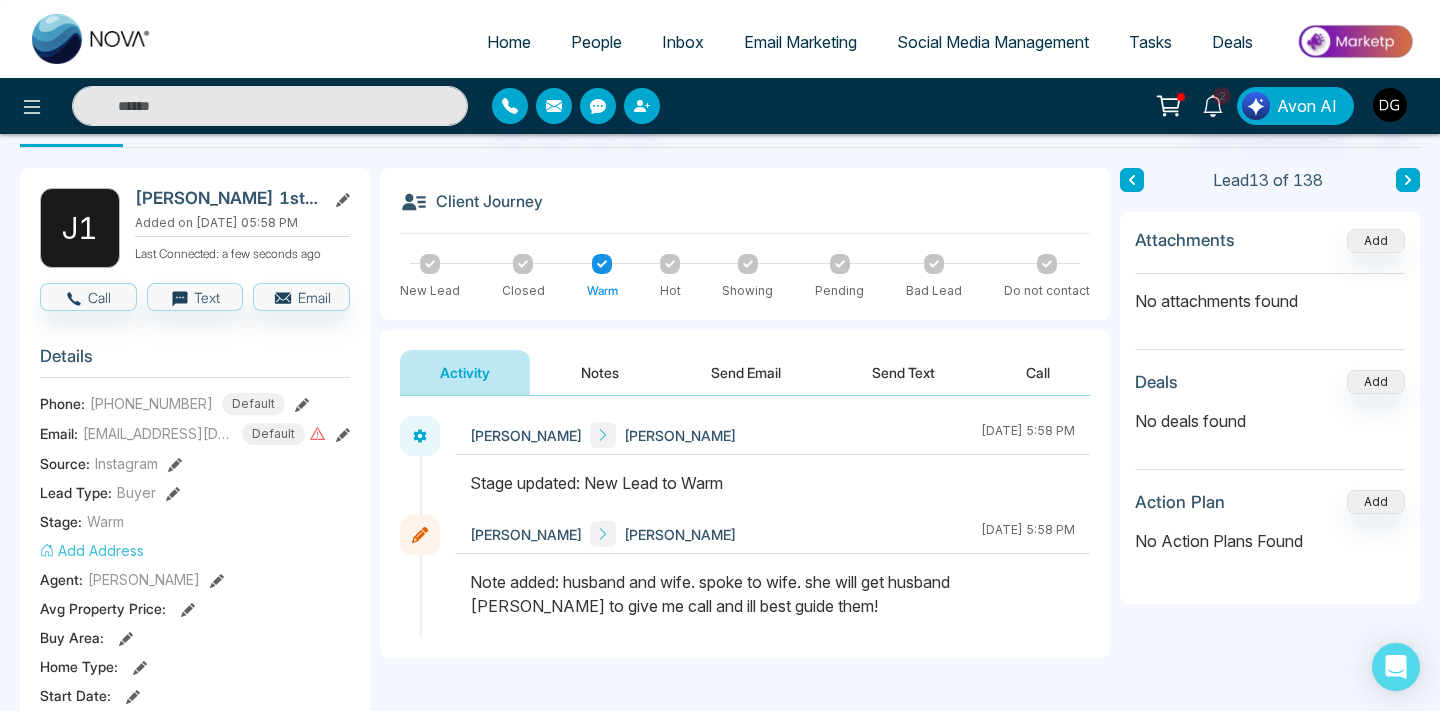 scroll, scrollTop: 0, scrollLeft: 0, axis: both 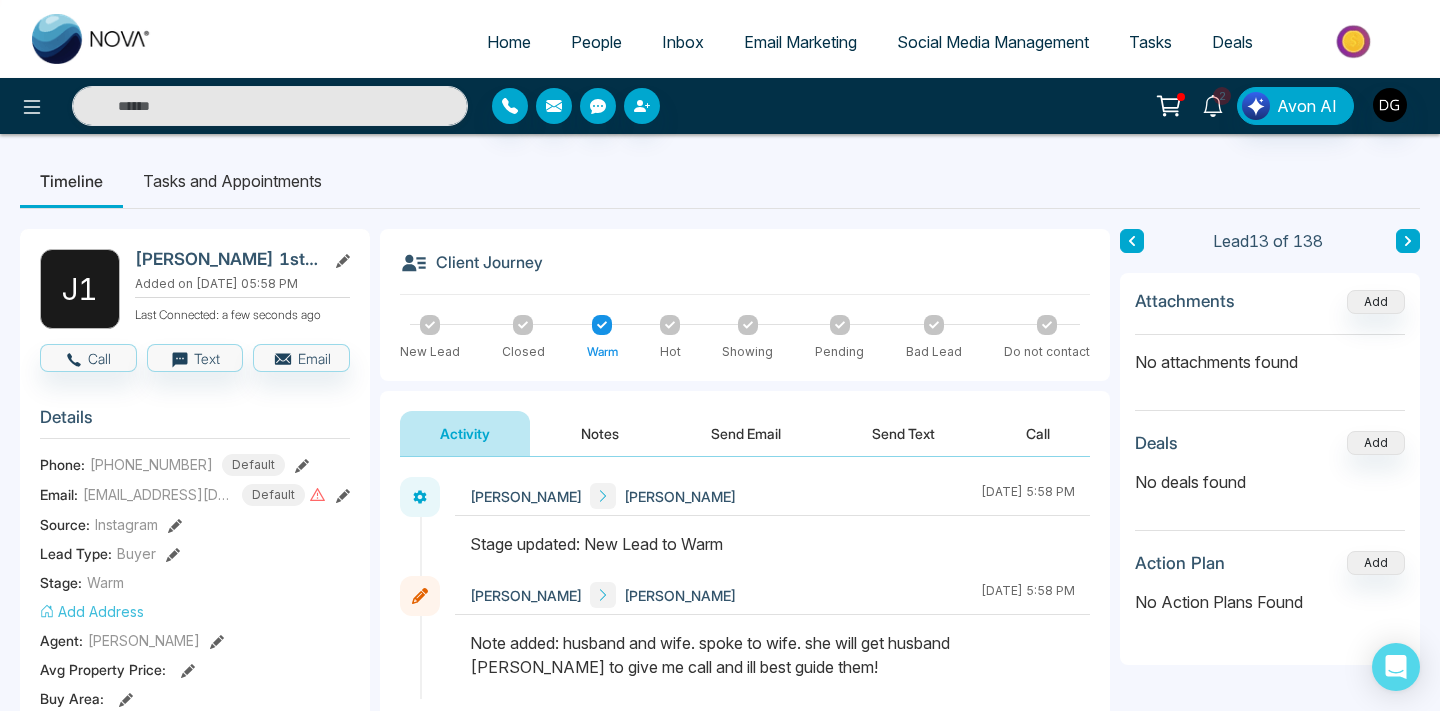 click on "2" at bounding box center [1222, 96] 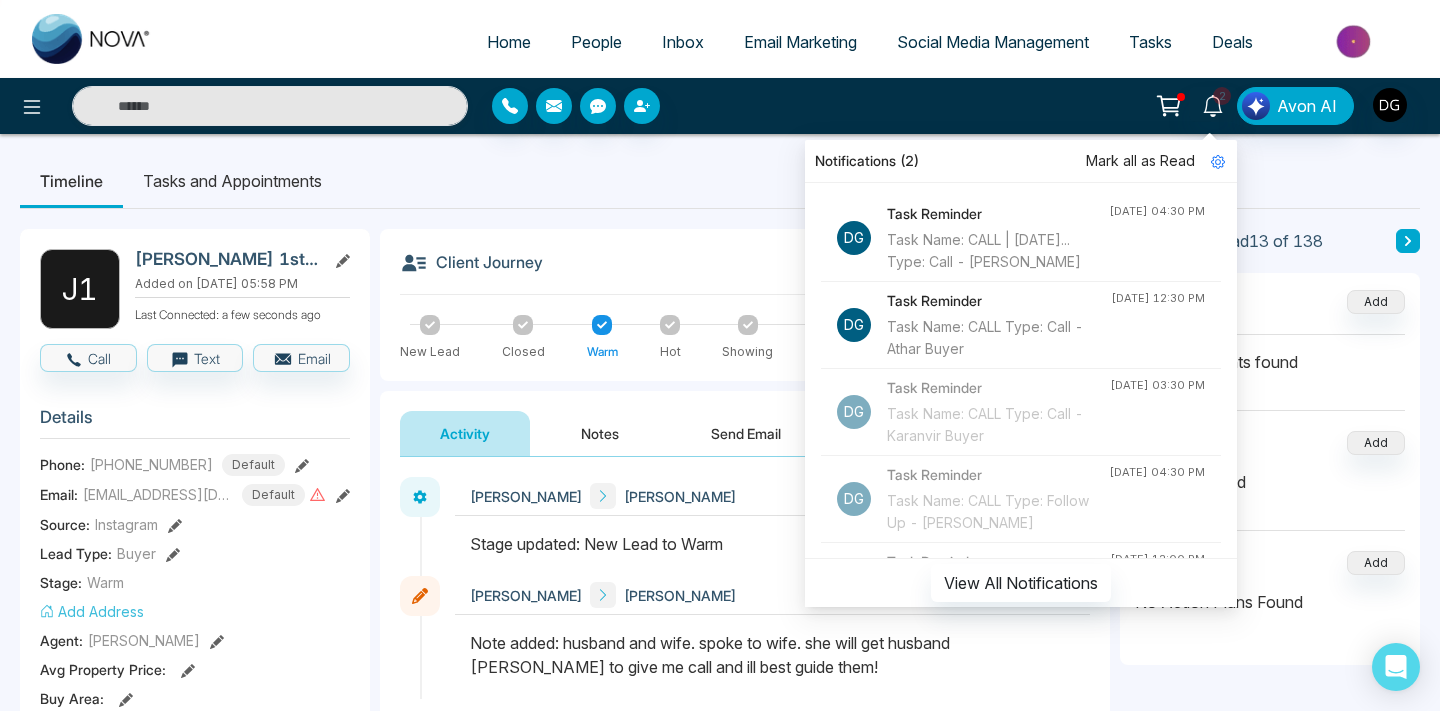 click on "Mark all as Read" at bounding box center [1140, 161] 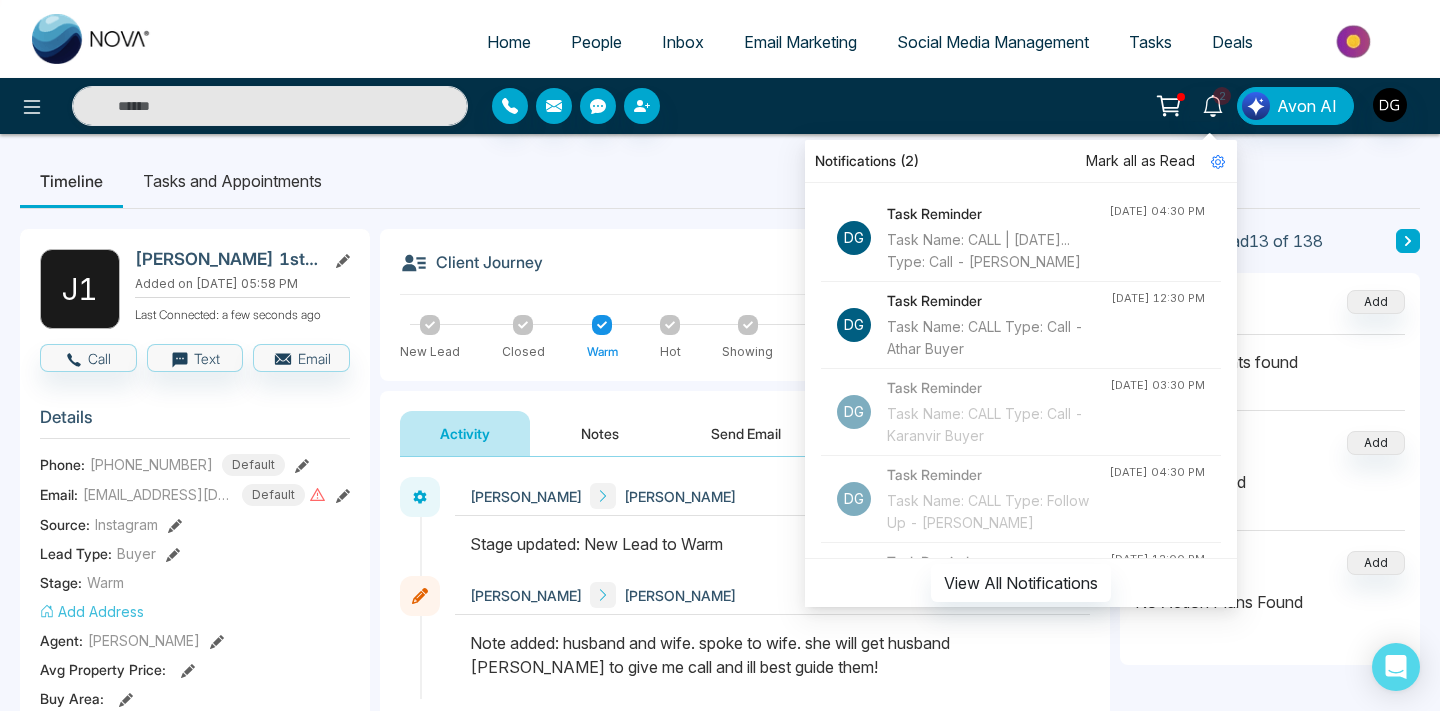 click on "Mark all as Read" at bounding box center [1140, 161] 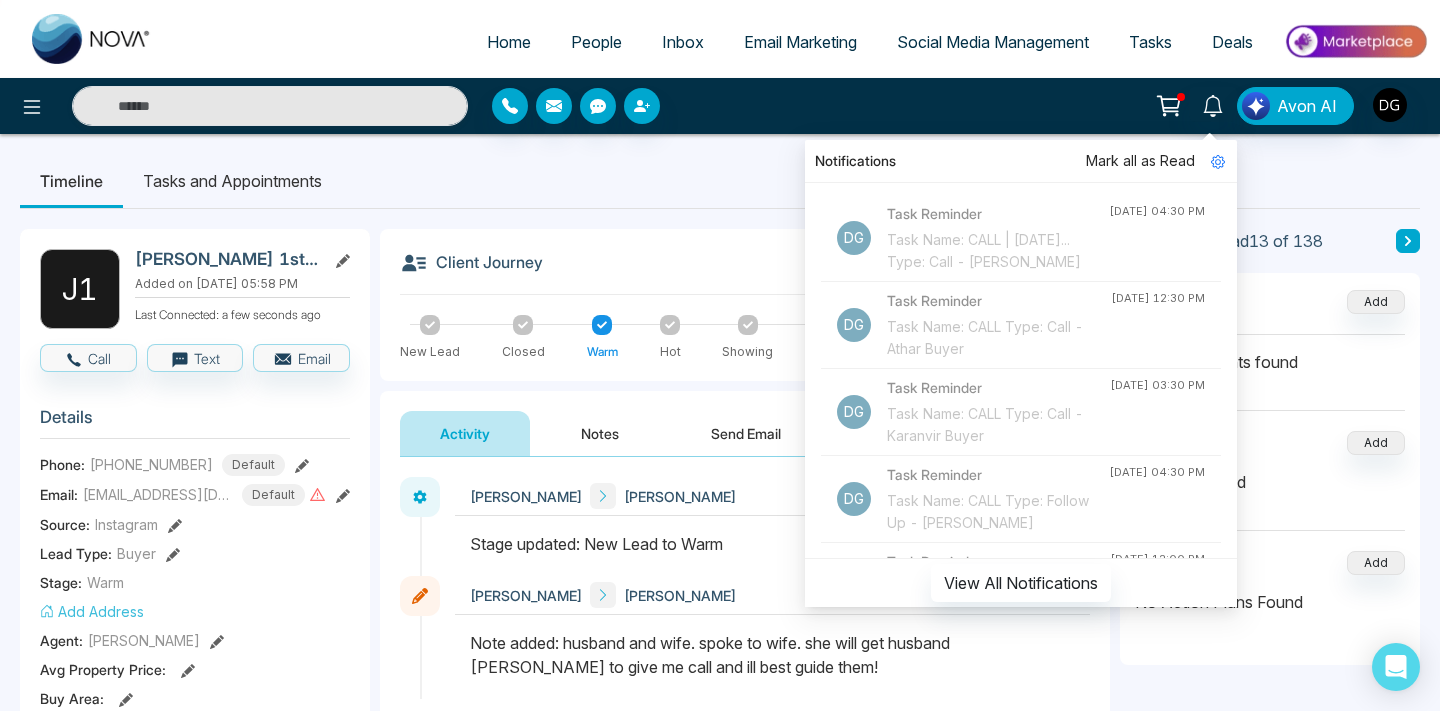 click on "Timeline Tasks and Appointments" at bounding box center (720, 181) 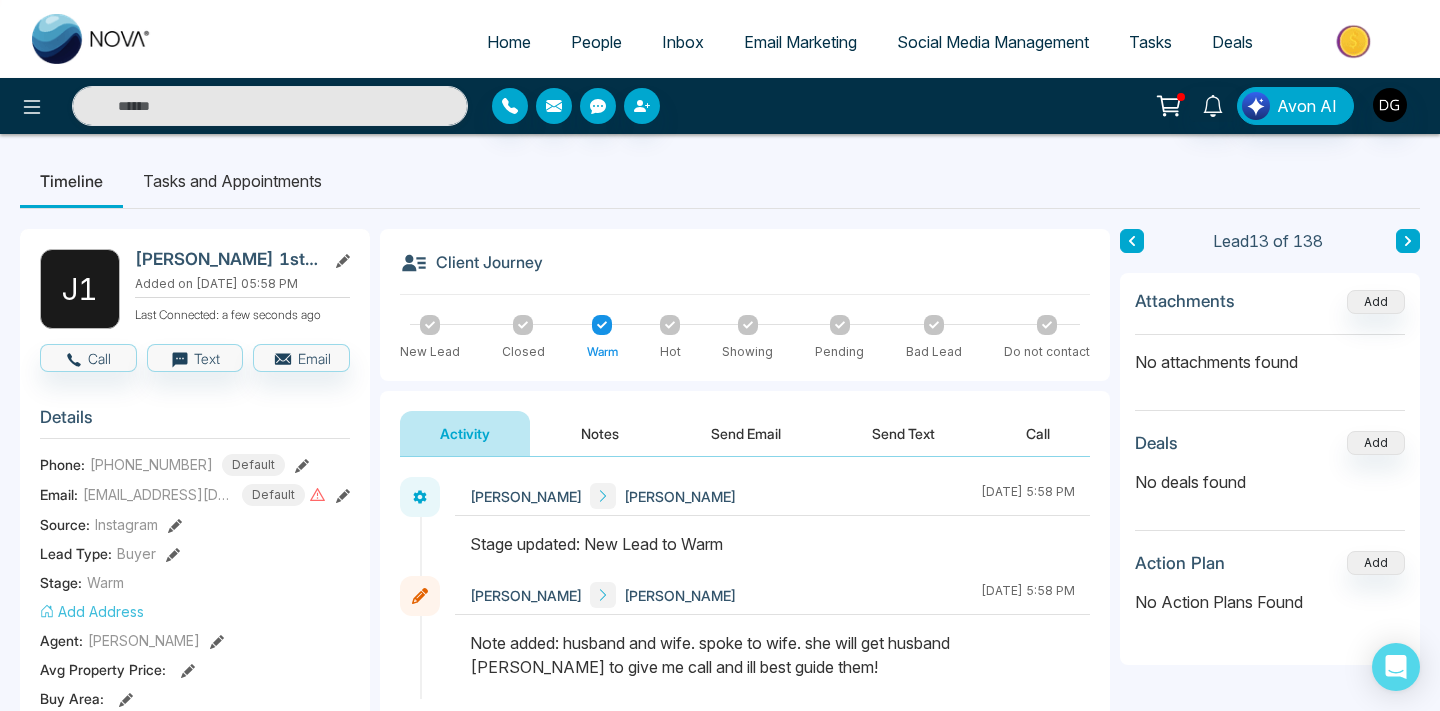 click on "Tasks and Appointments" at bounding box center [232, 181] 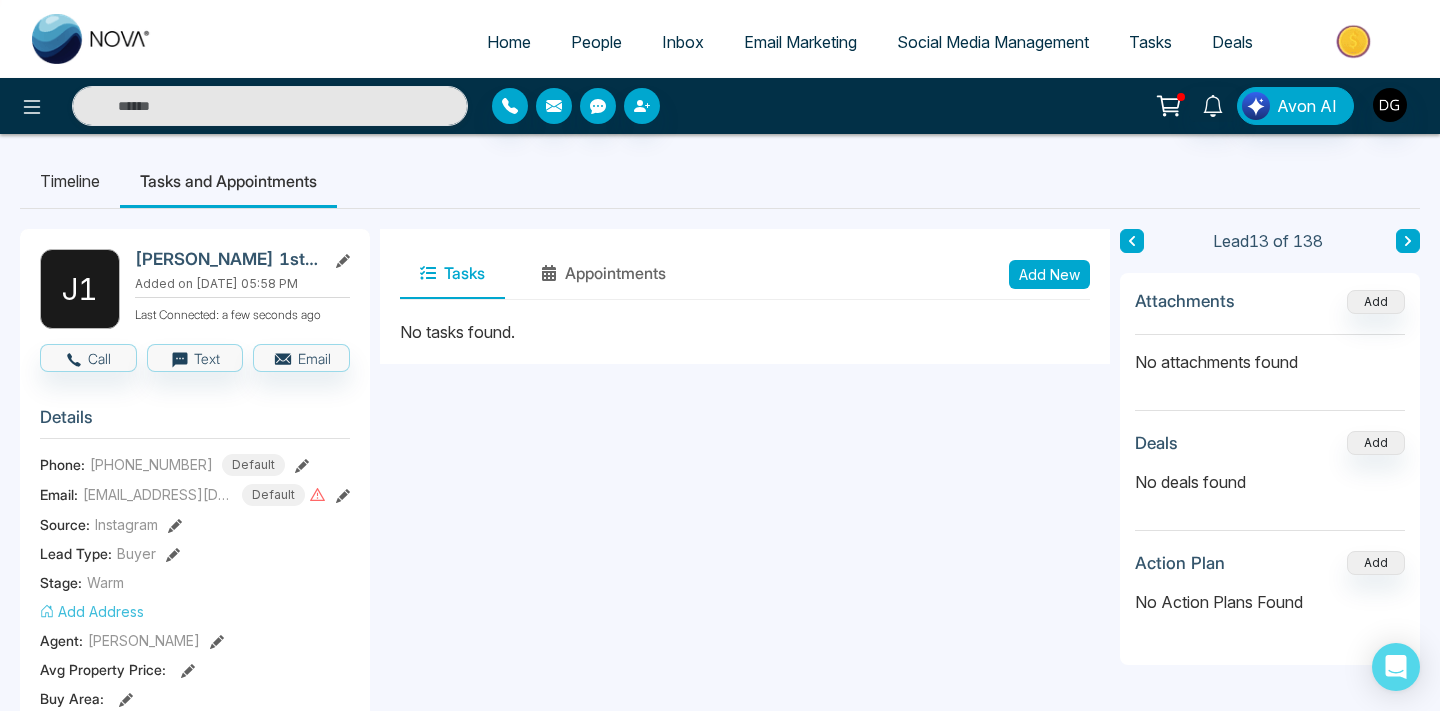 click on "Add New" at bounding box center [1049, 274] 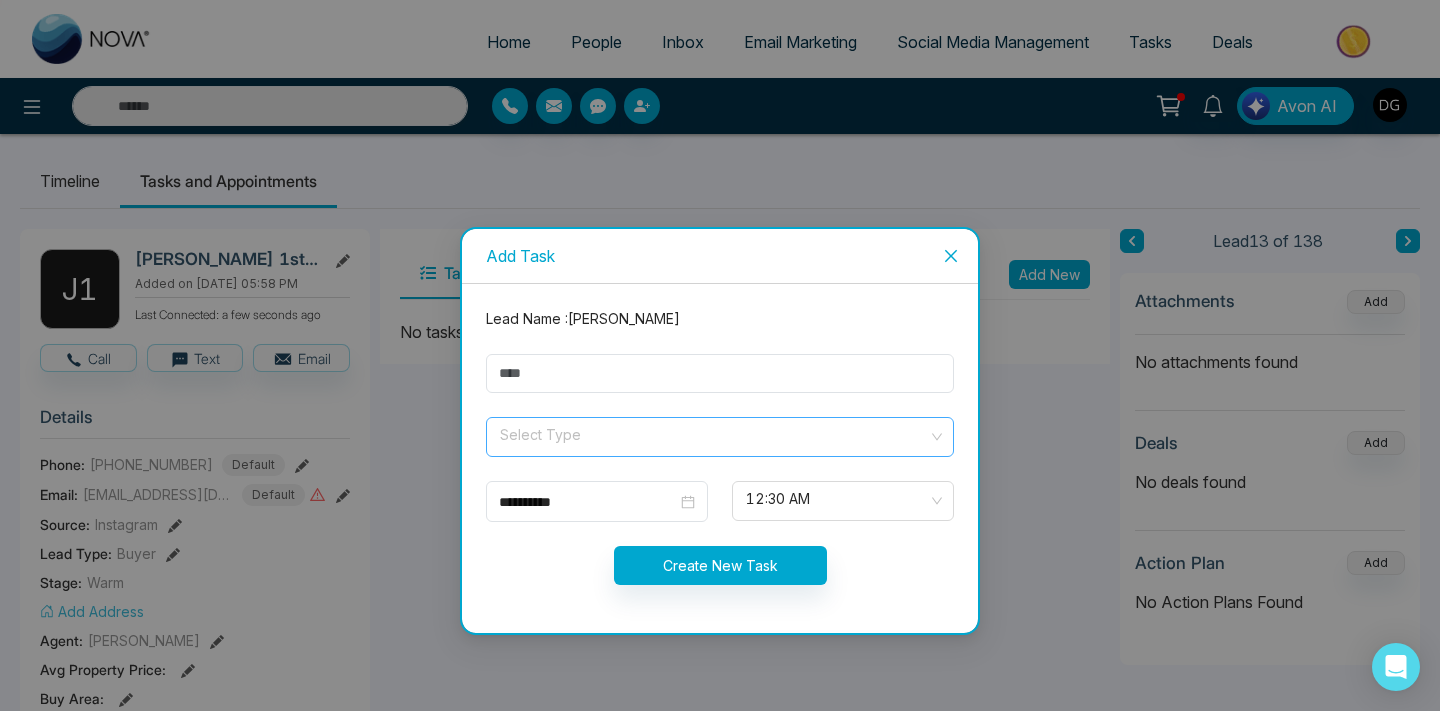 click at bounding box center [713, 433] 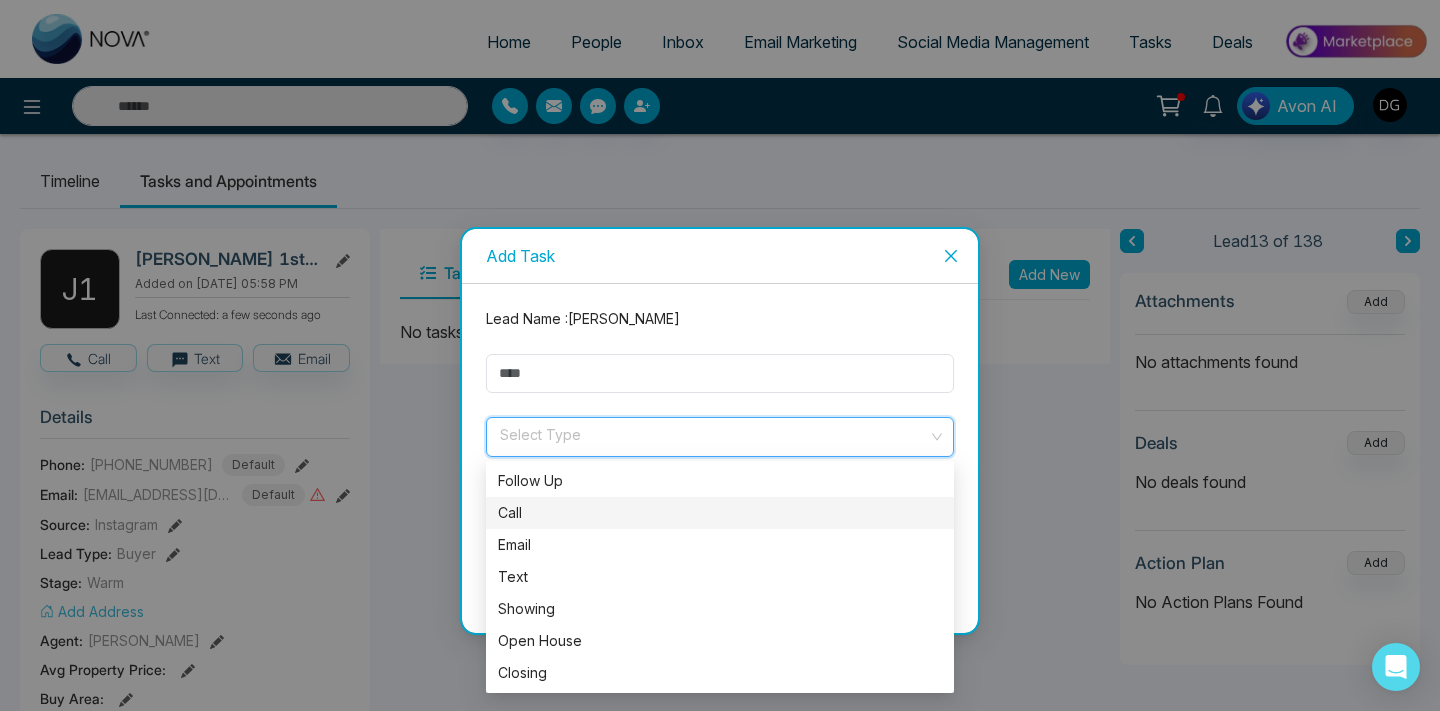 click on "Call" at bounding box center [720, 513] 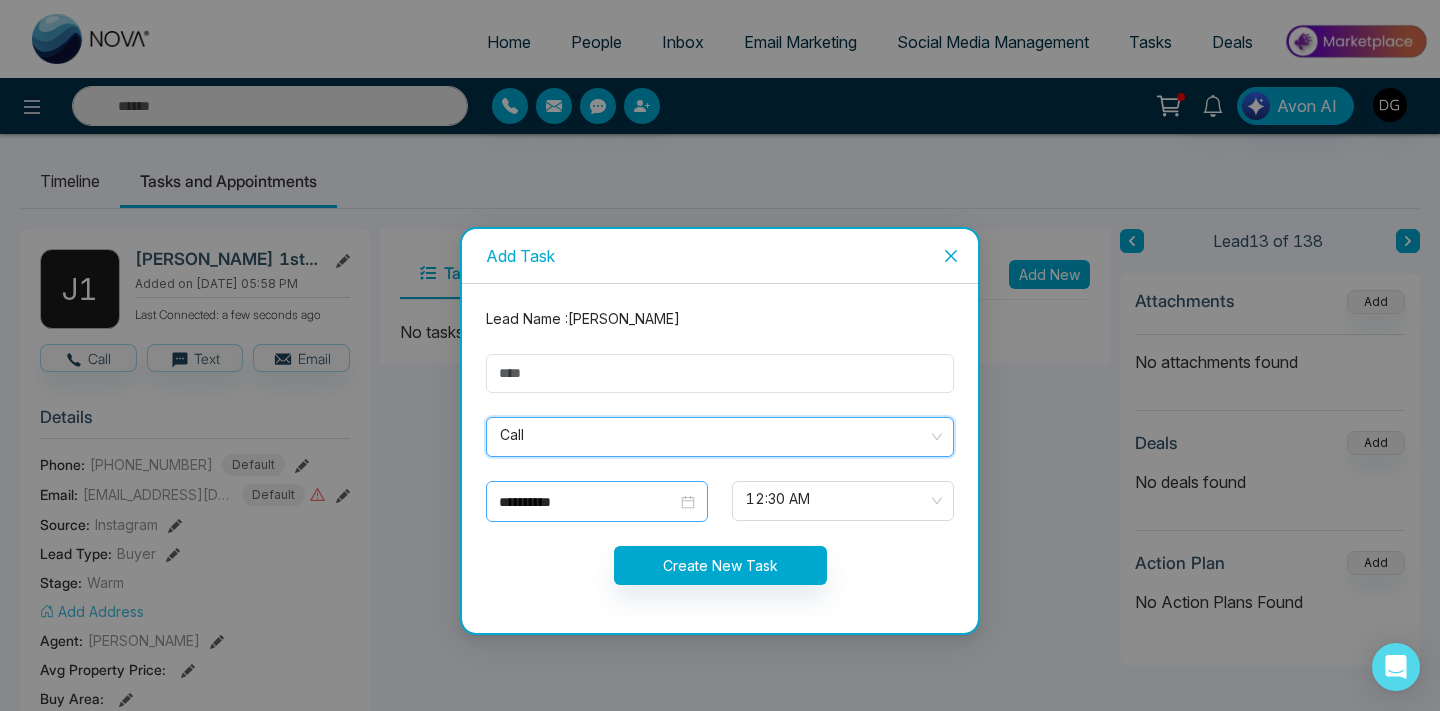 click on "**********" at bounding box center (588, 502) 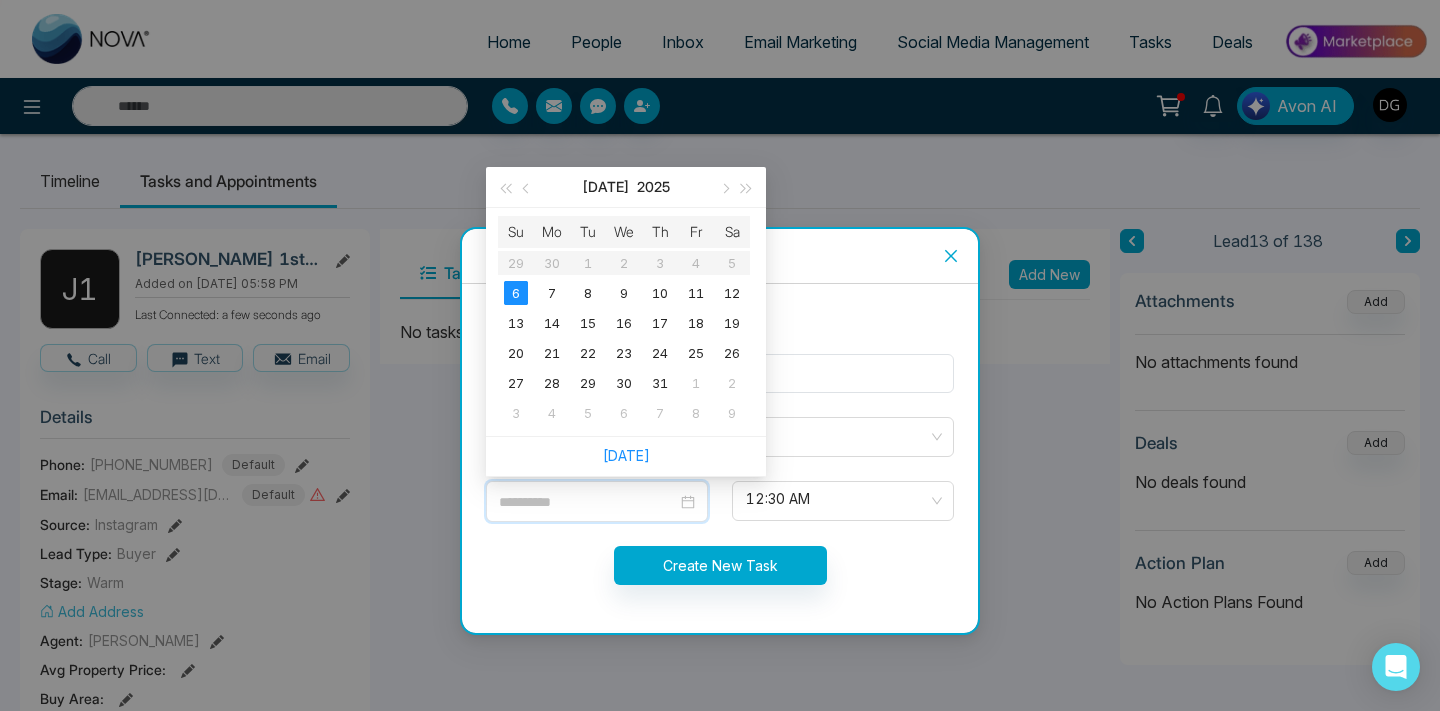type on "**********" 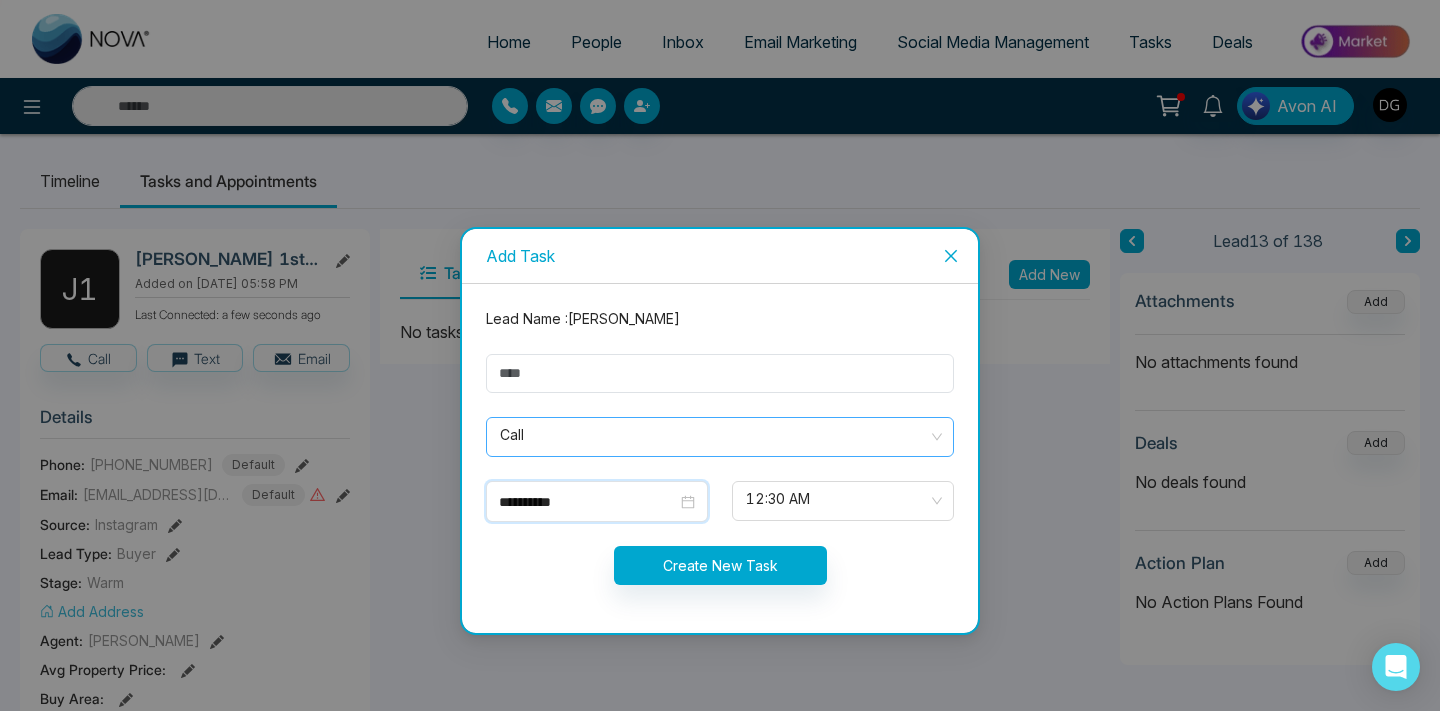 click on "Call" at bounding box center [720, 437] 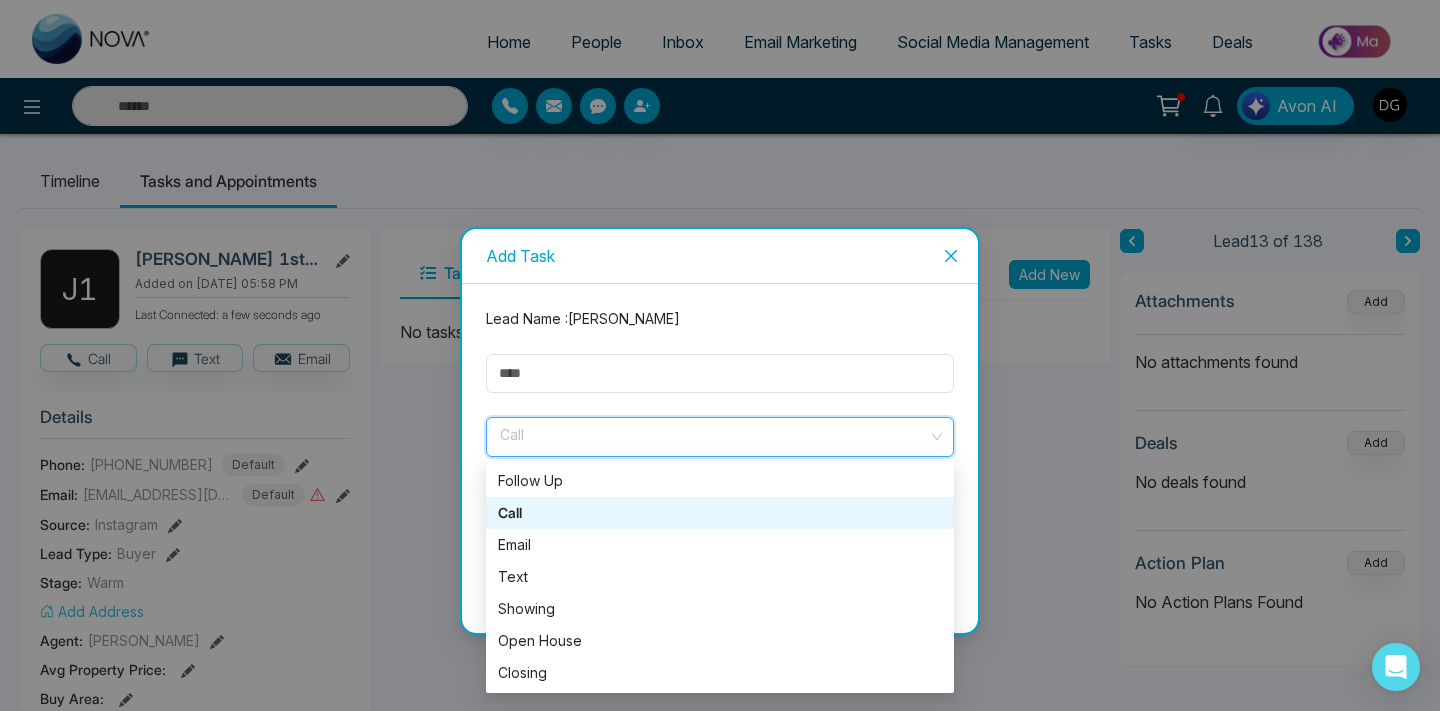 click on "Call" at bounding box center (720, 513) 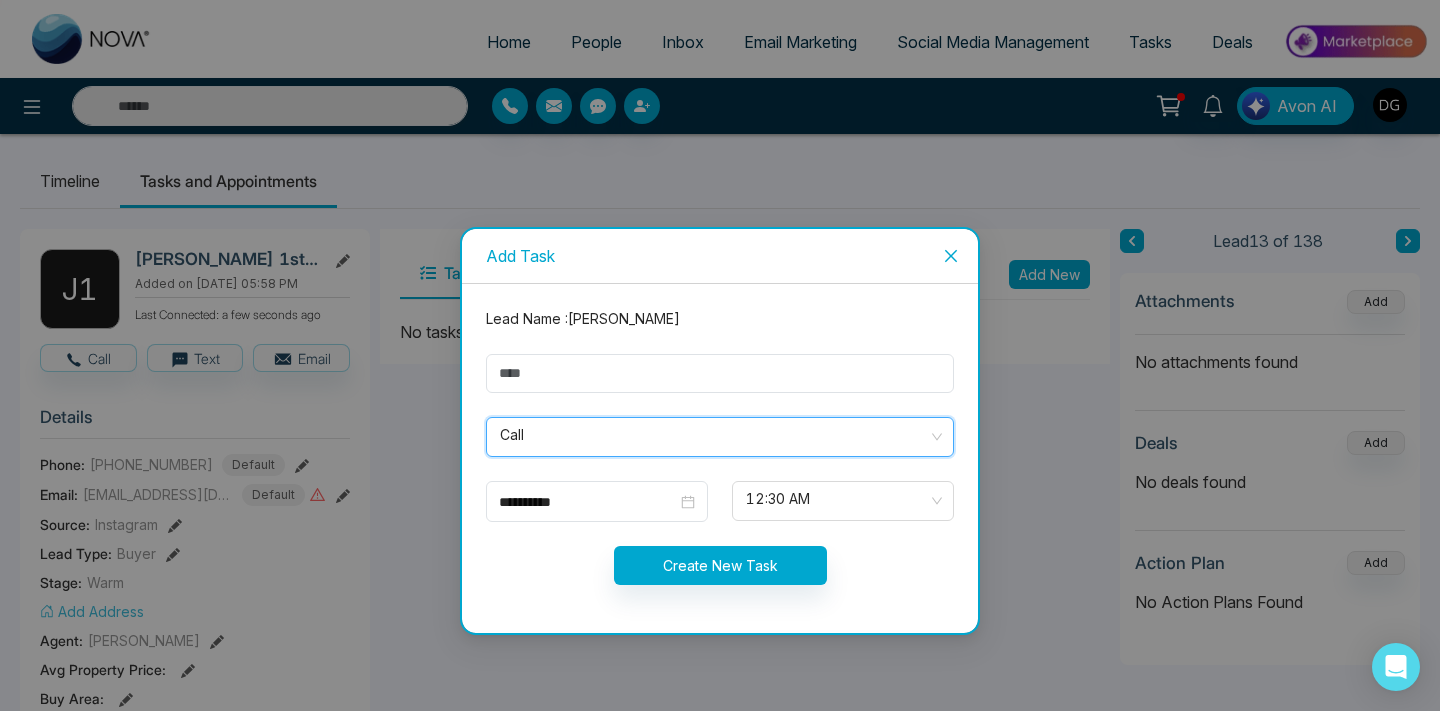 click on "**********" at bounding box center (720, 458) 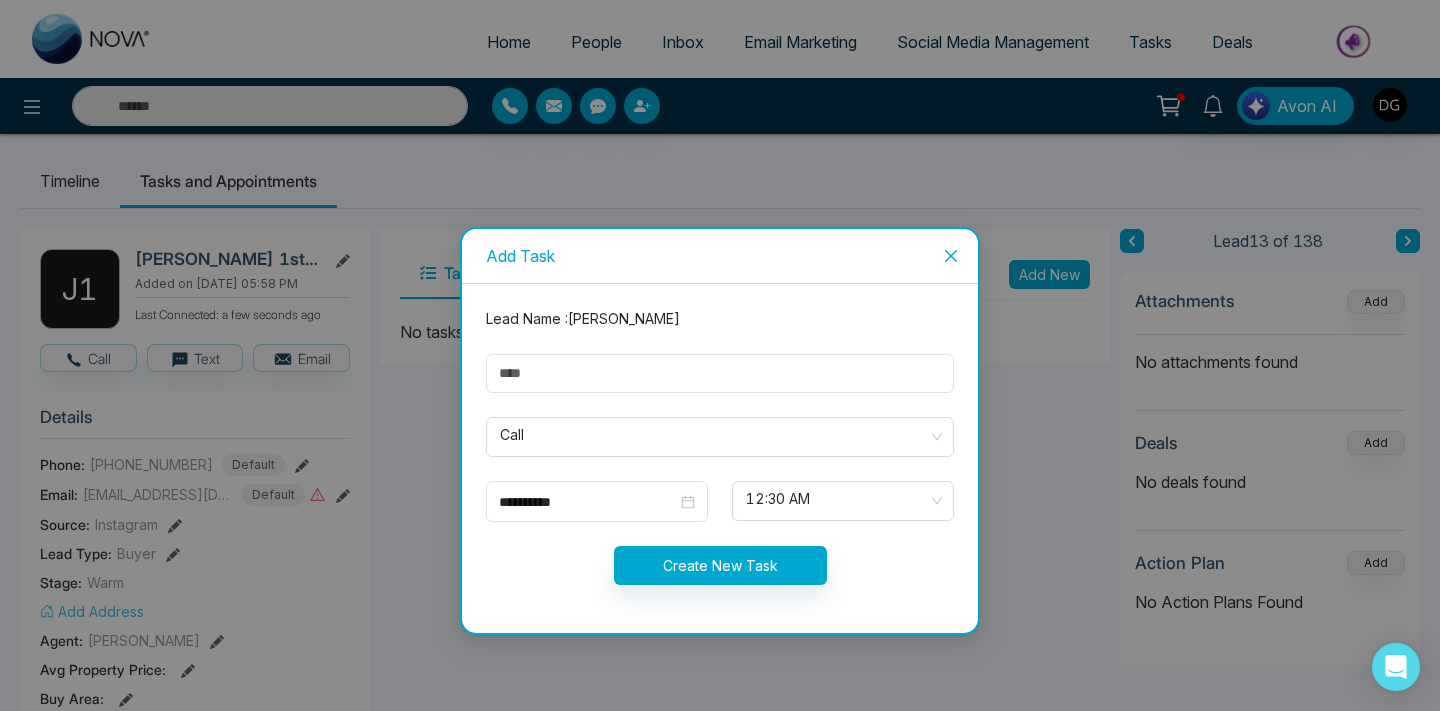click on "**********" at bounding box center [720, 458] 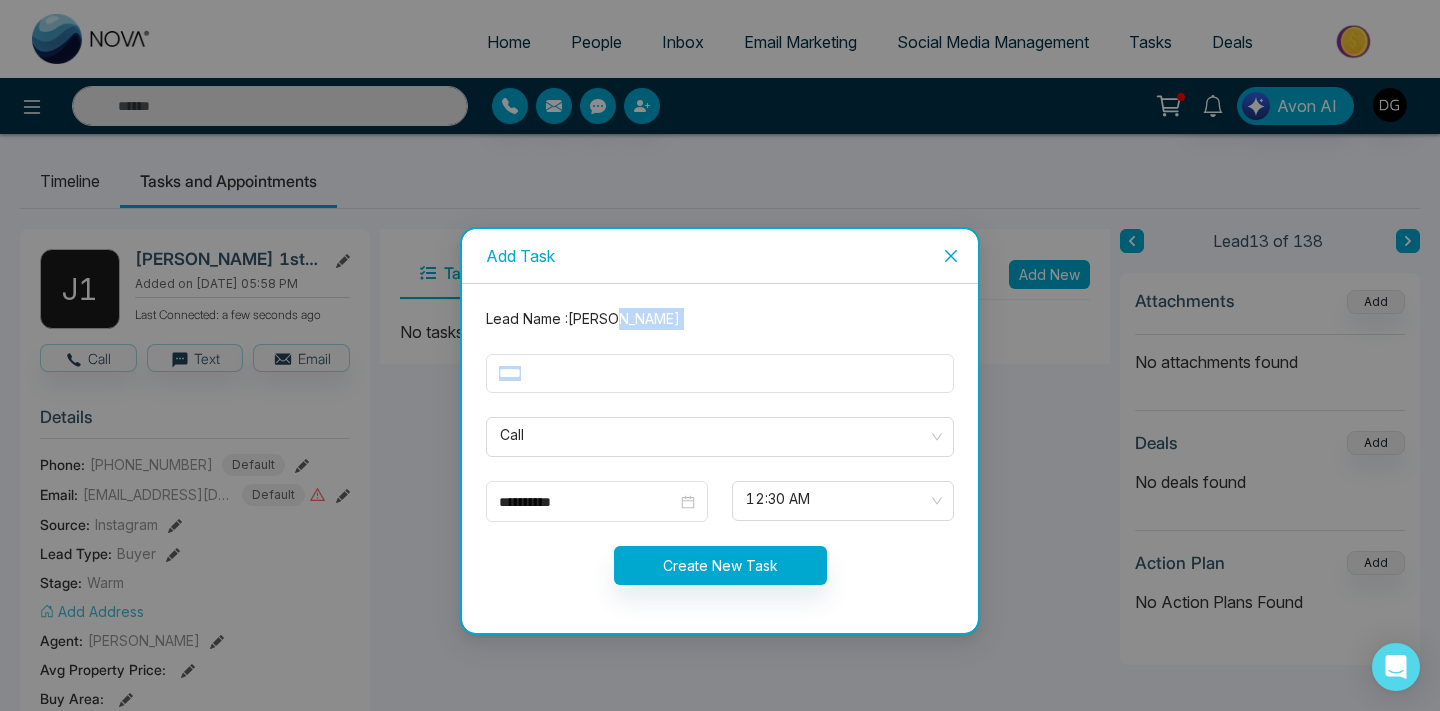 click at bounding box center [720, 373] 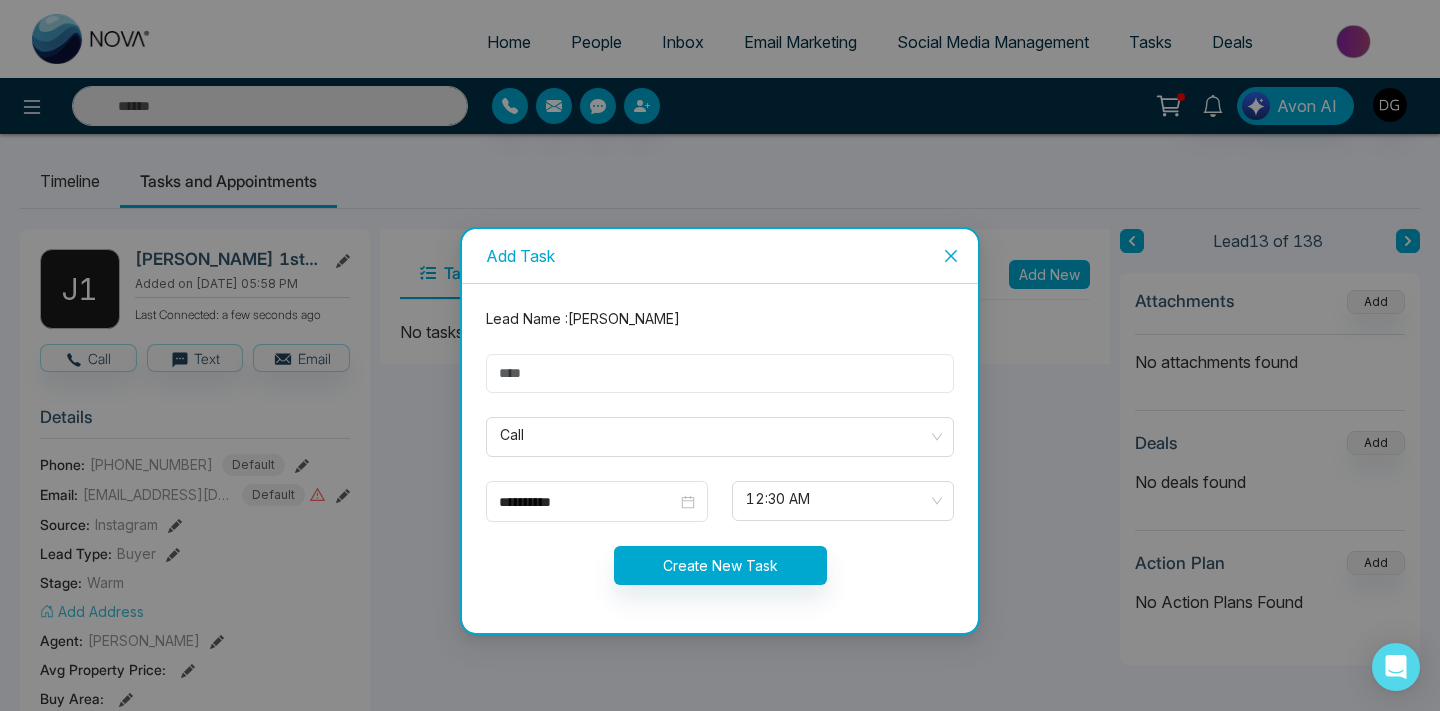 click at bounding box center (720, 373) 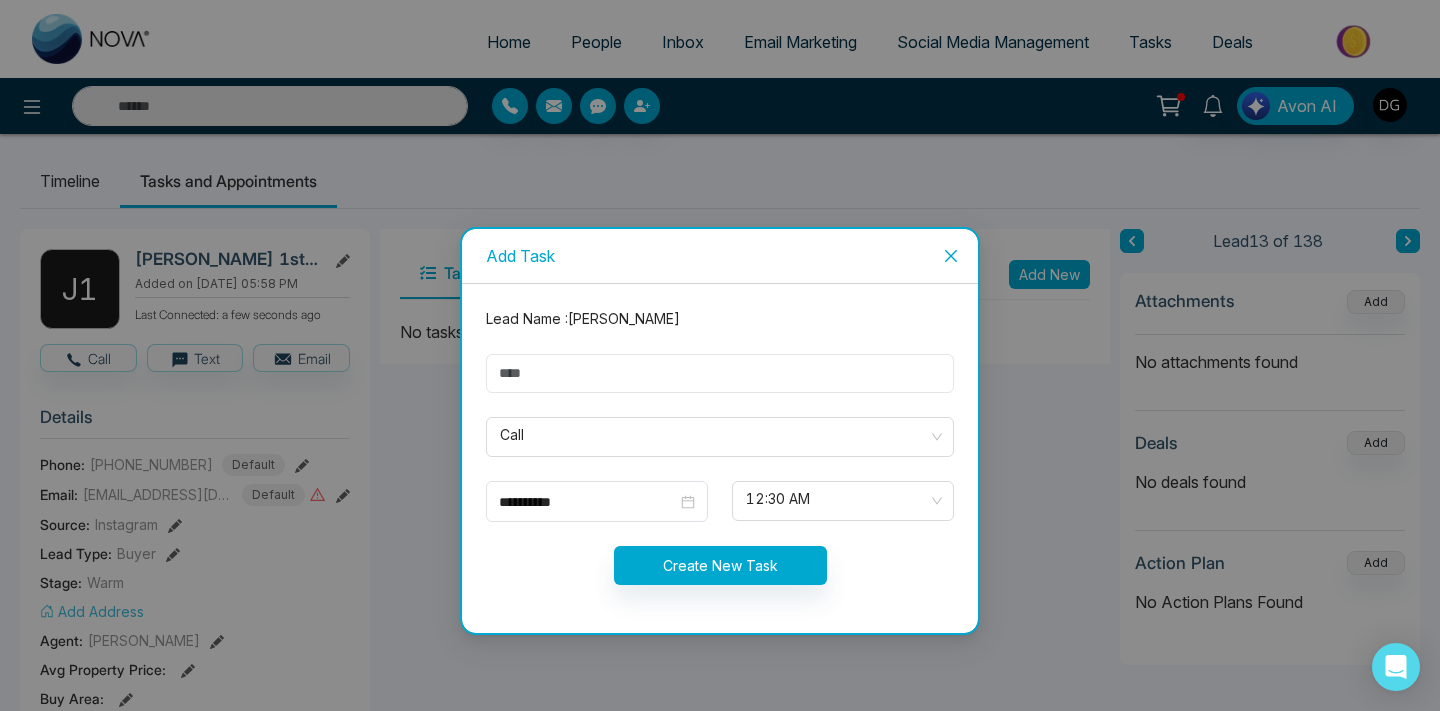 click at bounding box center (720, 373) 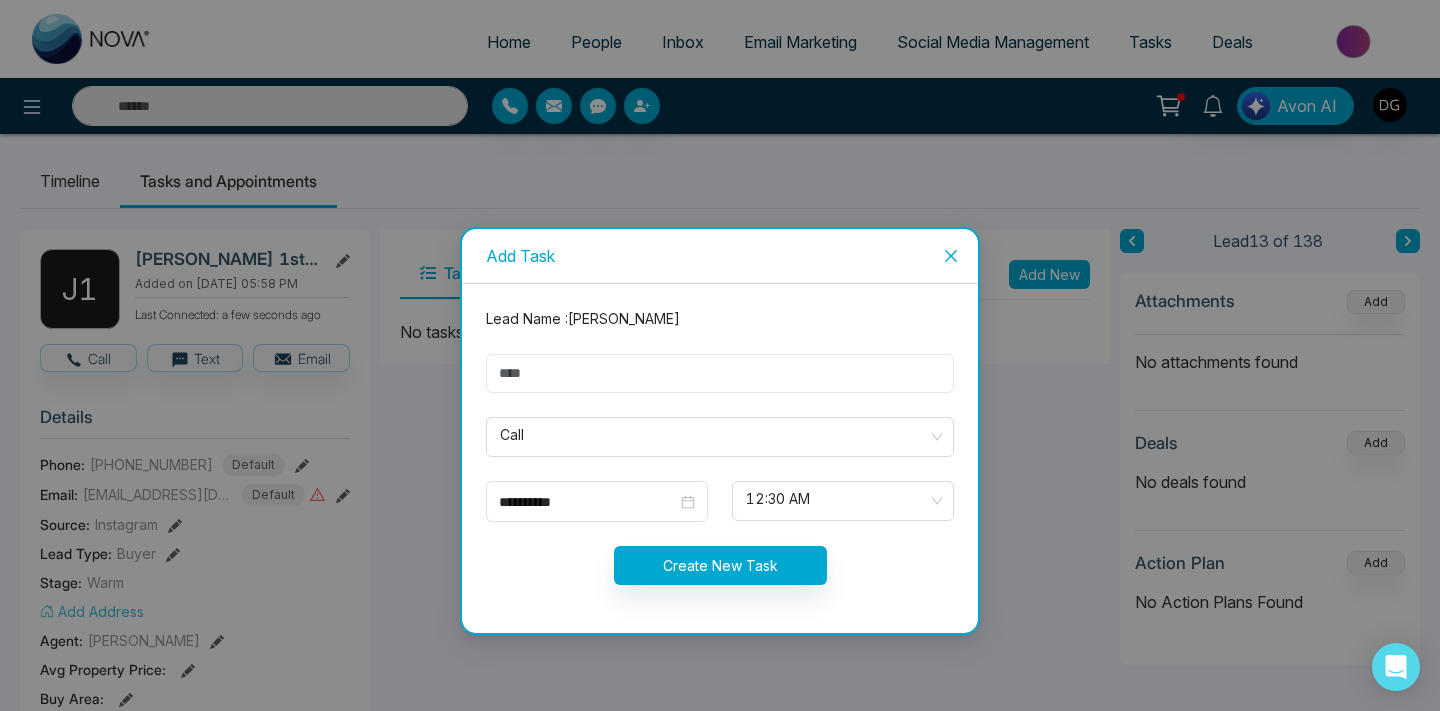 type on "****" 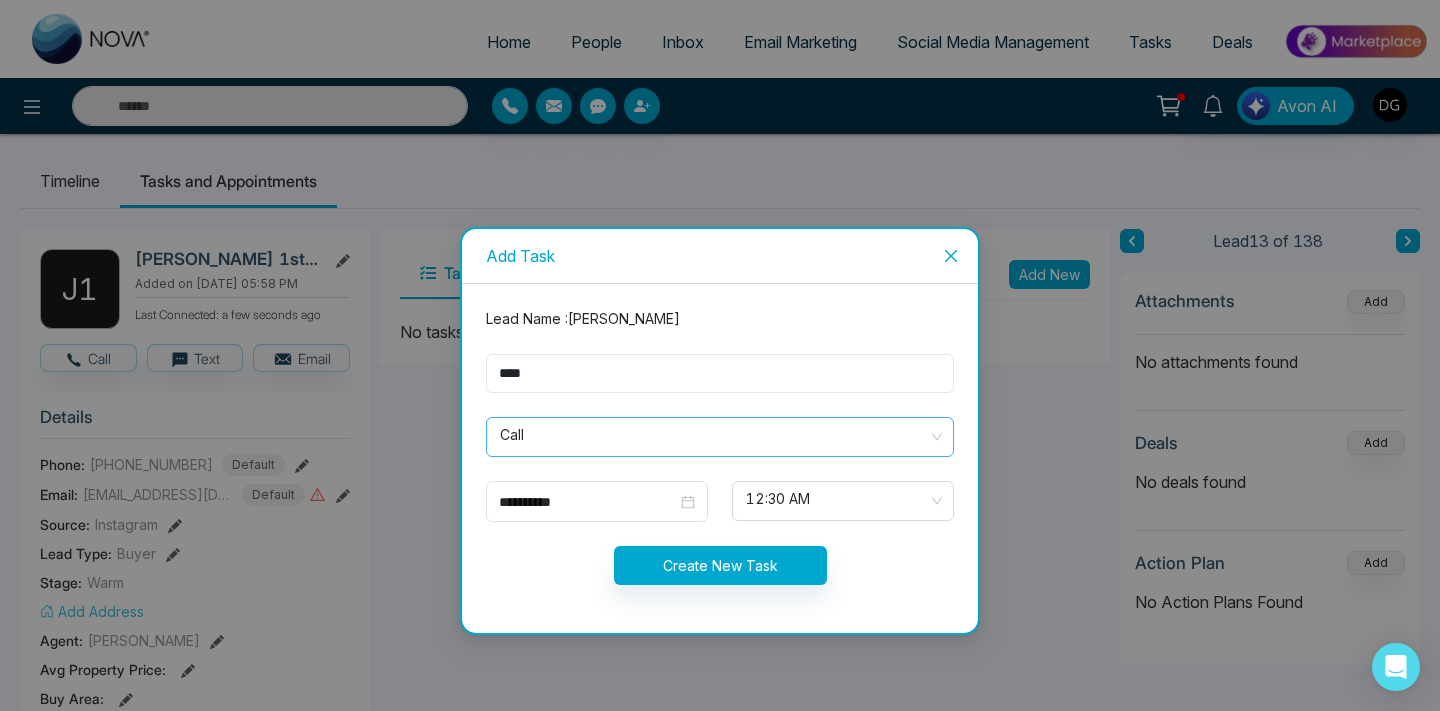 click on "Call" at bounding box center (720, 437) 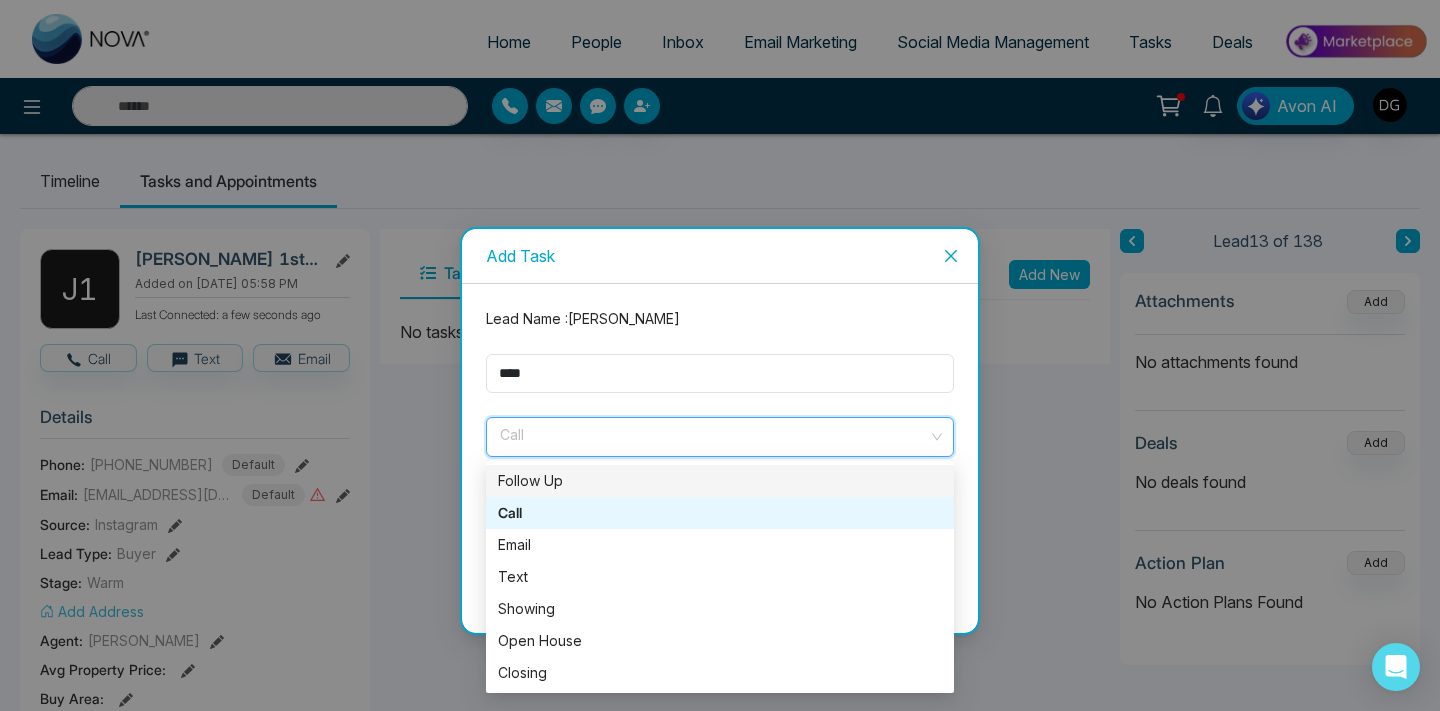 click on "Follow Up" at bounding box center [720, 481] 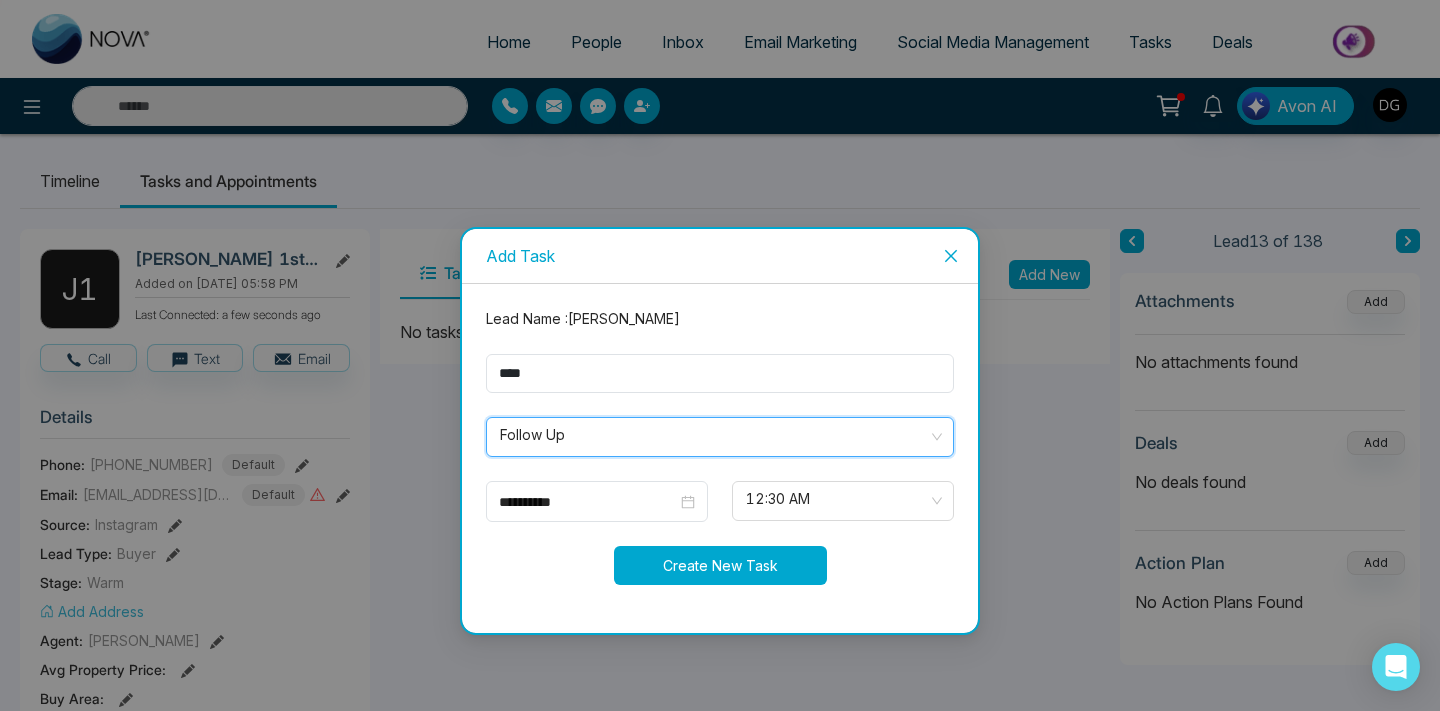 click on "Create New Task" at bounding box center (720, 565) 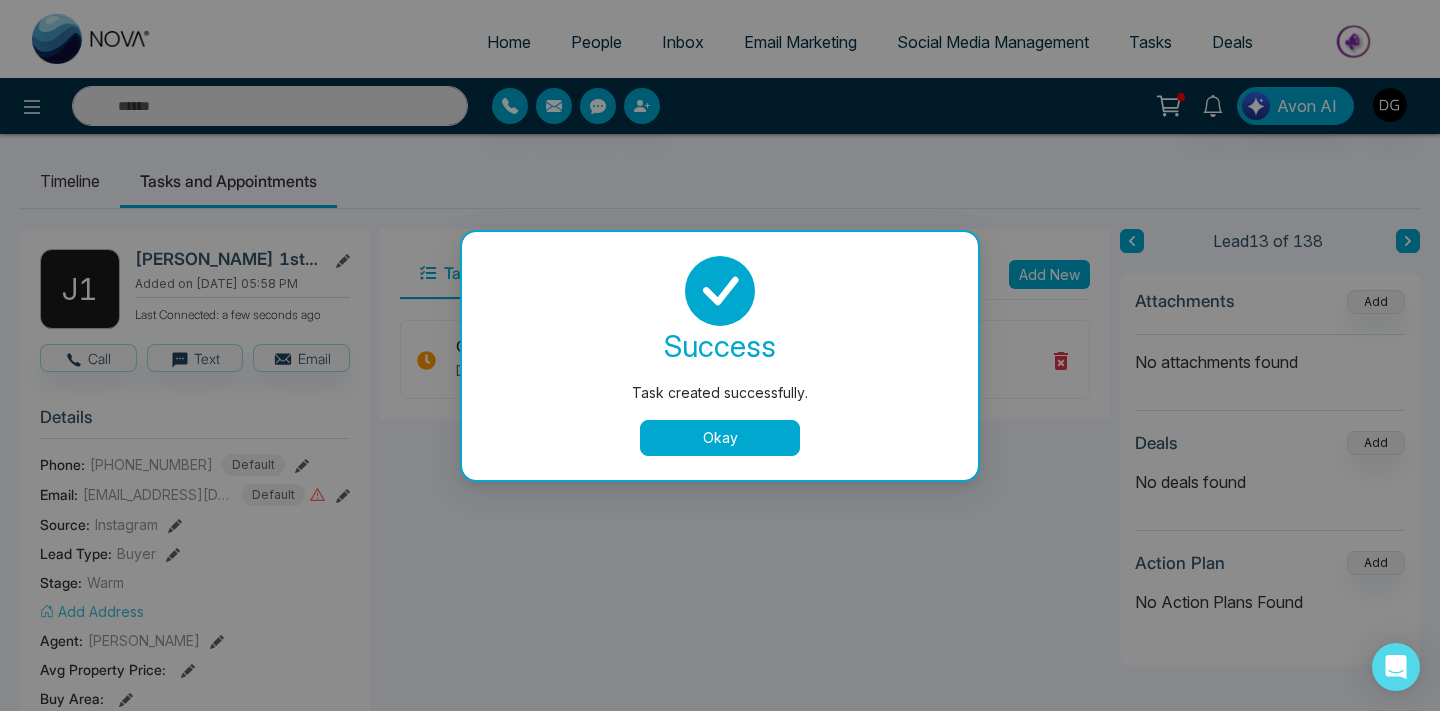 click on "Okay" at bounding box center (720, 438) 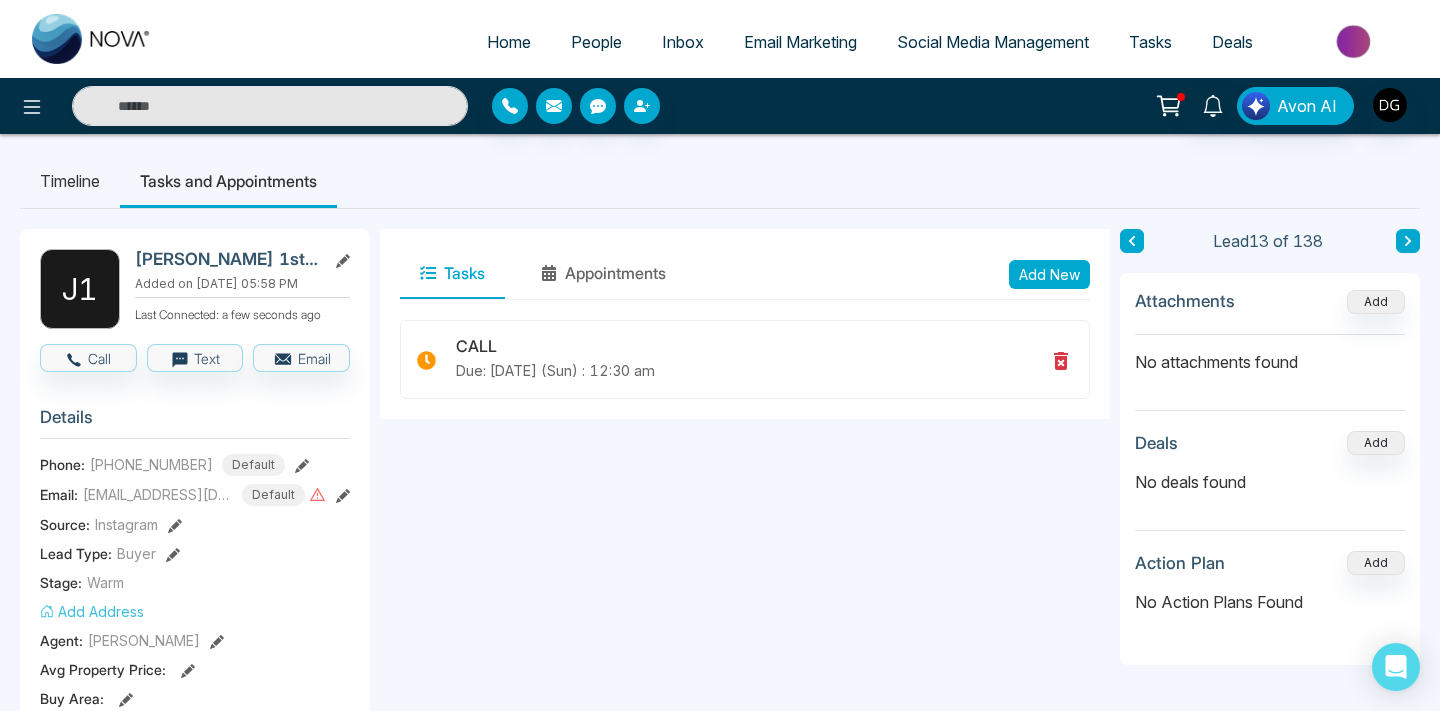 click on "People" at bounding box center [596, 42] 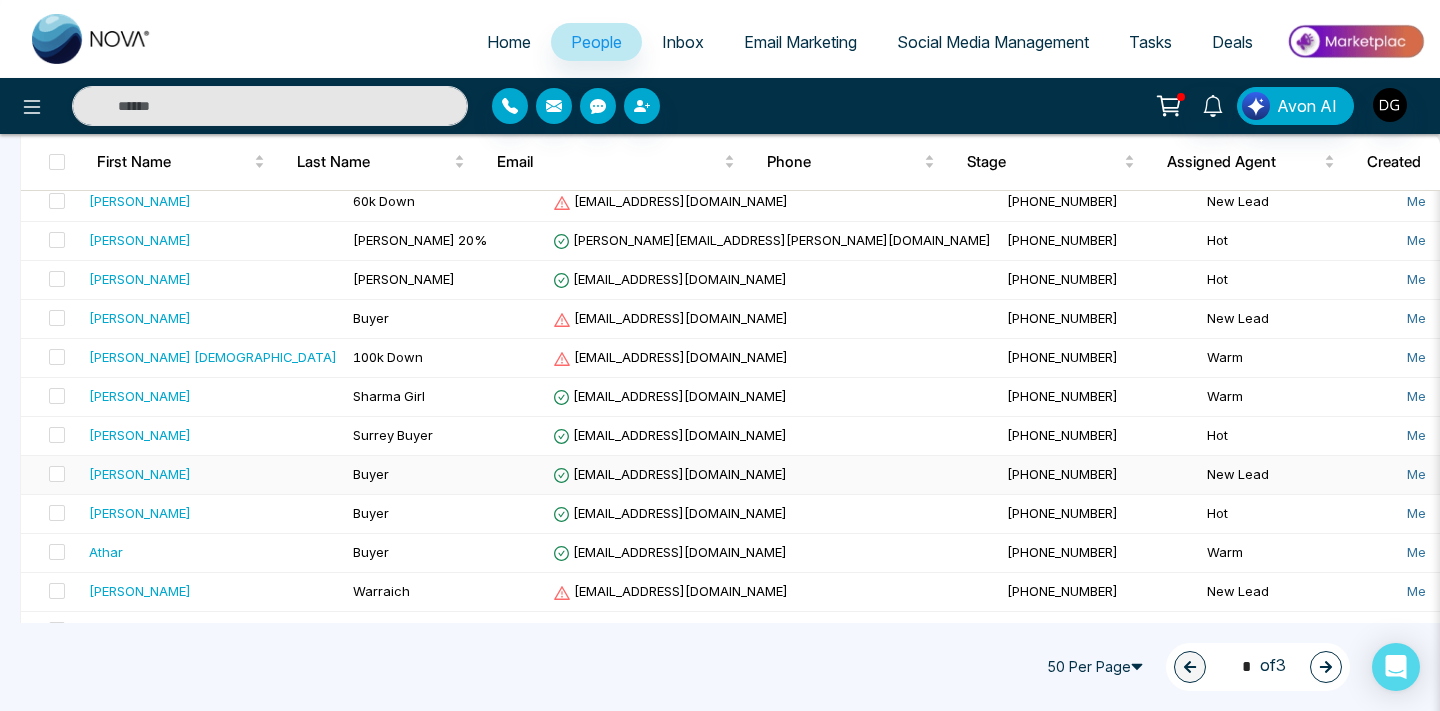scroll, scrollTop: 730, scrollLeft: 0, axis: vertical 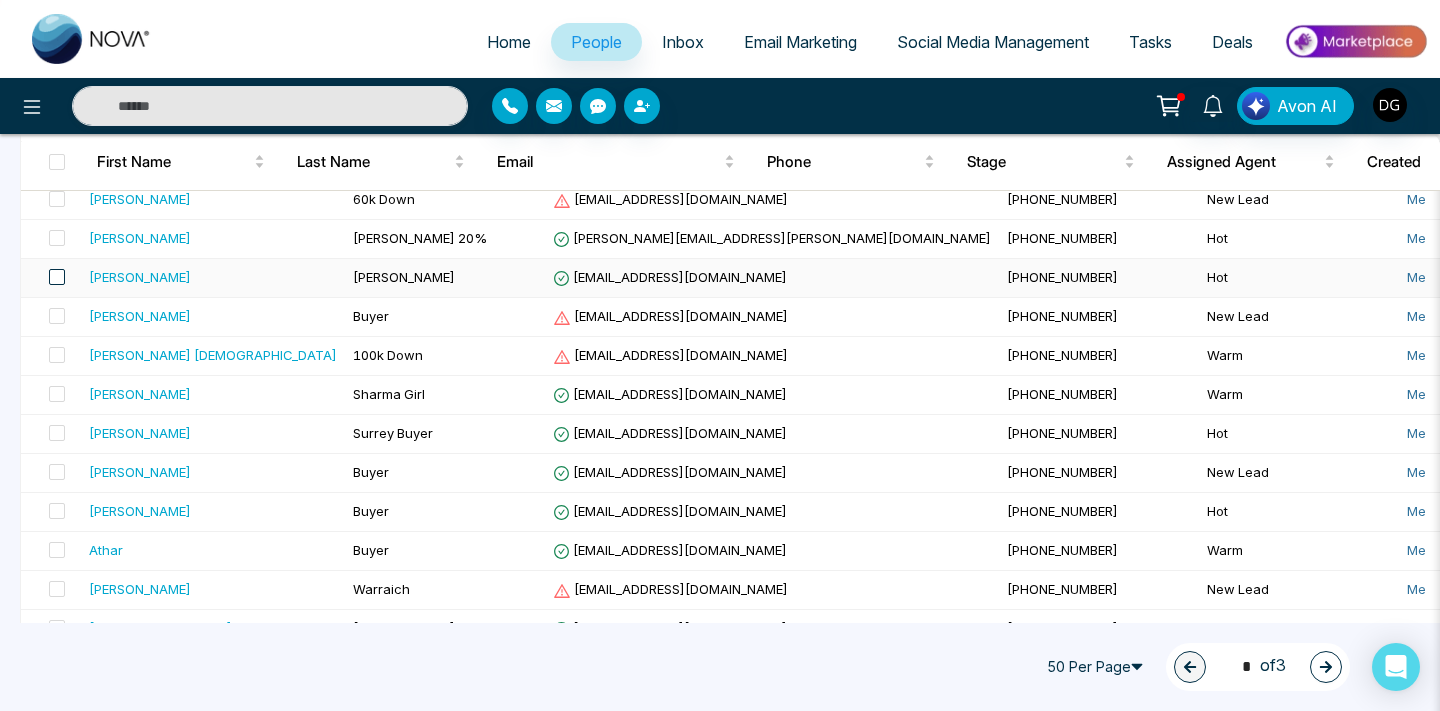 click at bounding box center [57, 277] 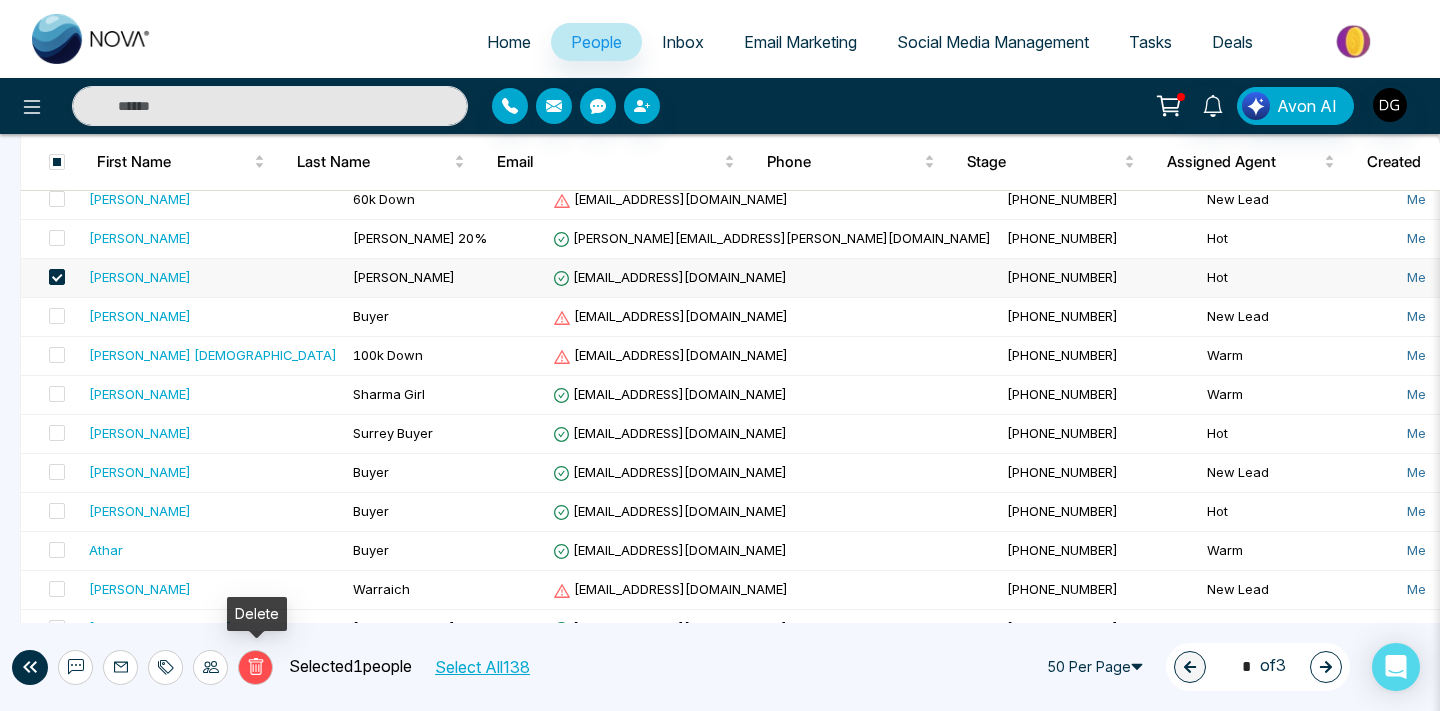 click 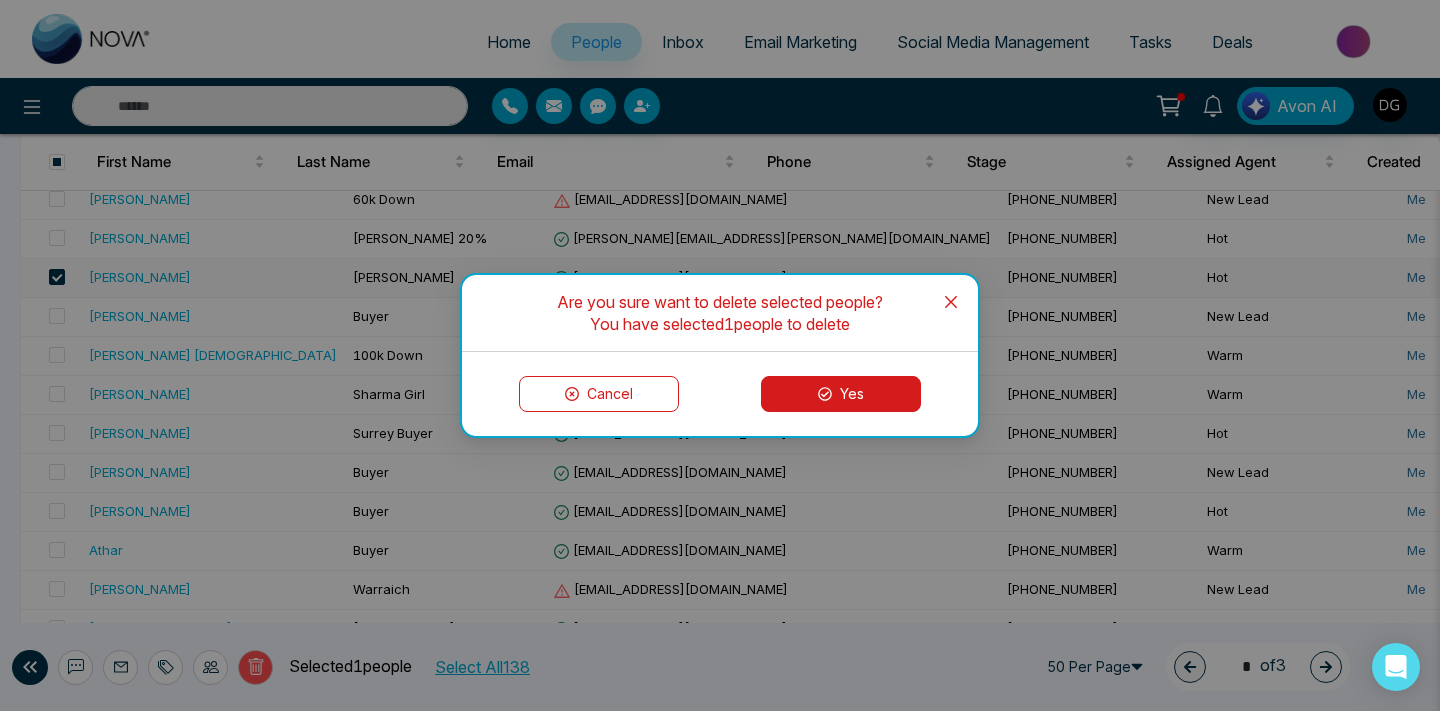 click 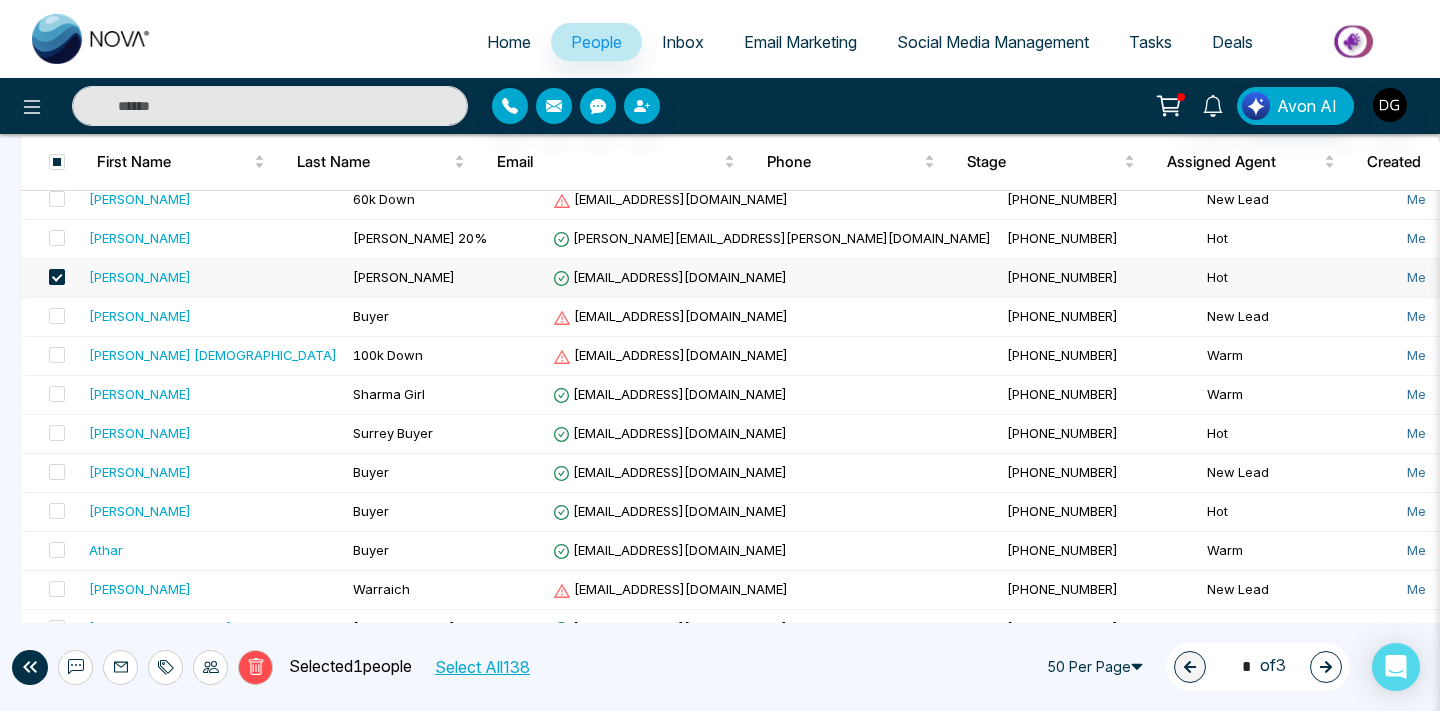 click at bounding box center (57, 277) 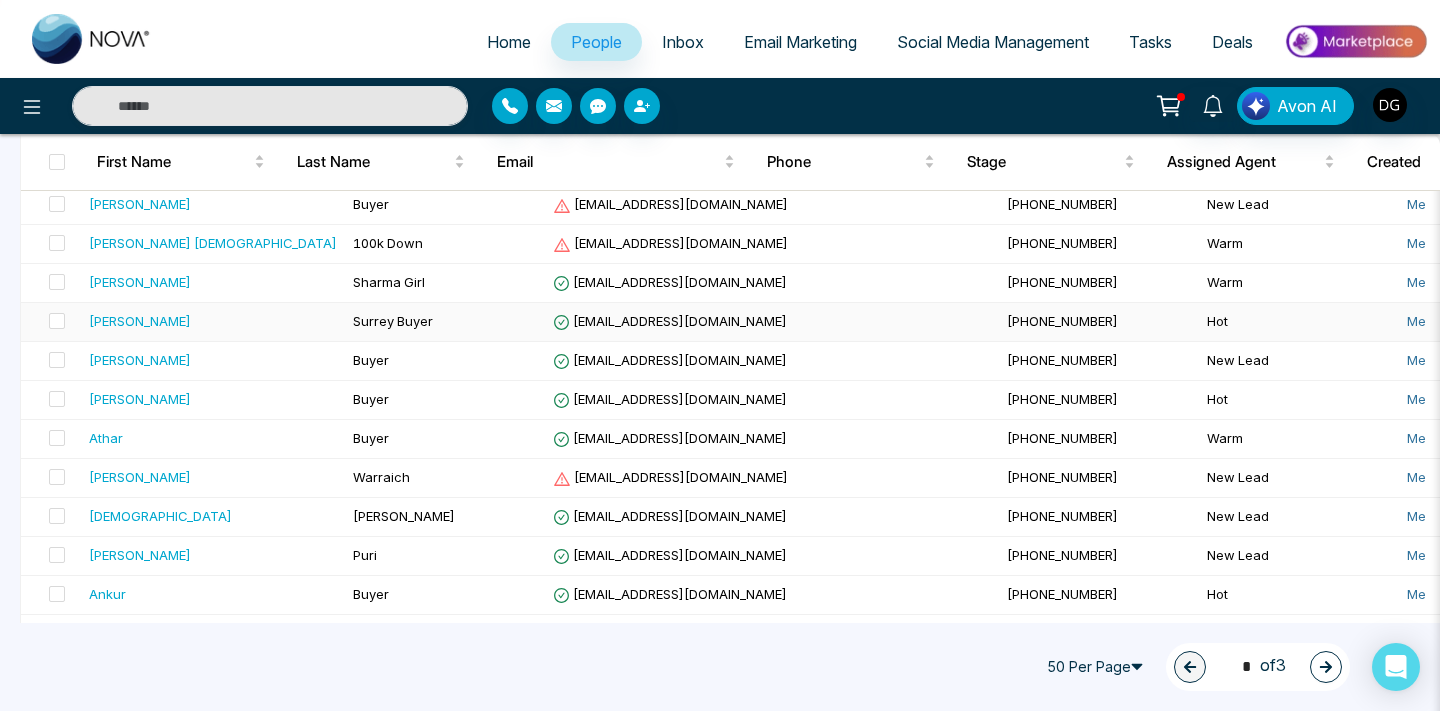 scroll, scrollTop: 844, scrollLeft: 0, axis: vertical 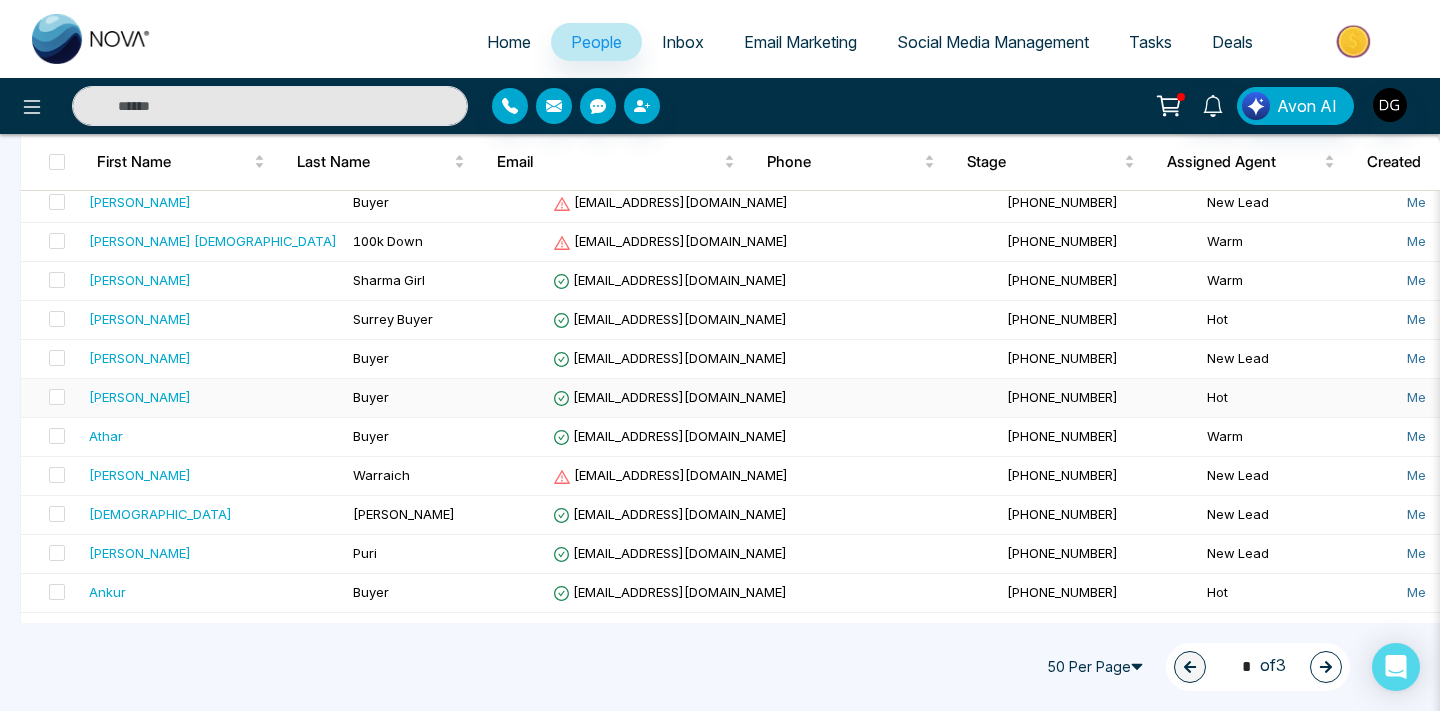 click on "[PERSON_NAME]" at bounding box center (213, 397) 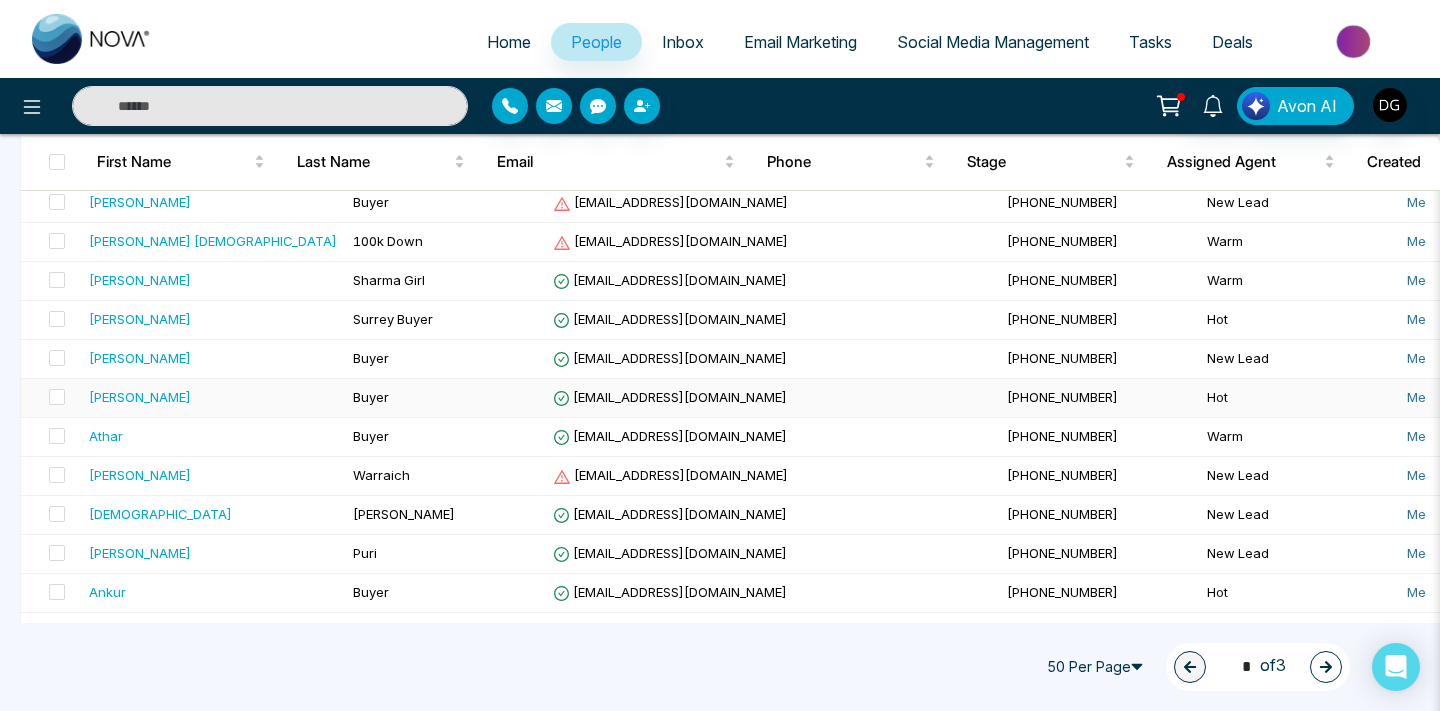 scroll, scrollTop: 0, scrollLeft: 0, axis: both 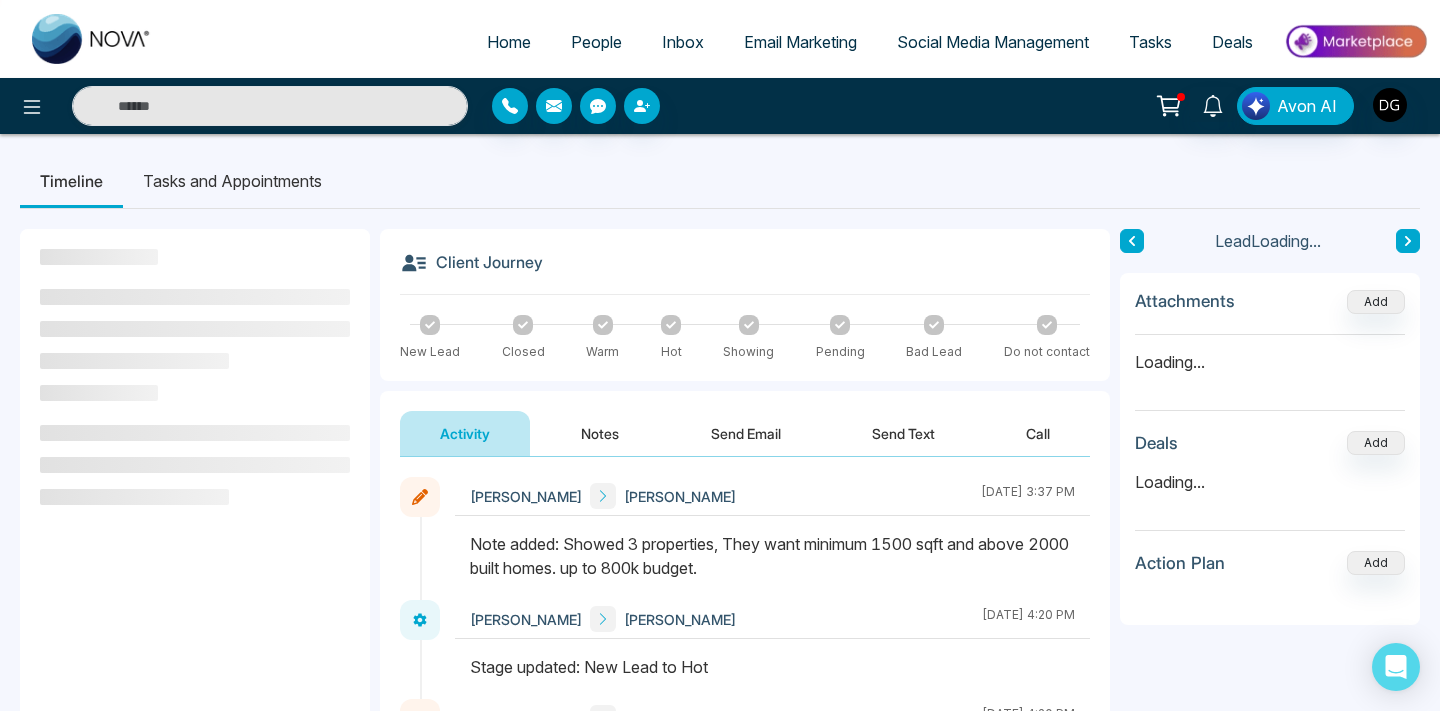 click on "Notes" at bounding box center (600, 433) 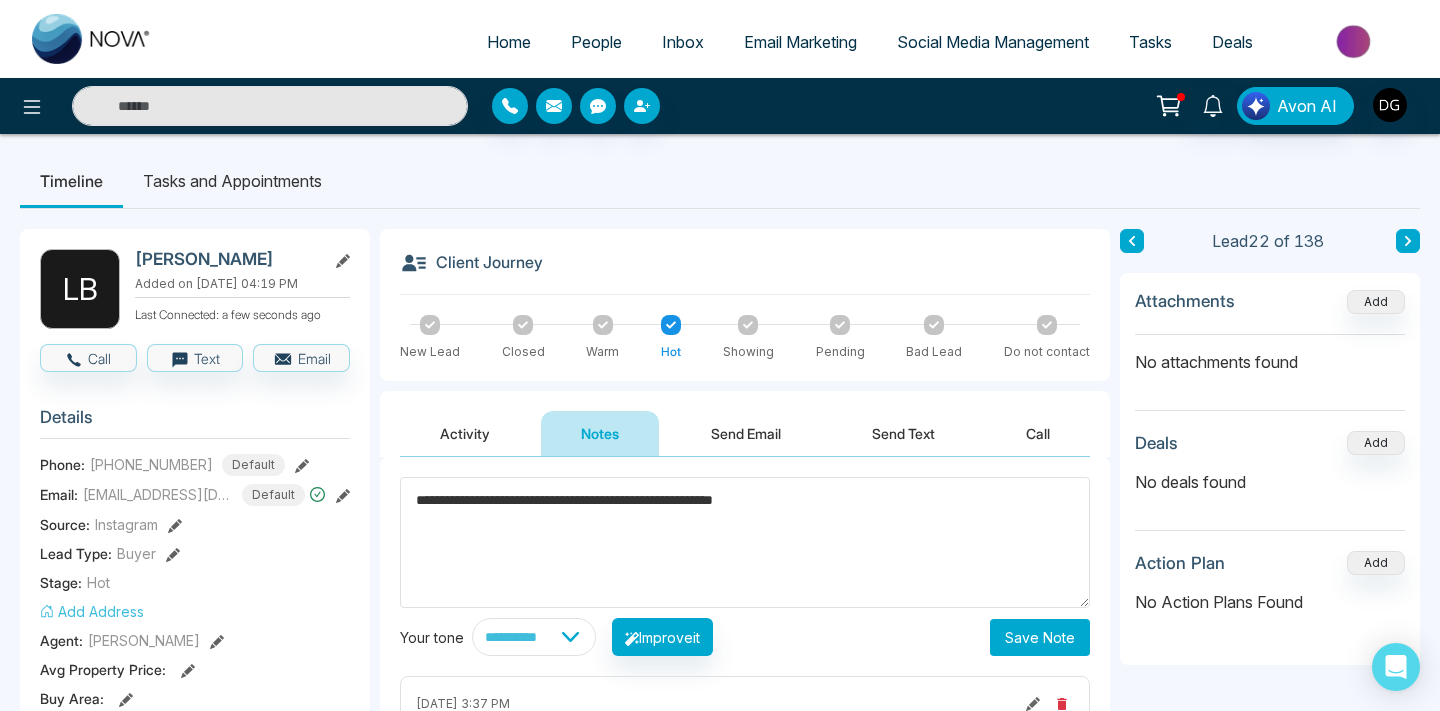 type on "**********" 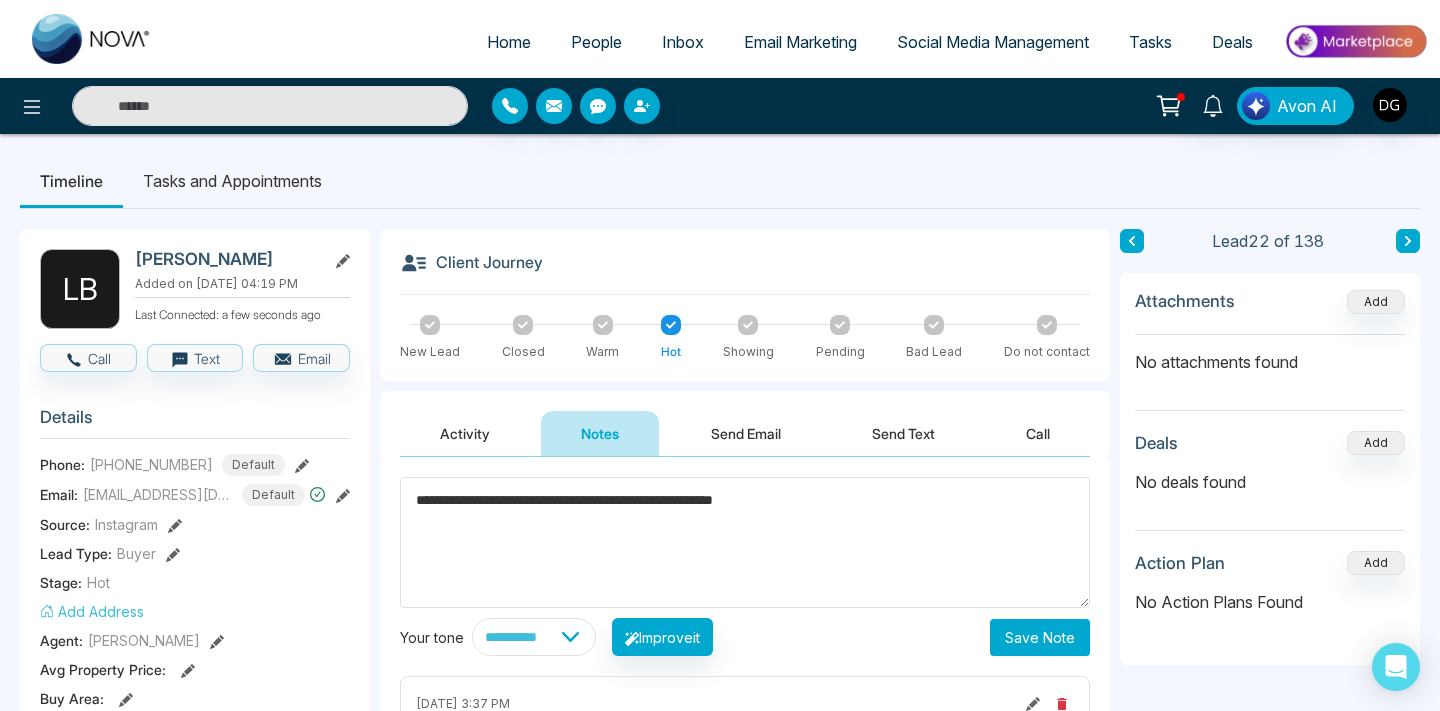 click on "Save Note" at bounding box center (1040, 637) 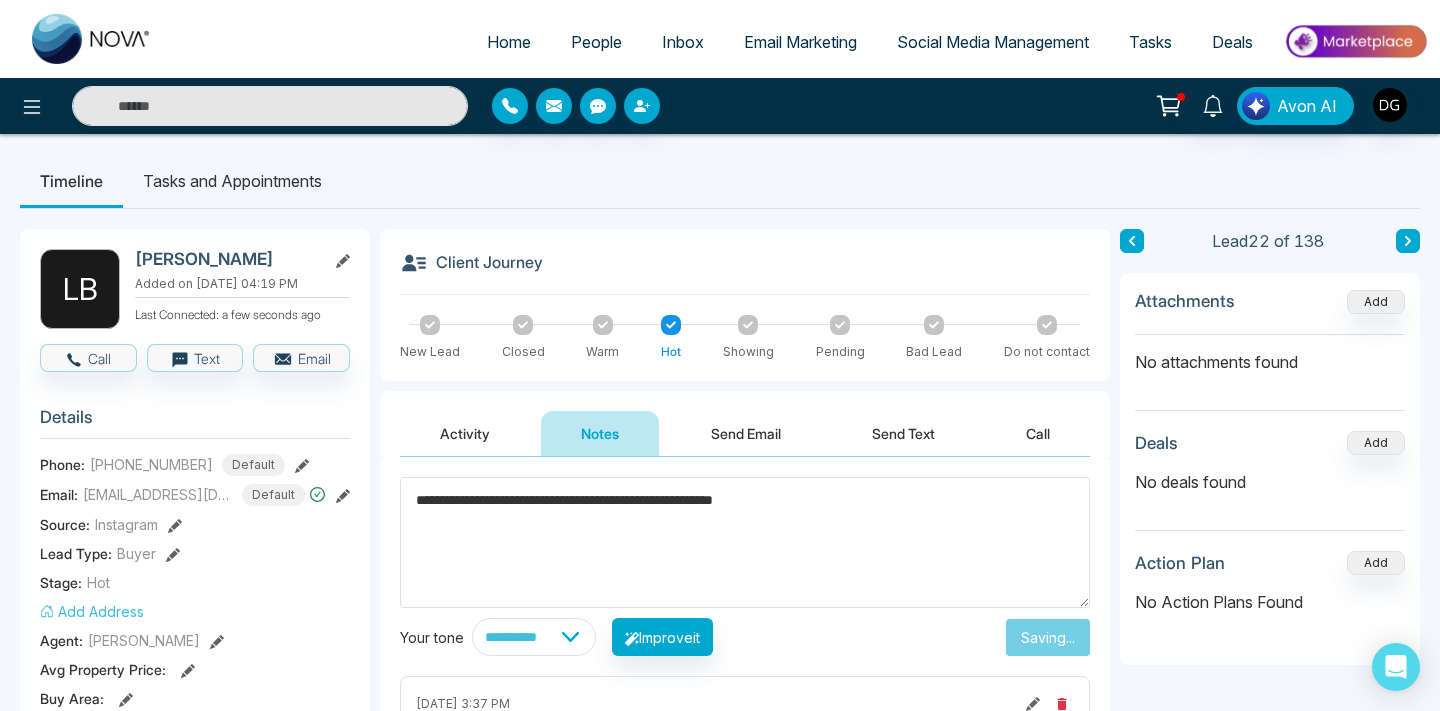 type 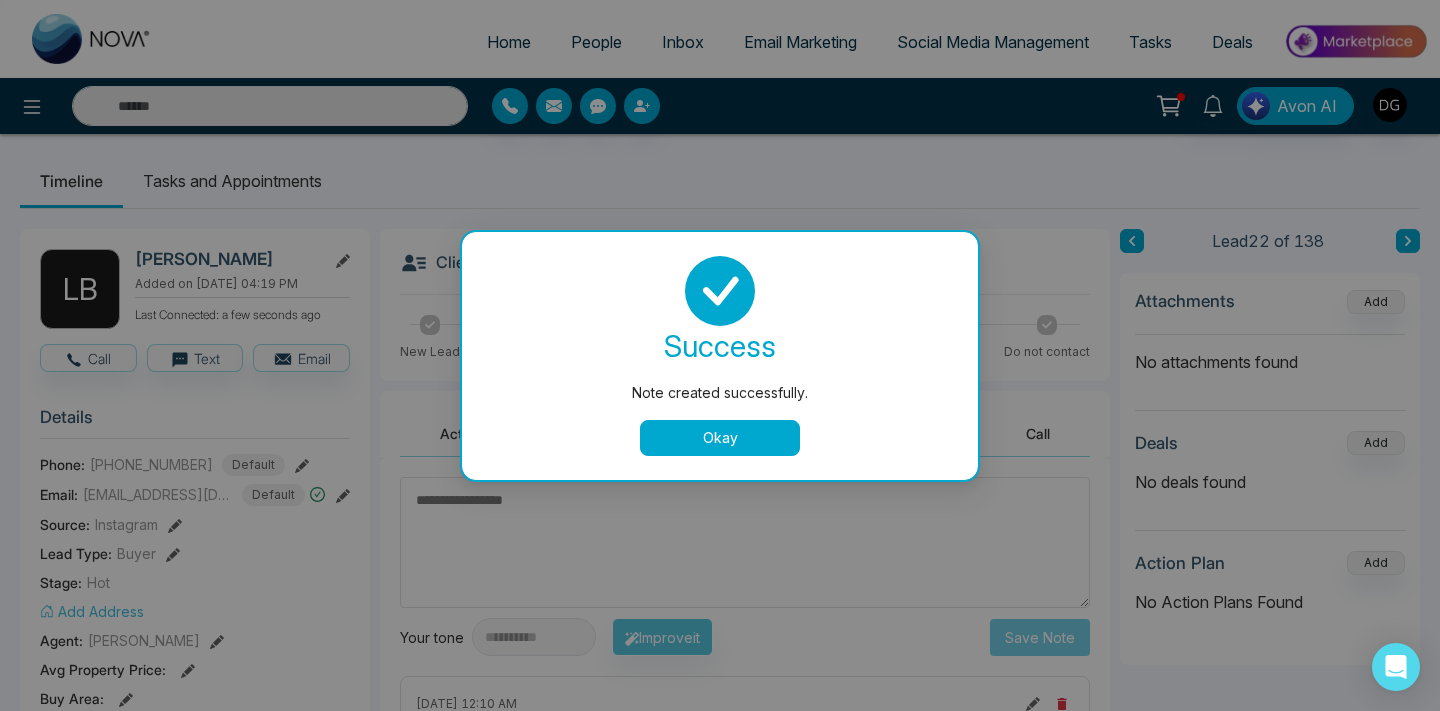 click on "Okay" at bounding box center [720, 438] 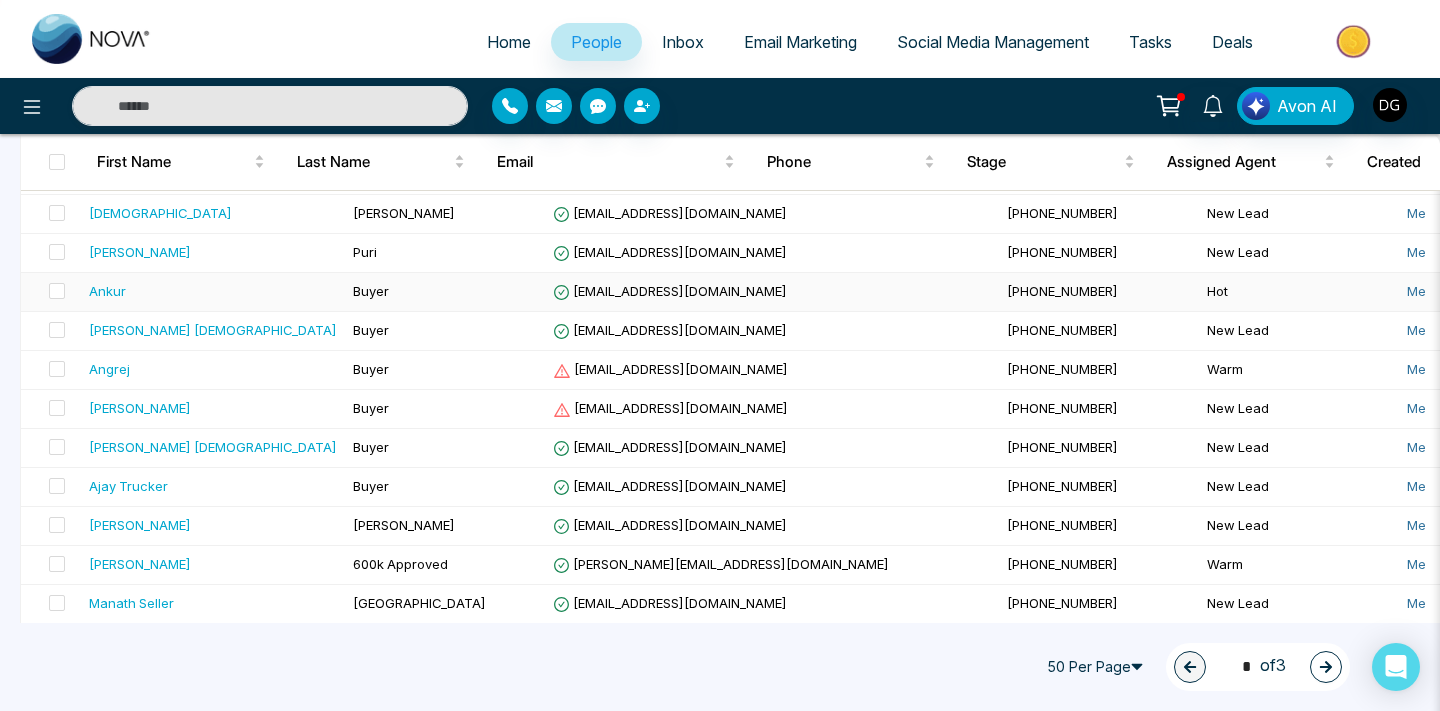 scroll, scrollTop: 1148, scrollLeft: 0, axis: vertical 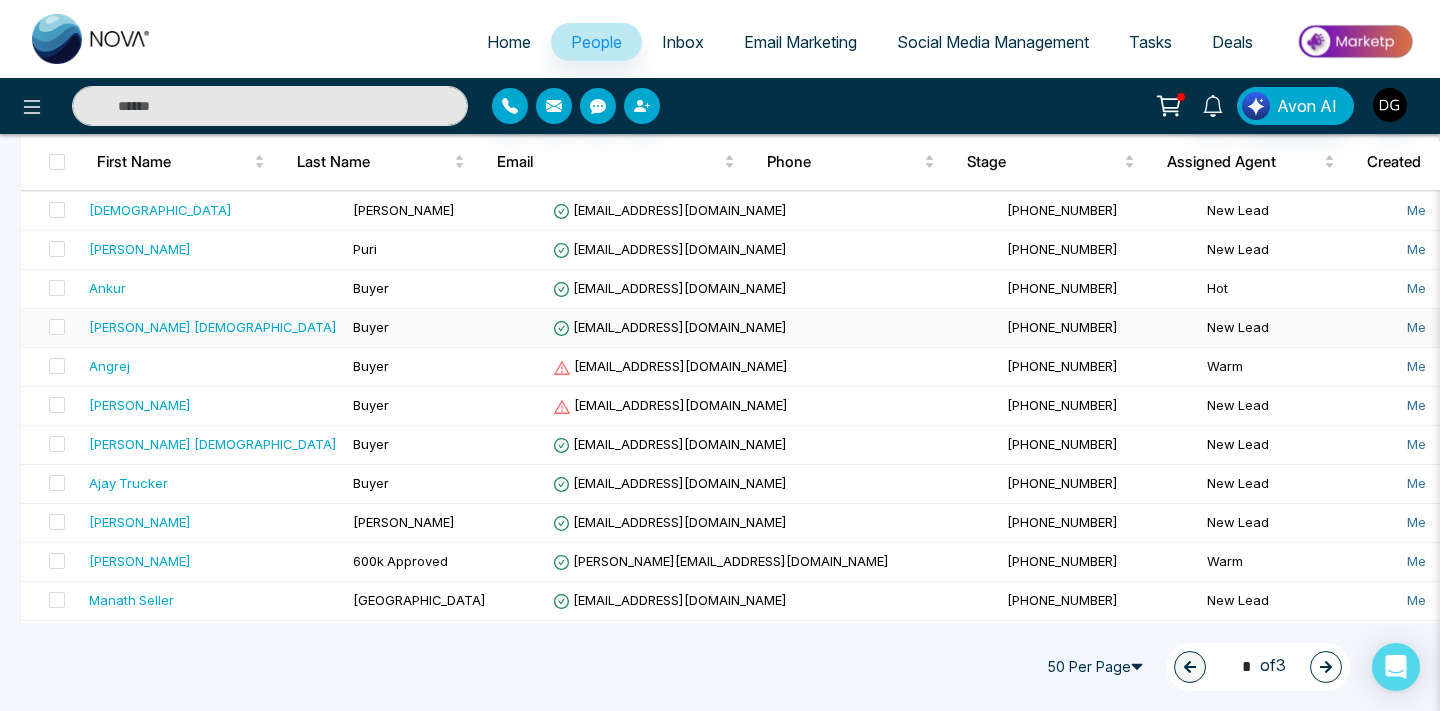 click on "[PERSON_NAME] [DEMOGRAPHIC_DATA]" at bounding box center [213, 327] 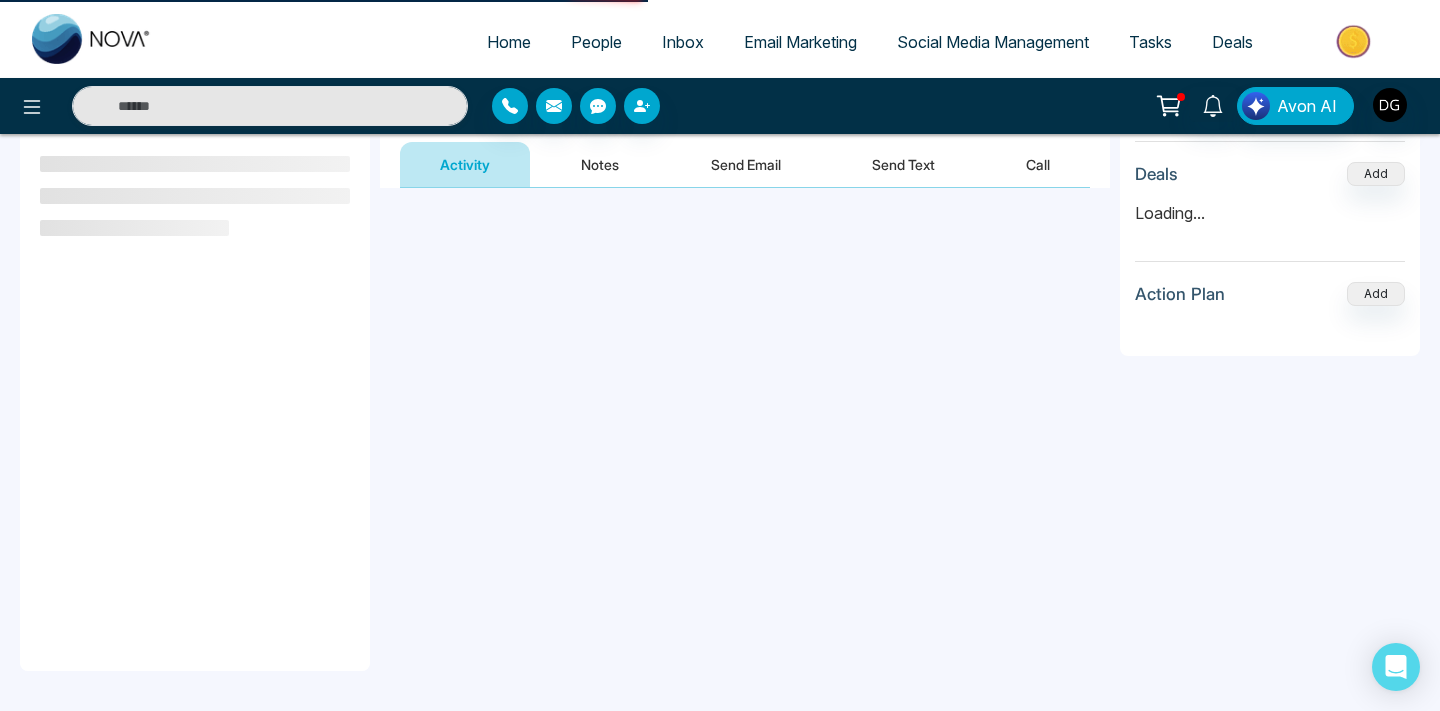 scroll, scrollTop: 0, scrollLeft: 0, axis: both 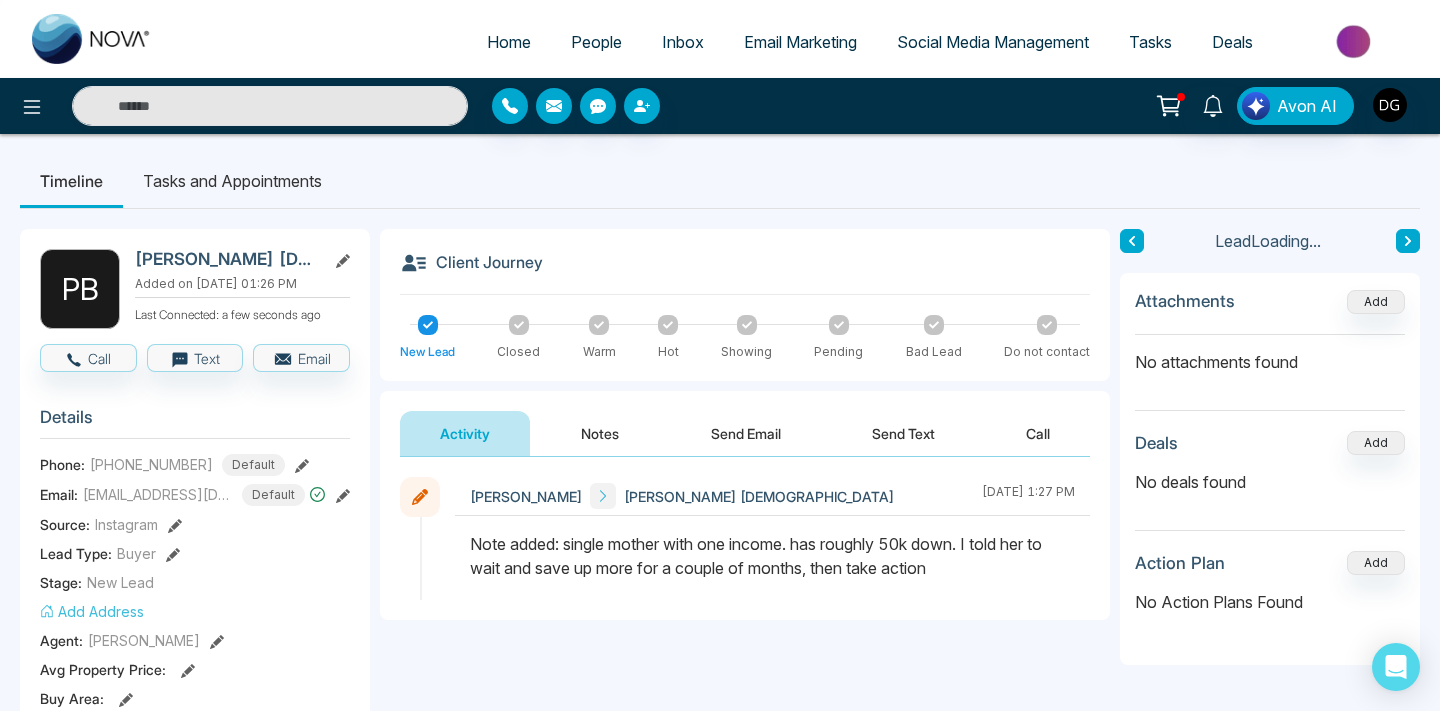 click on "Notes" at bounding box center [600, 433] 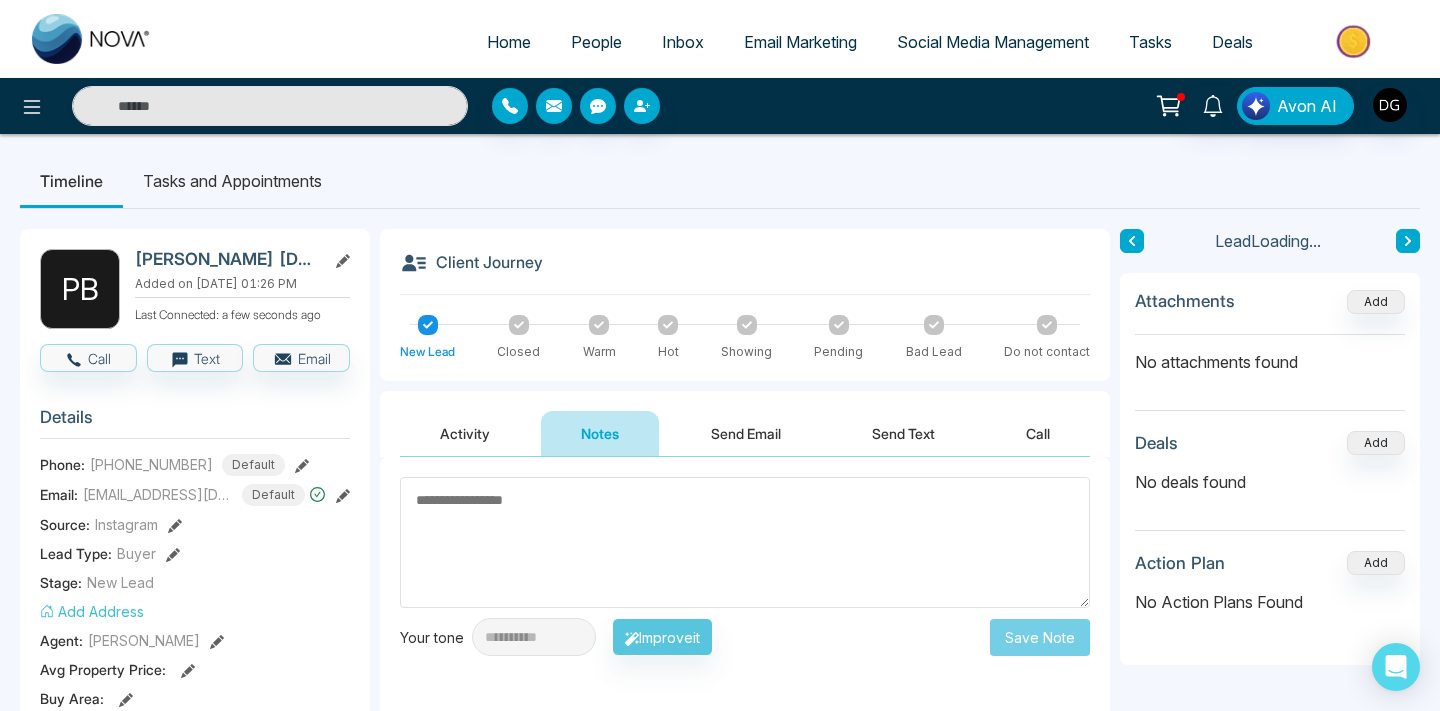 click on "Activity" at bounding box center (465, 433) 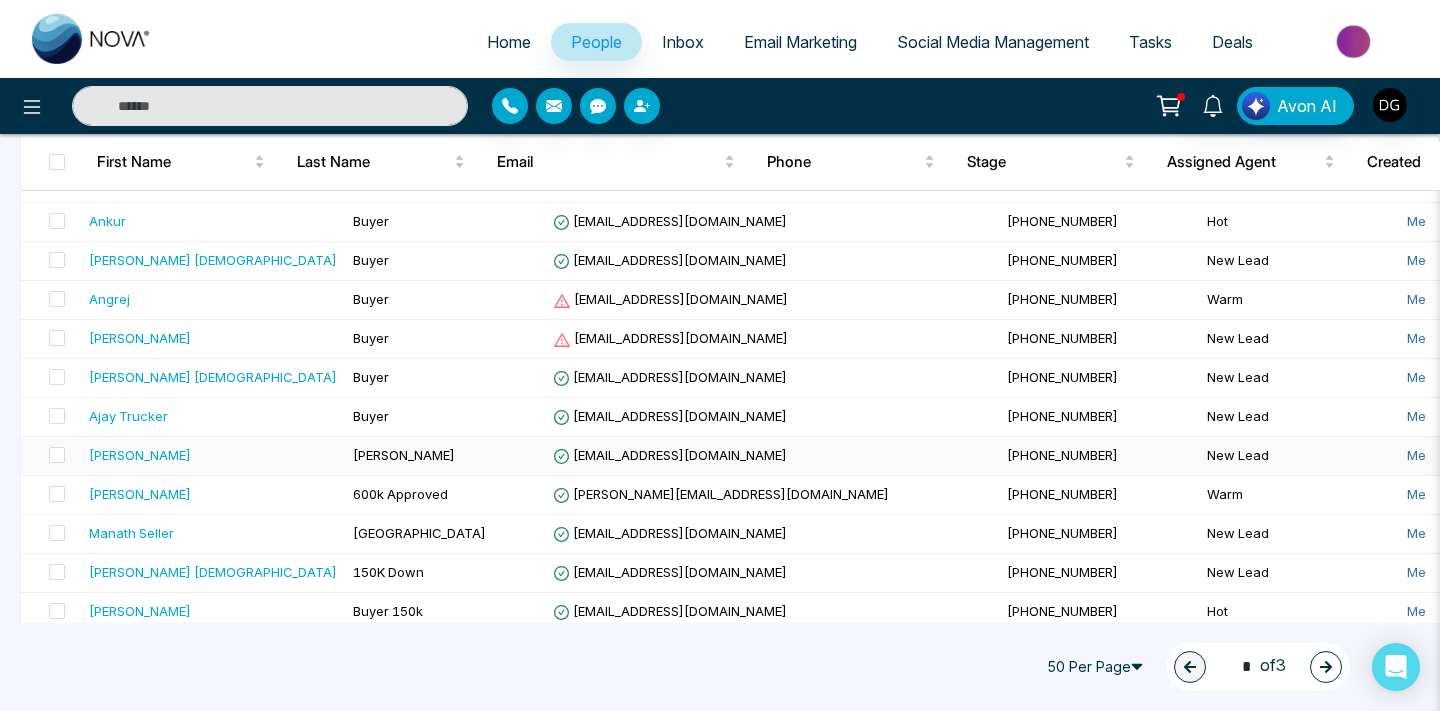 scroll, scrollTop: 1228, scrollLeft: 0, axis: vertical 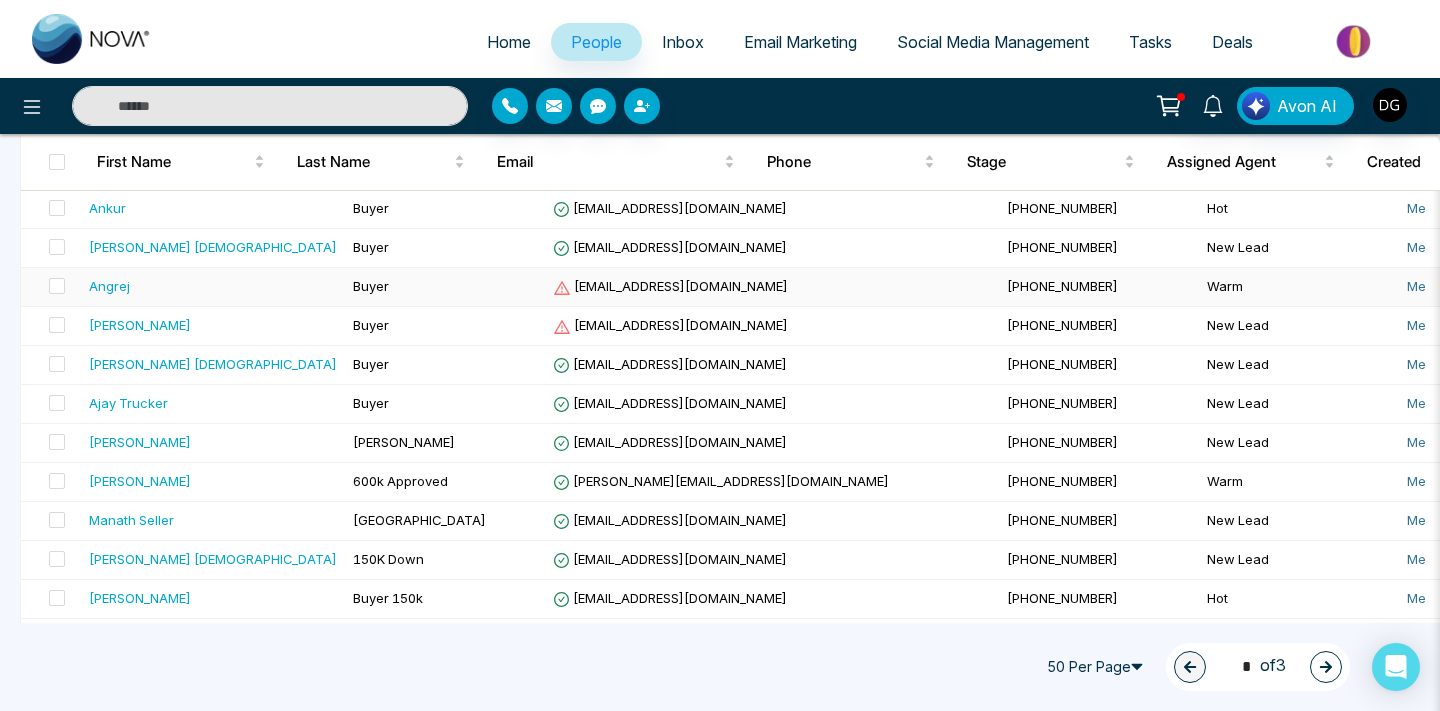 click on "Buyer" at bounding box center [445, 287] 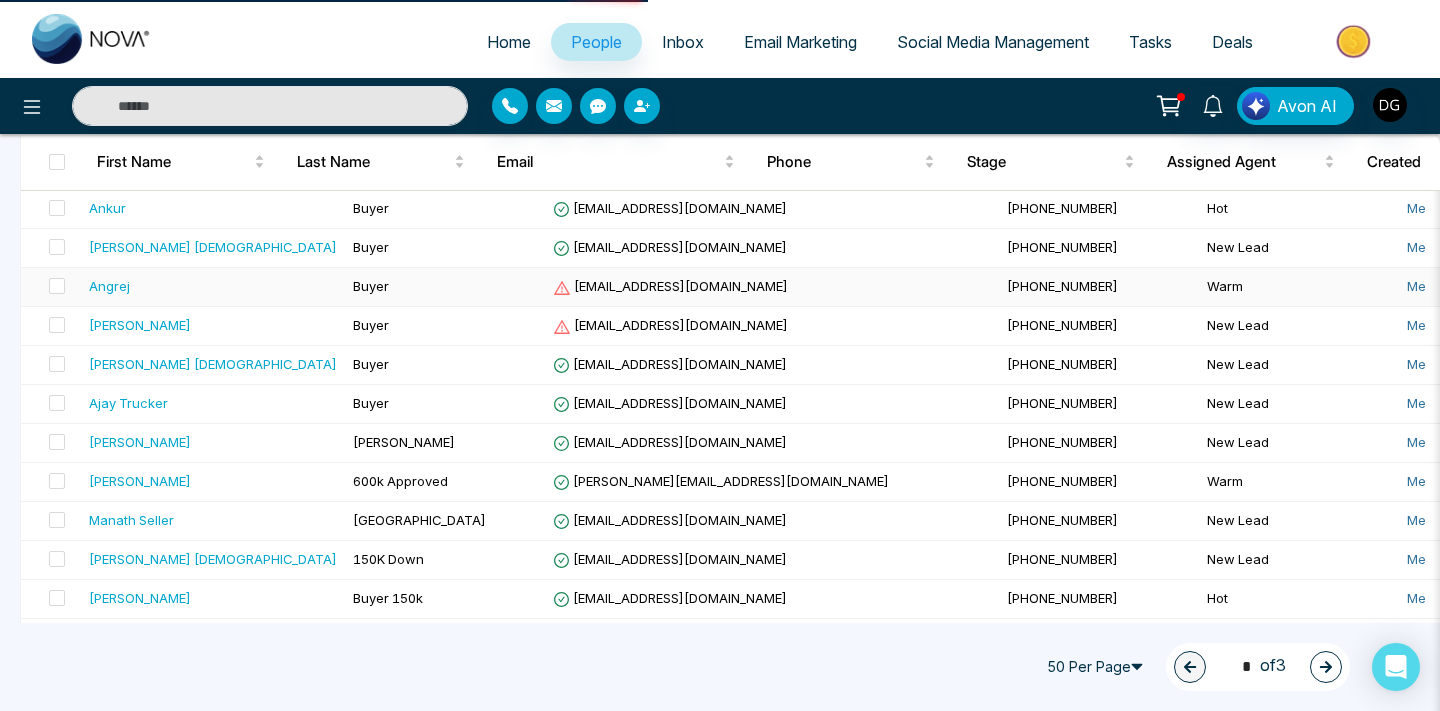 scroll, scrollTop: 0, scrollLeft: 0, axis: both 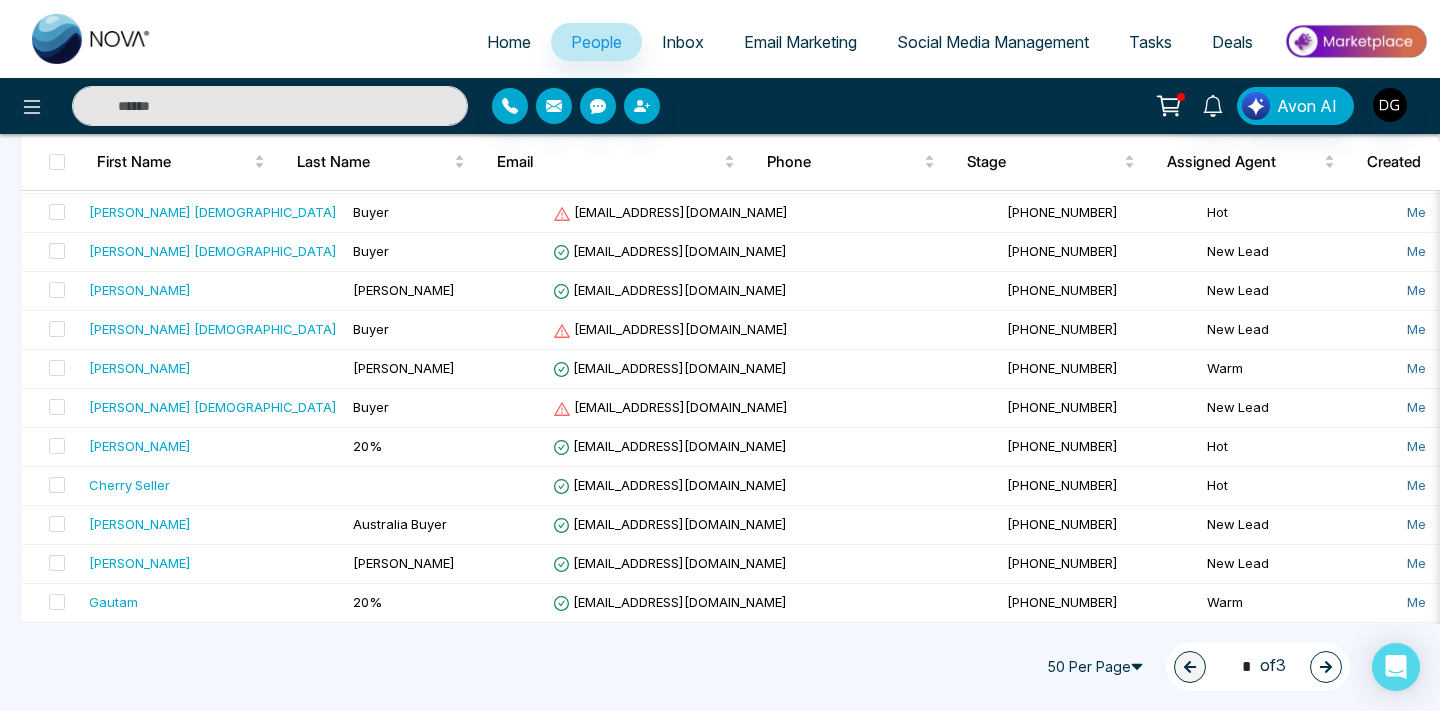 click 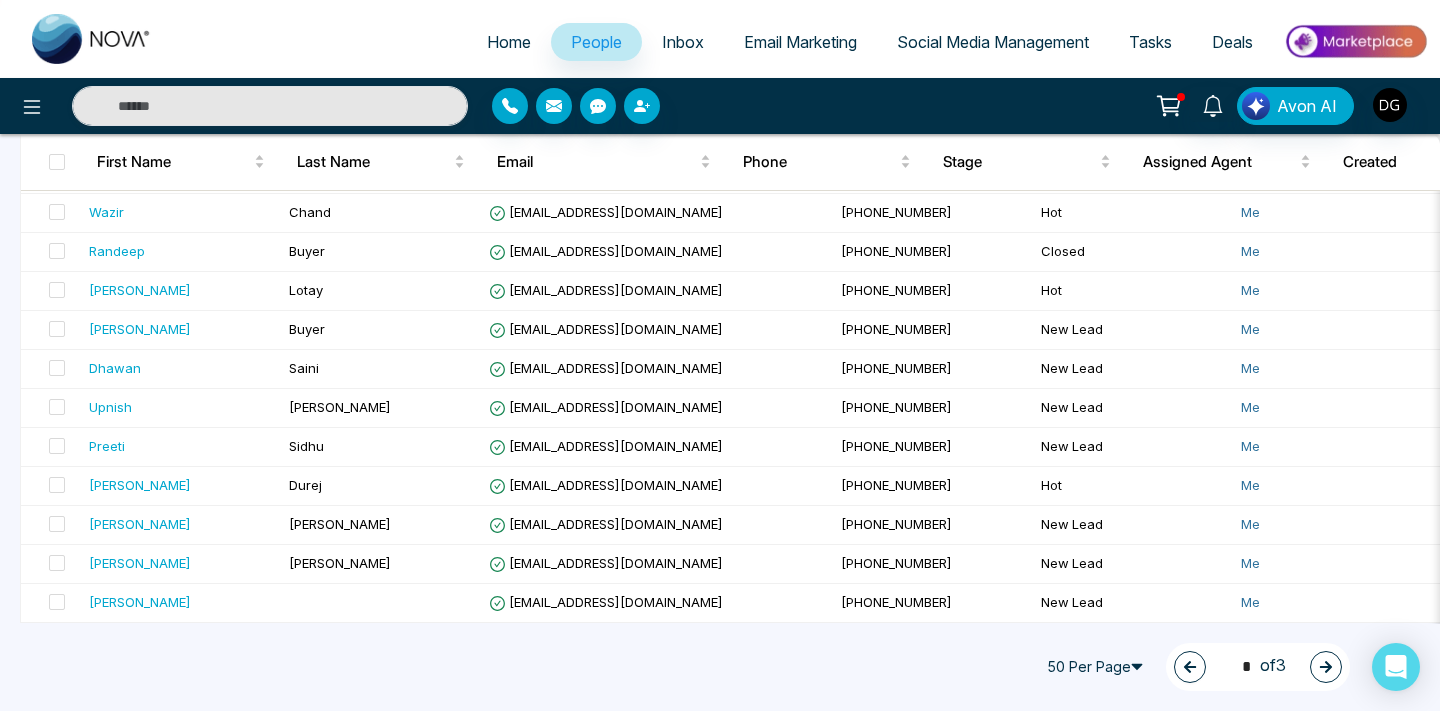 click 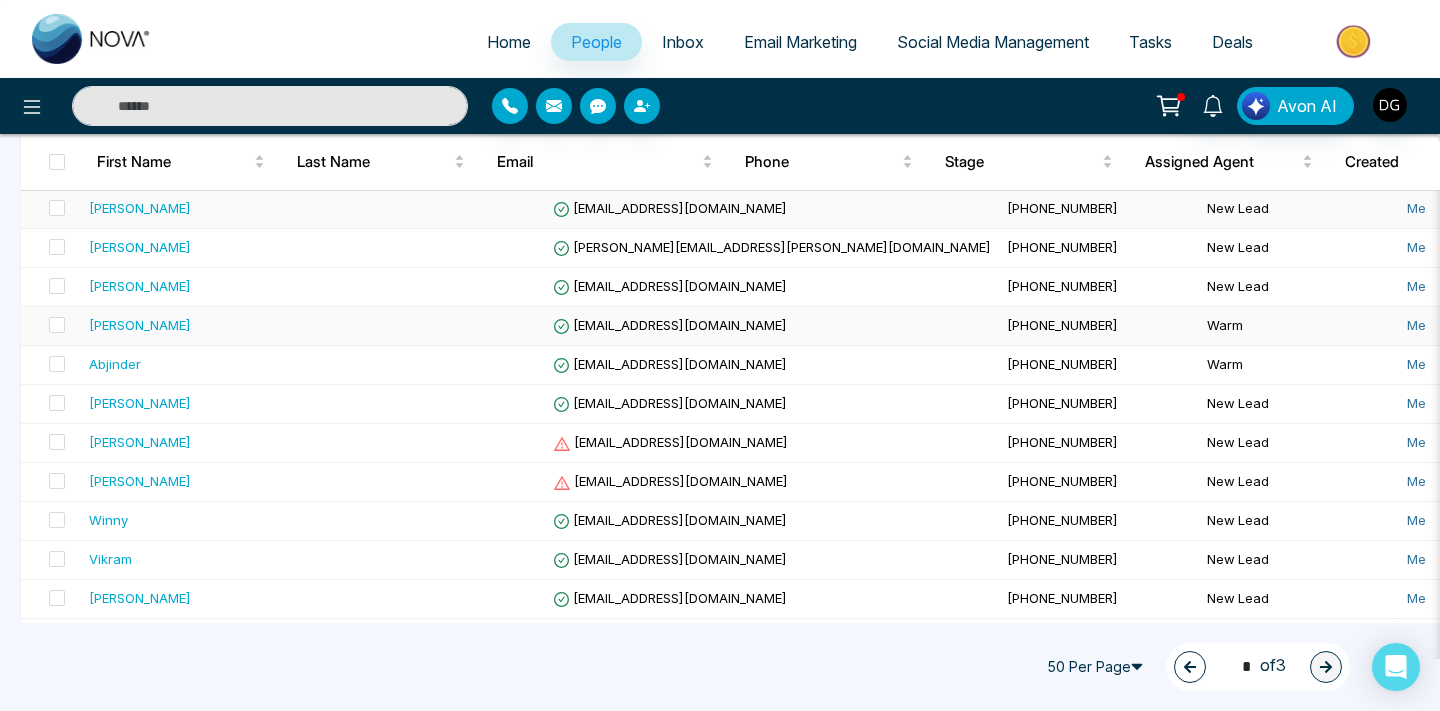 scroll, scrollTop: 1263, scrollLeft: 0, axis: vertical 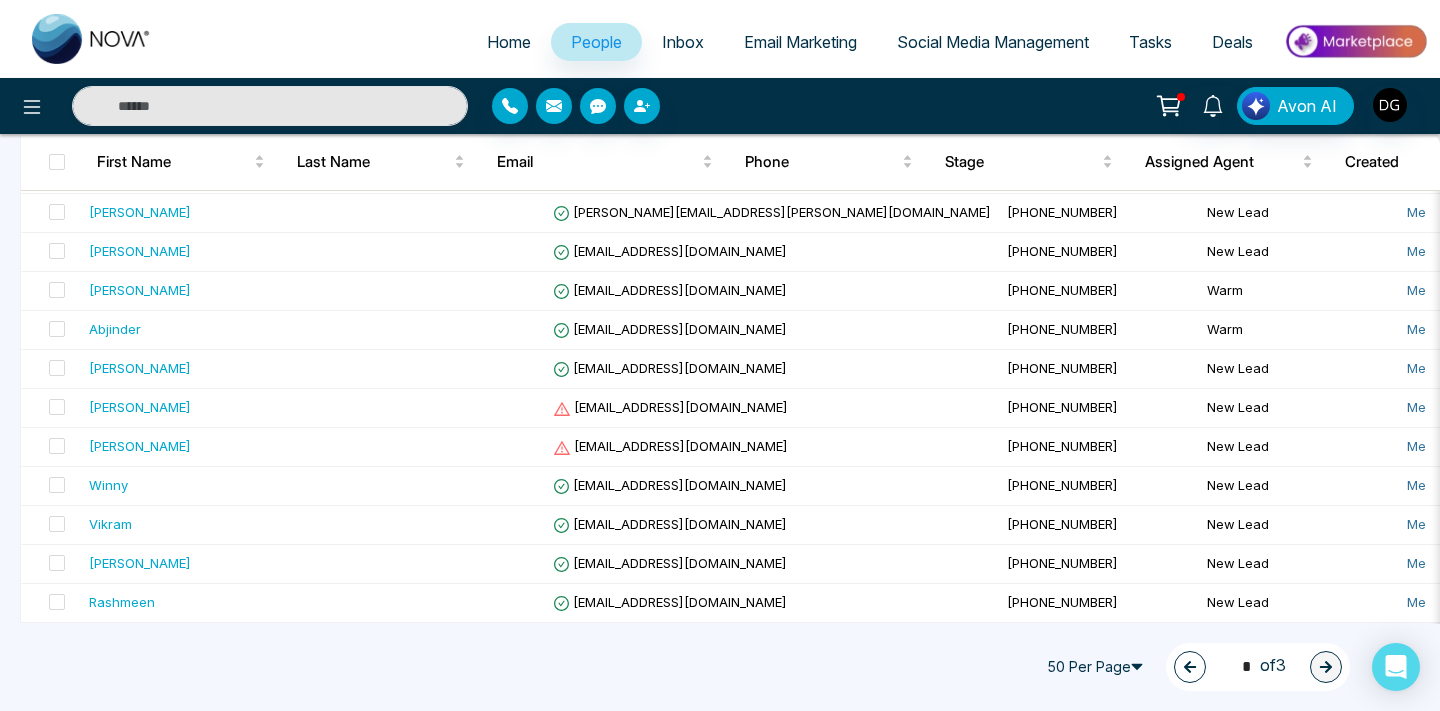 click 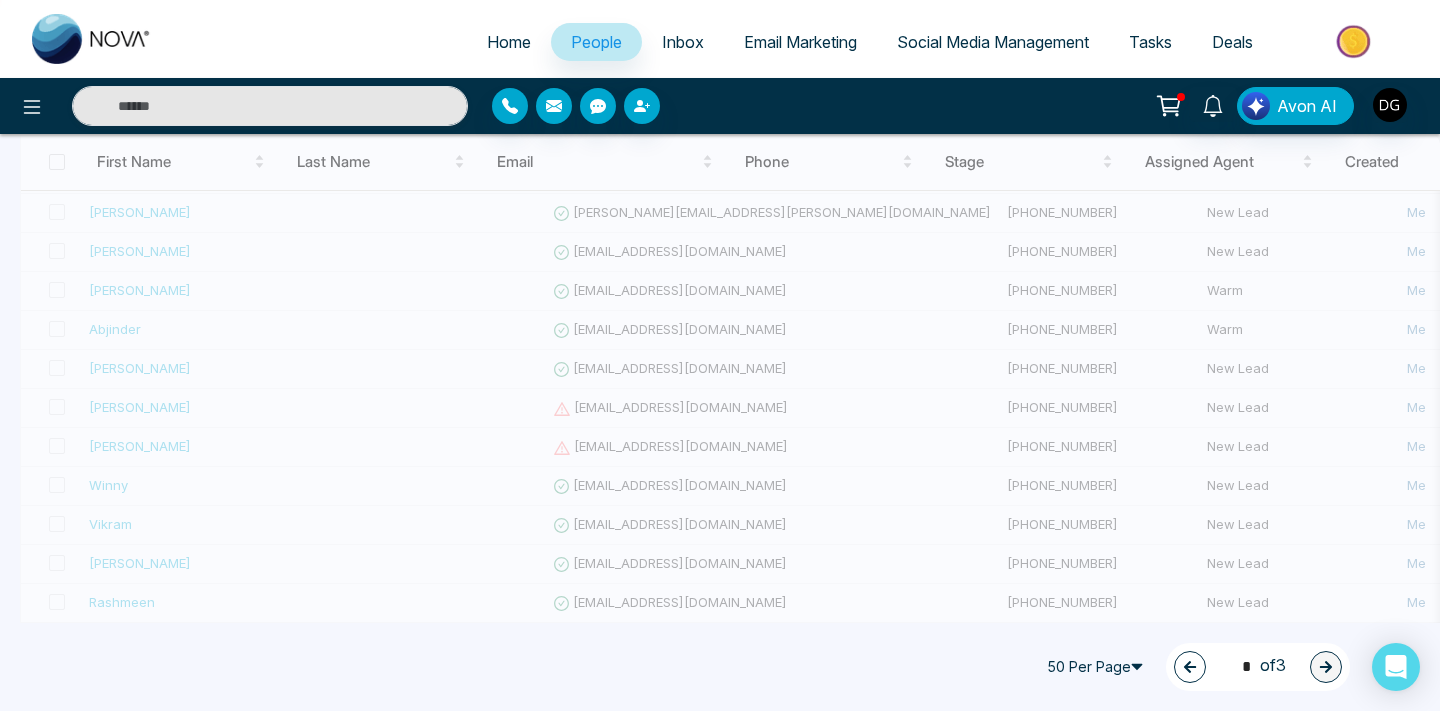 type on "*" 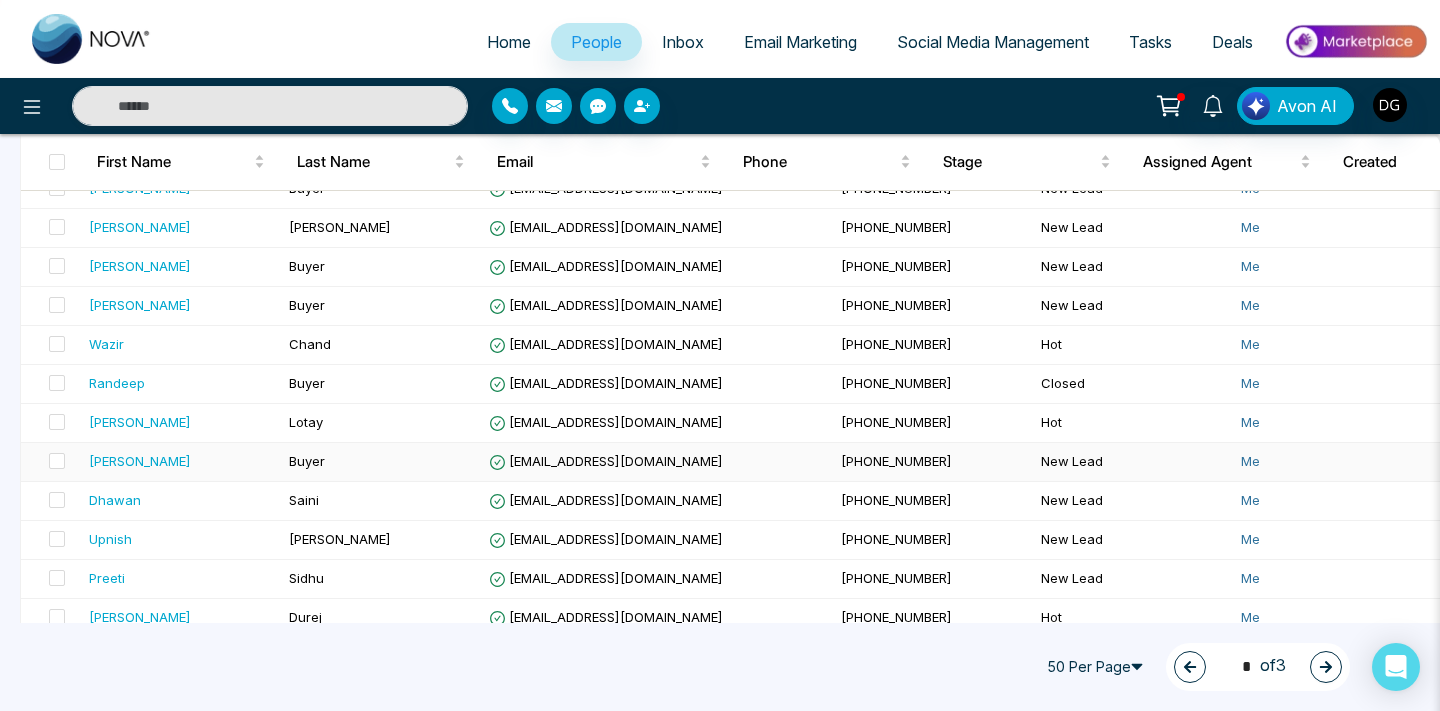 scroll, scrollTop: 1583, scrollLeft: 0, axis: vertical 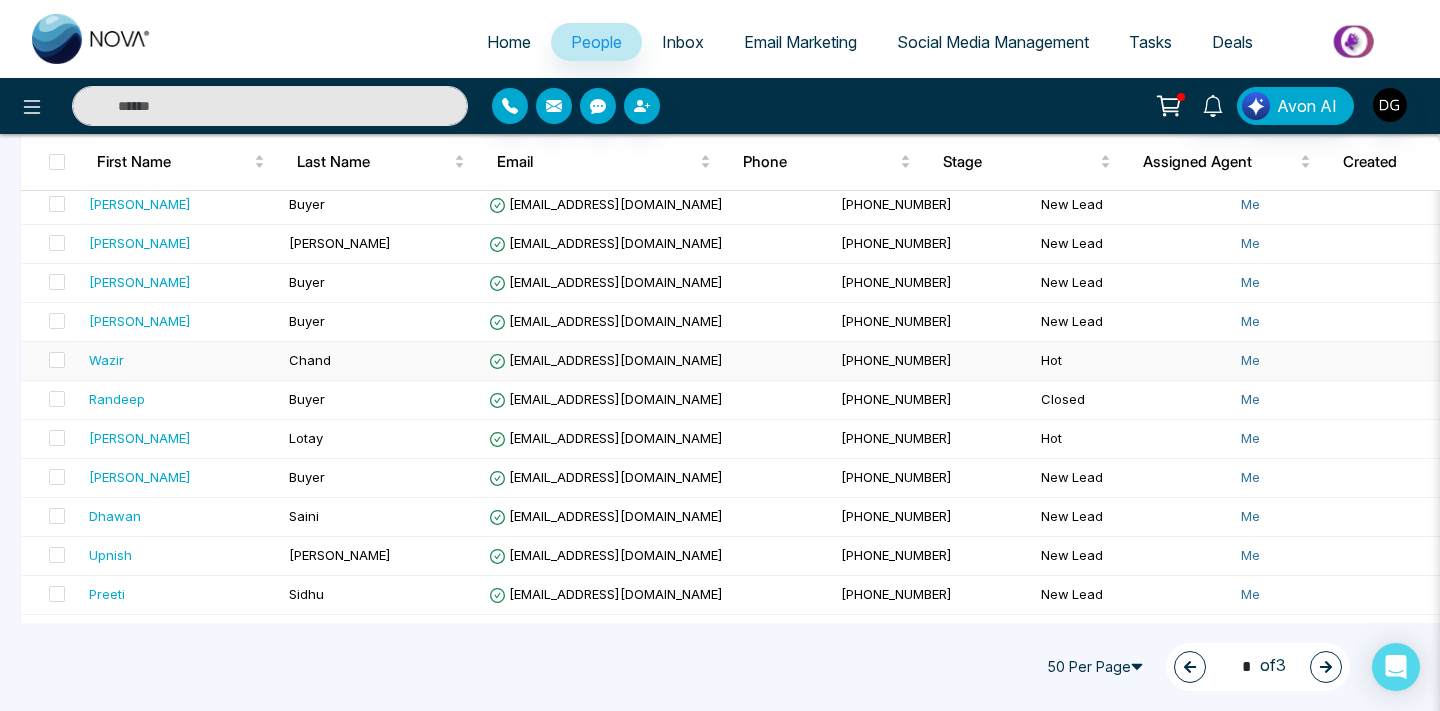 click on "Wazir" at bounding box center (181, 360) 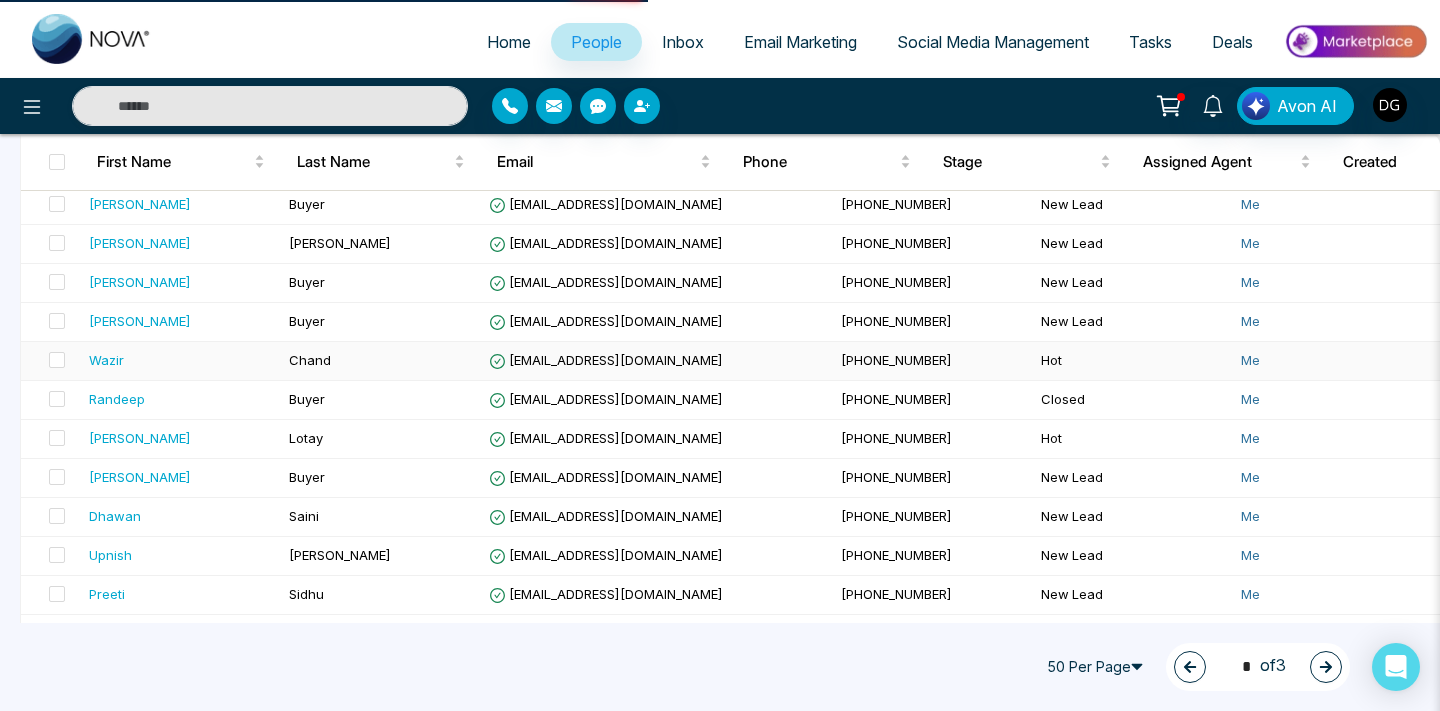 scroll, scrollTop: 0, scrollLeft: 0, axis: both 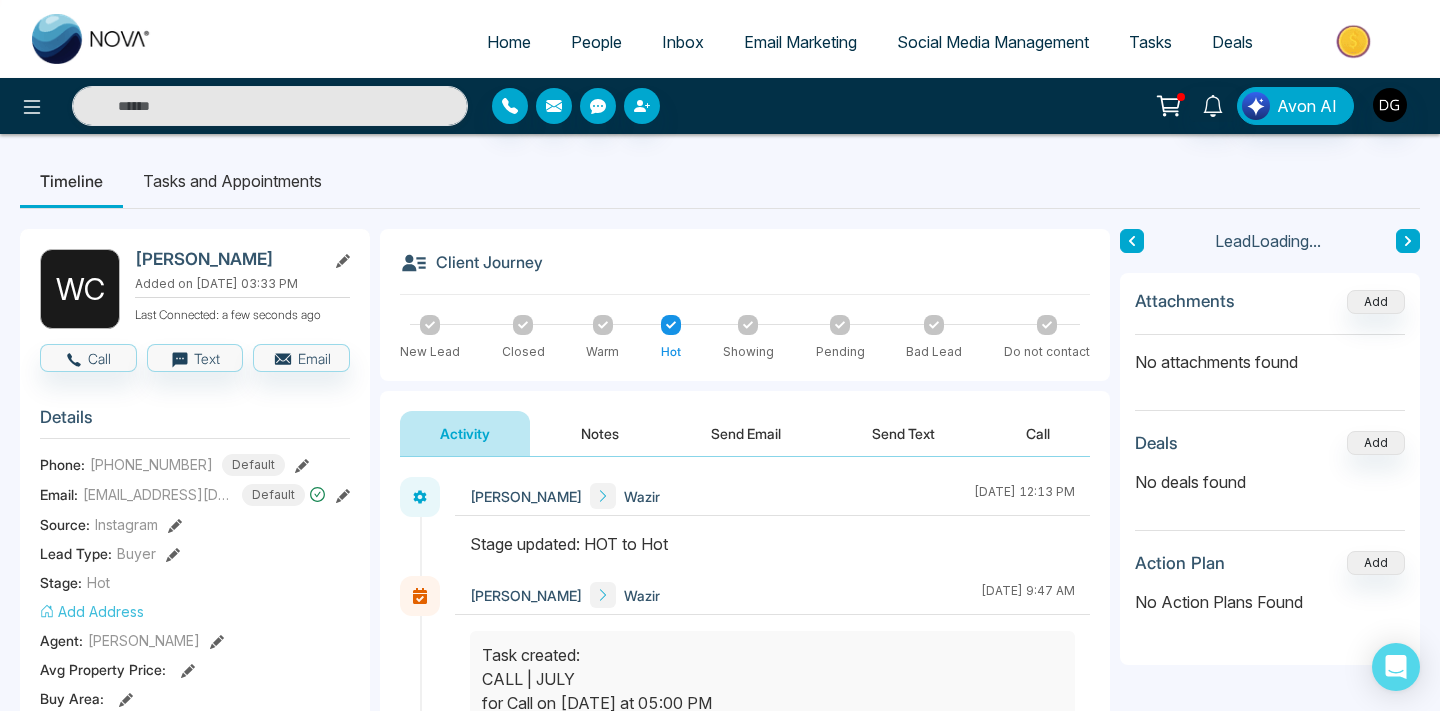 click on "Notes" at bounding box center (600, 433) 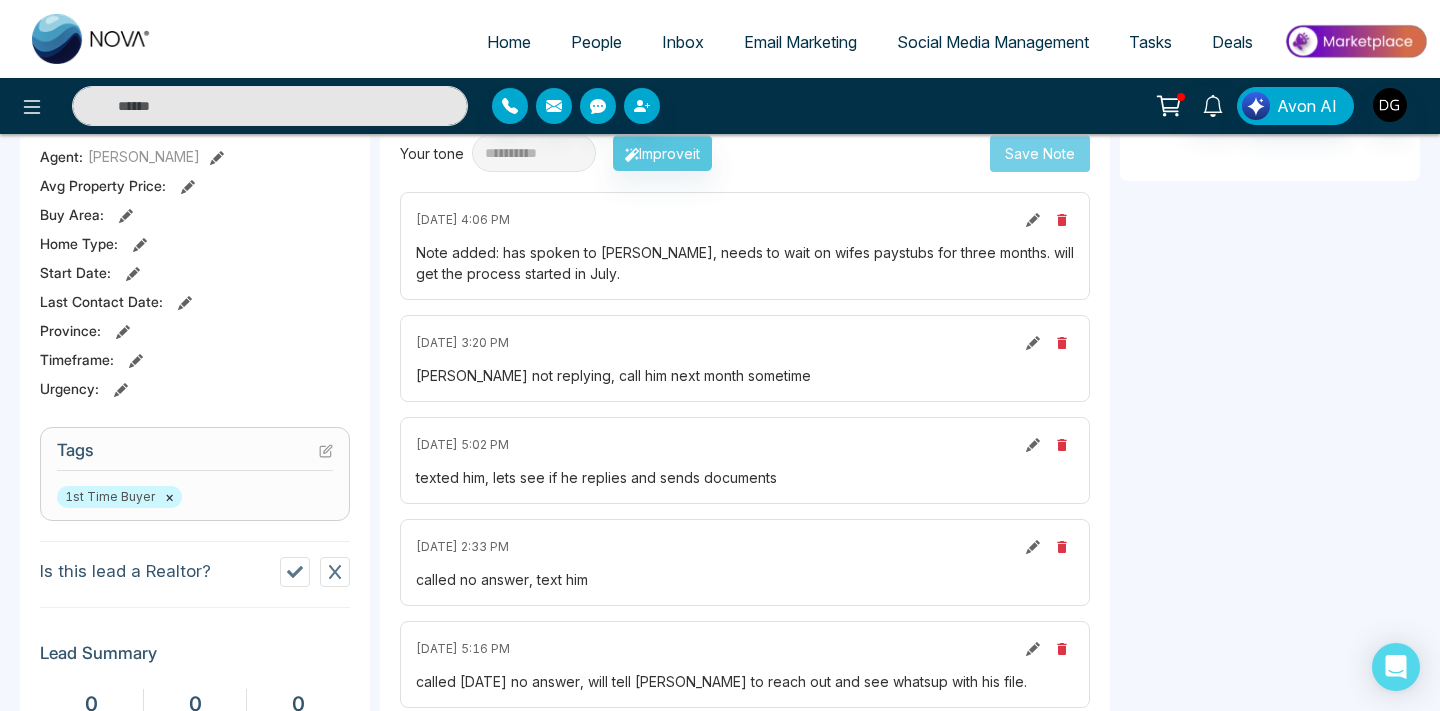 scroll, scrollTop: 490, scrollLeft: 0, axis: vertical 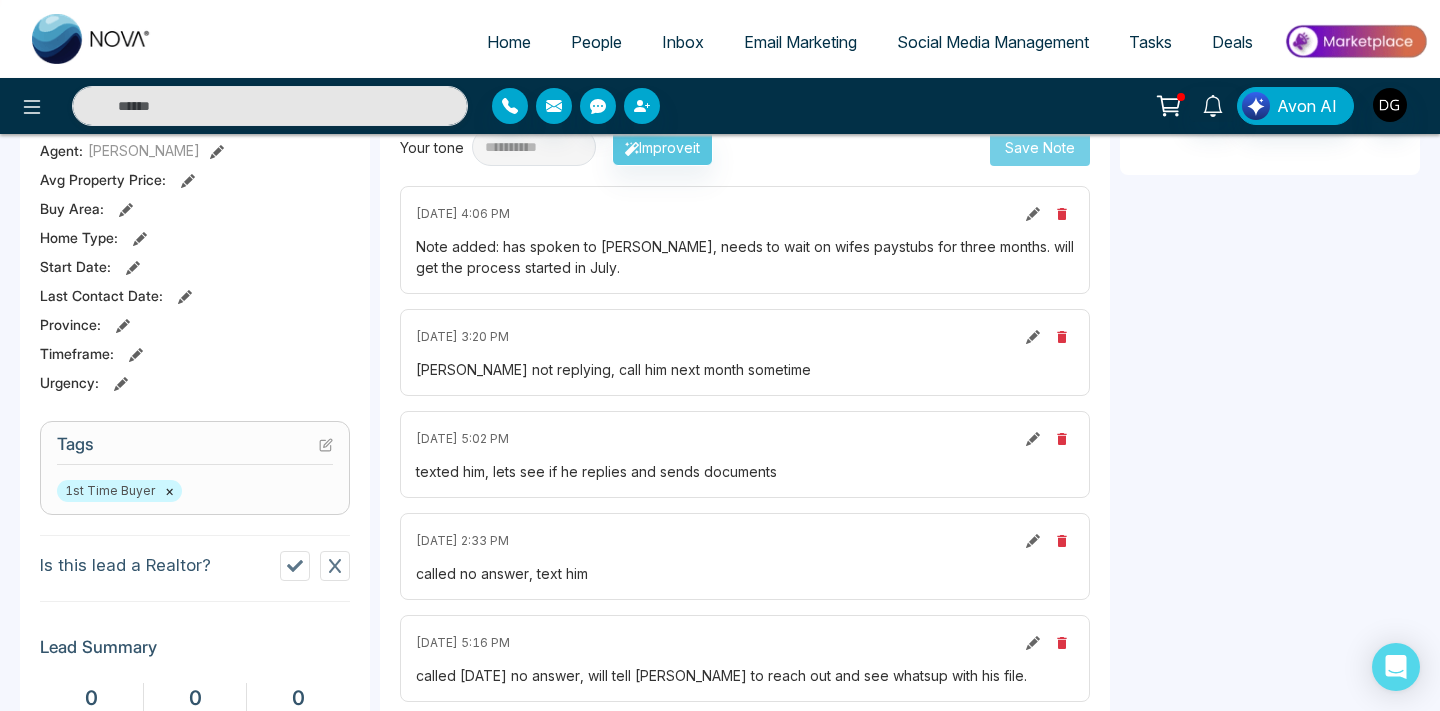 click on "People" at bounding box center [596, 42] 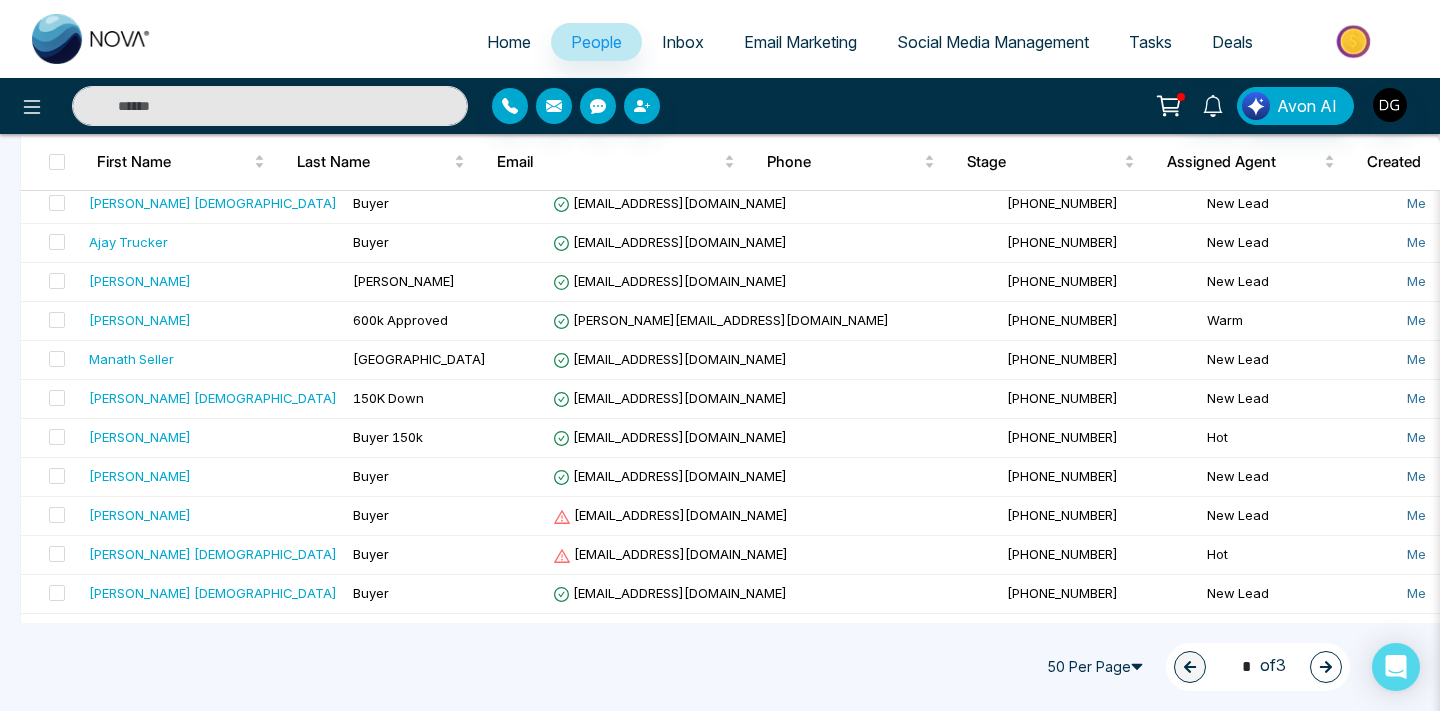 scroll, scrollTop: 1548, scrollLeft: 0, axis: vertical 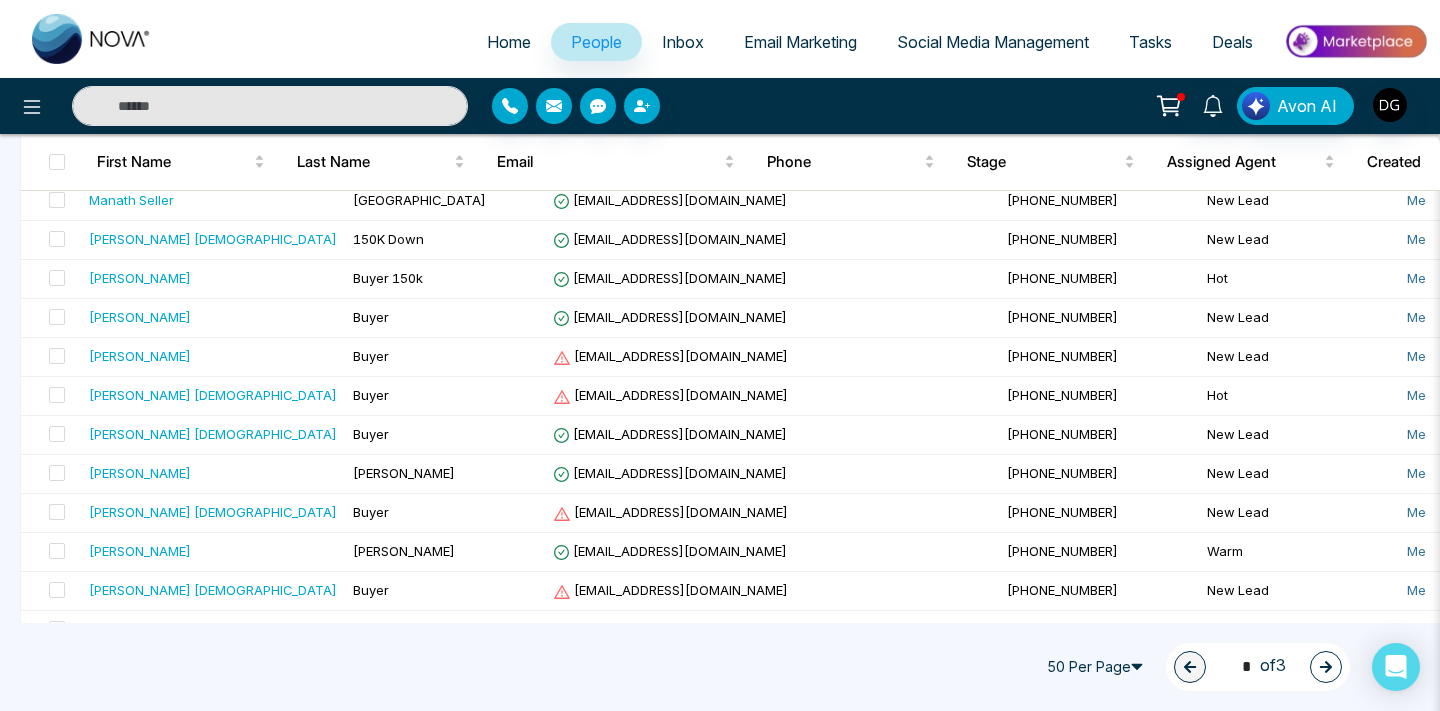 click 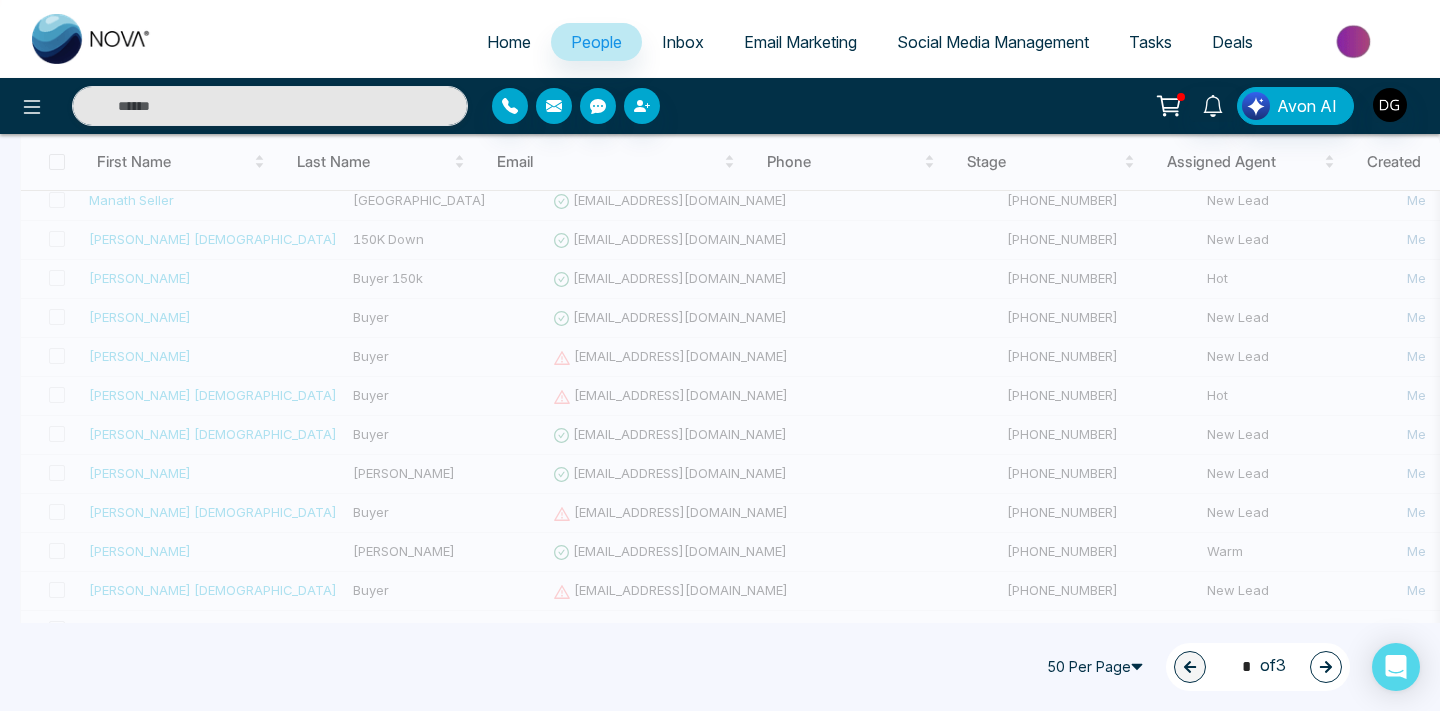 type on "*" 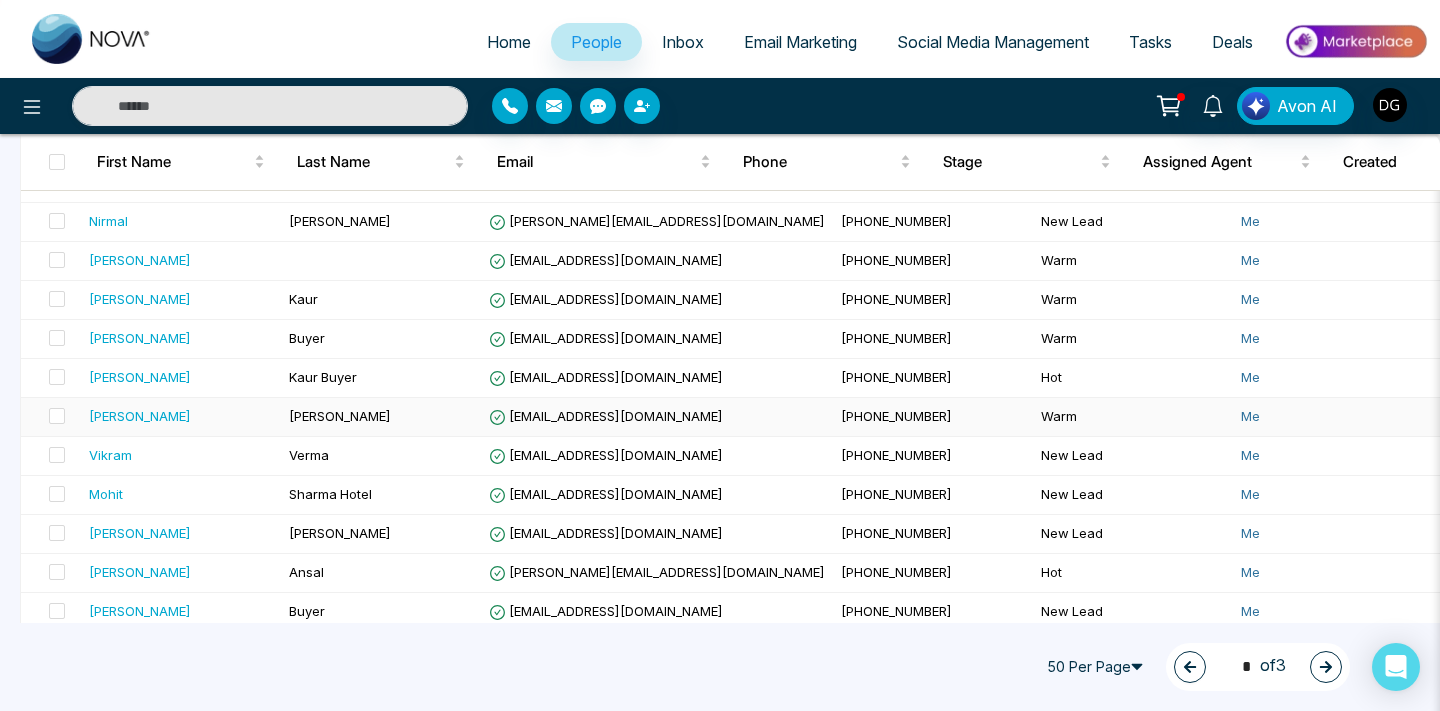 scroll, scrollTop: 1185, scrollLeft: 0, axis: vertical 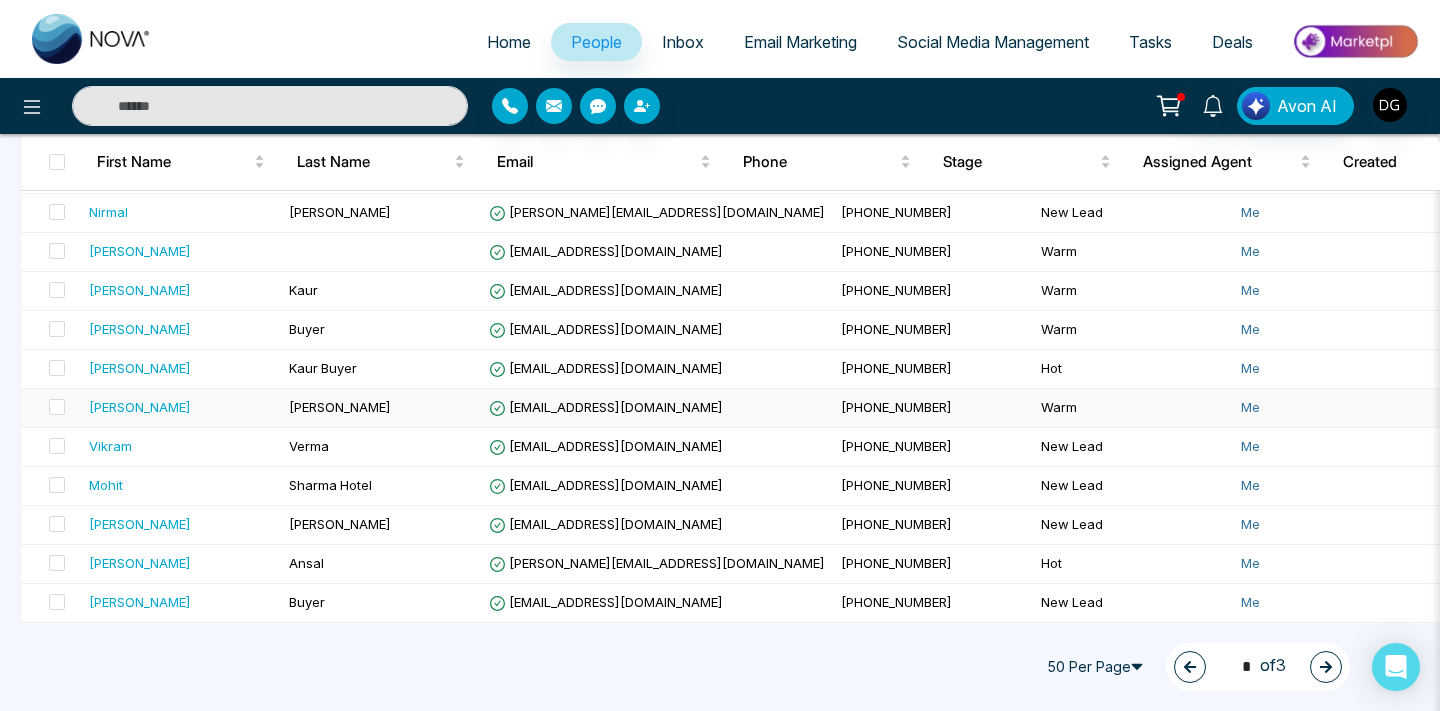 click on "[PERSON_NAME]" at bounding box center (340, 407) 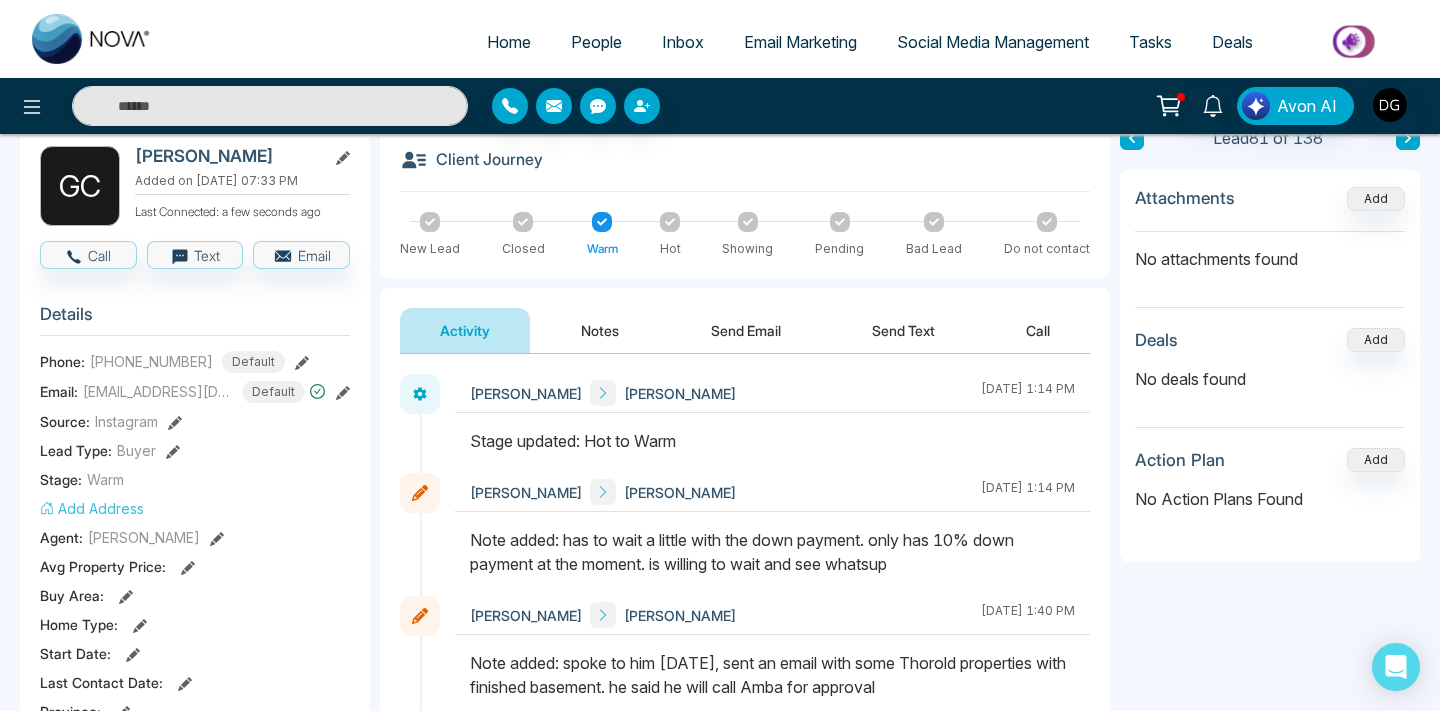 scroll, scrollTop: 109, scrollLeft: 0, axis: vertical 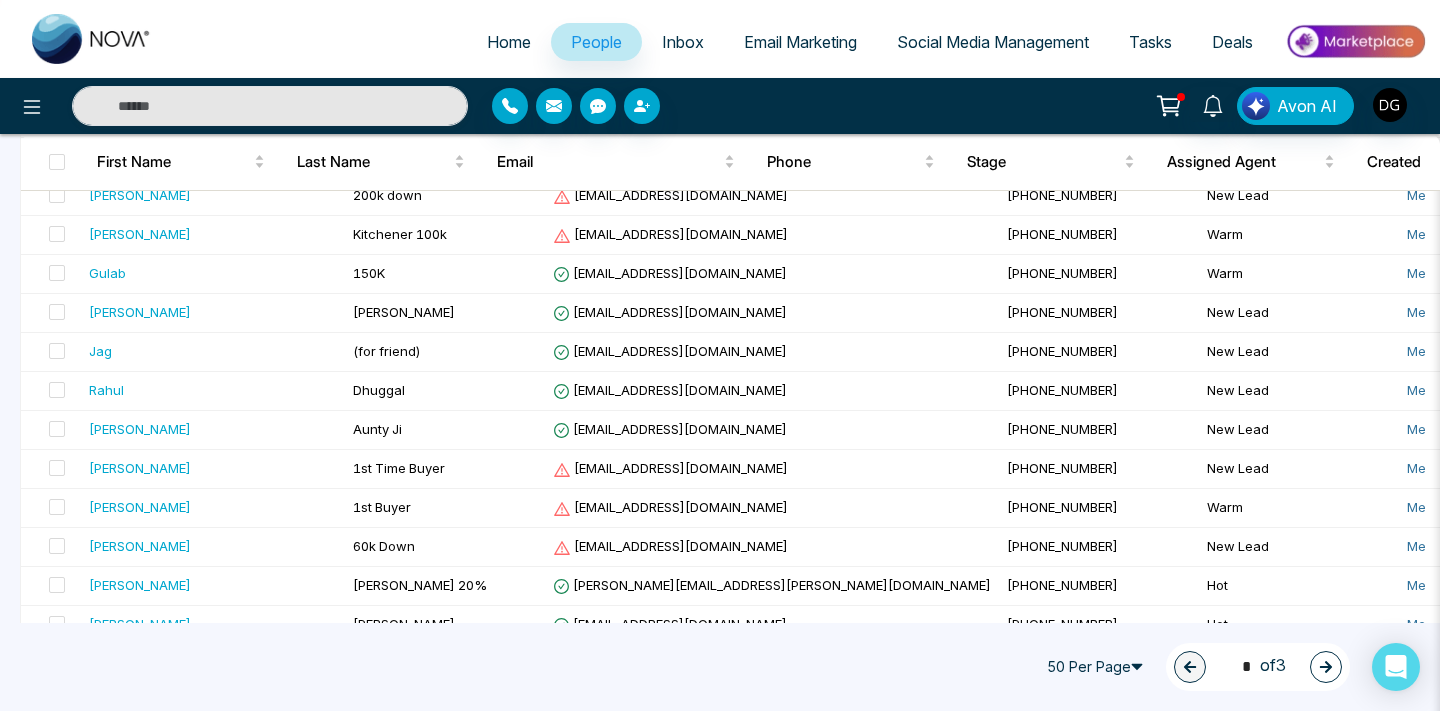 click at bounding box center (1326, 667) 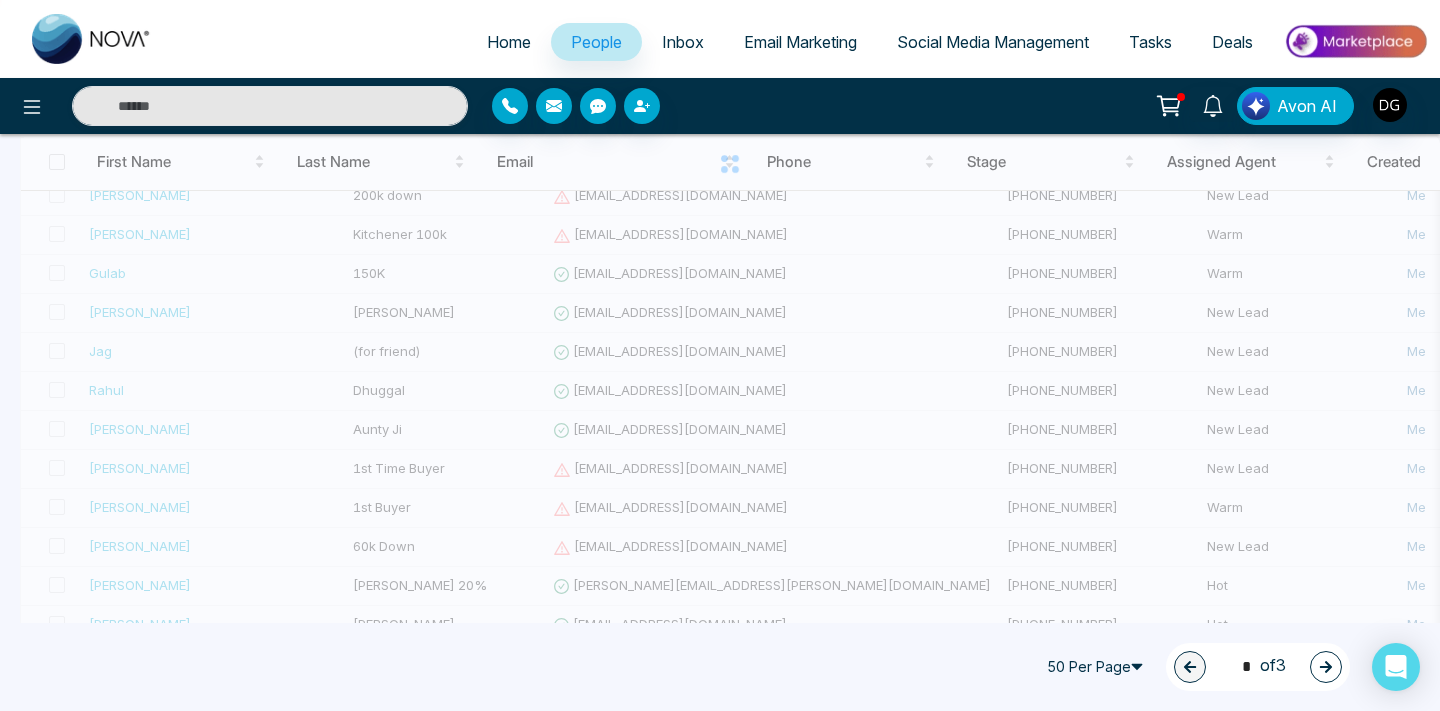 type on "*" 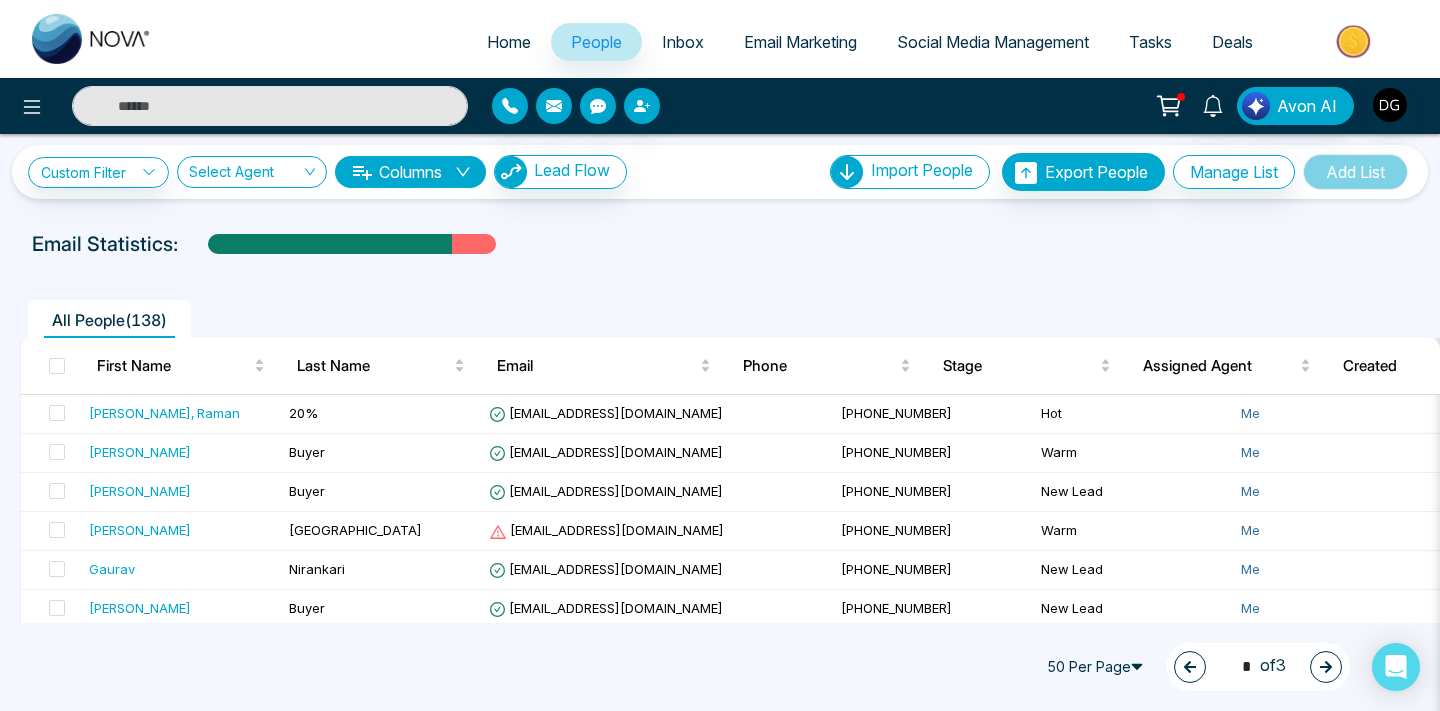 scroll, scrollTop: 0, scrollLeft: 0, axis: both 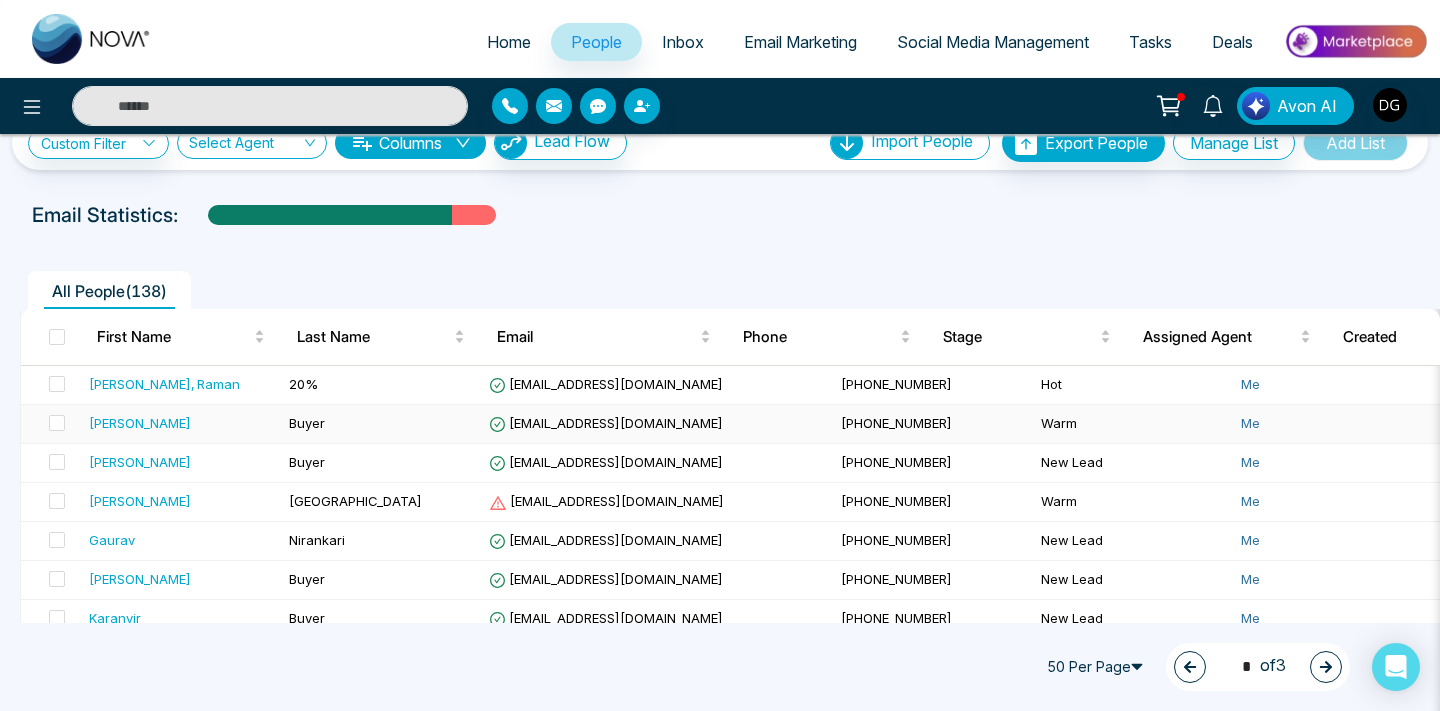 click on "[PERSON_NAME]" at bounding box center (181, 423) 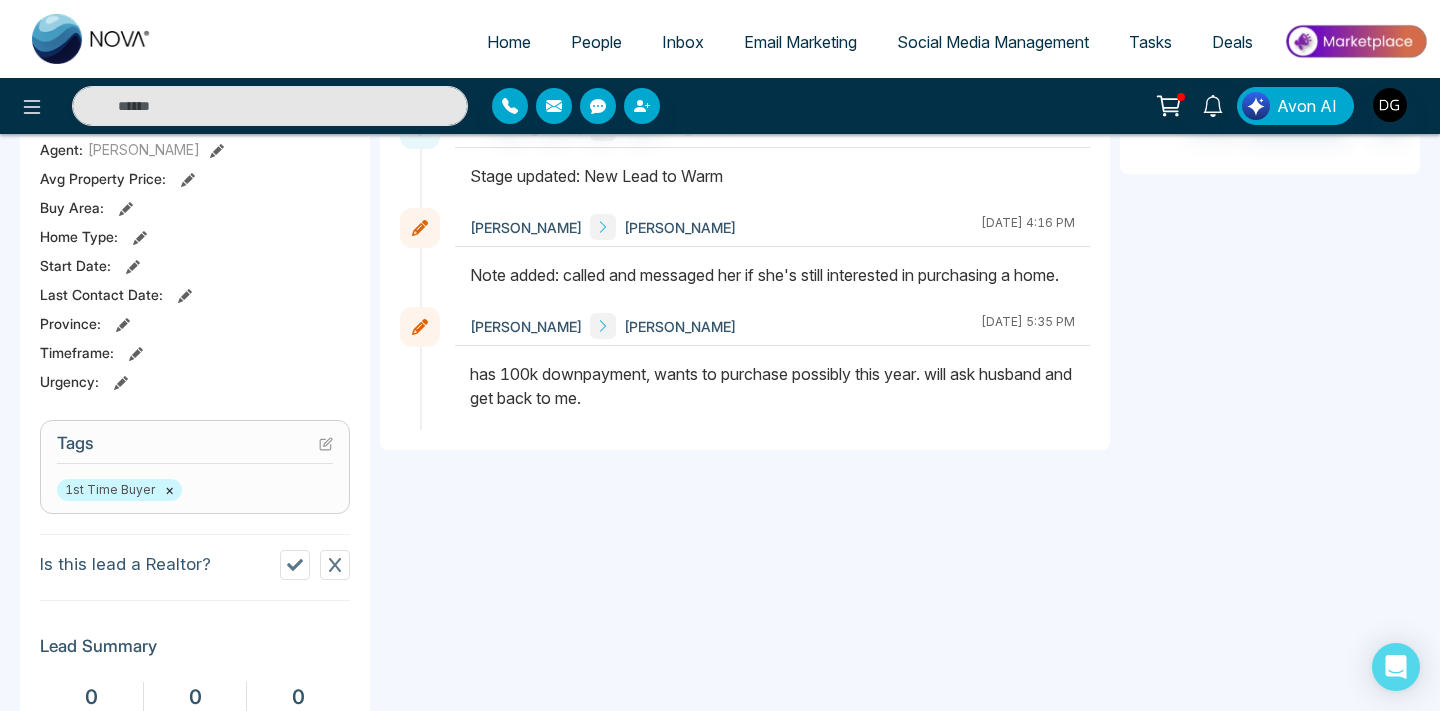 scroll, scrollTop: 492, scrollLeft: 0, axis: vertical 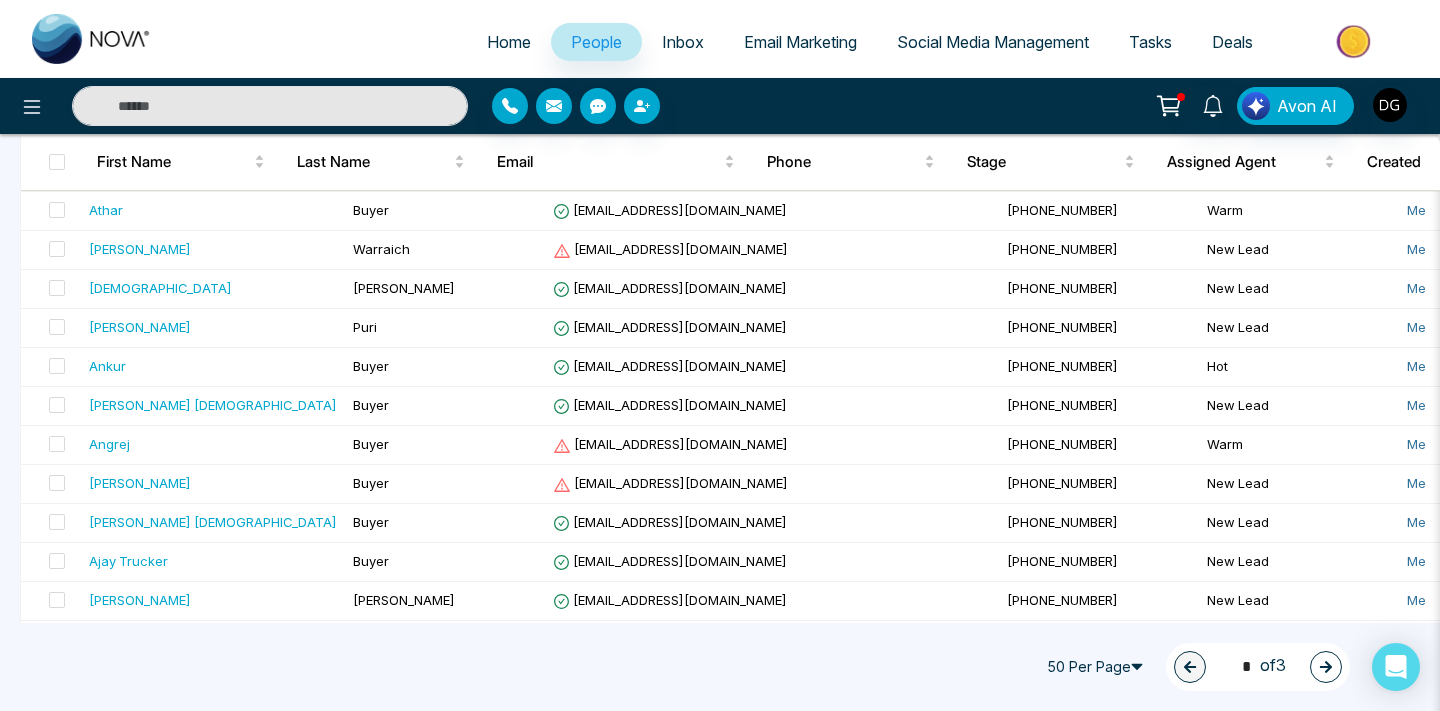 click at bounding box center [1326, 667] 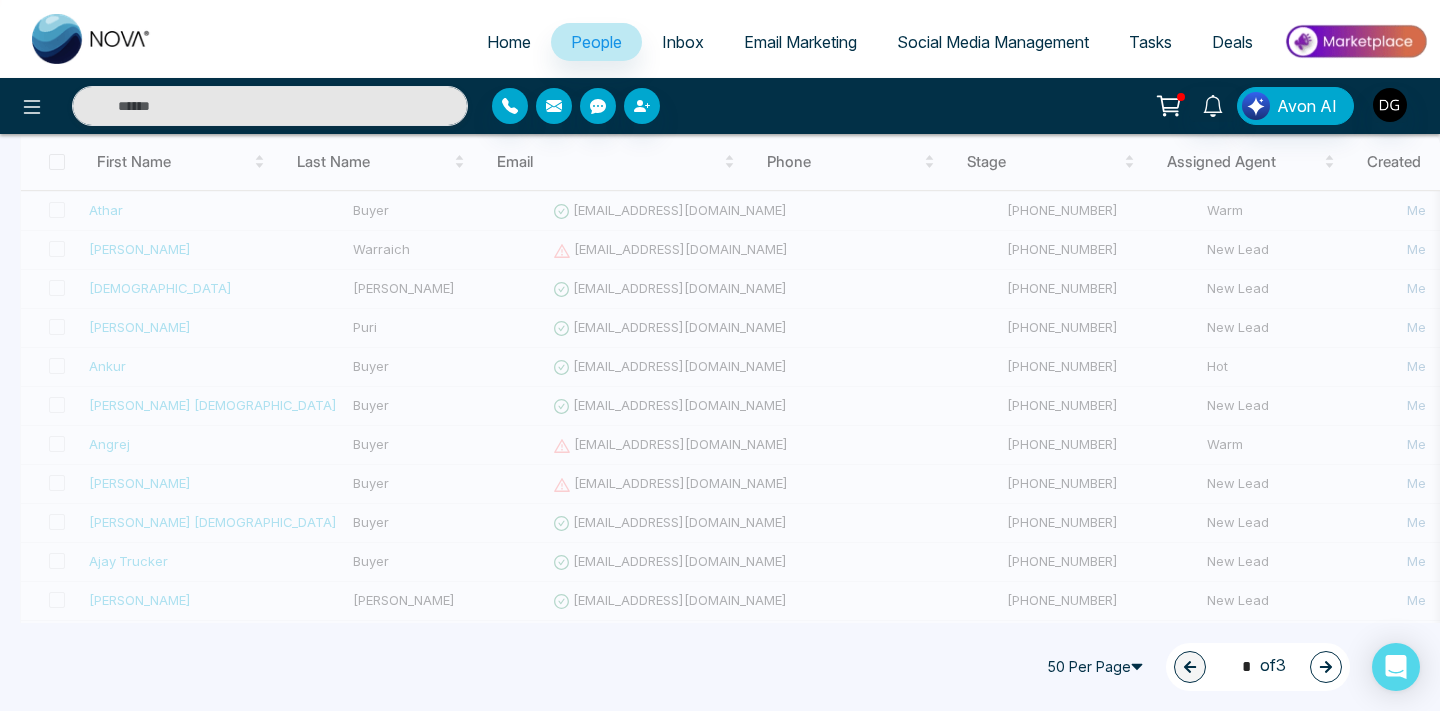 type on "*" 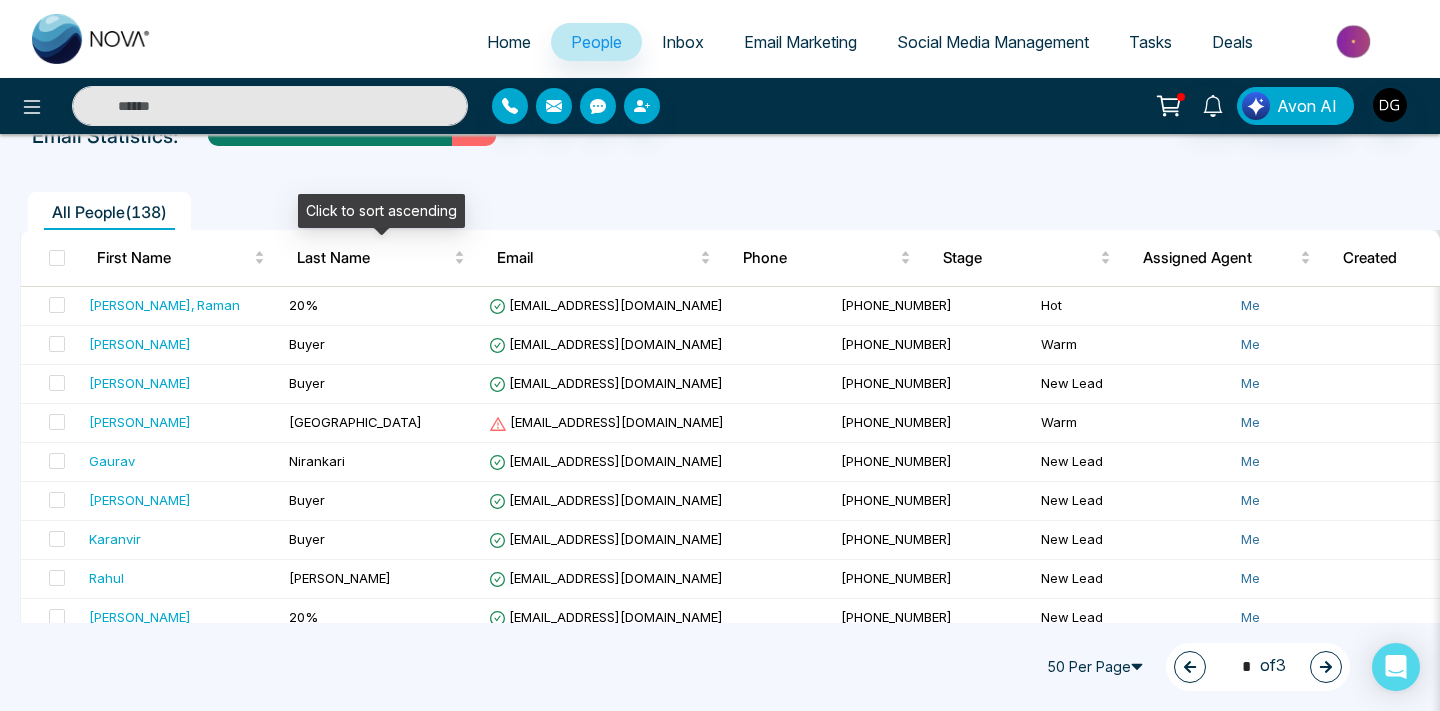 scroll, scrollTop: 135, scrollLeft: 0, axis: vertical 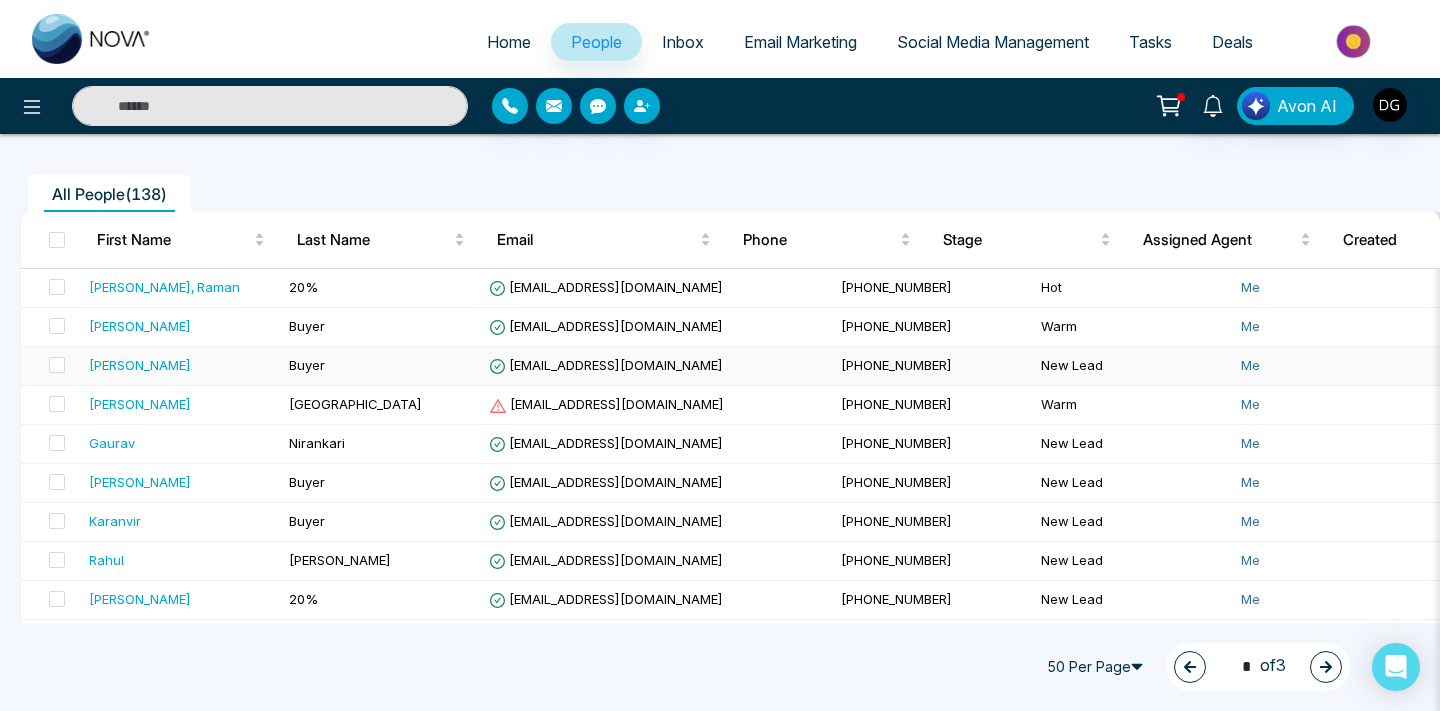 click on "[PERSON_NAME]" at bounding box center [181, 365] 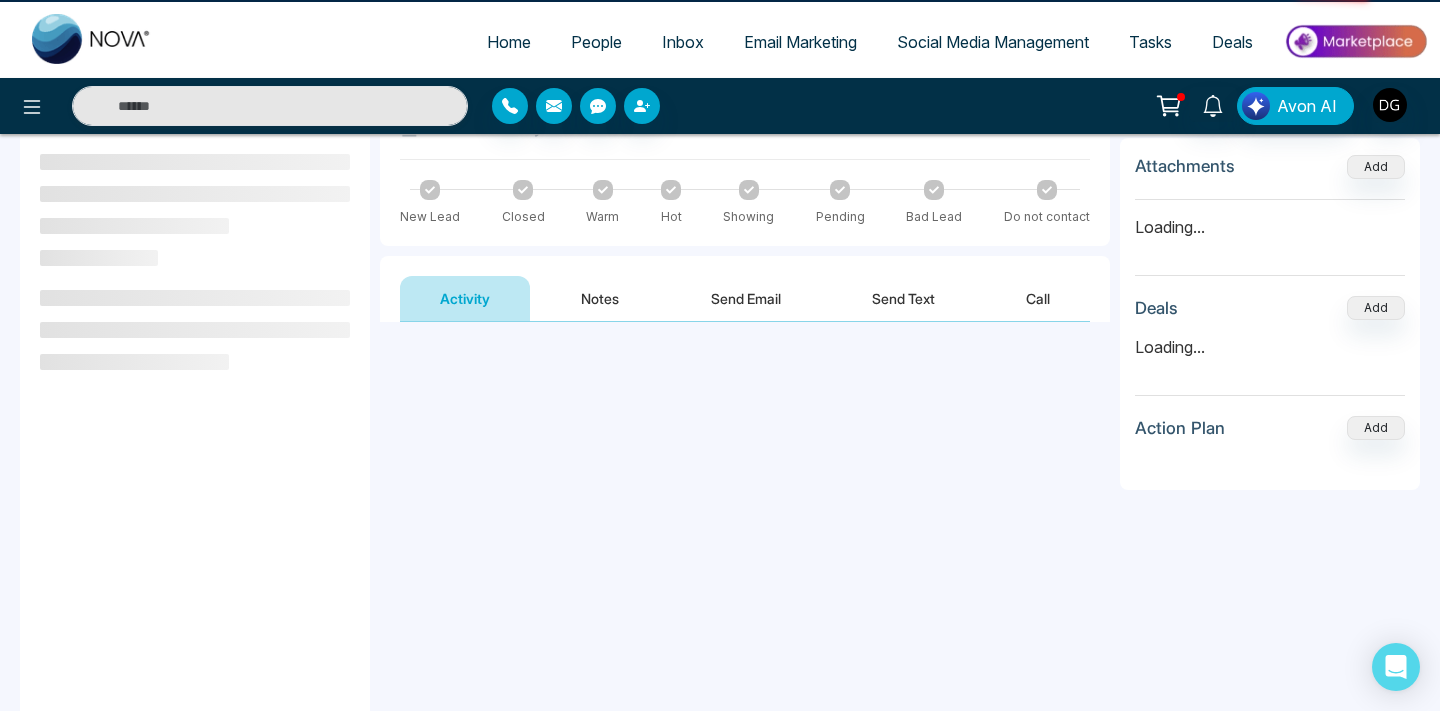 scroll, scrollTop: 0, scrollLeft: 0, axis: both 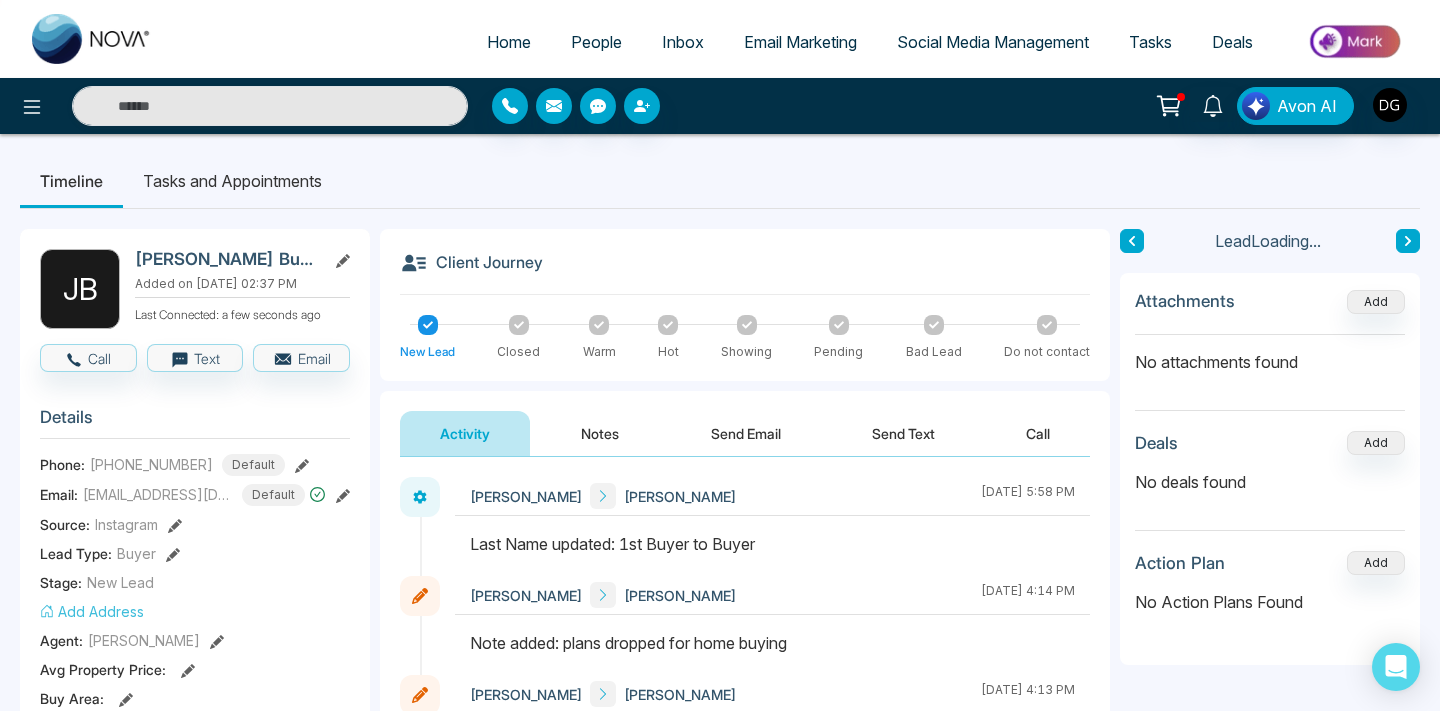 click on "Notes" at bounding box center [600, 433] 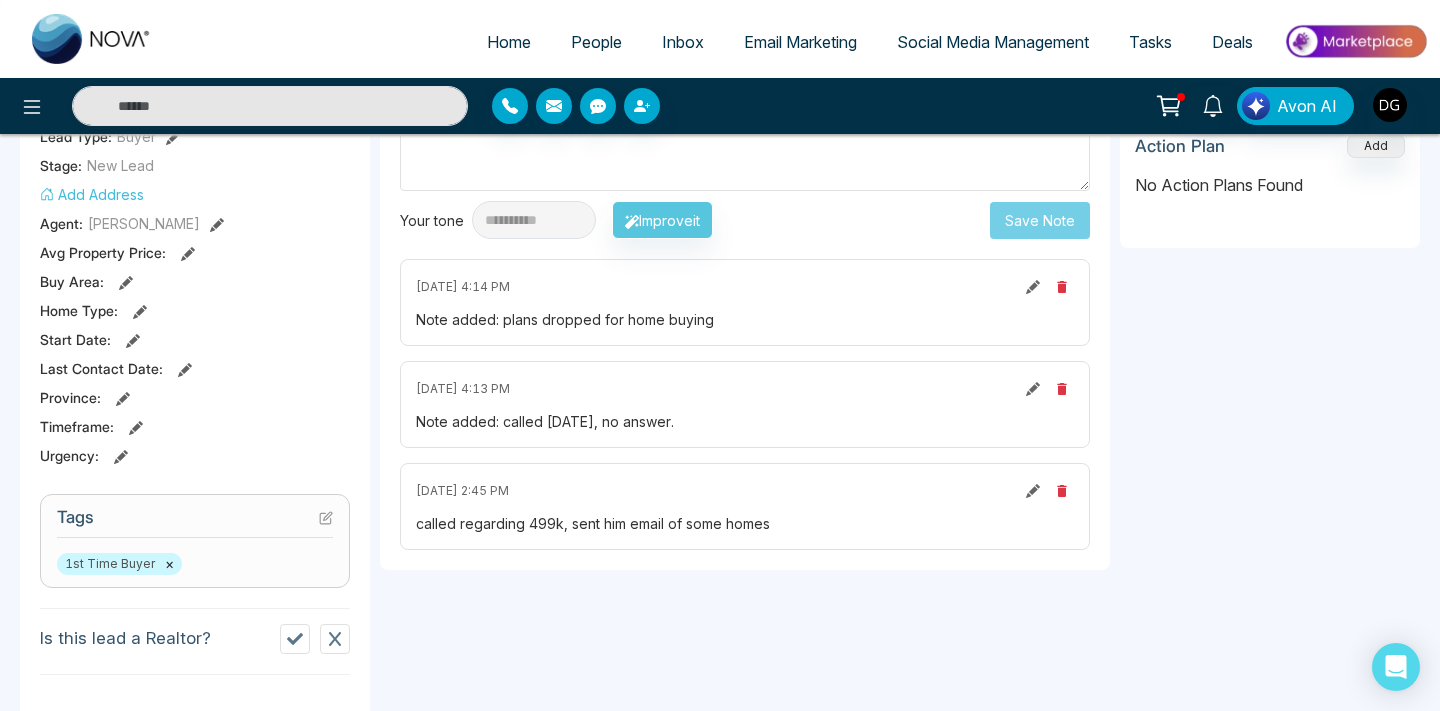 scroll, scrollTop: 421, scrollLeft: 0, axis: vertical 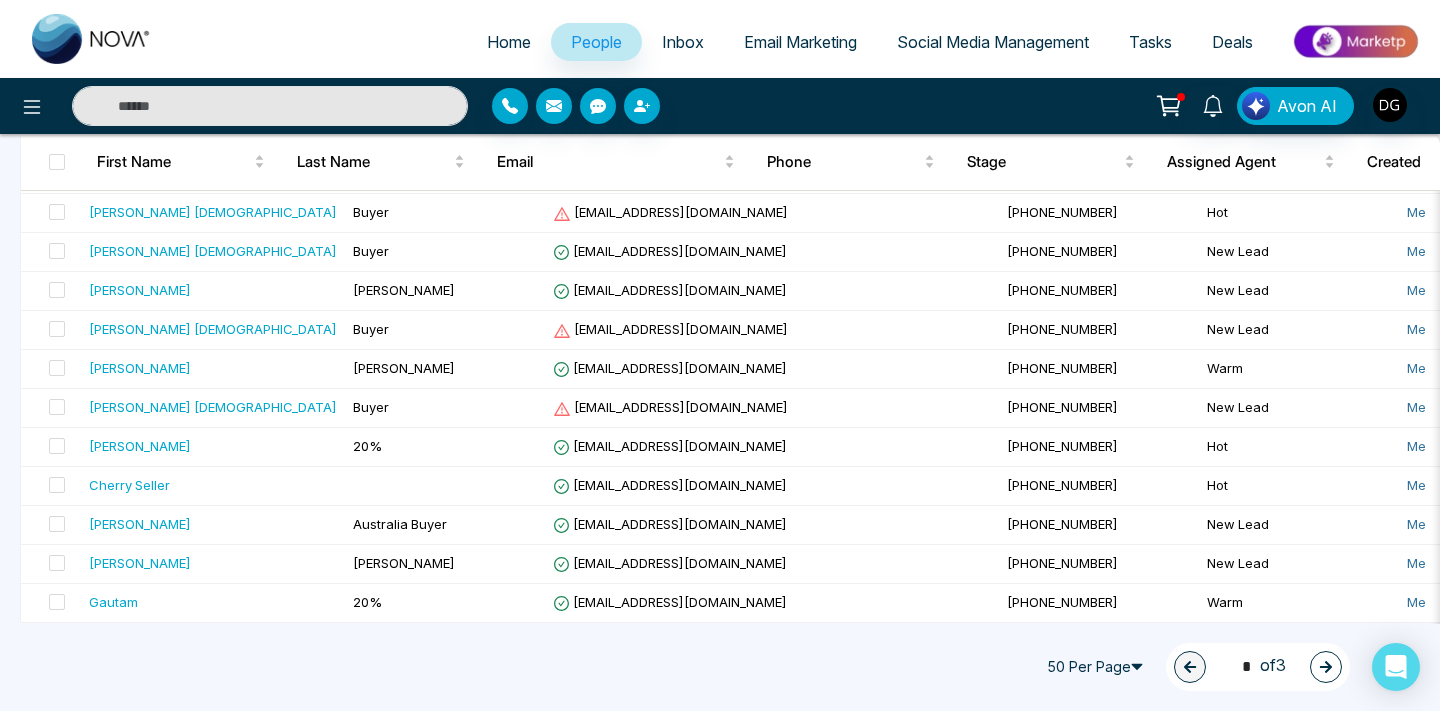 click 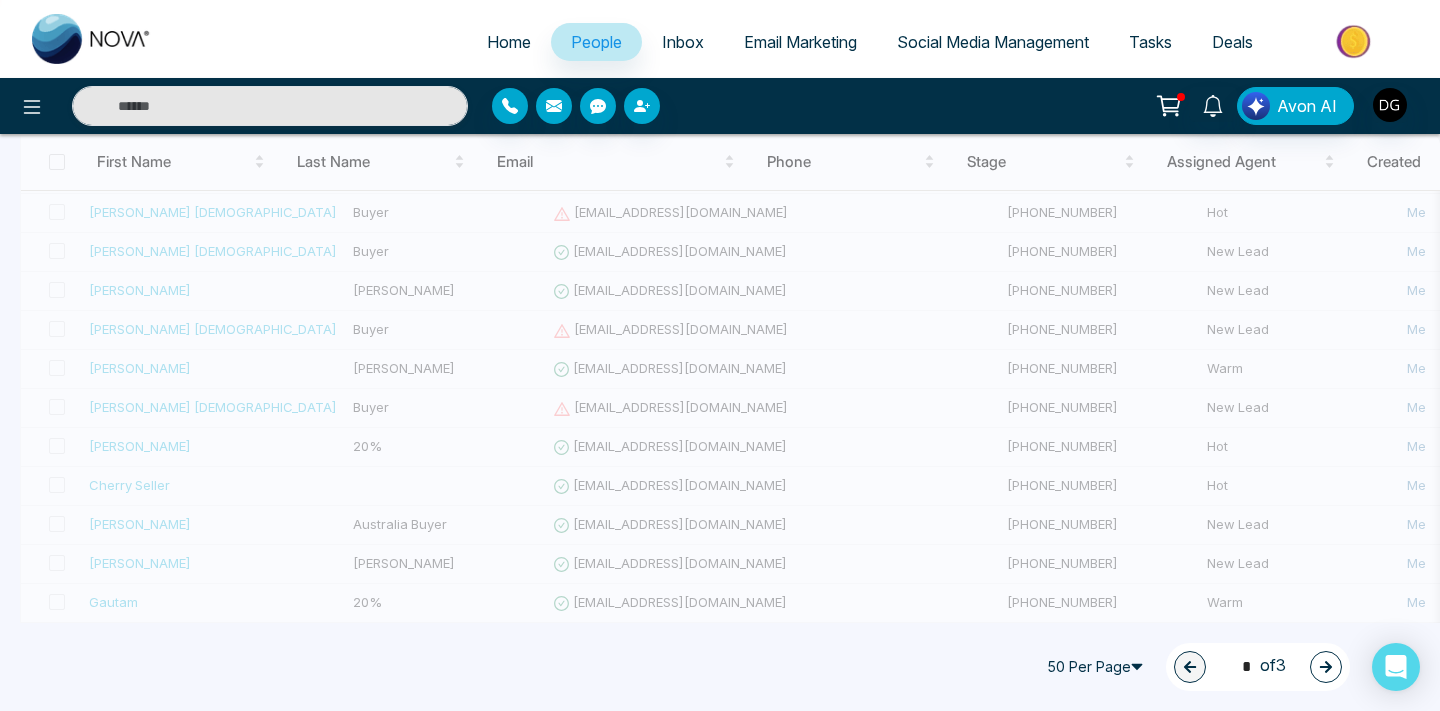 type on "*" 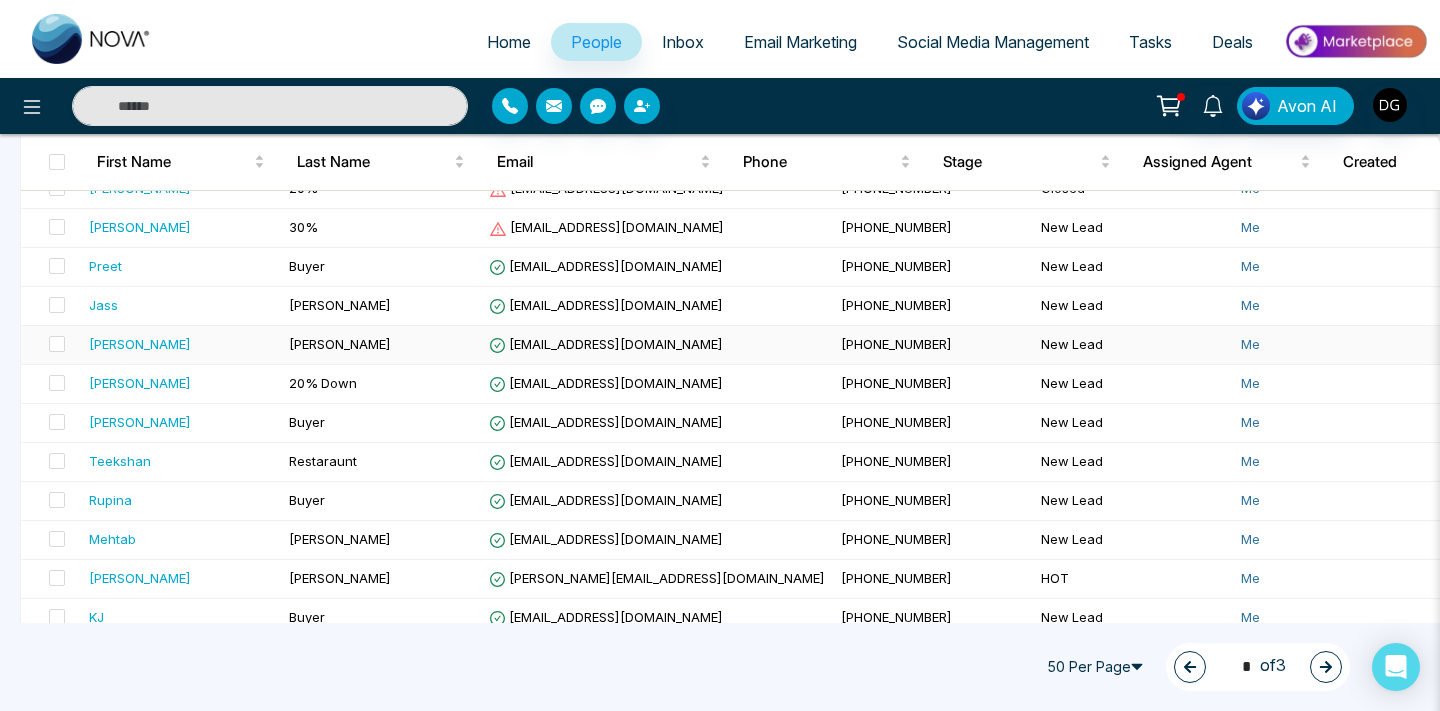 scroll, scrollTop: 587, scrollLeft: 0, axis: vertical 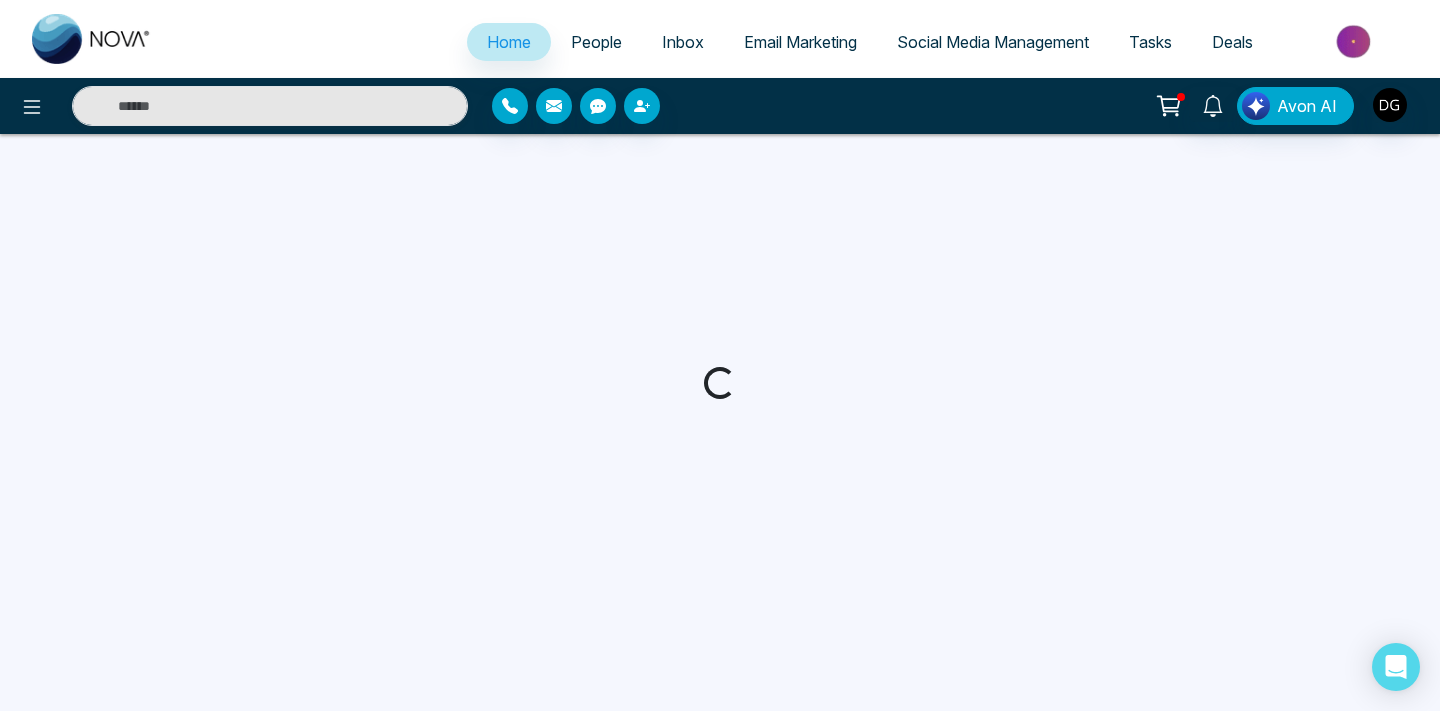 select on "*" 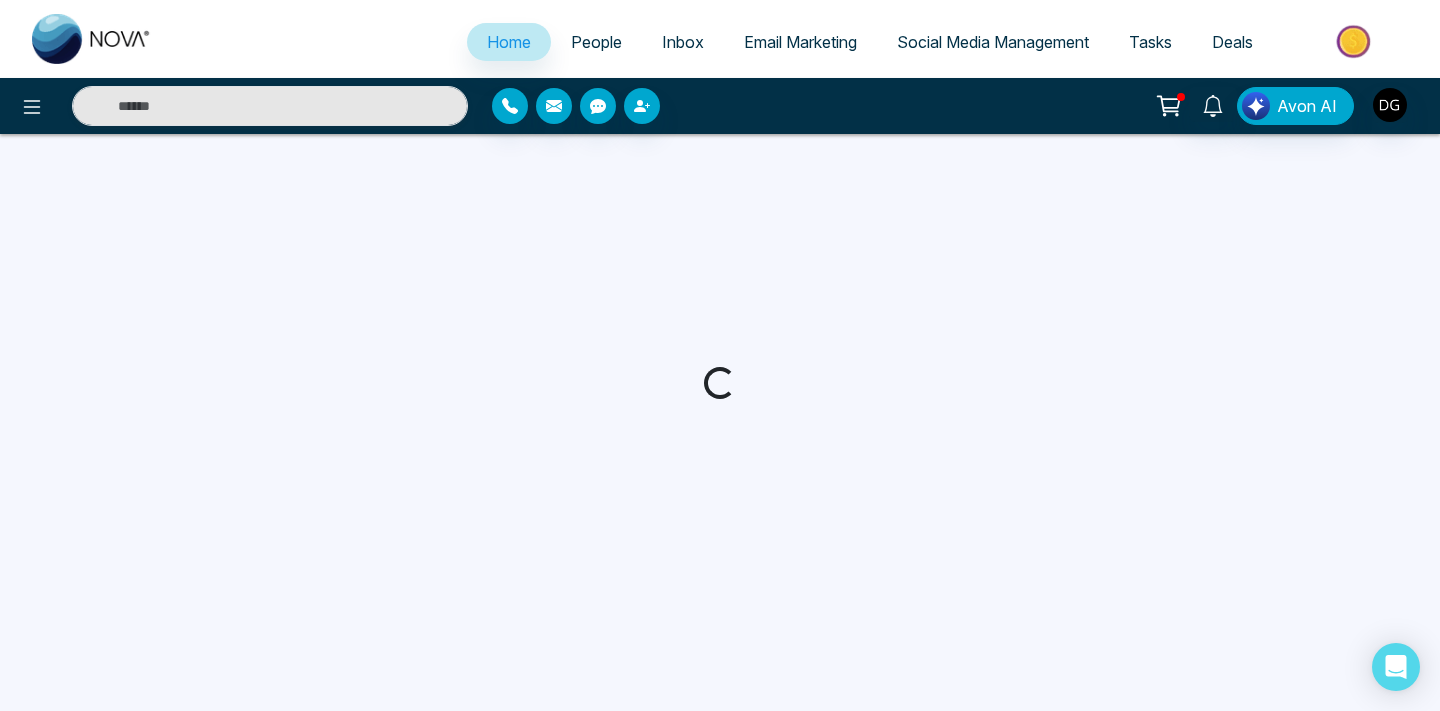 select on "*" 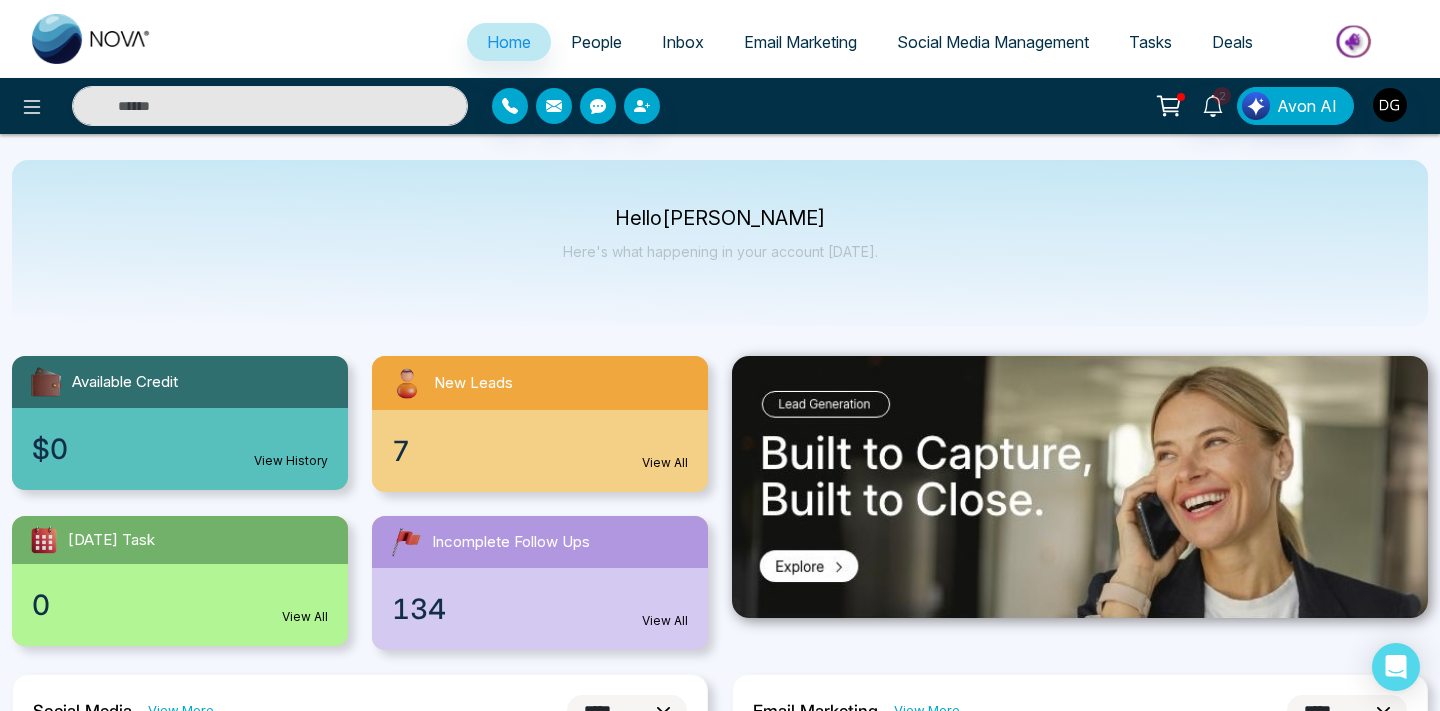 scroll, scrollTop: 0, scrollLeft: 0, axis: both 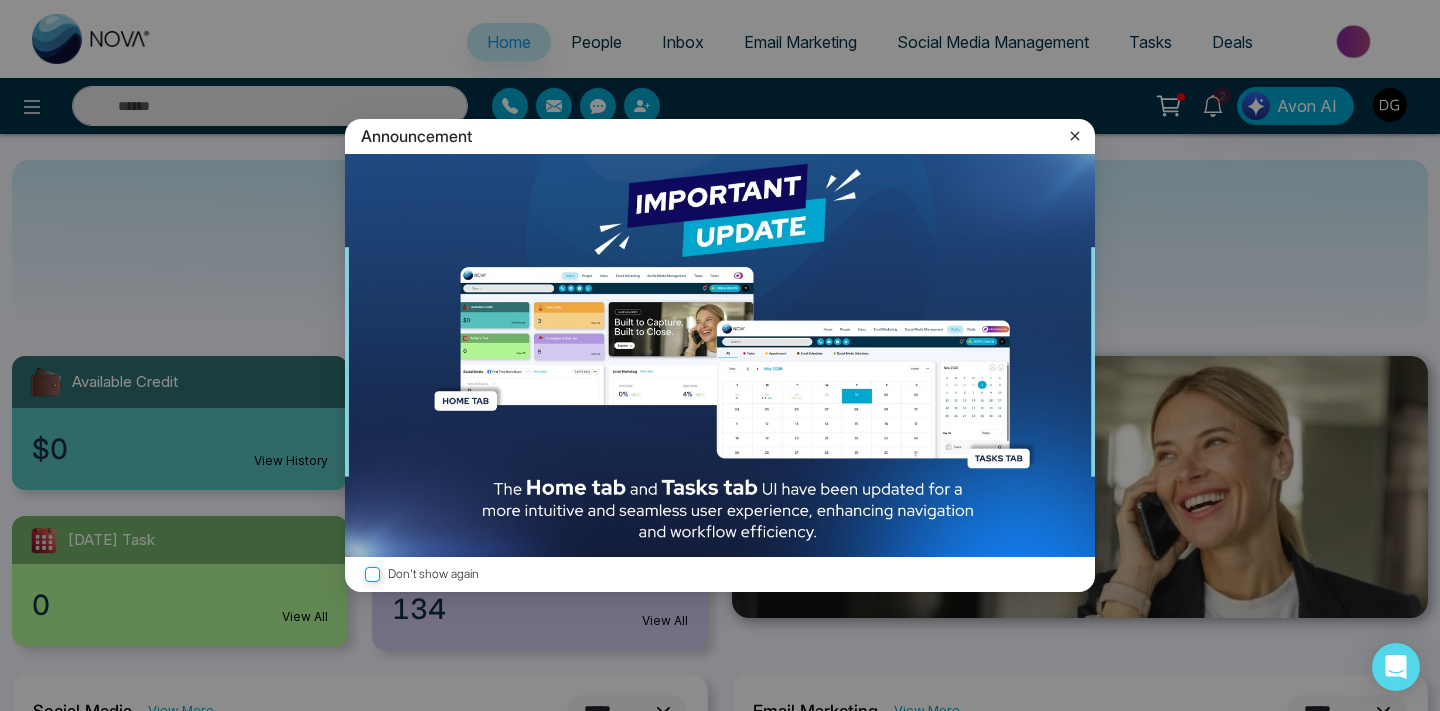 click 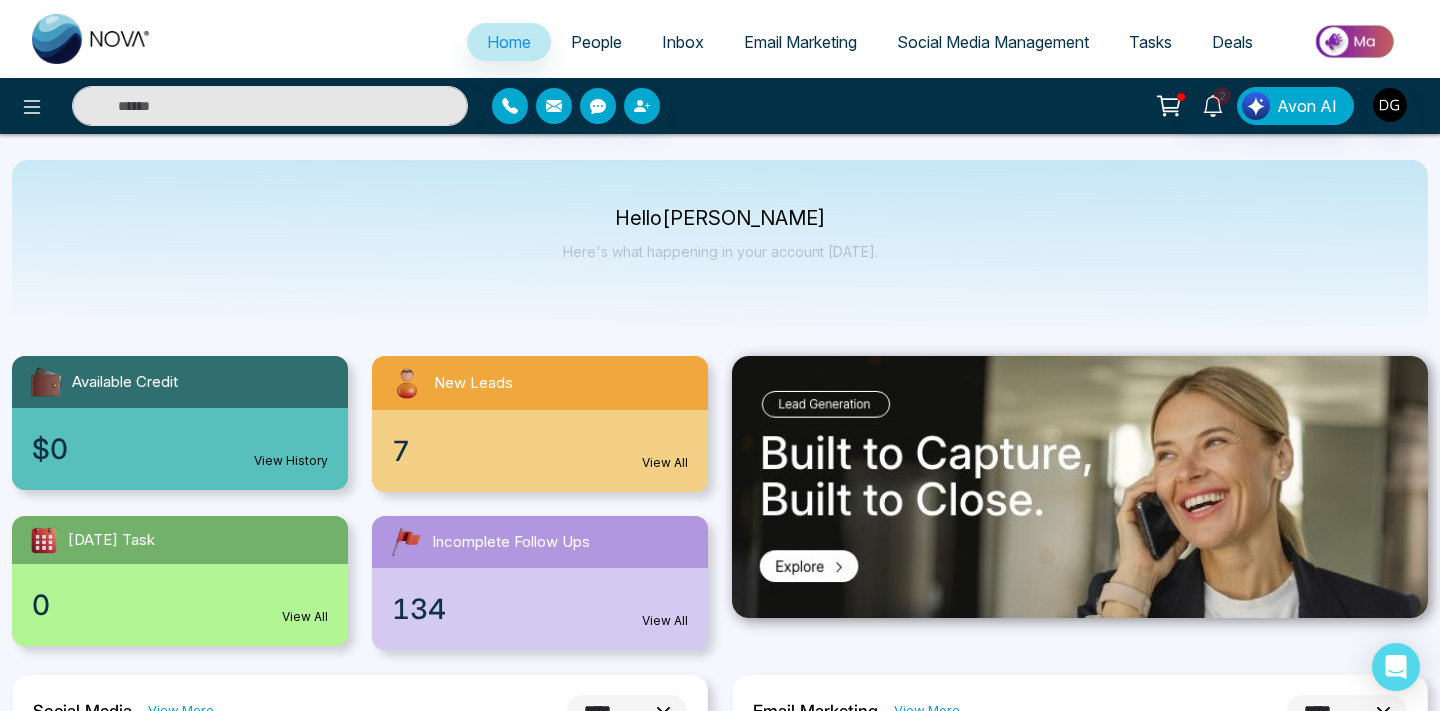 click on "Home People Inbox Email Marketing Social Media Management Tasks Deals" at bounding box center [800, 43] 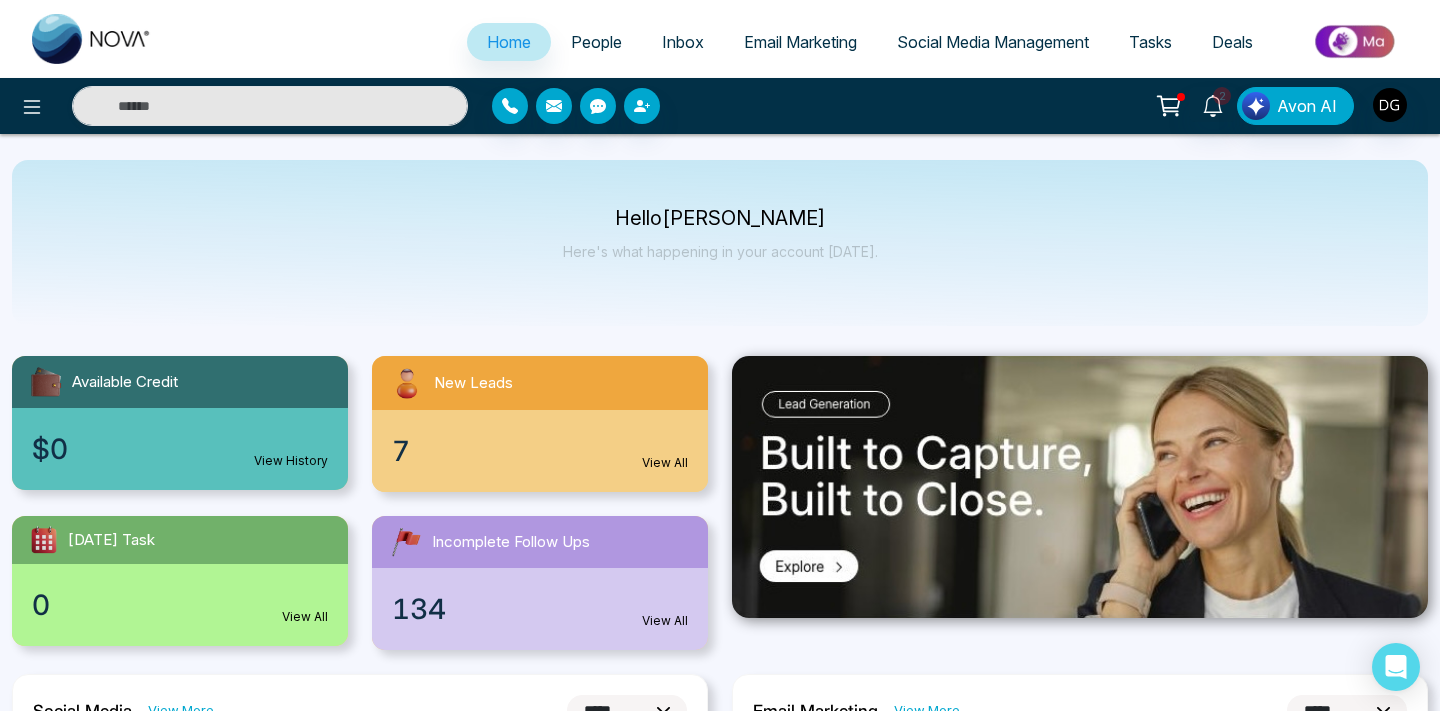 click on "People" at bounding box center [596, 42] 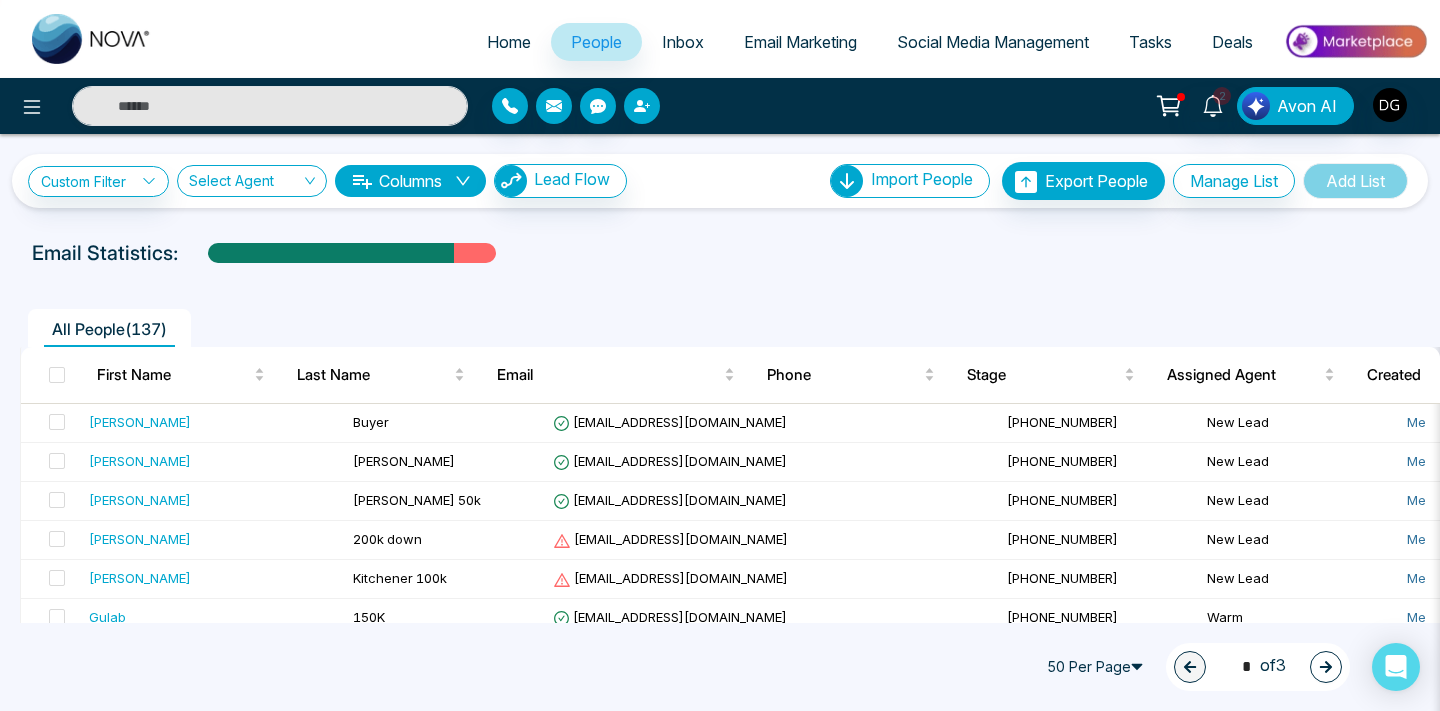 click at bounding box center [642, 106] 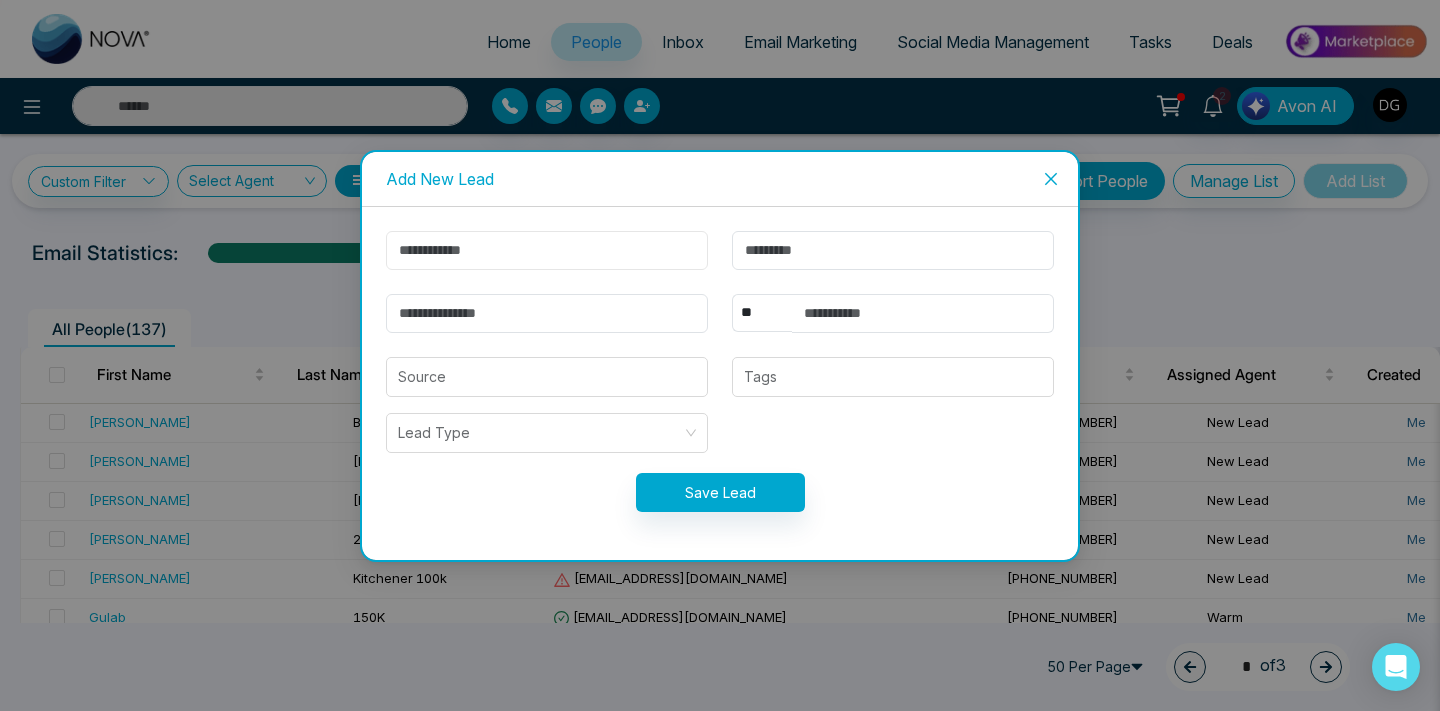 click at bounding box center [547, 250] 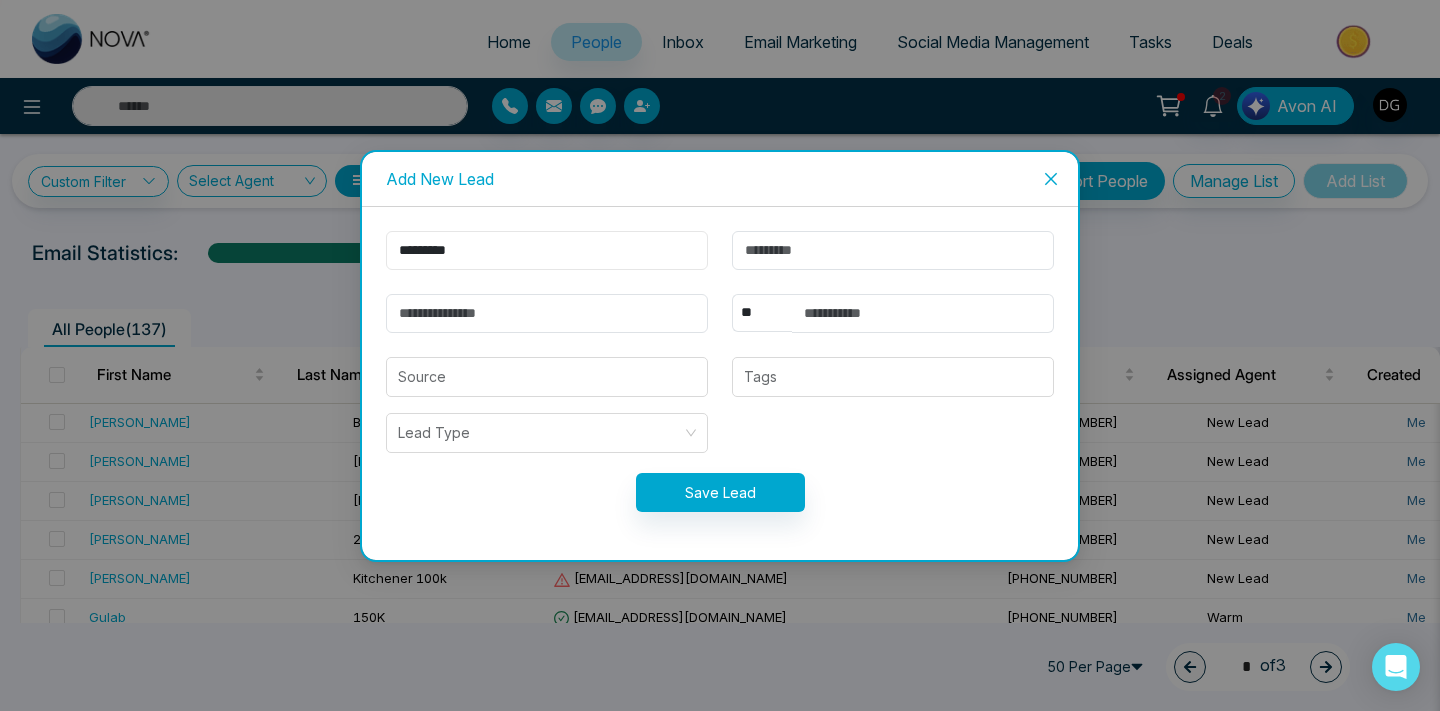 type on "*********" 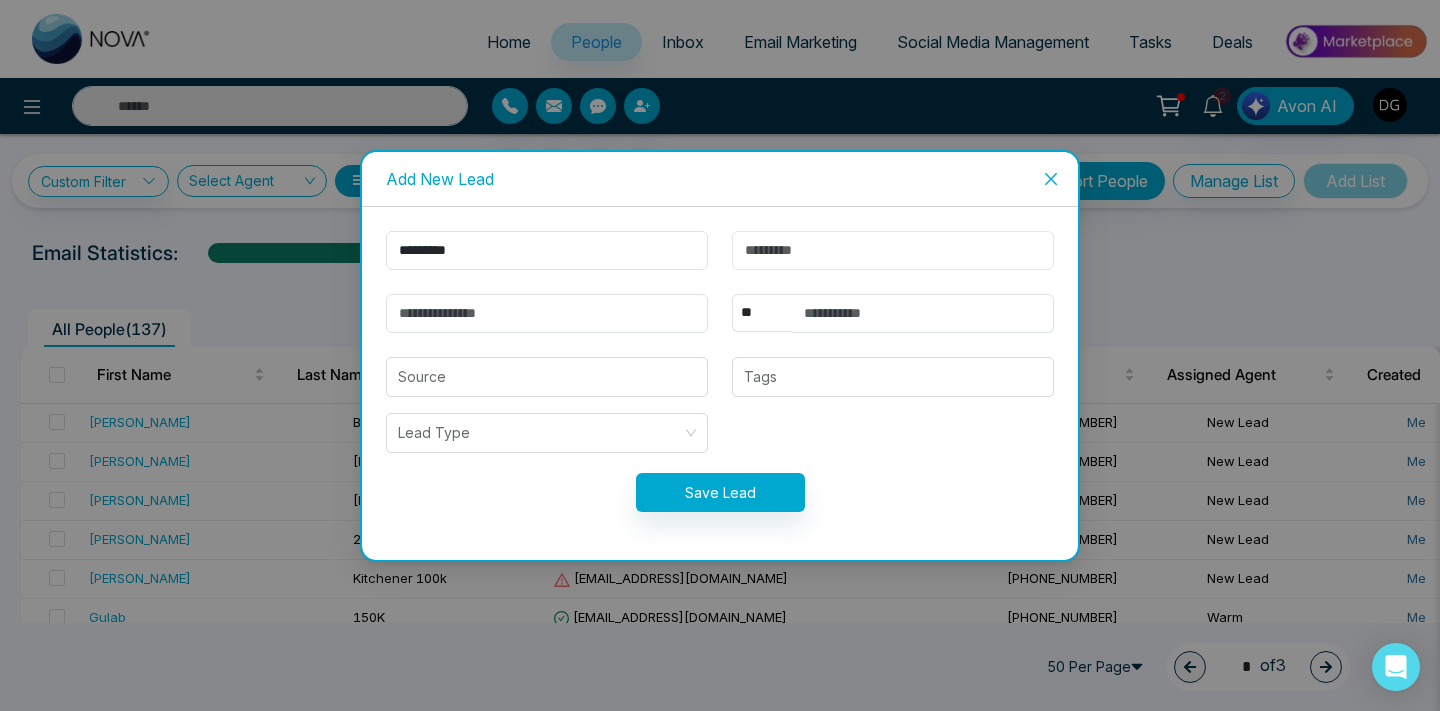 click at bounding box center [893, 250] 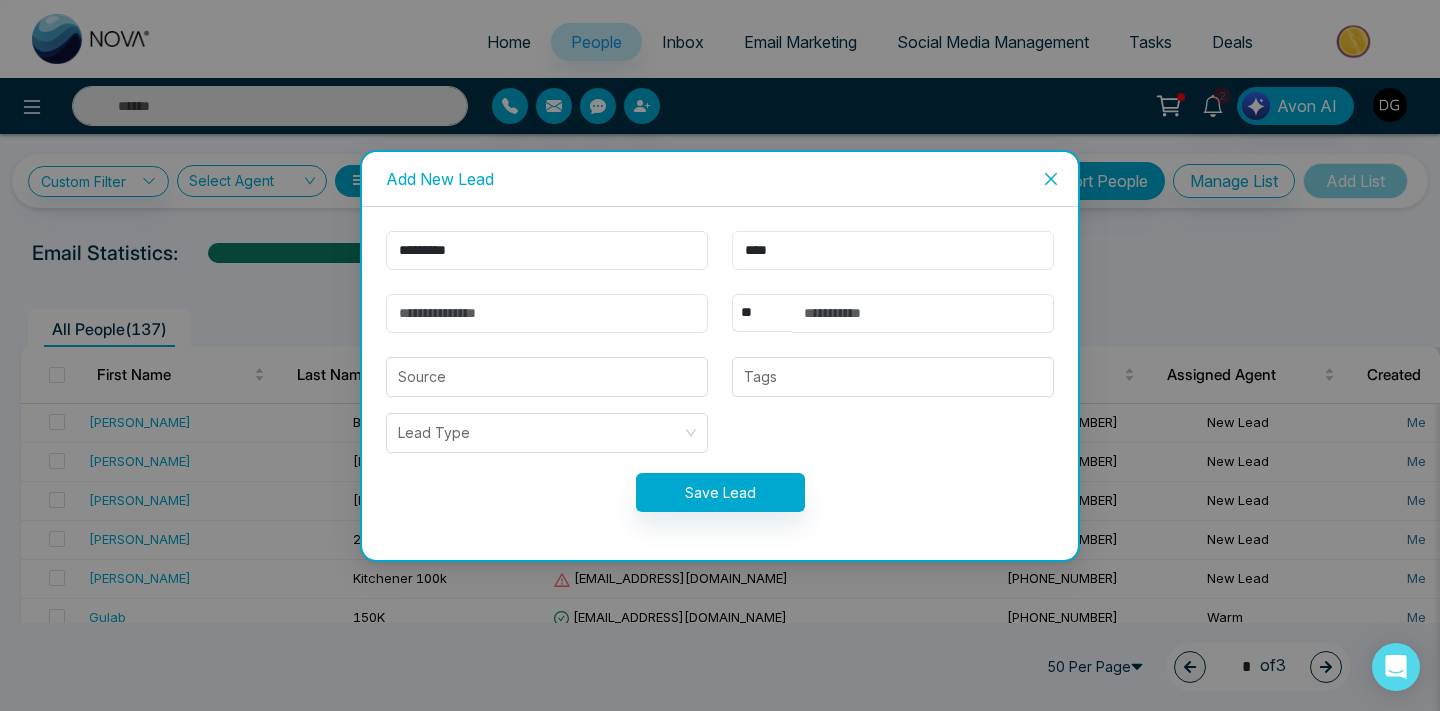 type on "****" 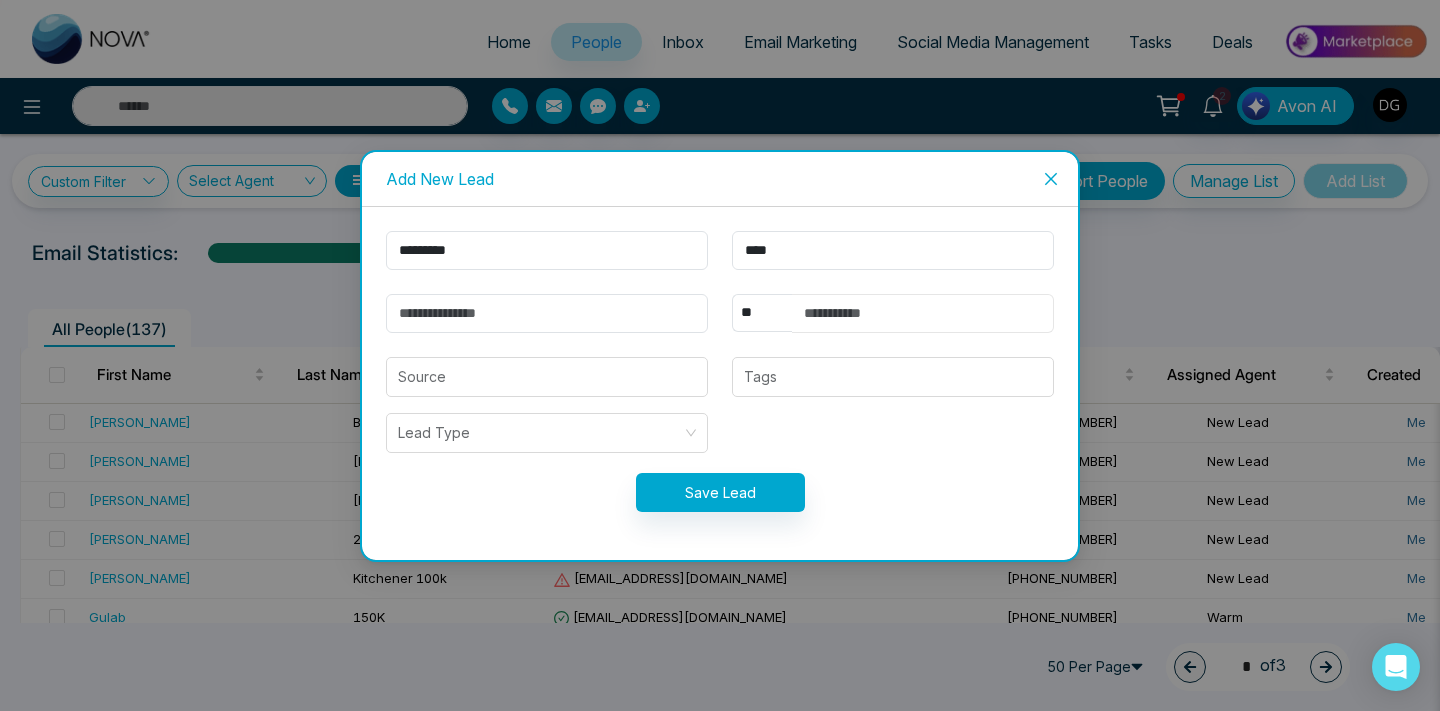 click at bounding box center (923, 313) 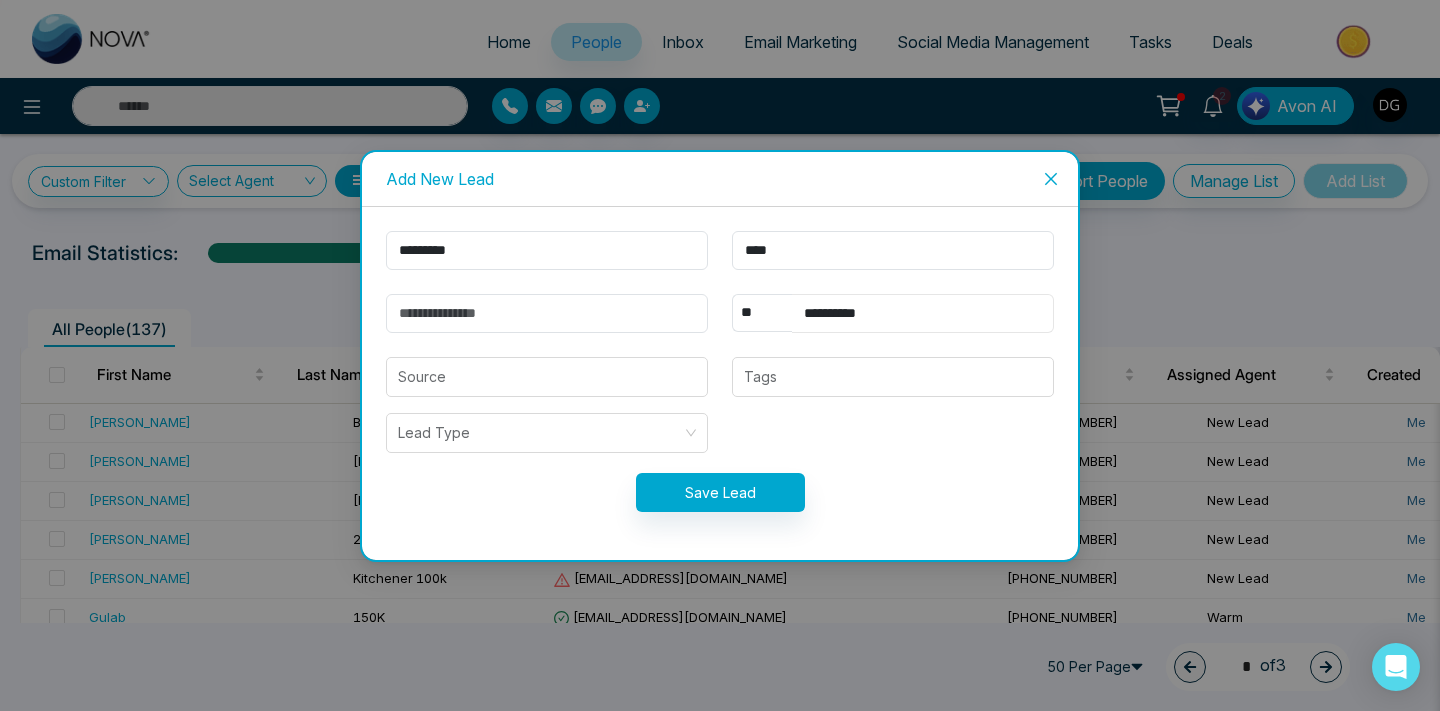 type on "**********" 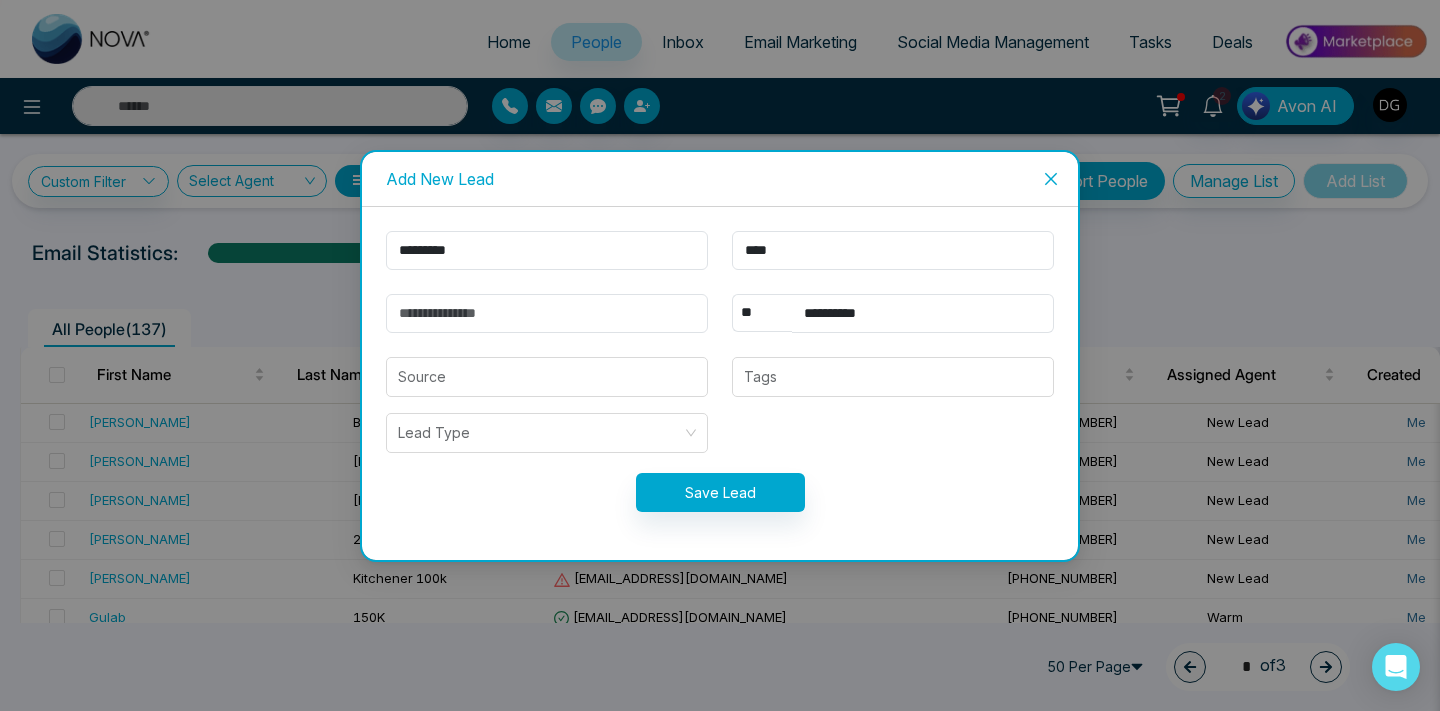 click on "**********" at bounding box center (720, 383) 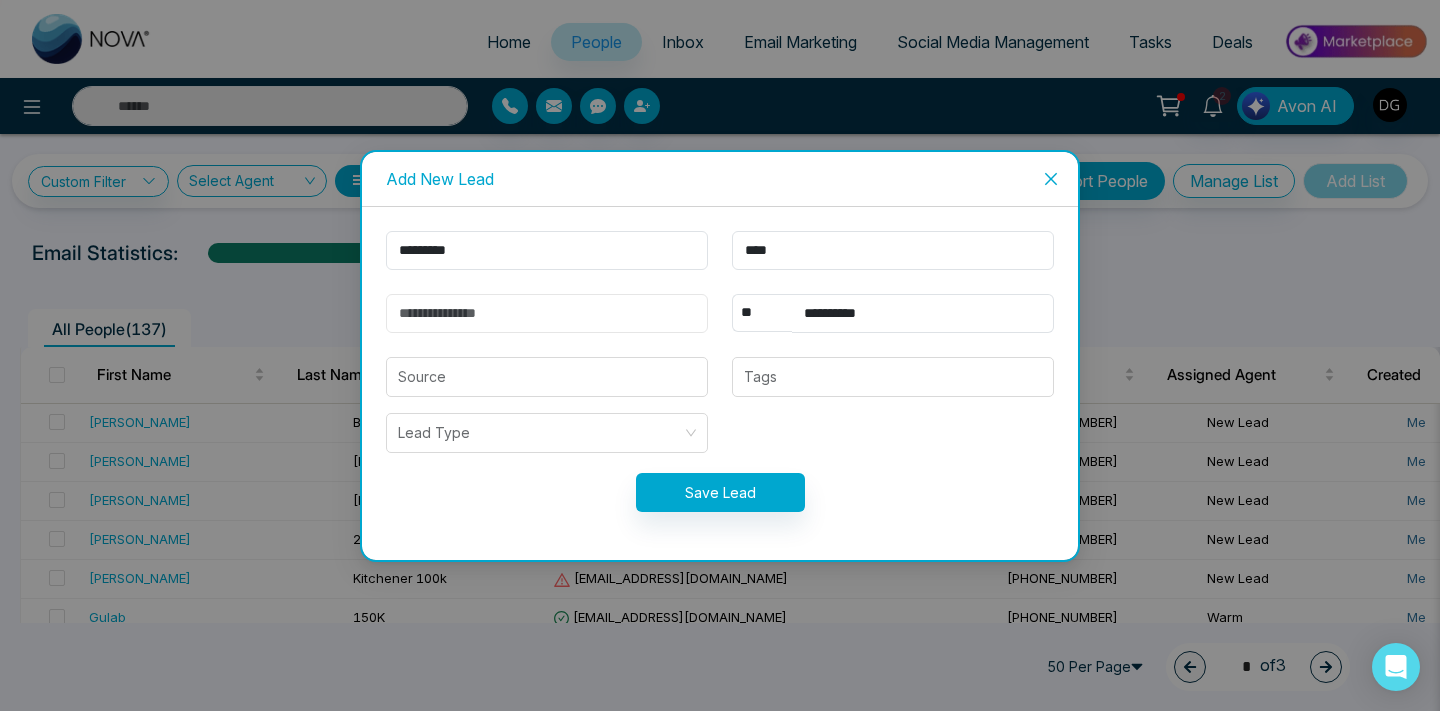 click at bounding box center [547, 313] 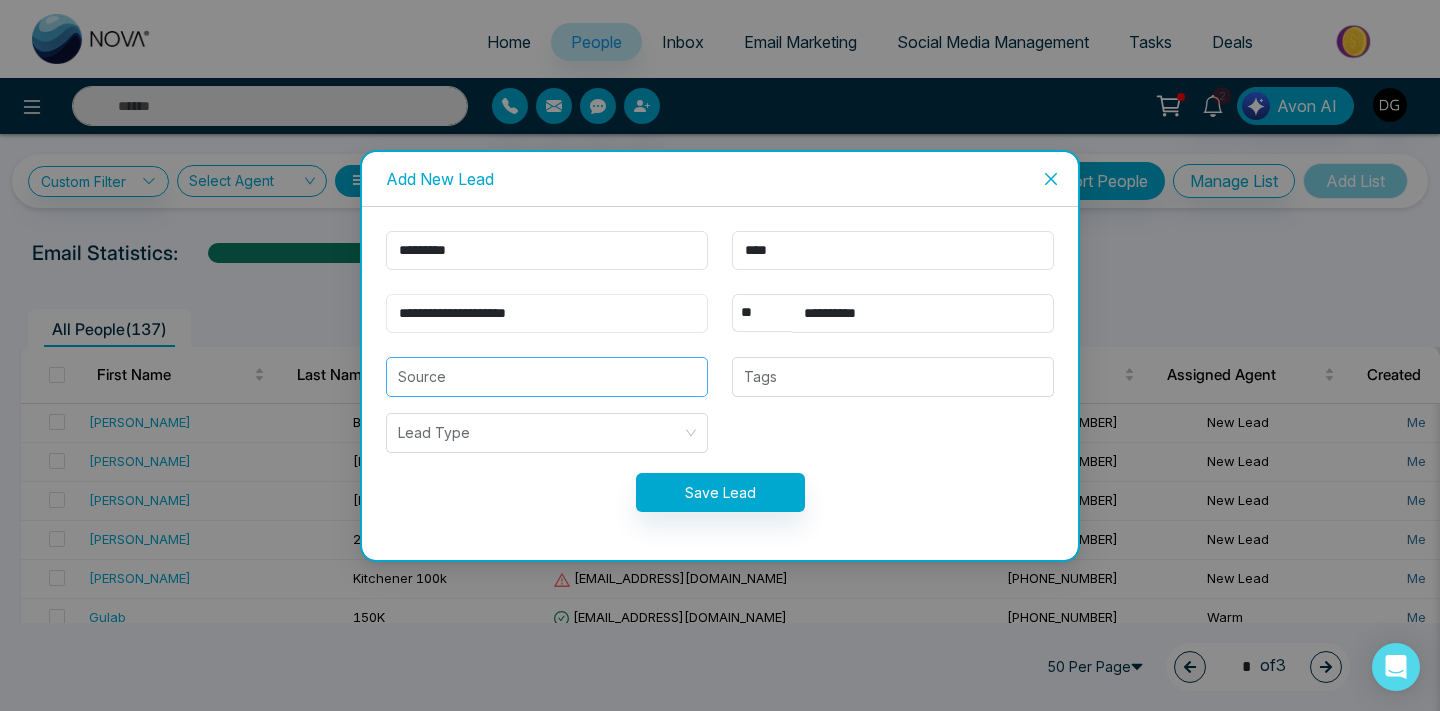 type on "**********" 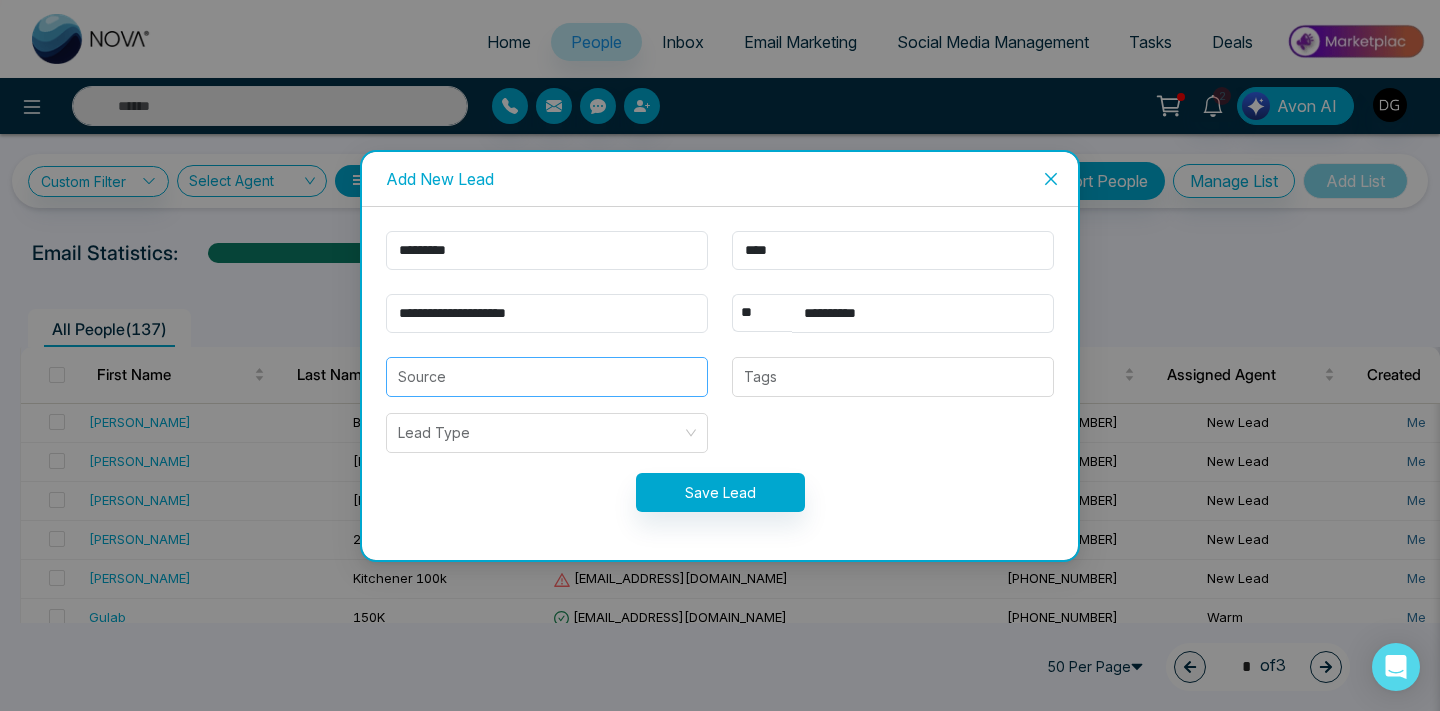 click at bounding box center [547, 377] 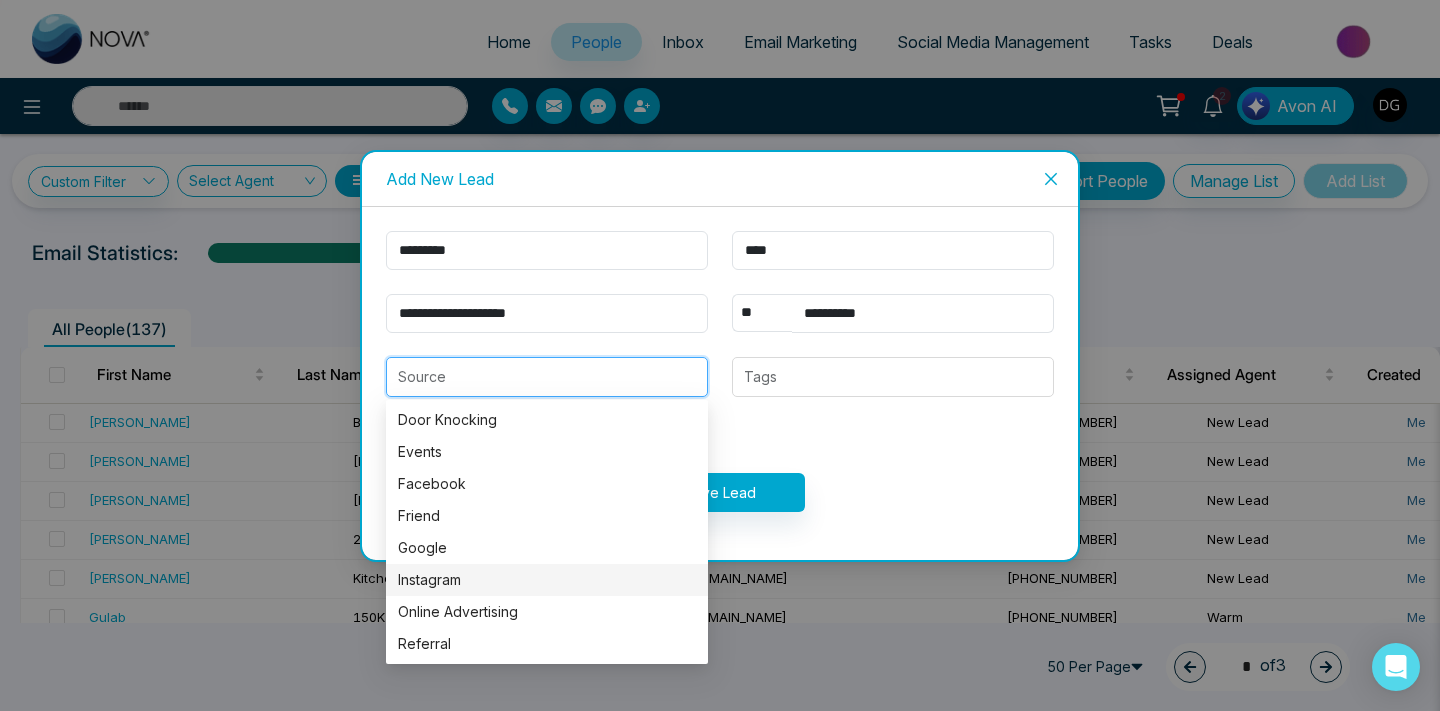 click on "Instagram" at bounding box center [547, 580] 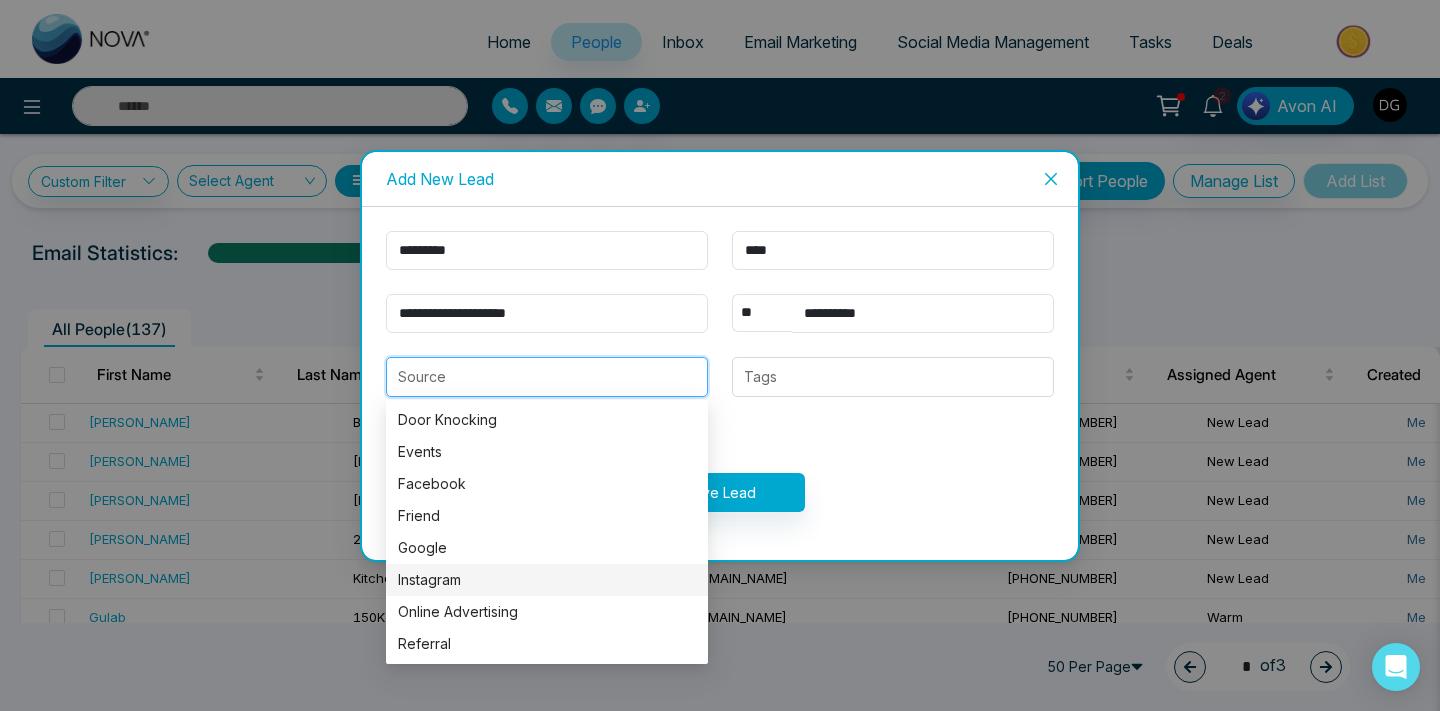 type on "*********" 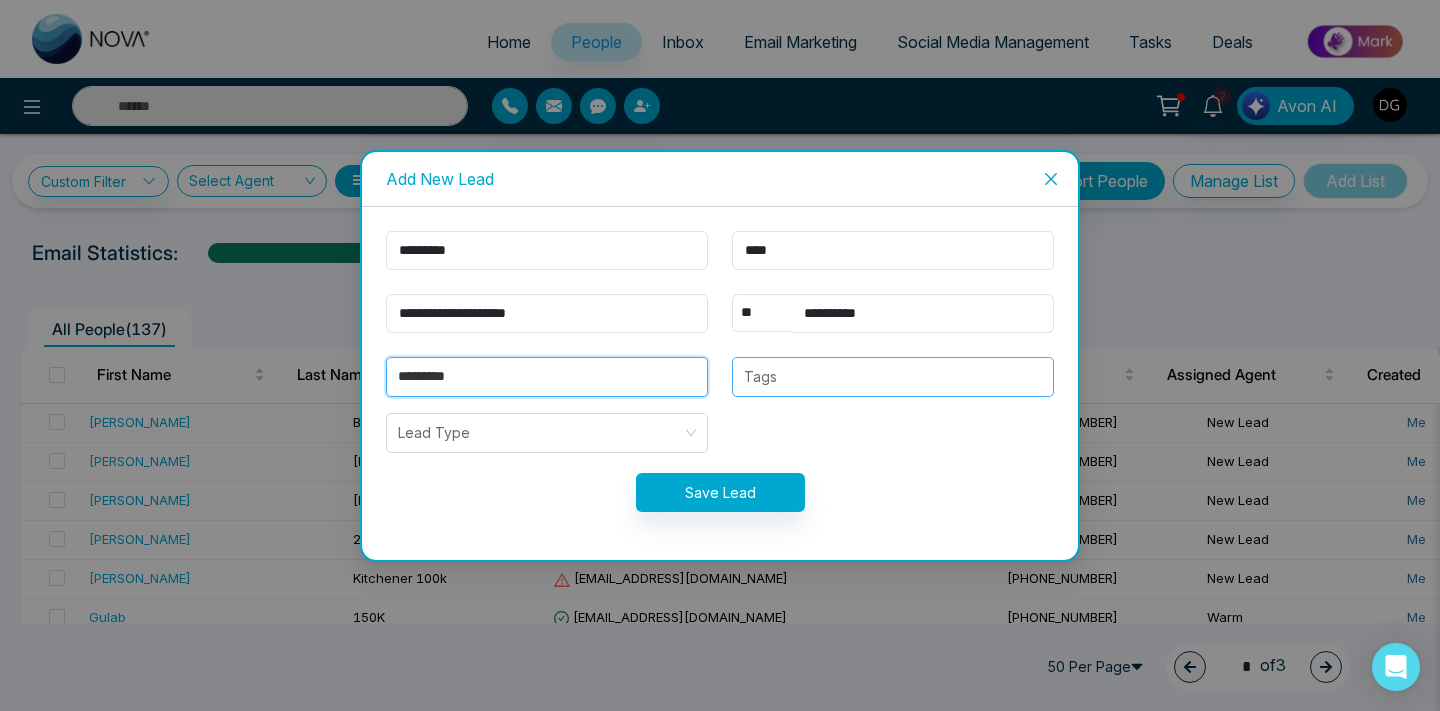 click on "Tags" at bounding box center [893, 377] 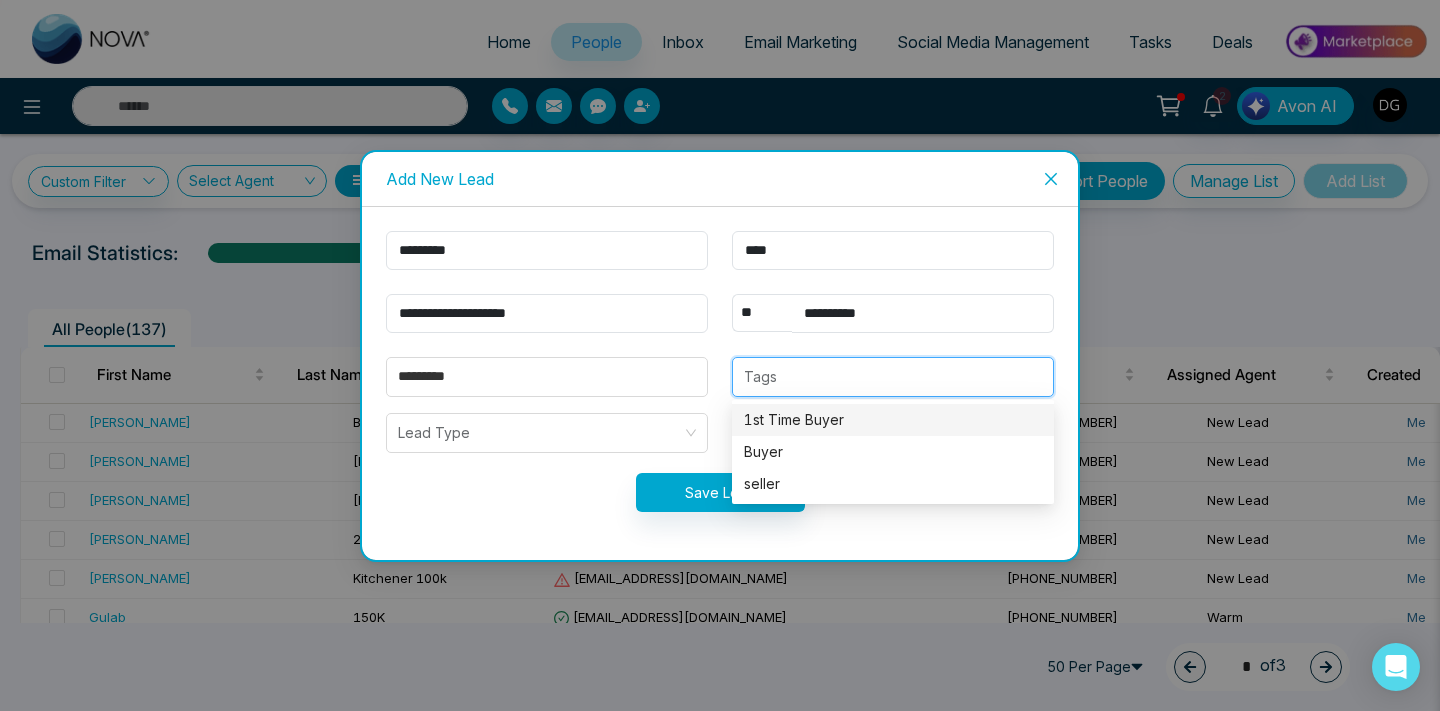 click on "1st Time Buyer" at bounding box center (893, 420) 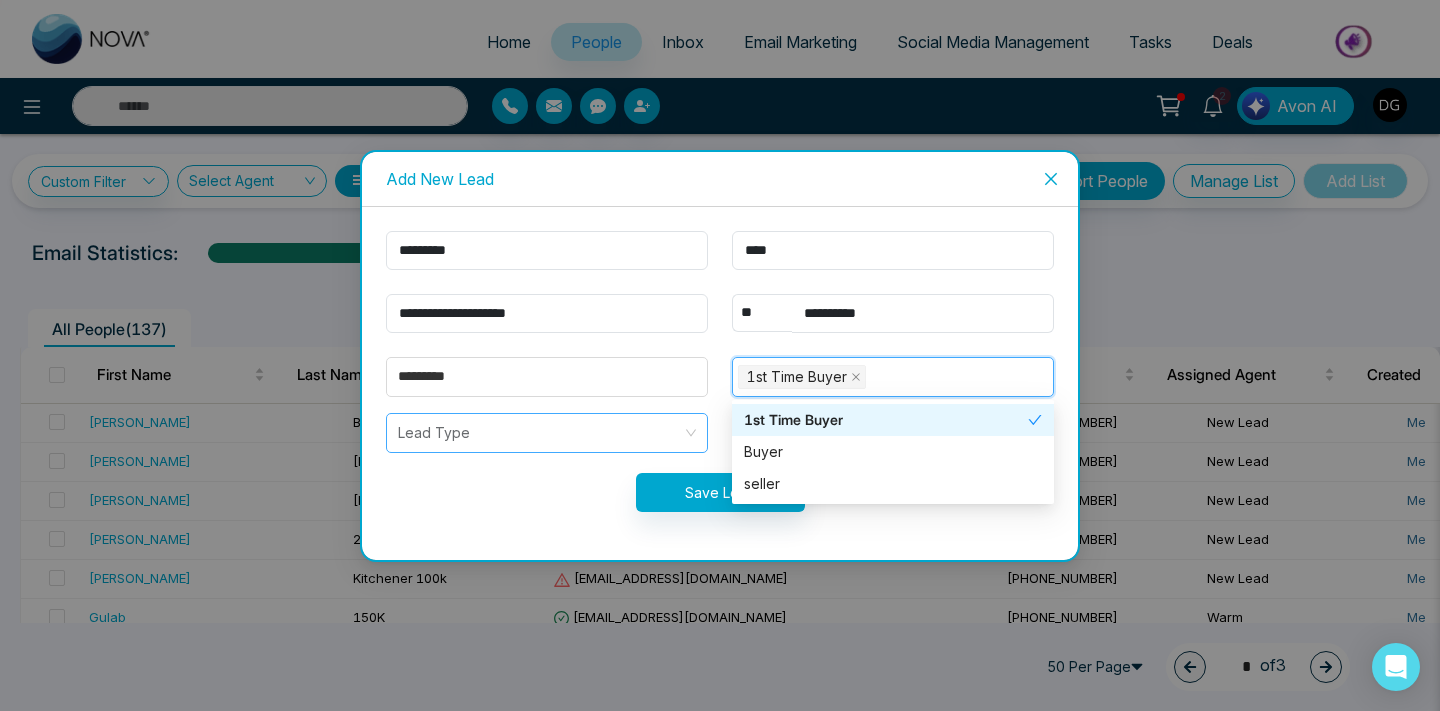 click at bounding box center [540, 433] 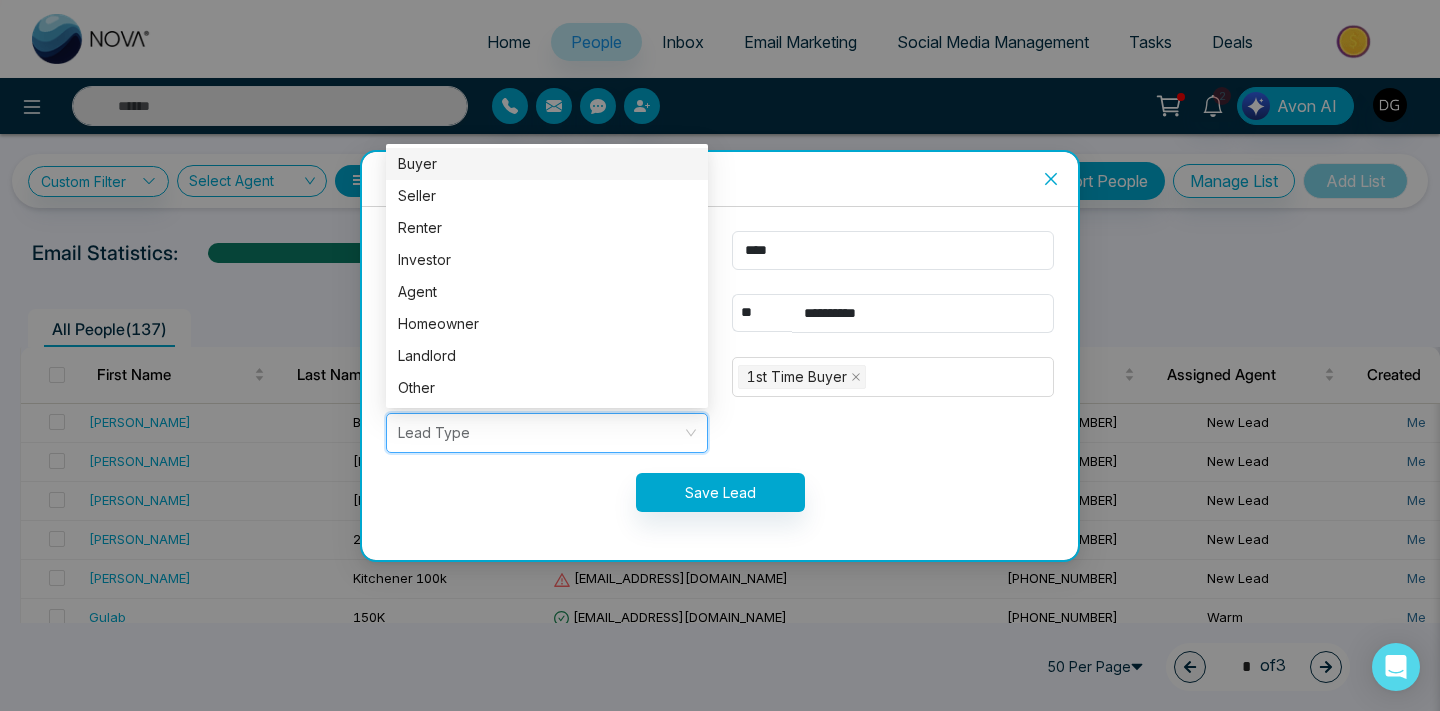 click on "Buyer" at bounding box center (547, 164) 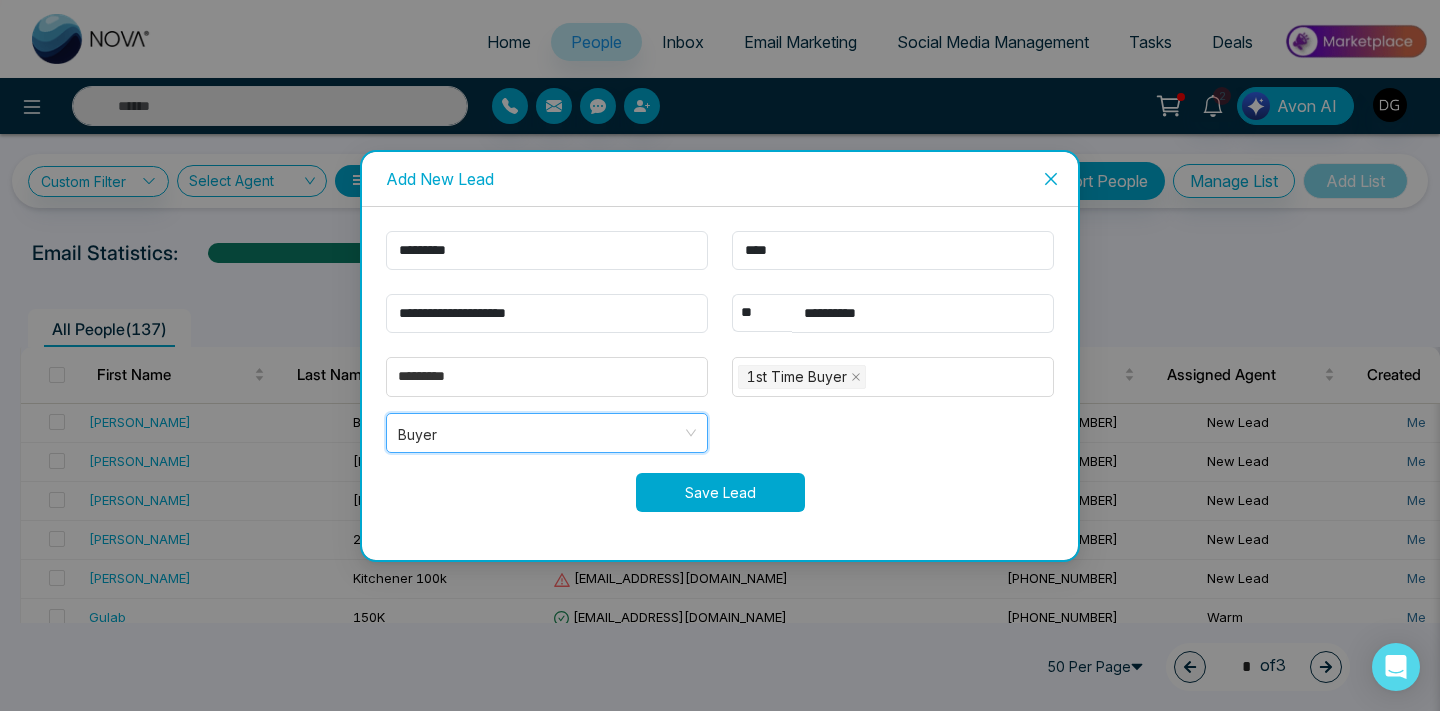 click on "Save Lead" at bounding box center (720, 492) 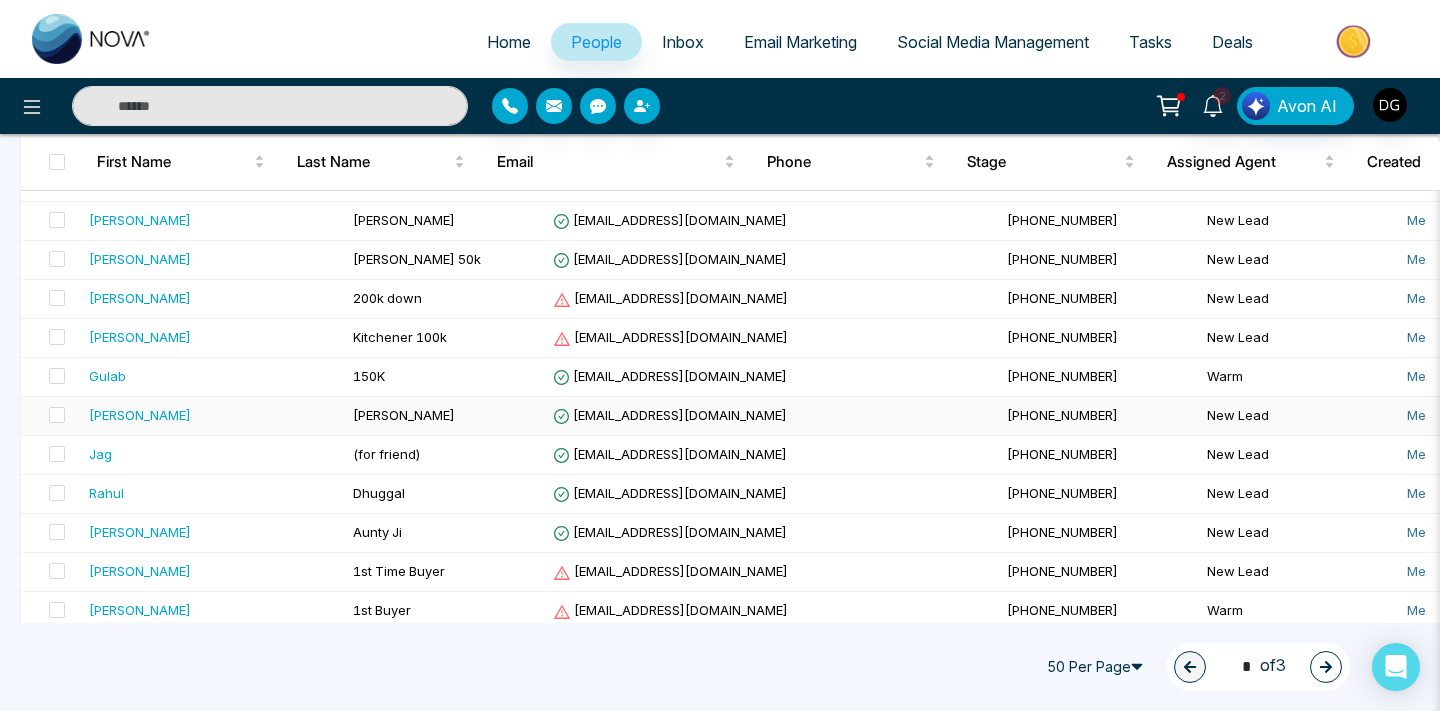 scroll, scrollTop: 278, scrollLeft: 0, axis: vertical 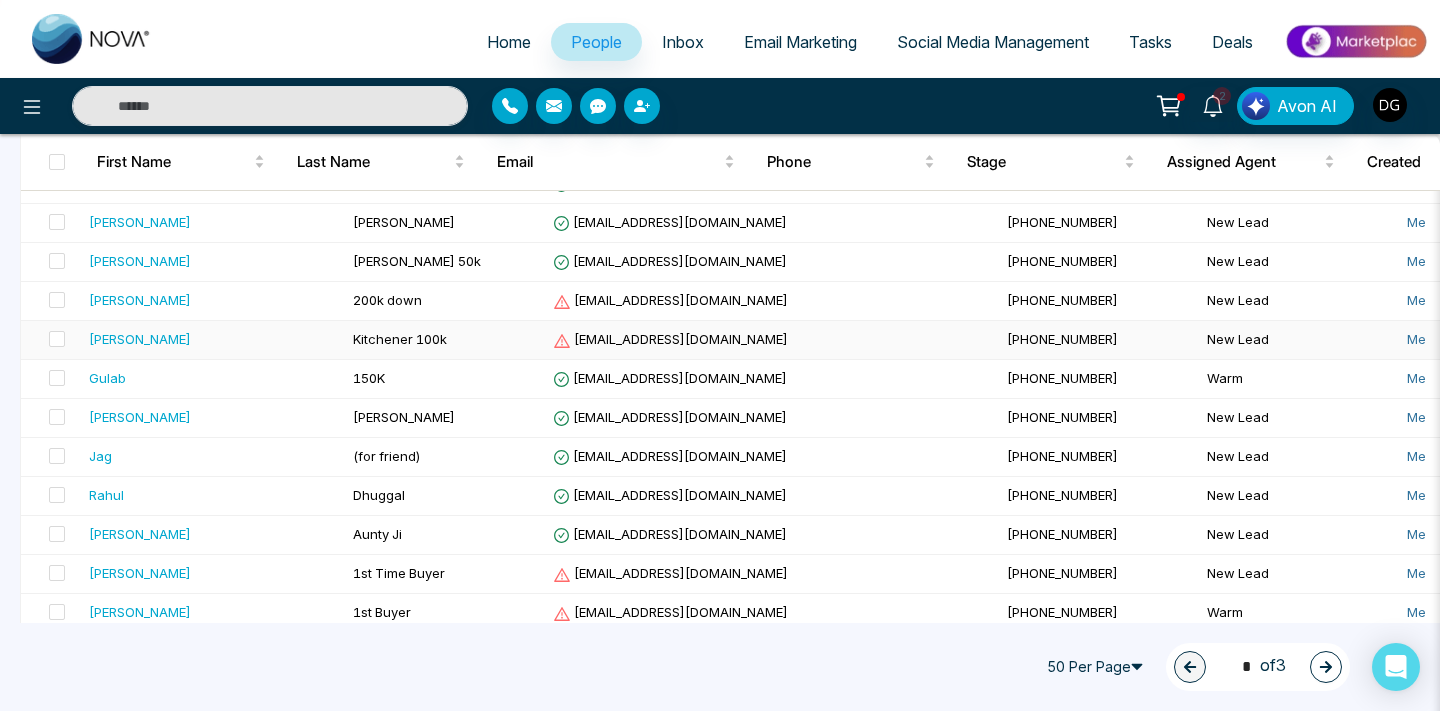 click on "Kitchener 100k" at bounding box center (400, 339) 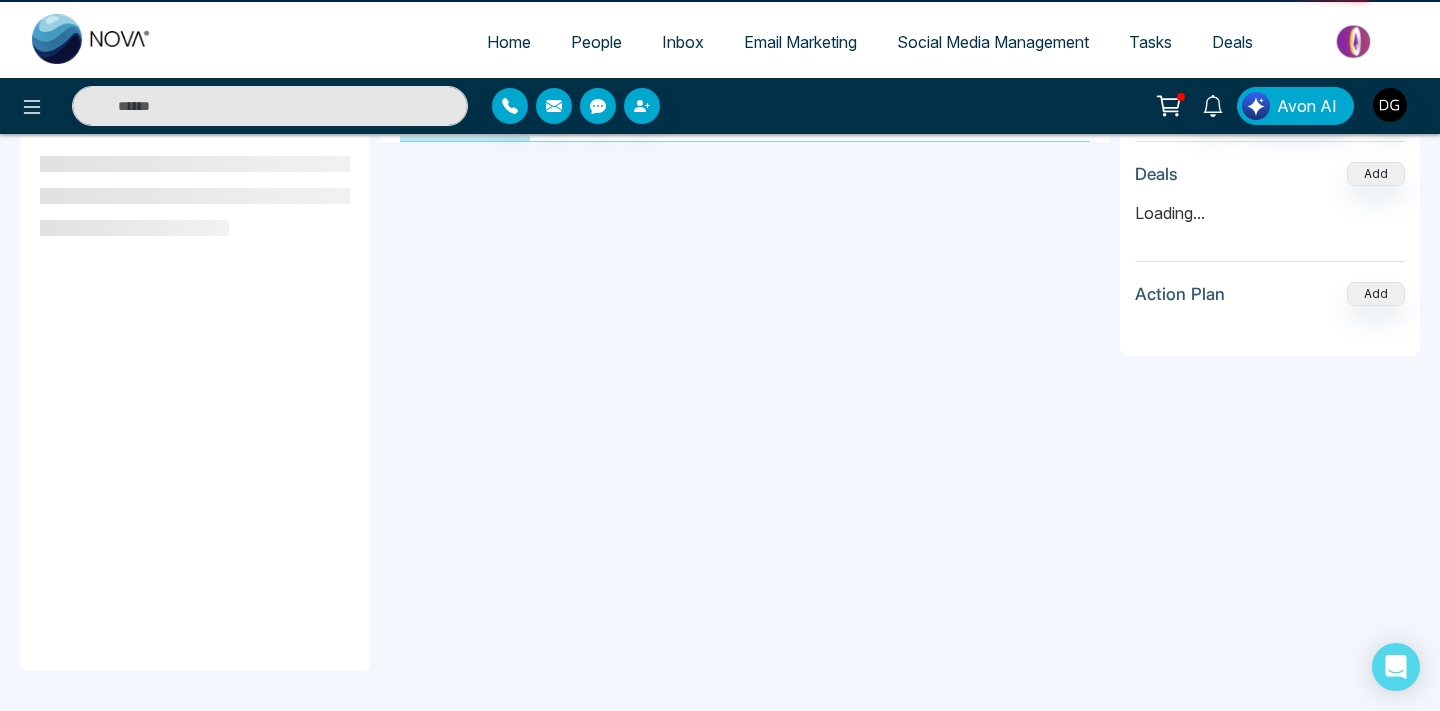 scroll, scrollTop: 0, scrollLeft: 0, axis: both 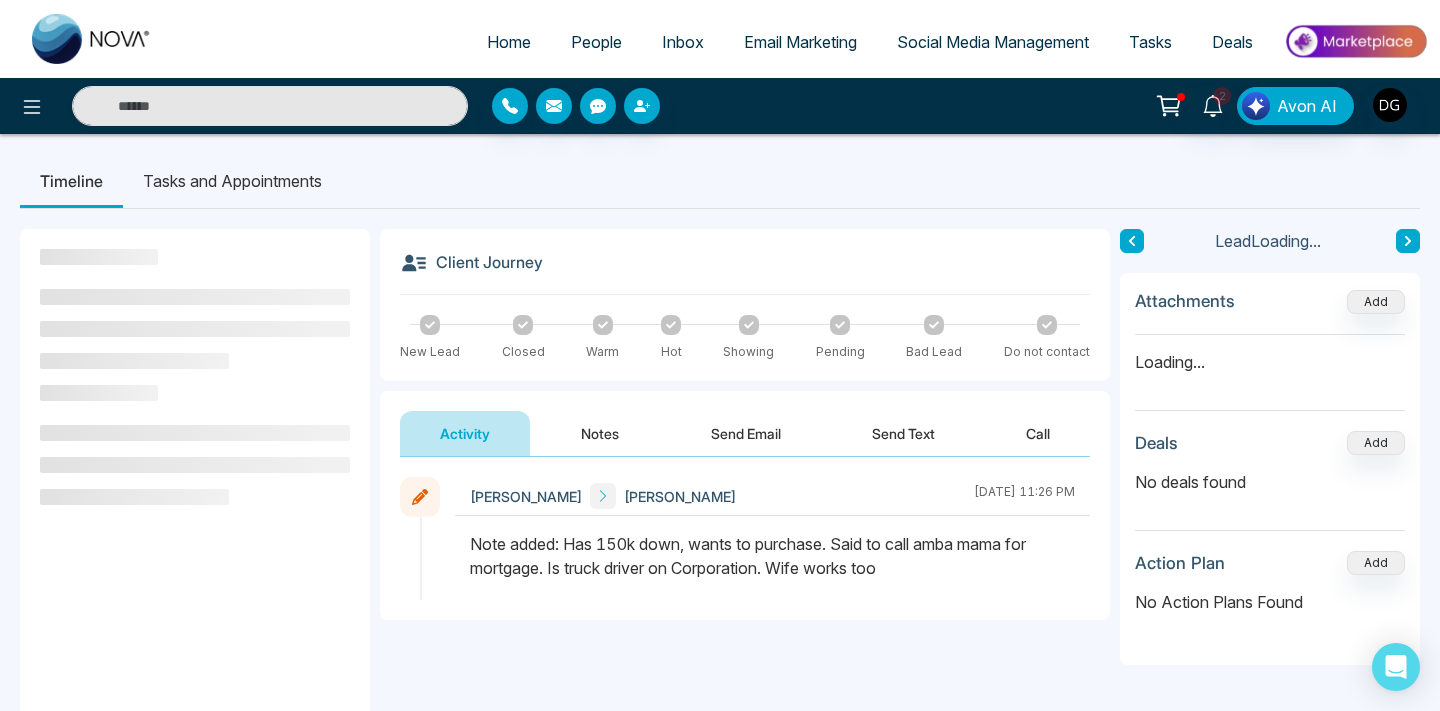 click at bounding box center (603, 325) 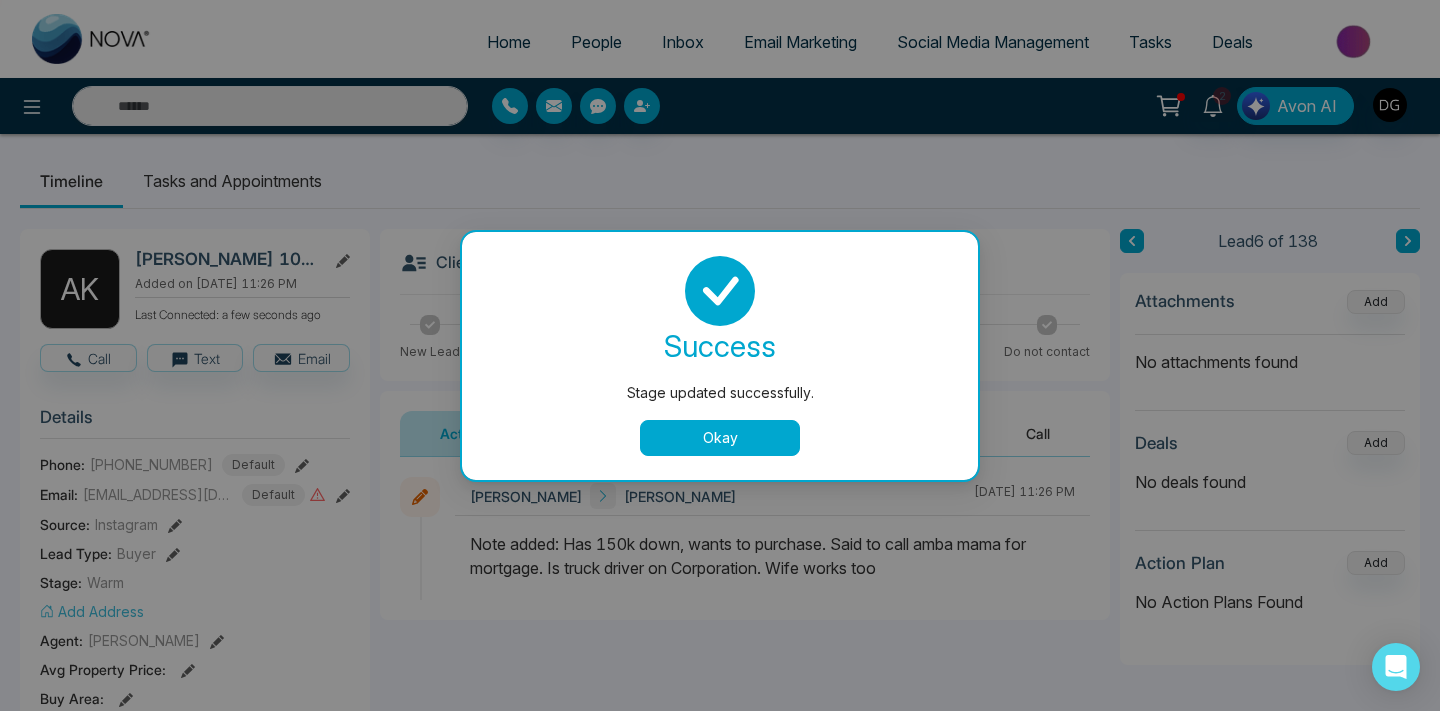 click on "Stage updated successfully. success Stage updated successfully.   Okay" at bounding box center [720, 355] 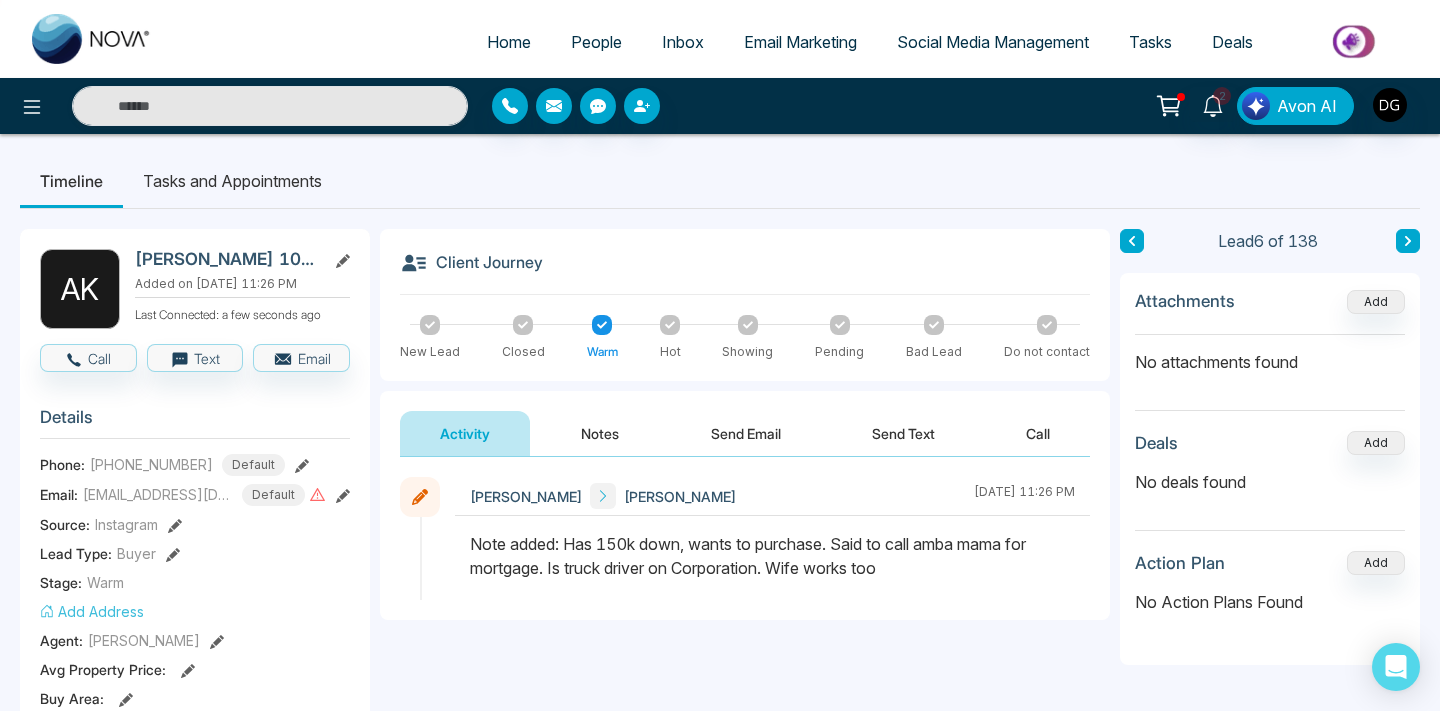 click on "People" at bounding box center [596, 42] 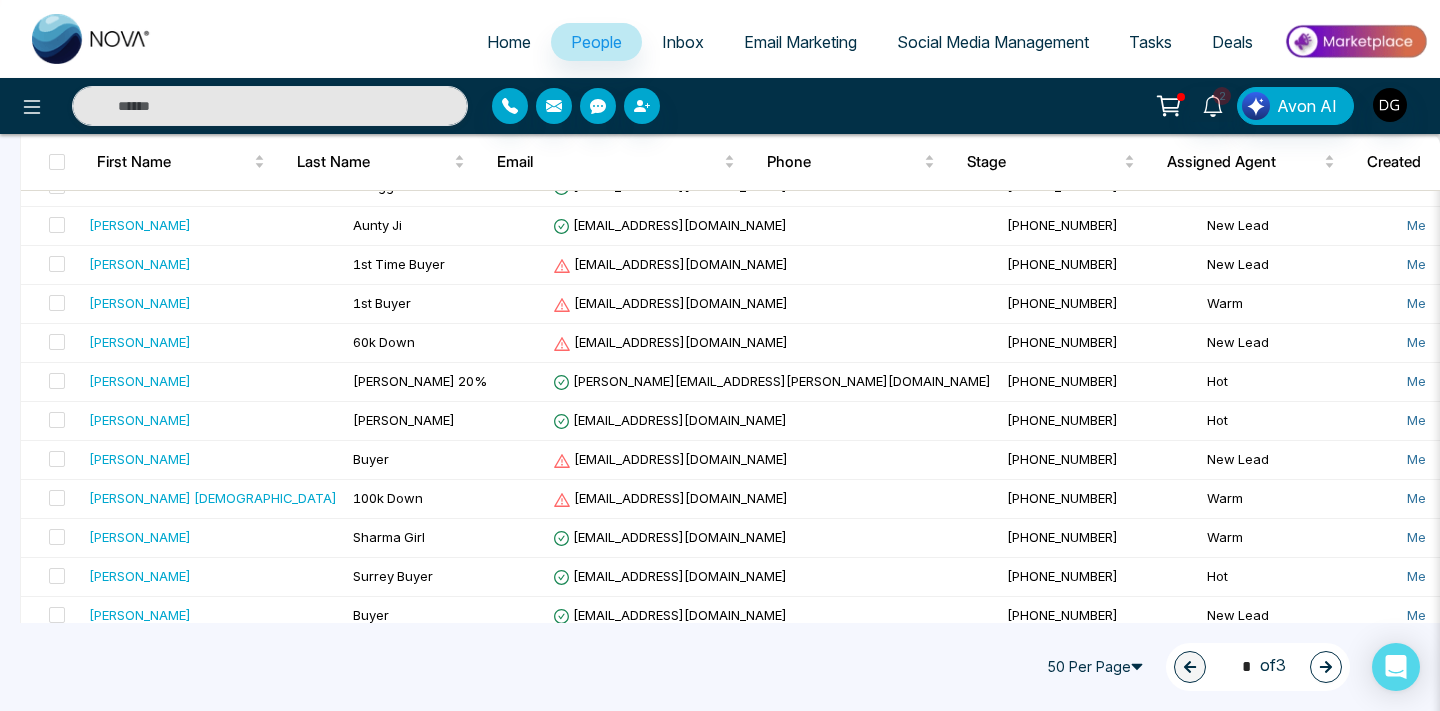scroll, scrollTop: 629, scrollLeft: 0, axis: vertical 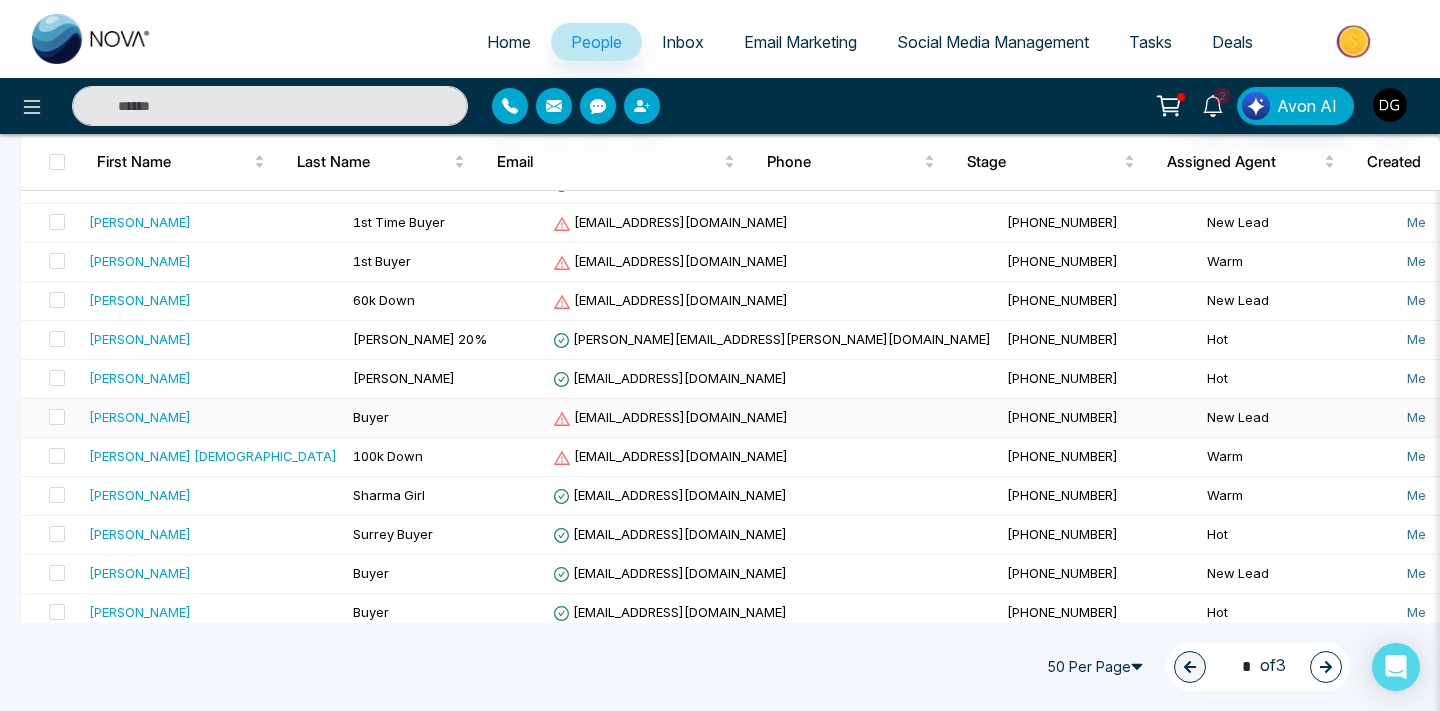 click on "[PERSON_NAME]" at bounding box center [140, 417] 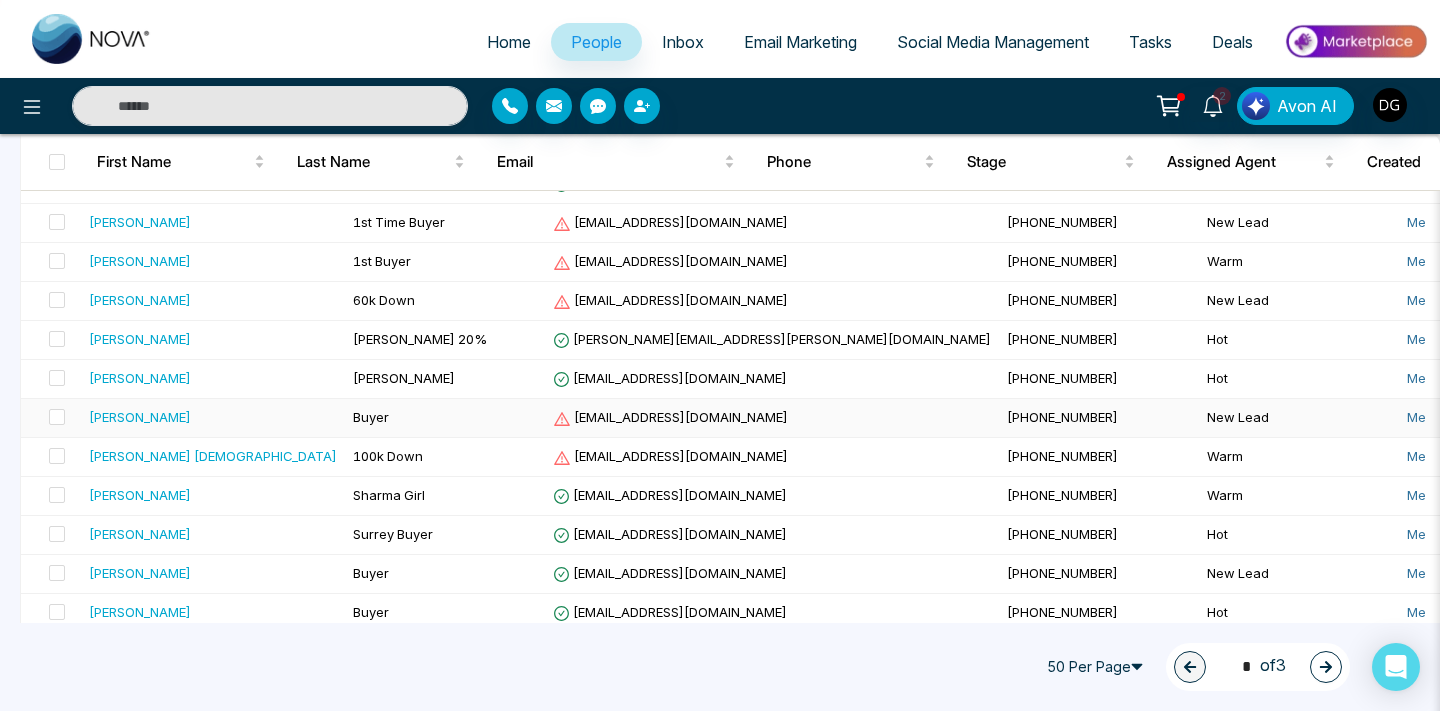 scroll, scrollTop: 0, scrollLeft: 0, axis: both 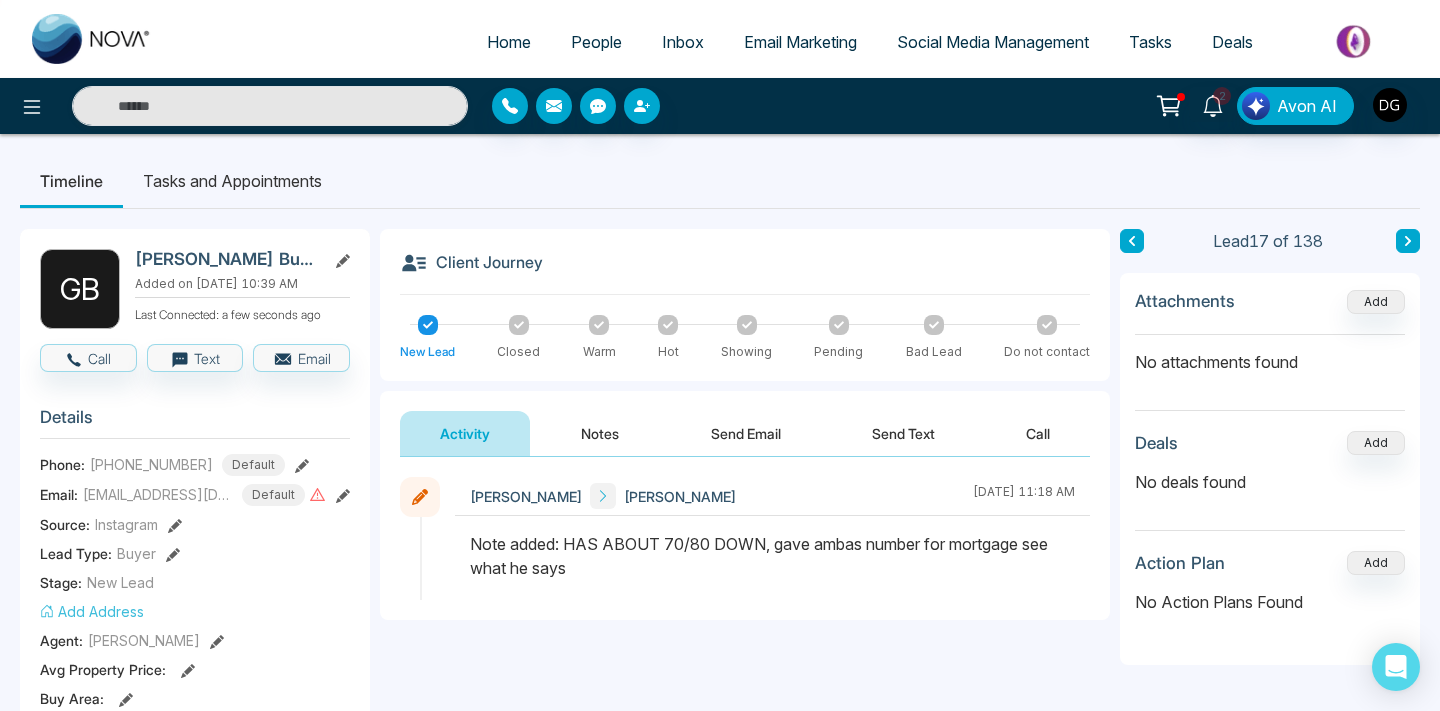 click on "People" at bounding box center (596, 42) 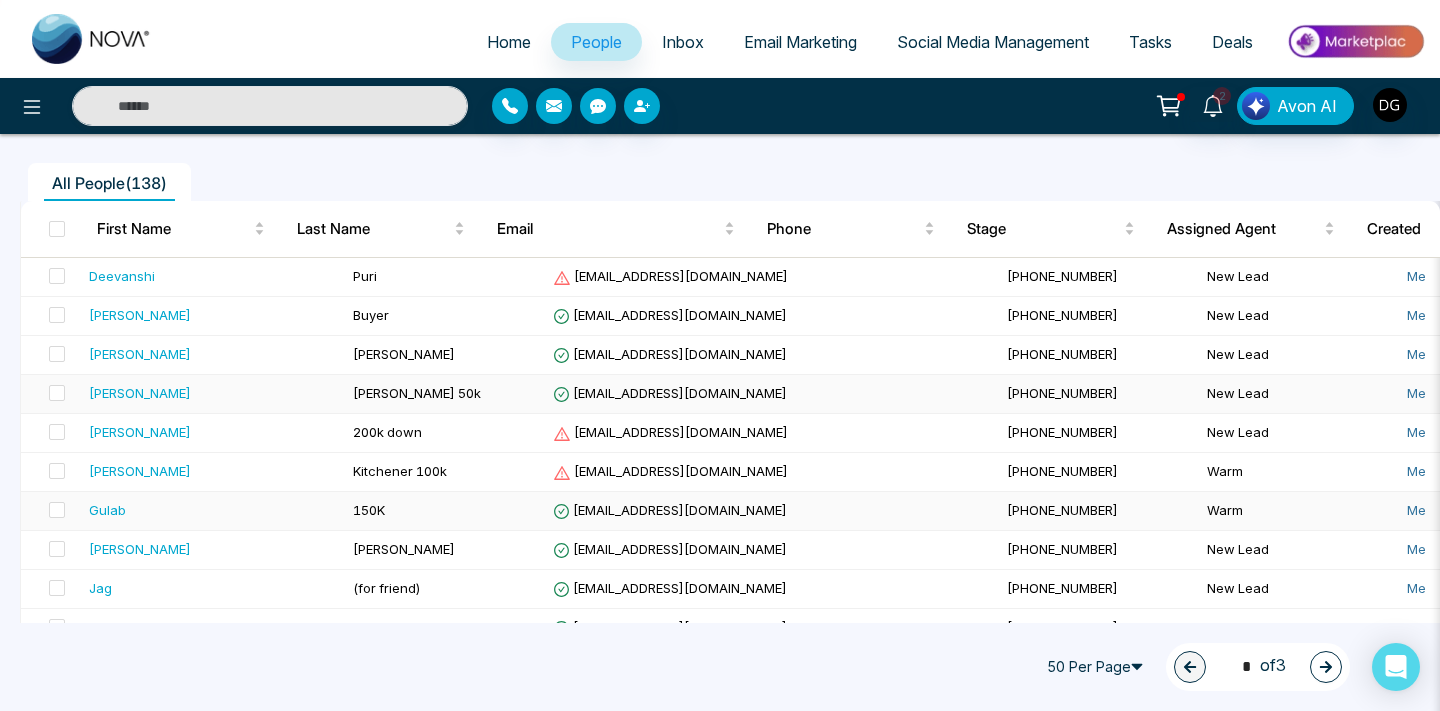 scroll, scrollTop: 141, scrollLeft: 0, axis: vertical 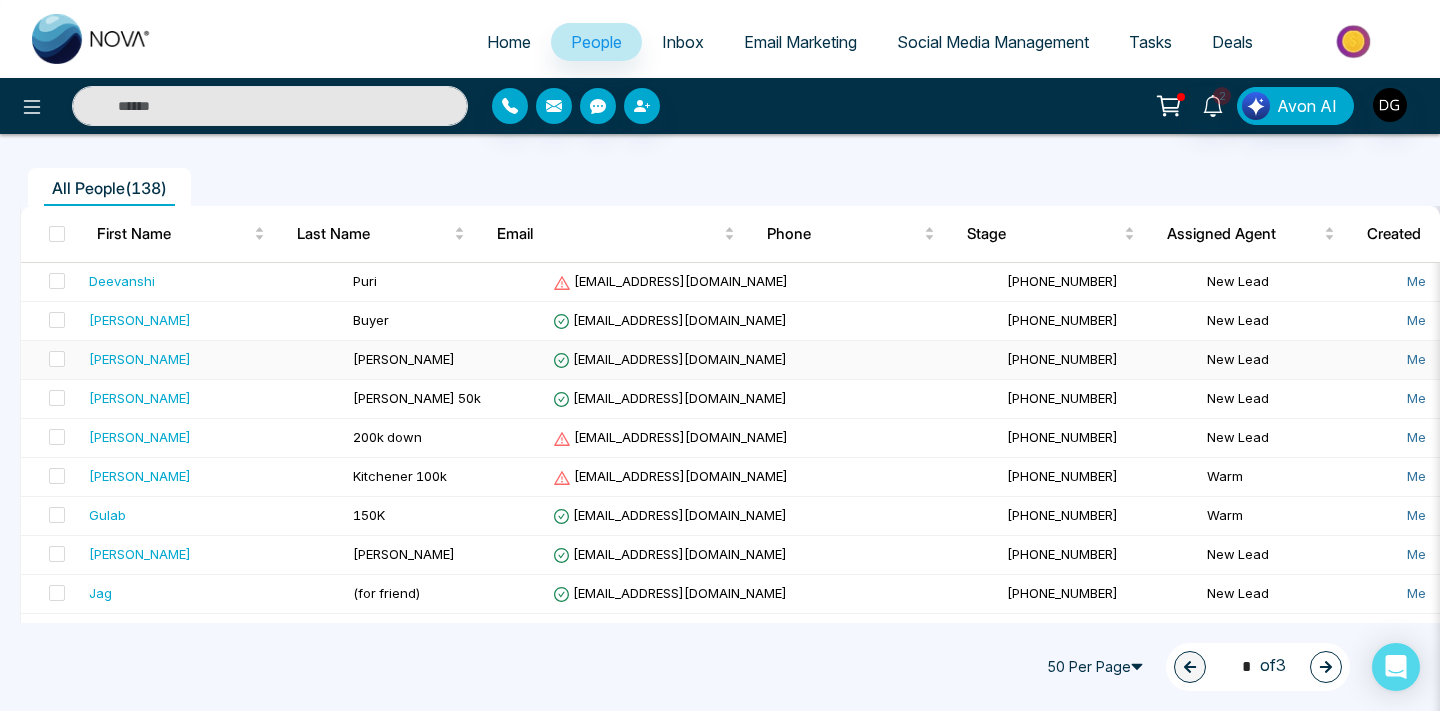 click on "[PERSON_NAME]" at bounding box center [213, 359] 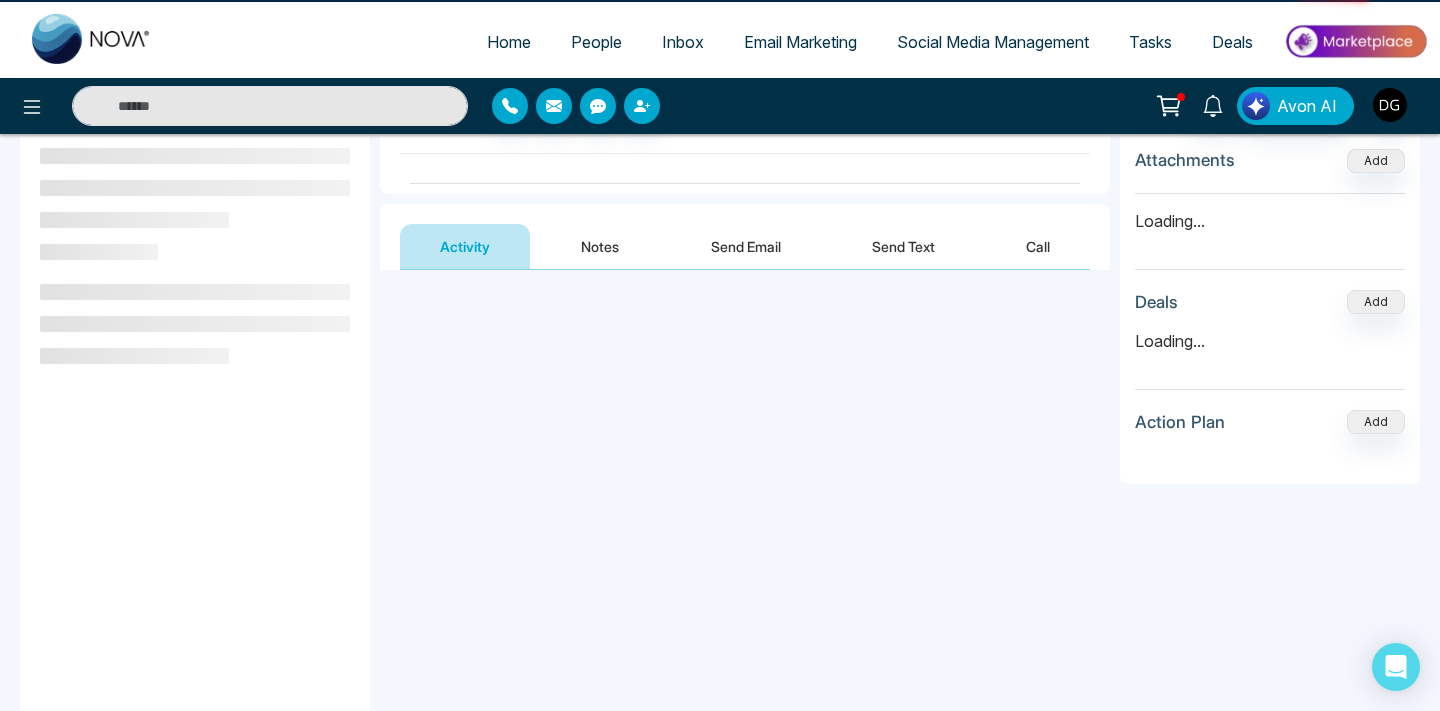 scroll, scrollTop: 0, scrollLeft: 0, axis: both 